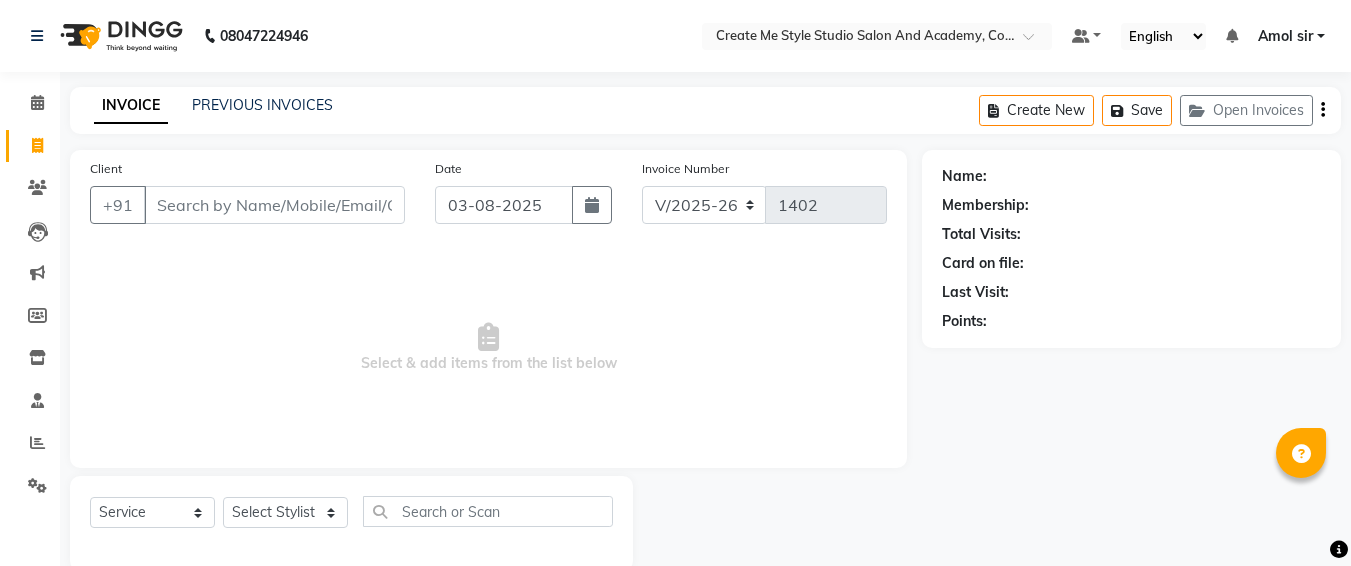 select on "8253" 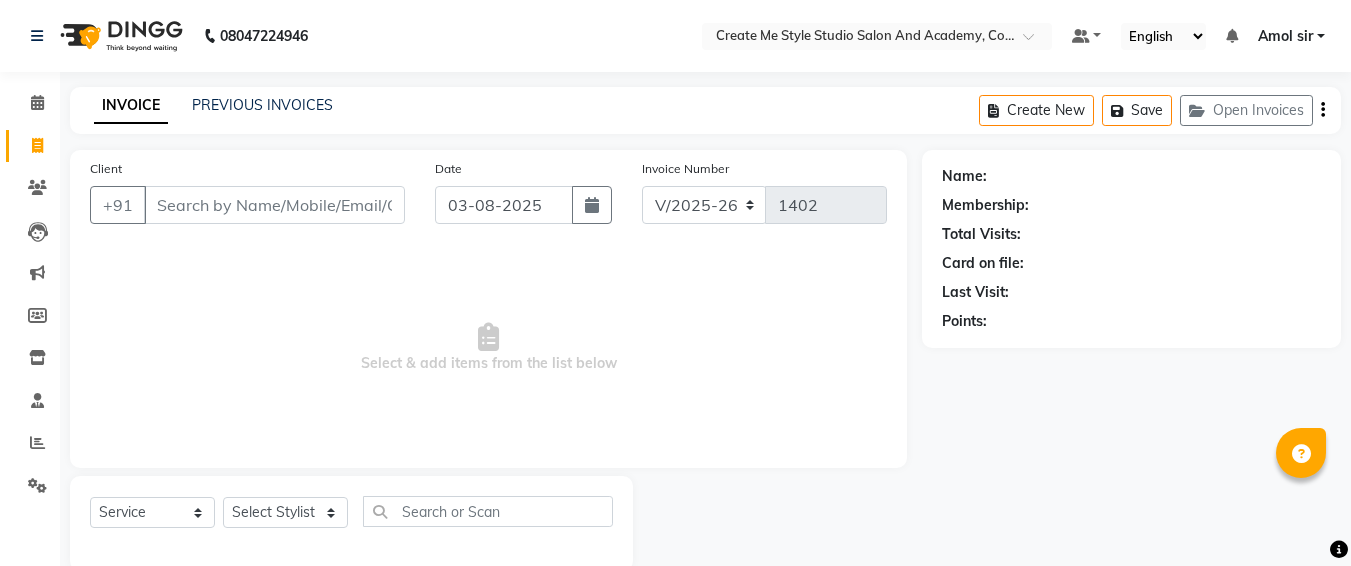 select on "service" 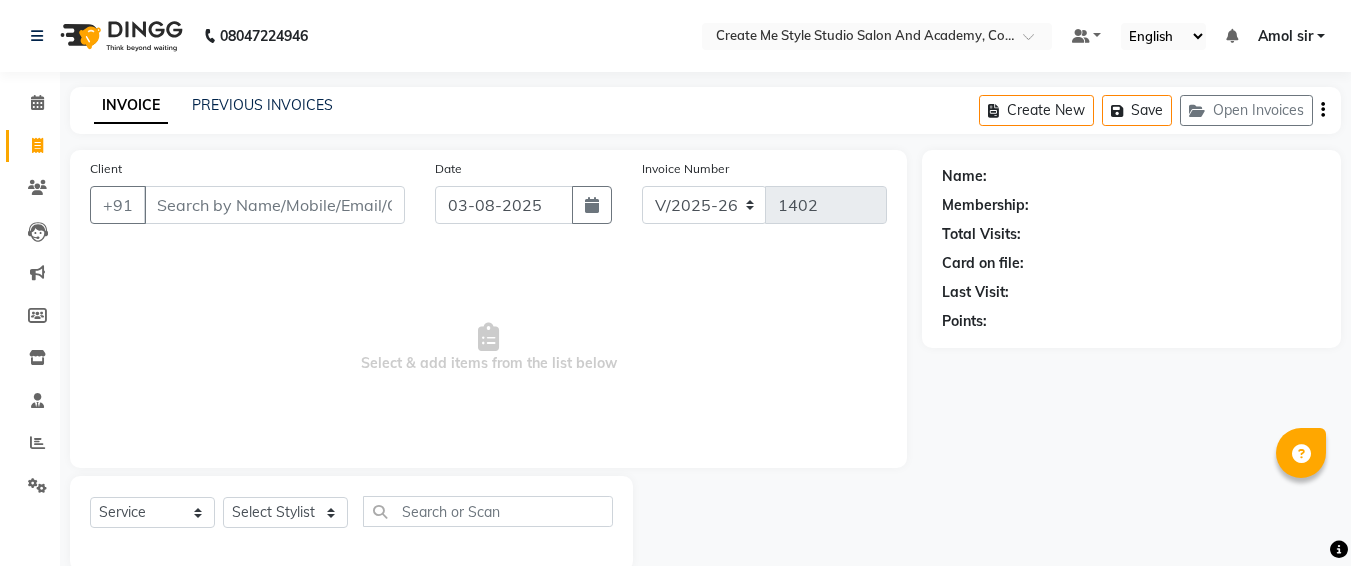 scroll, scrollTop: 0, scrollLeft: 0, axis: both 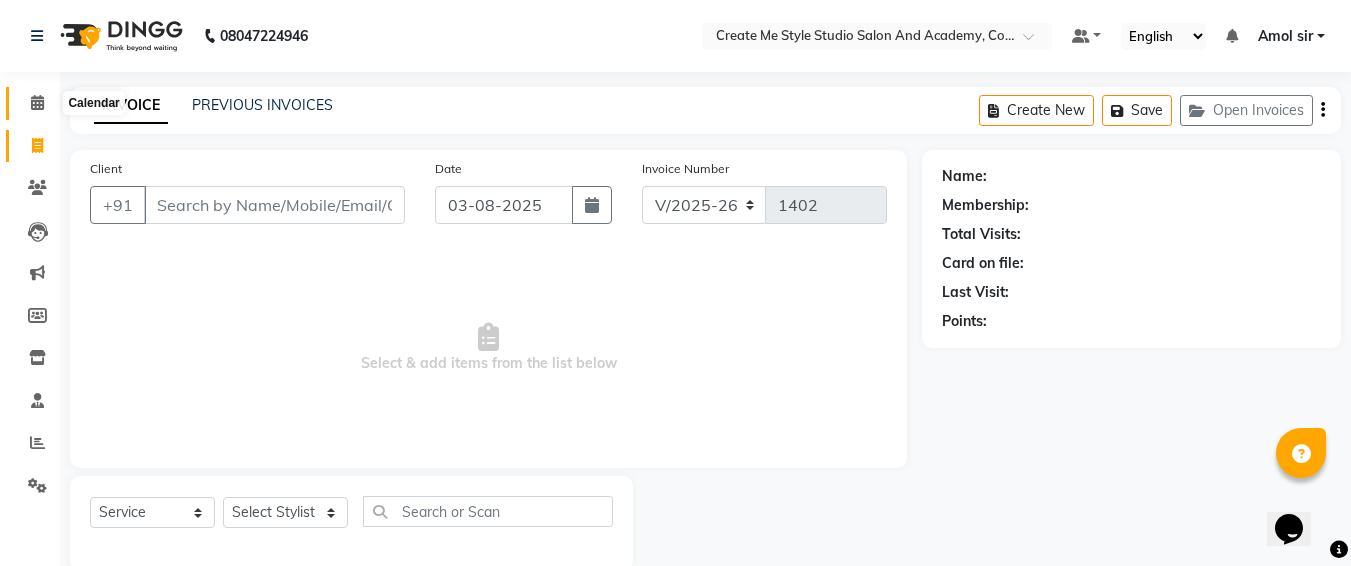 click 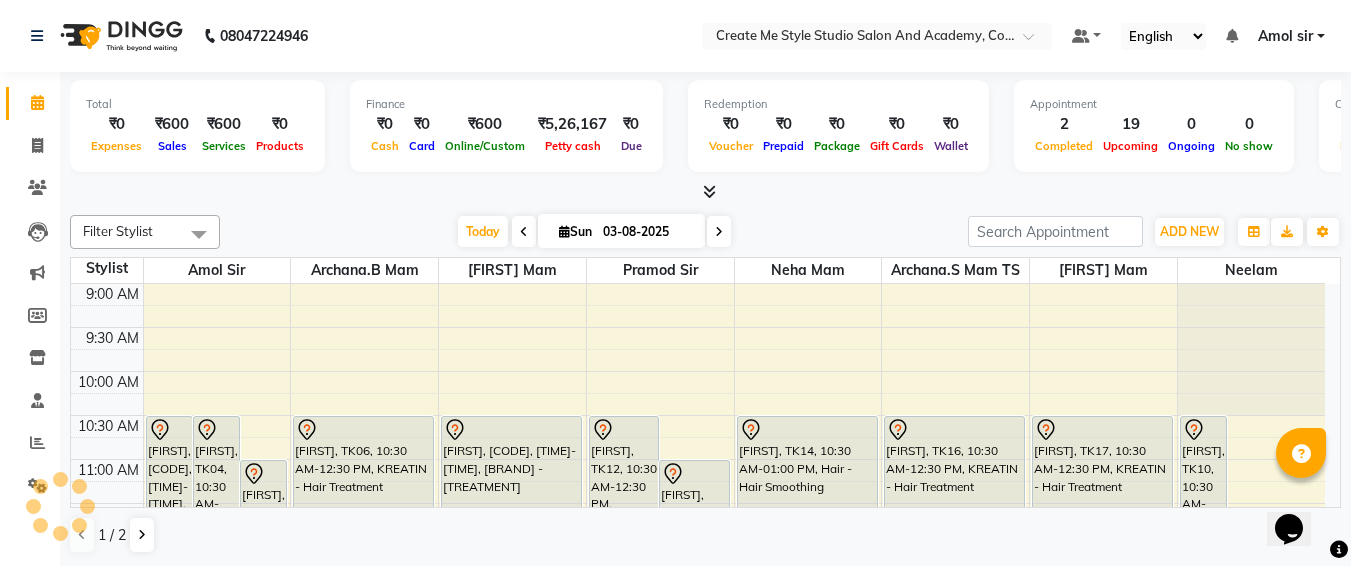scroll, scrollTop: 0, scrollLeft: 0, axis: both 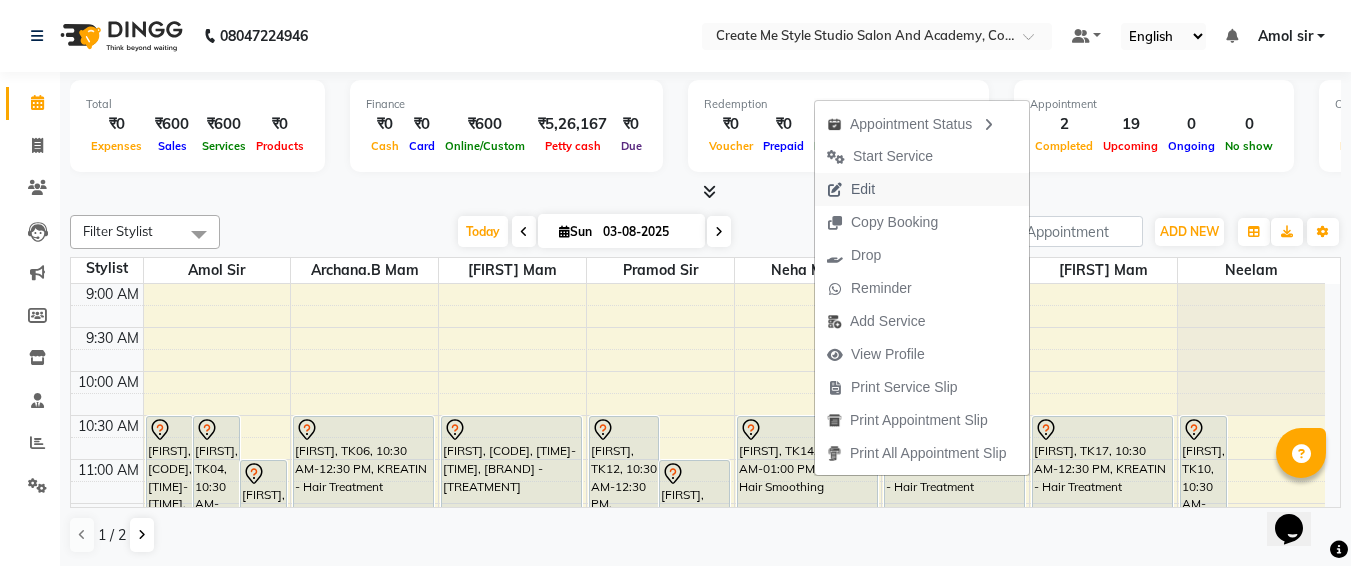 click on "Edit" at bounding box center (863, 189) 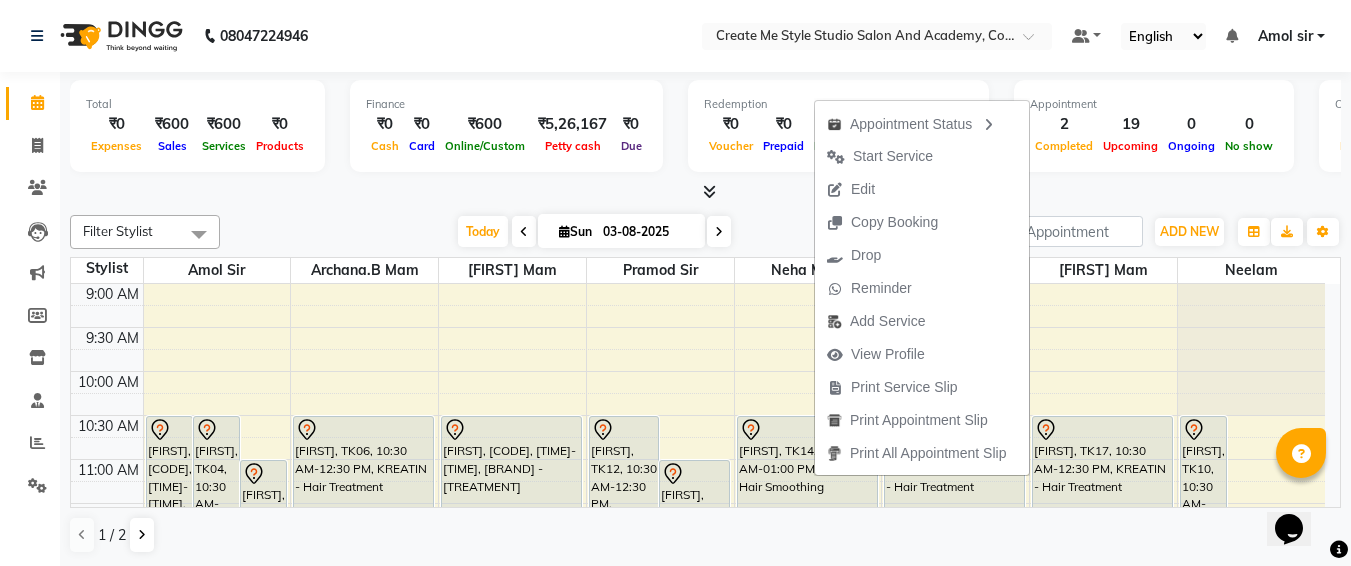 select on "tentative" 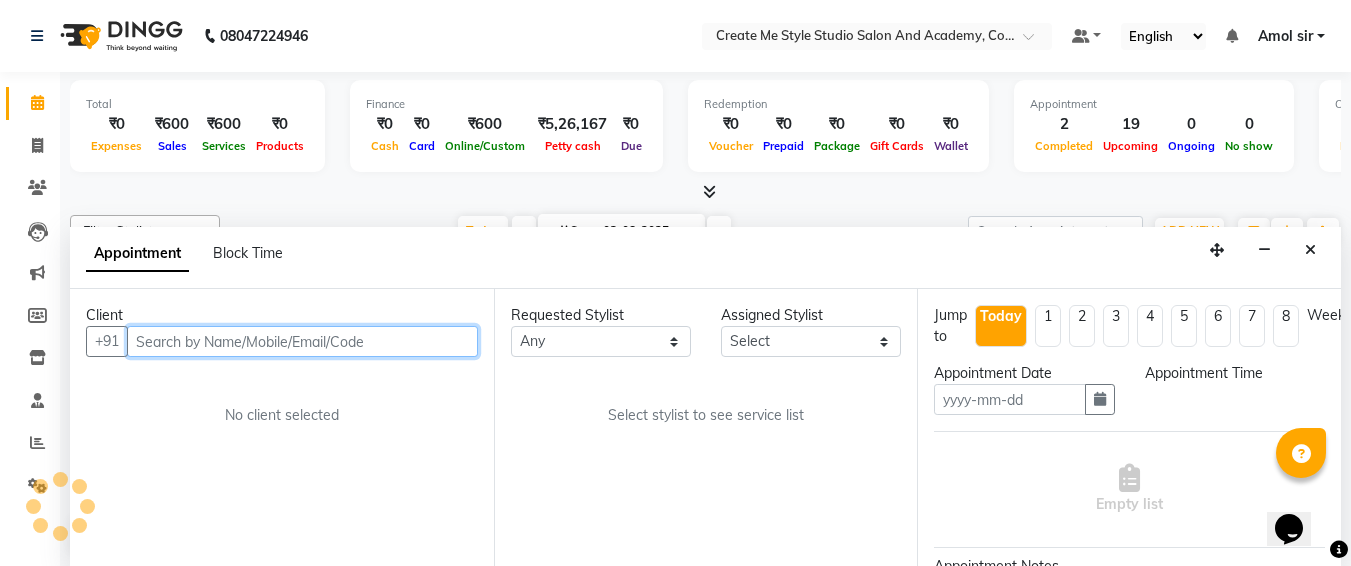type on "03-08-2025" 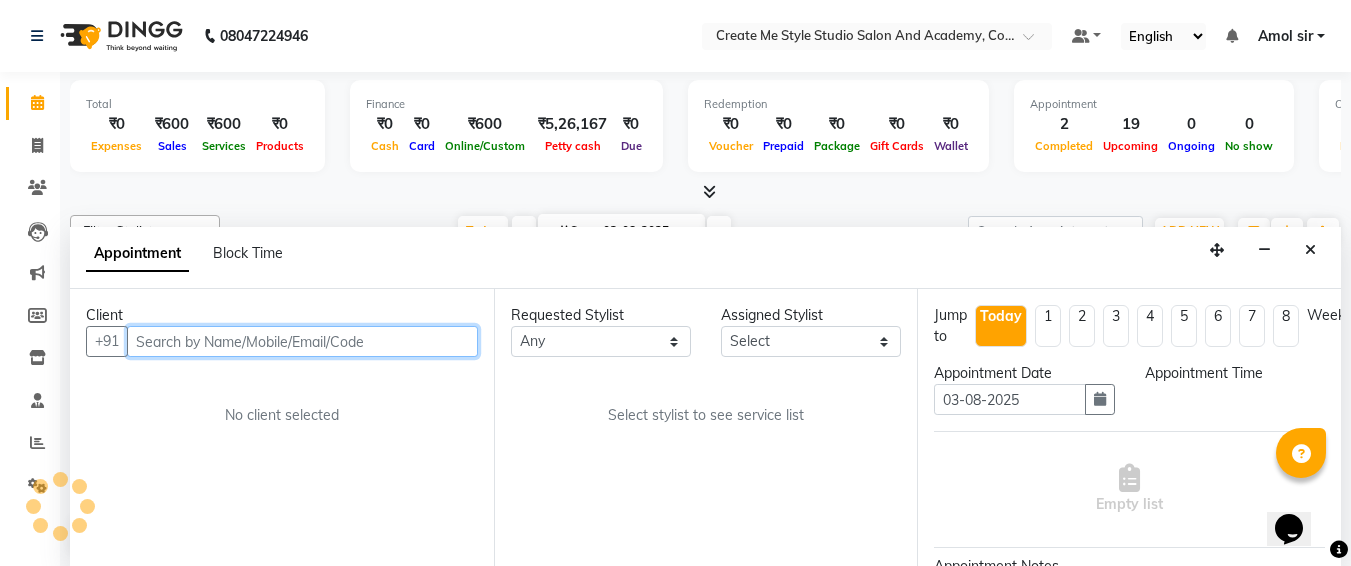 scroll, scrollTop: 1, scrollLeft: 0, axis: vertical 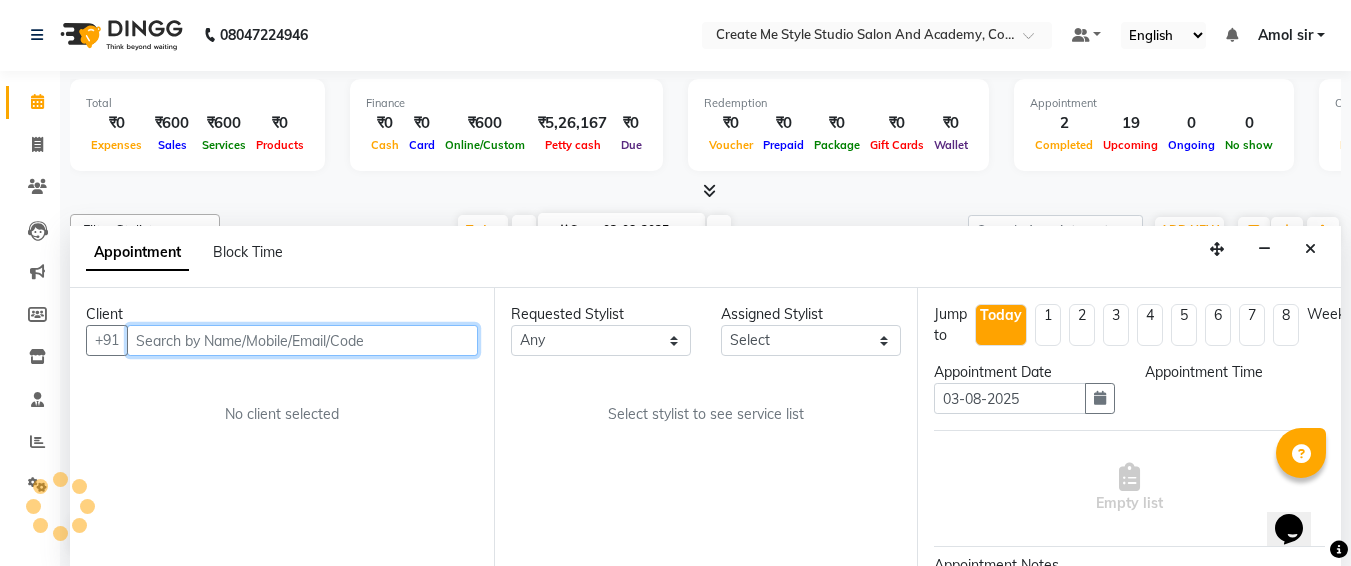 select on "79117" 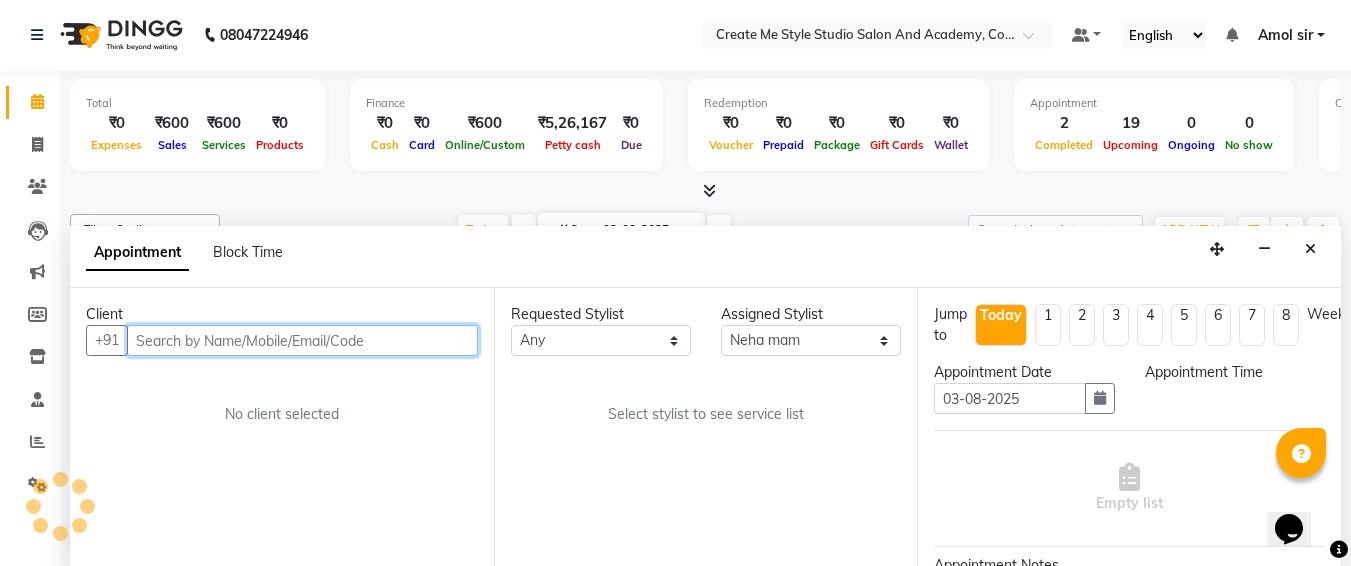 select on "630" 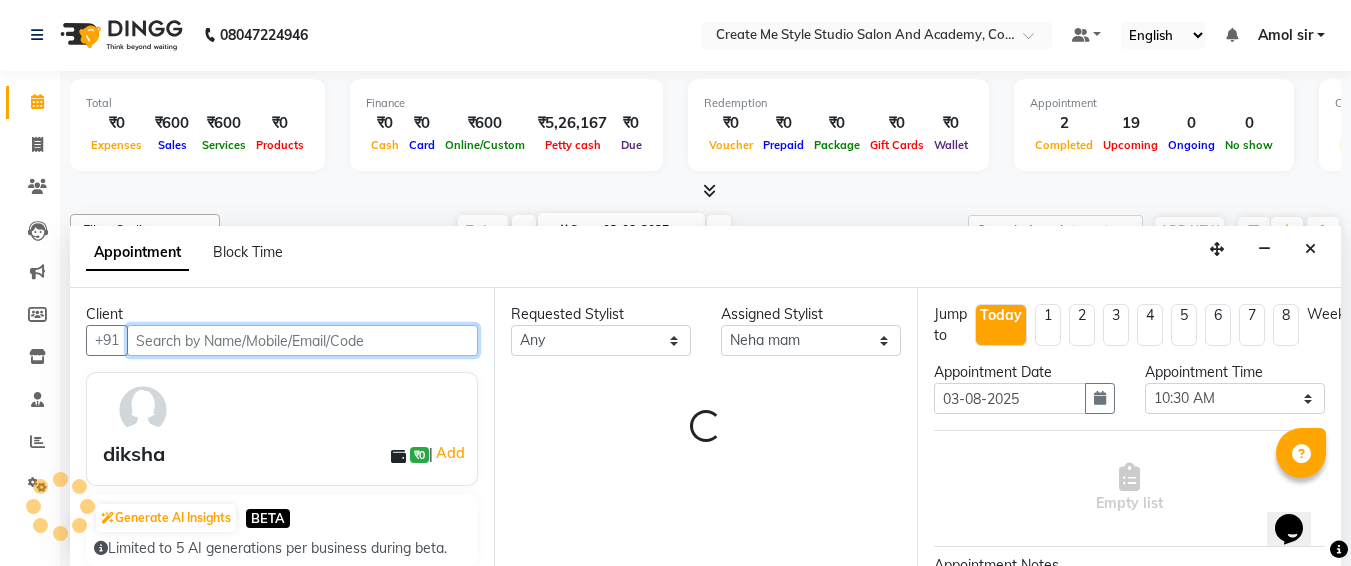 scroll, scrollTop: 353, scrollLeft: 0, axis: vertical 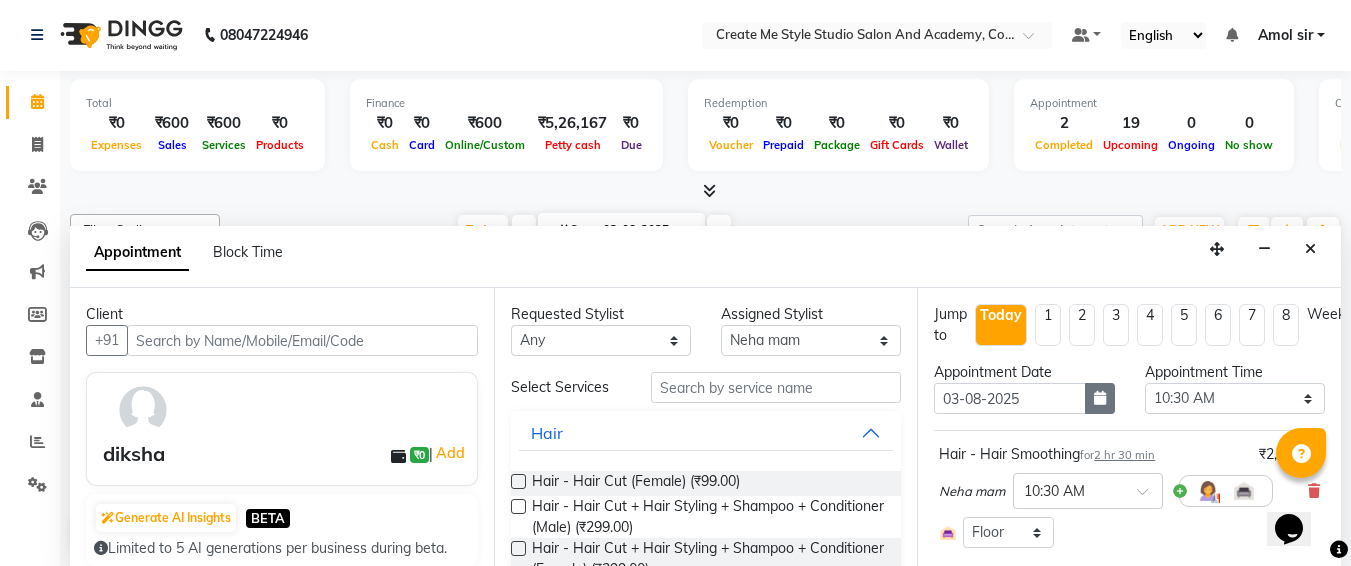 click at bounding box center (1100, 398) 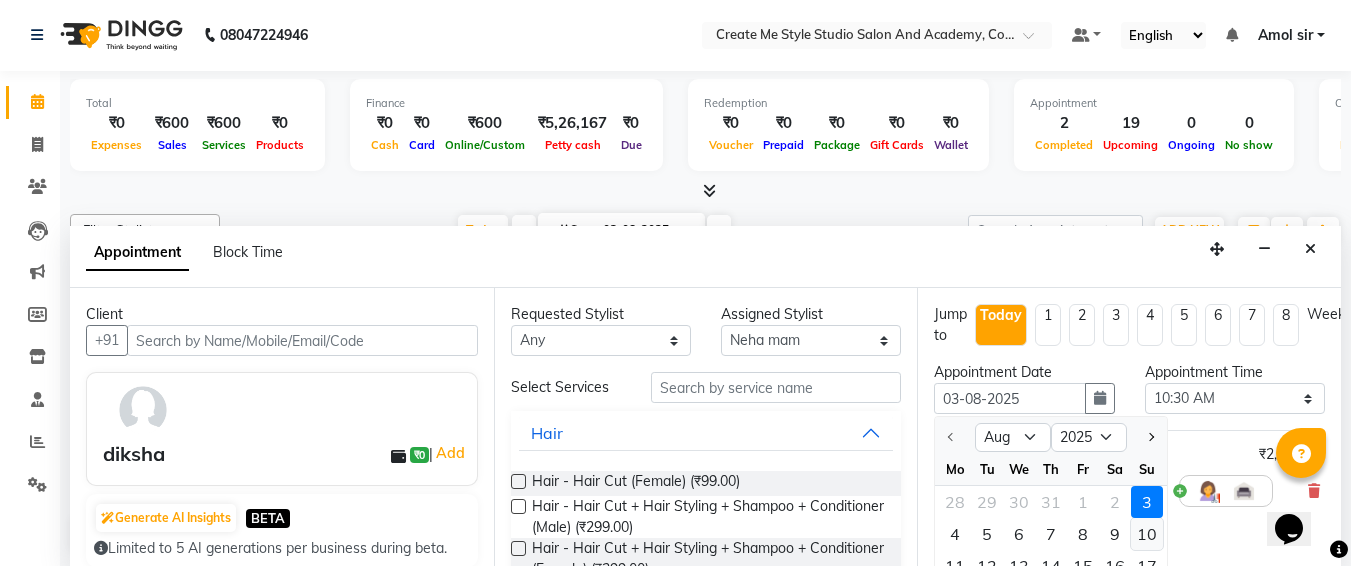 click on "10" at bounding box center [1147, 534] 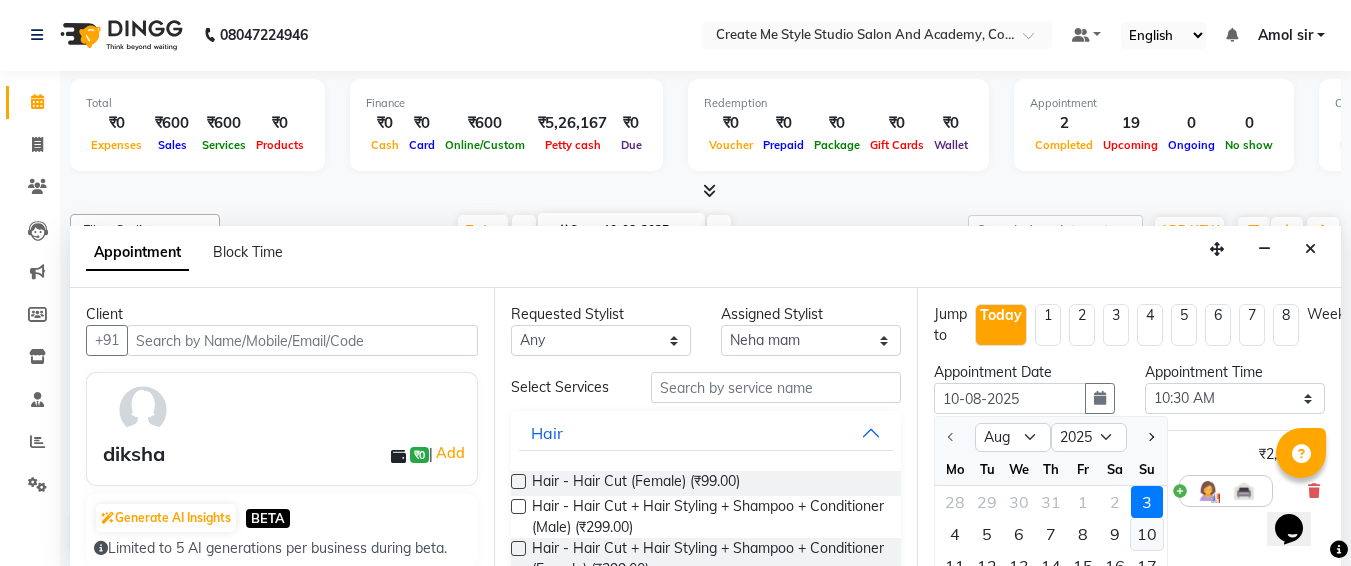 select on "630" 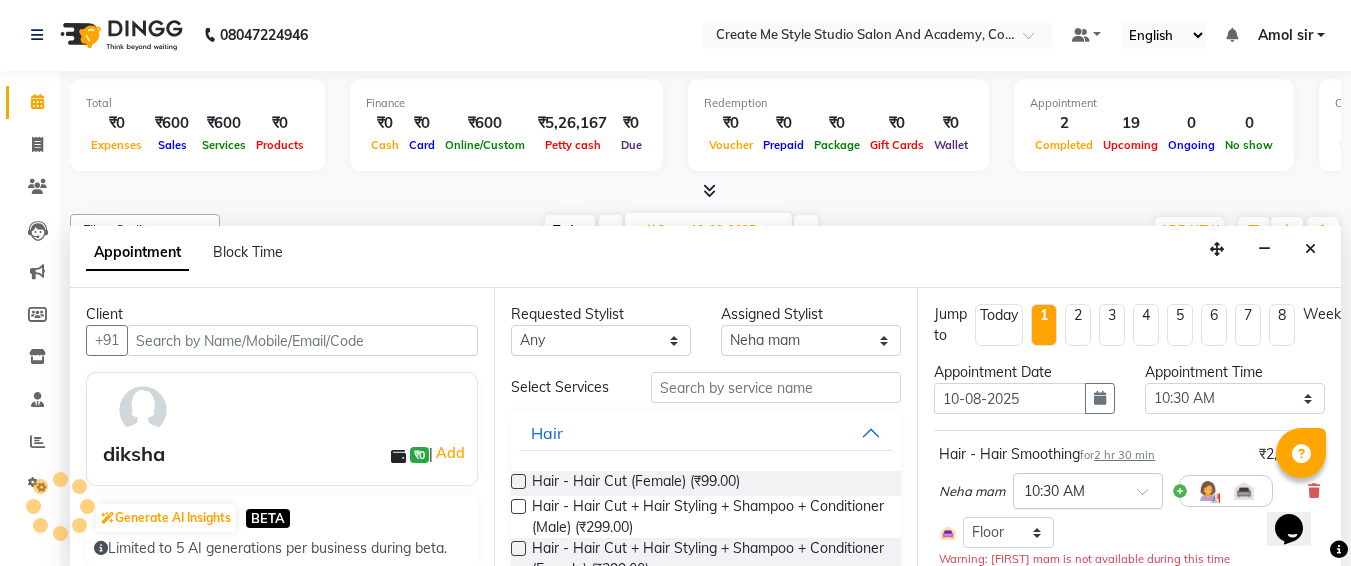 scroll, scrollTop: 353, scrollLeft: 0, axis: vertical 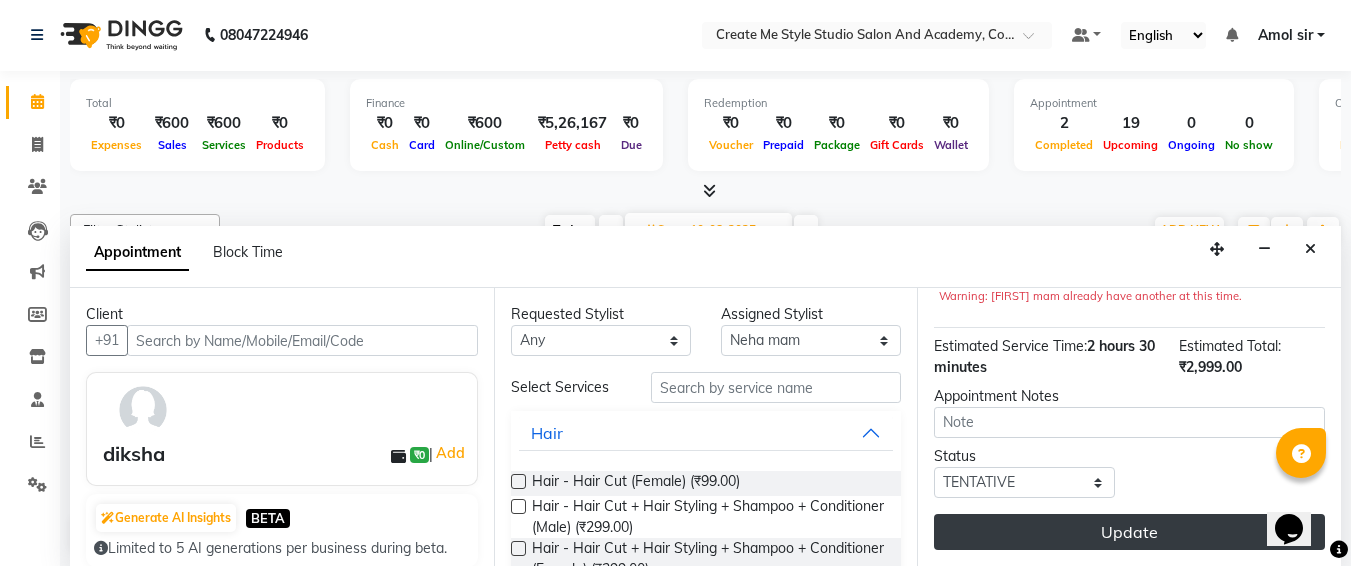 click on "Update" at bounding box center (1129, 532) 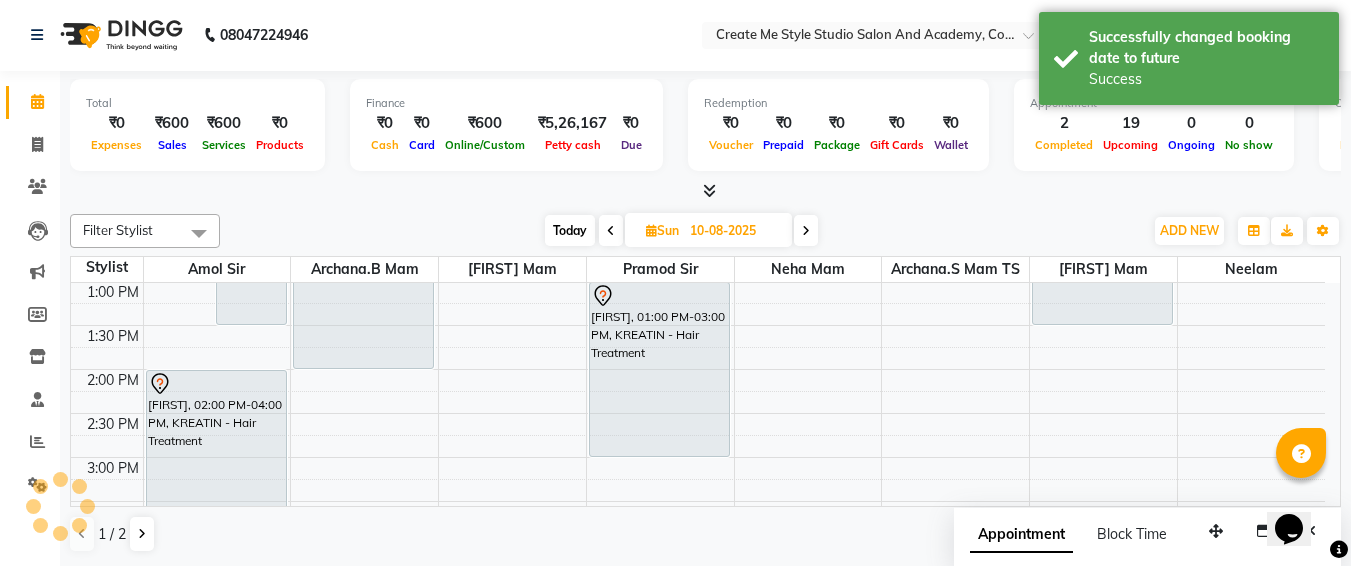 scroll, scrollTop: 0, scrollLeft: 0, axis: both 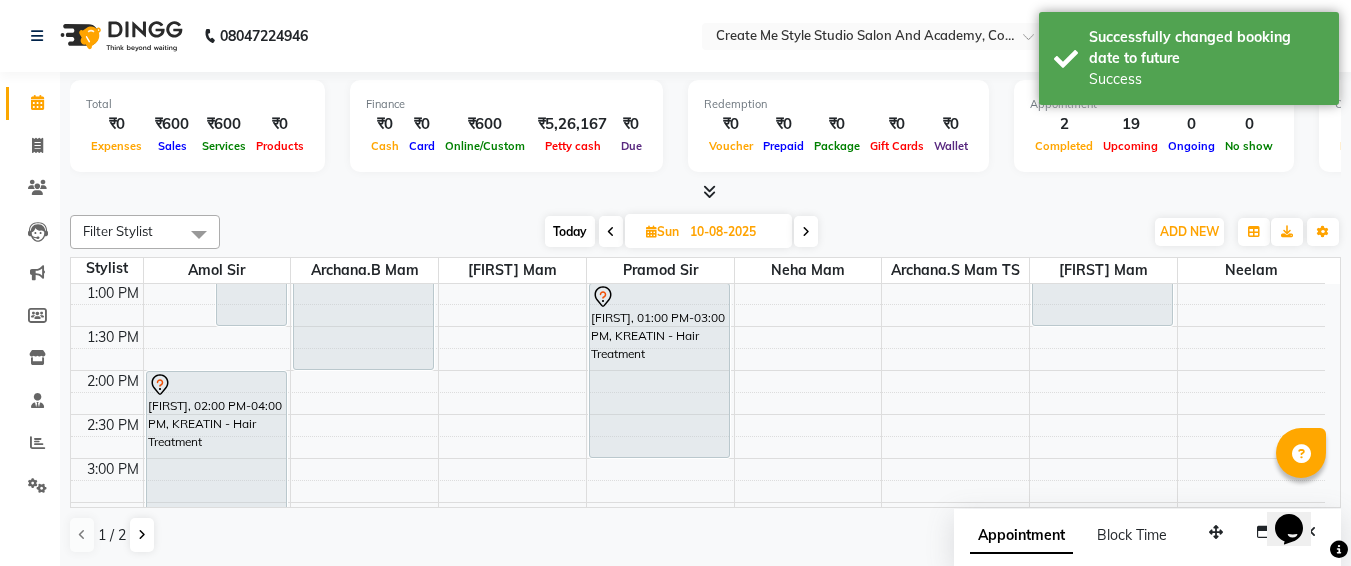 click on "10-08-2025" at bounding box center (734, 232) 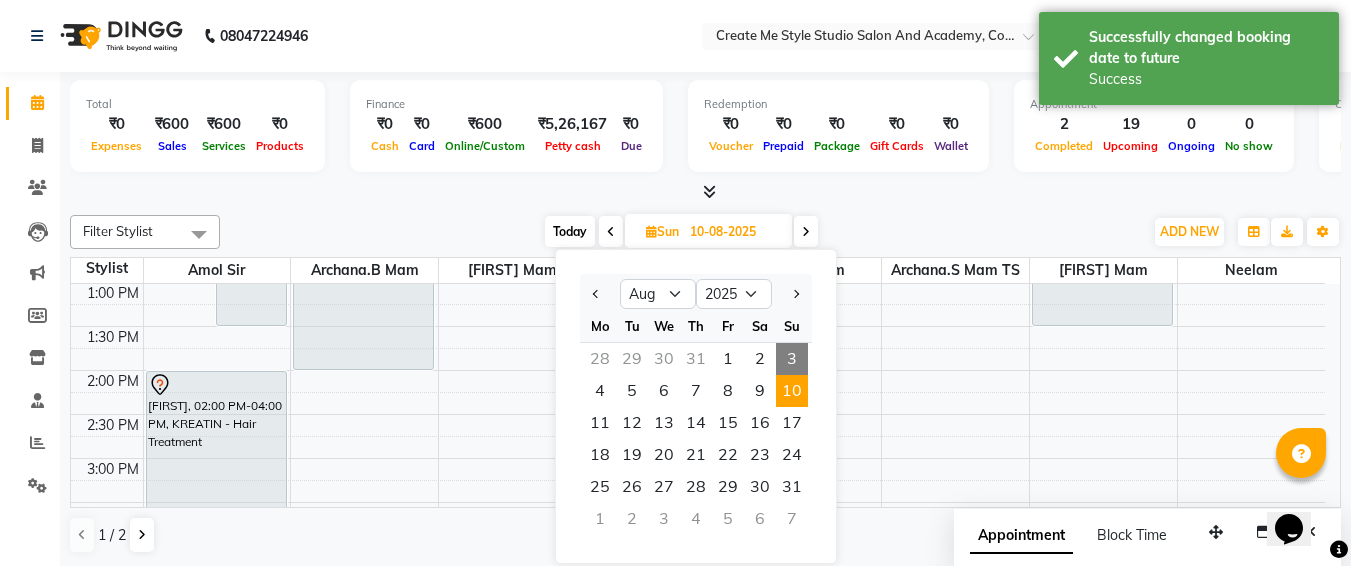 click on "3" at bounding box center (792, 359) 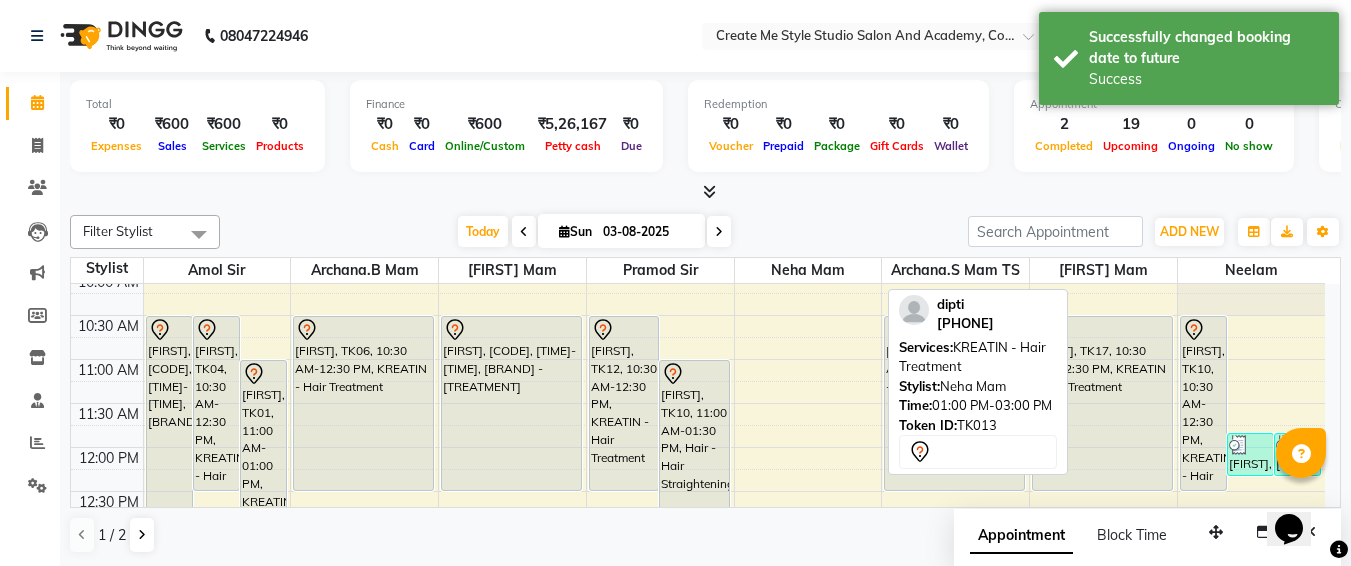 scroll, scrollTop: 53, scrollLeft: 0, axis: vertical 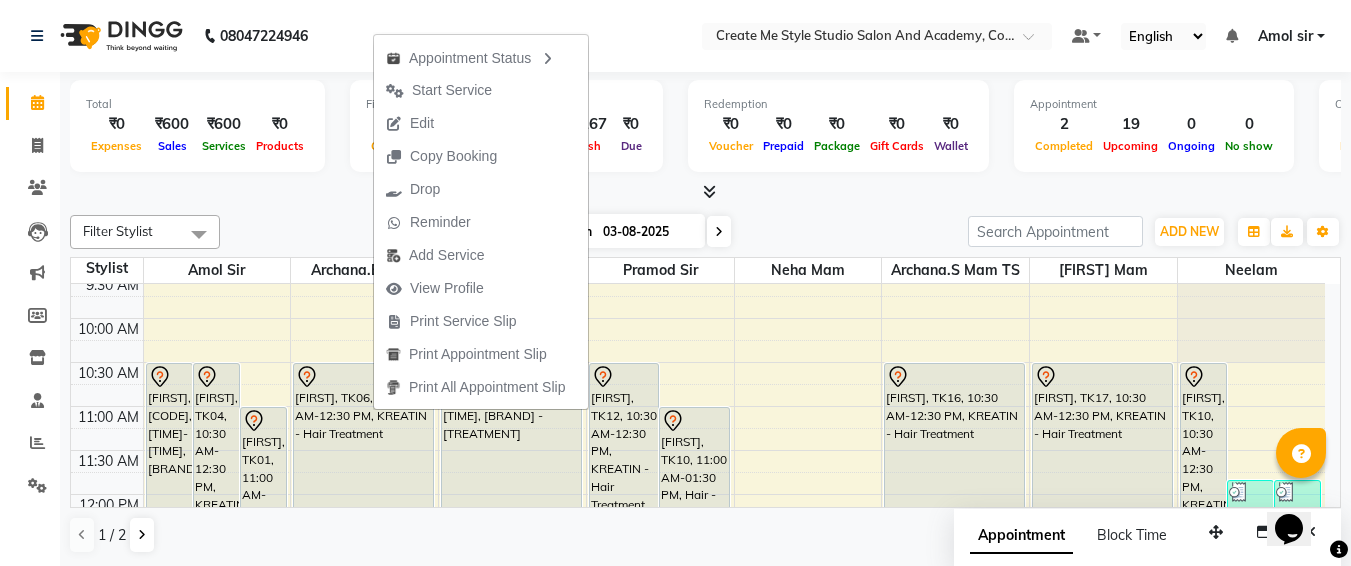 click on "Edit" at bounding box center (481, 123) 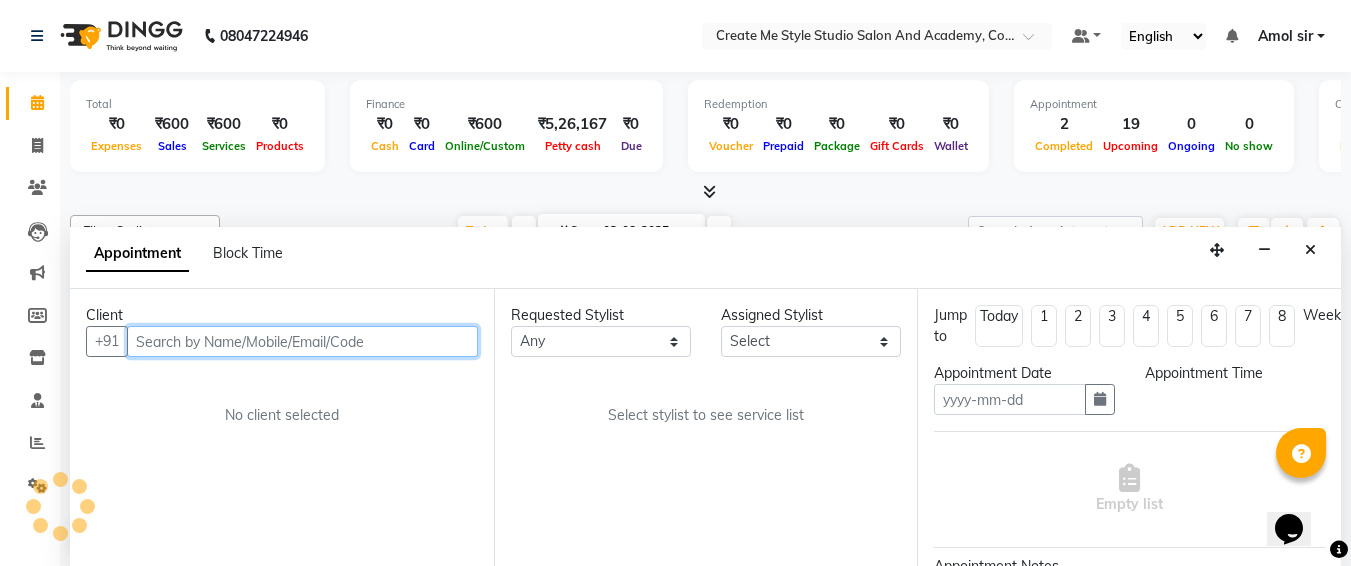 scroll, scrollTop: 1, scrollLeft: 0, axis: vertical 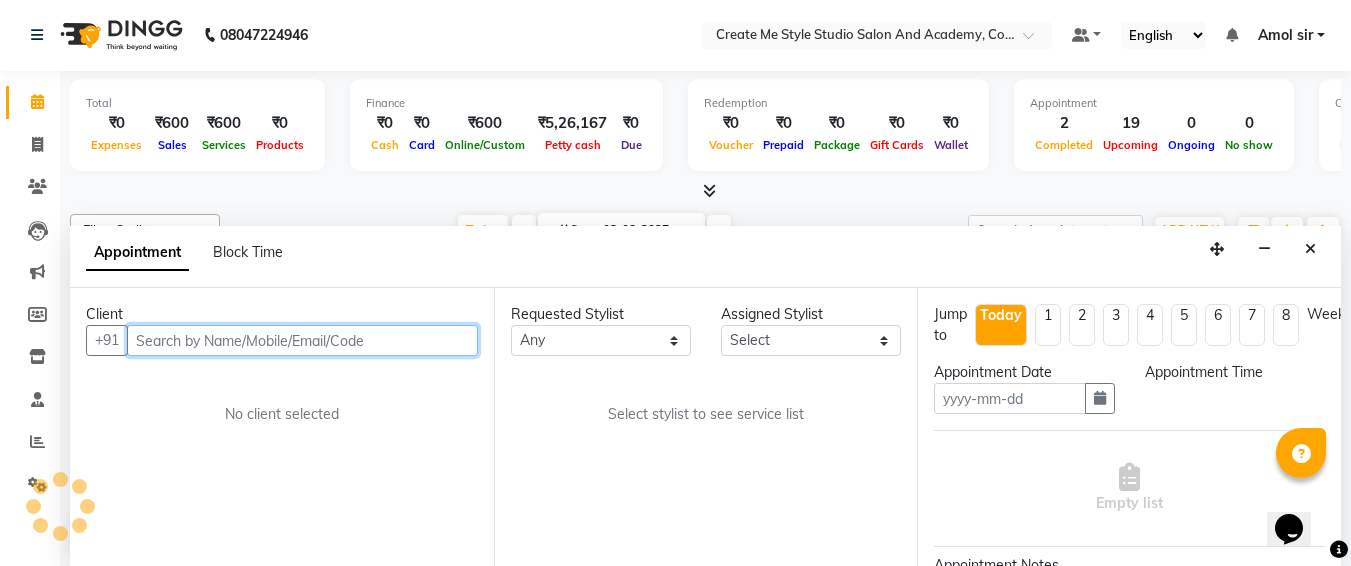 type on "03-08-2025" 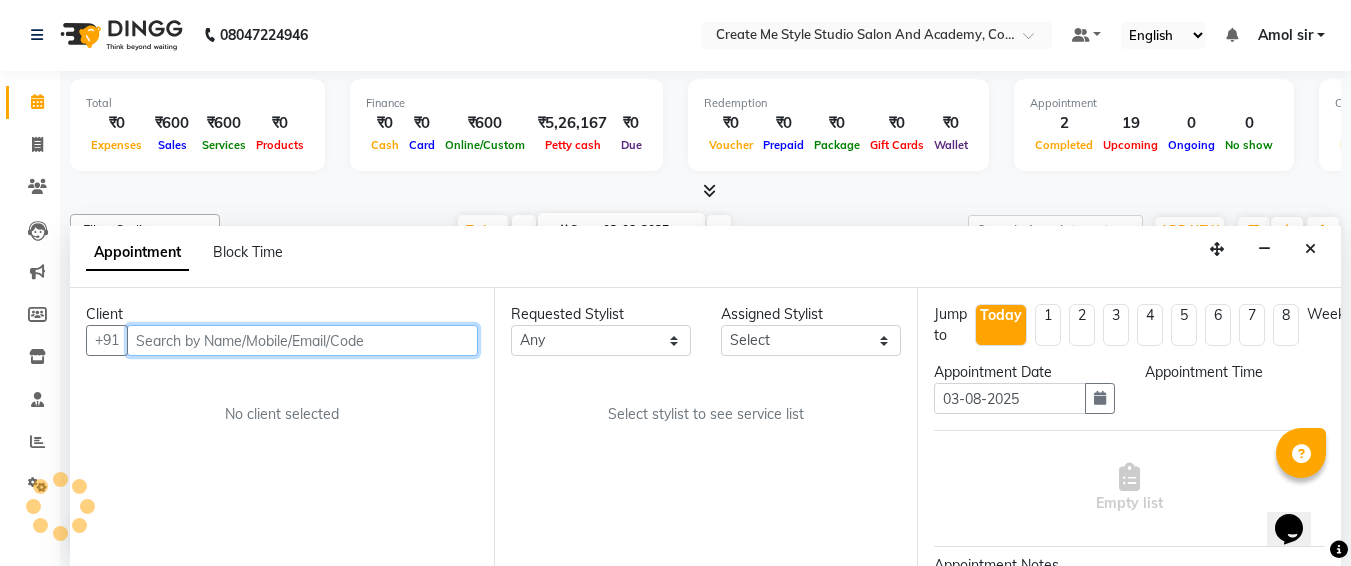 scroll, scrollTop: 0, scrollLeft: 0, axis: both 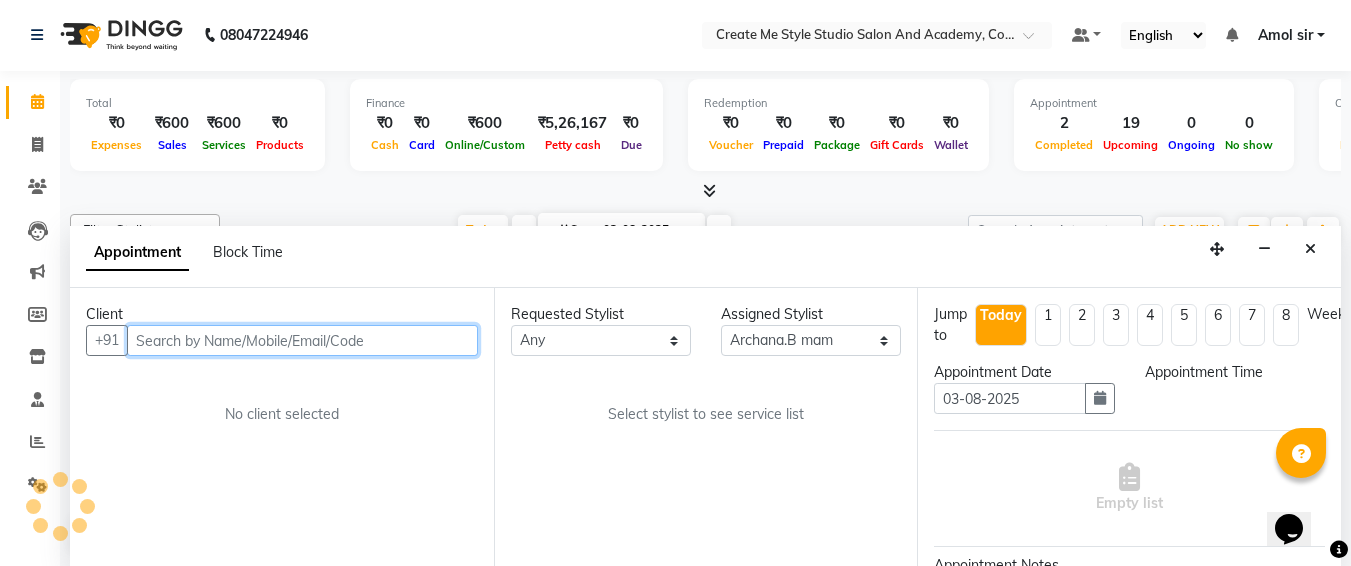select on "630" 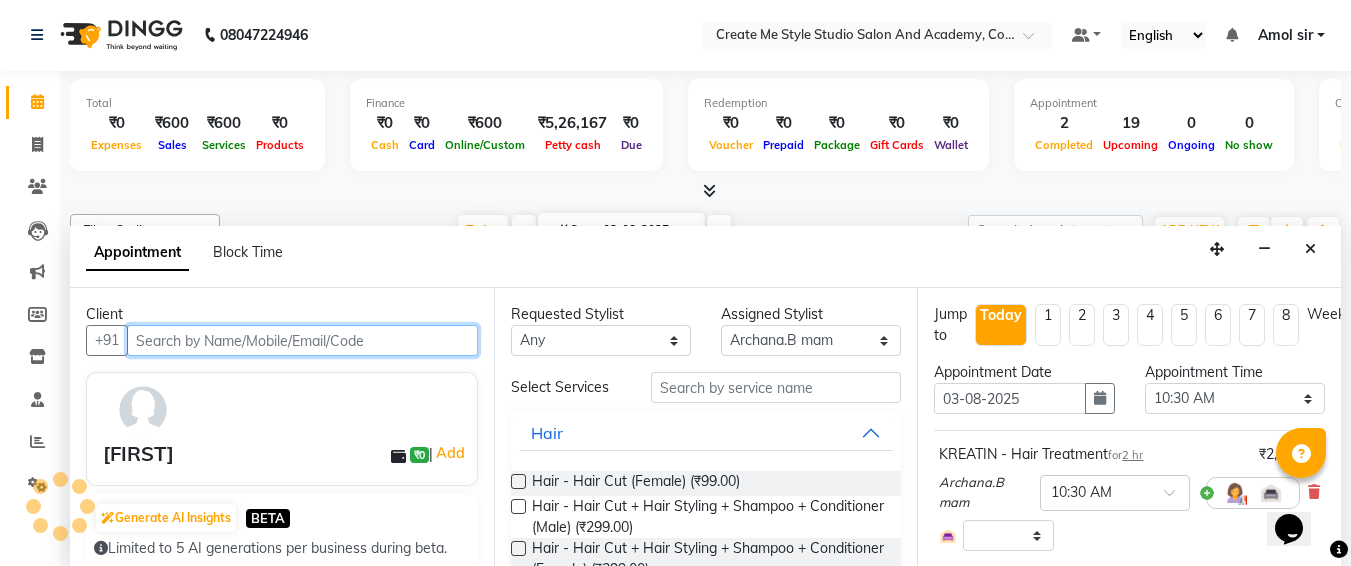 select on "4152" 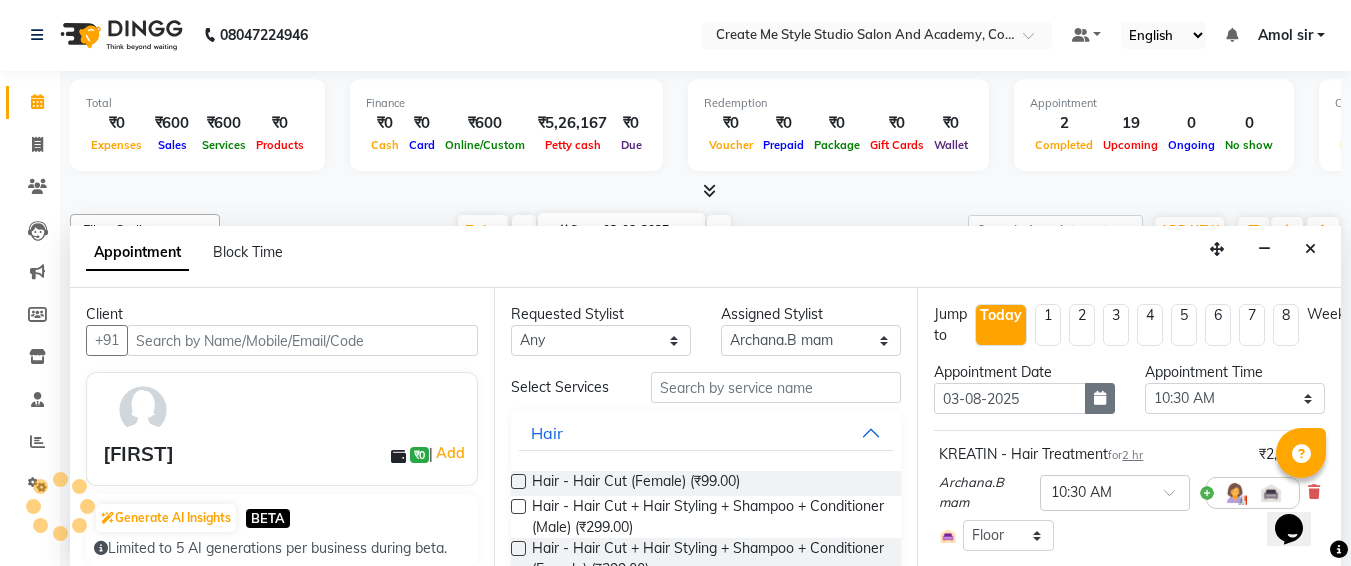 click at bounding box center [1100, 398] 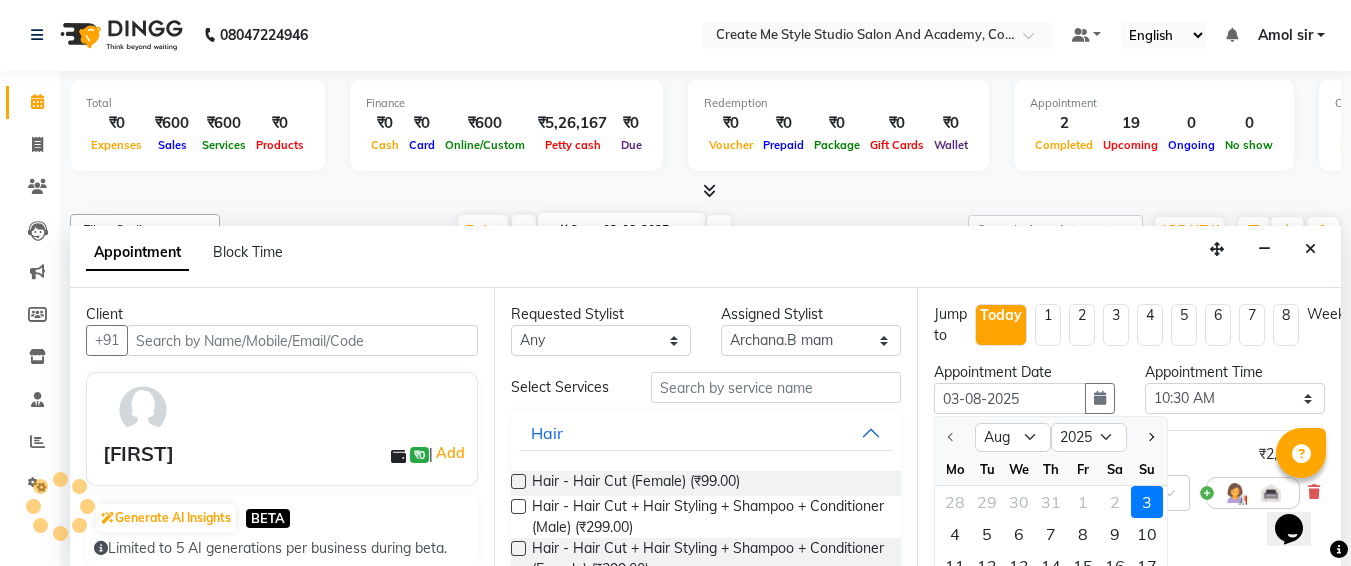 scroll, scrollTop: 353, scrollLeft: 0, axis: vertical 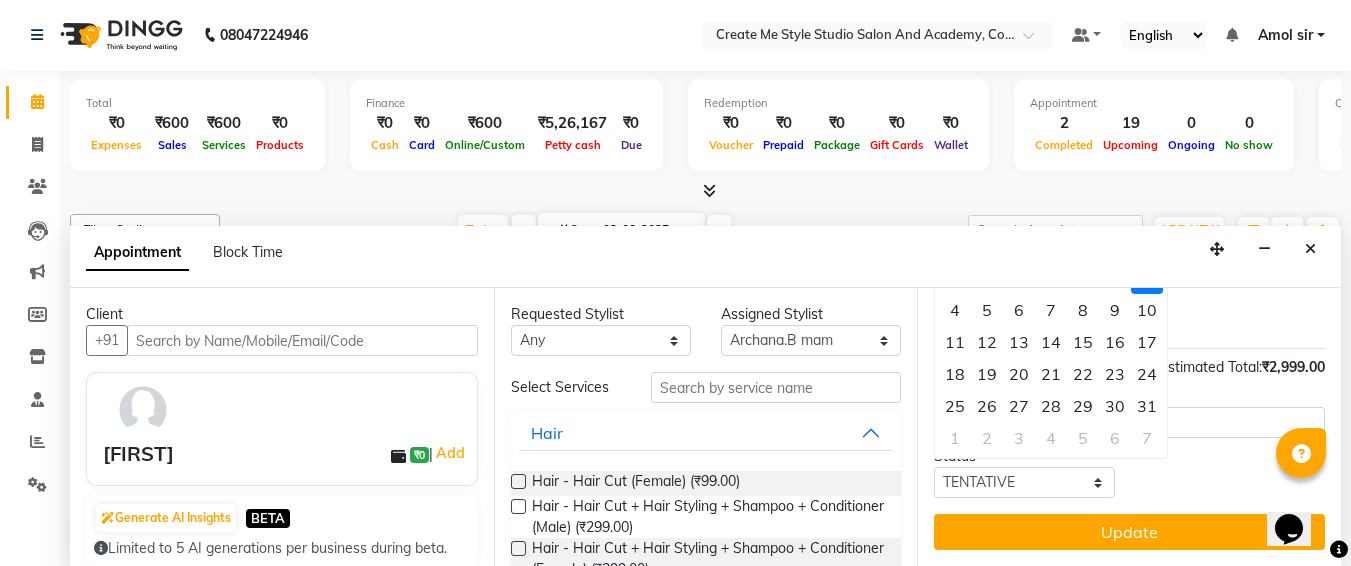 click on "17" at bounding box center (1147, 342) 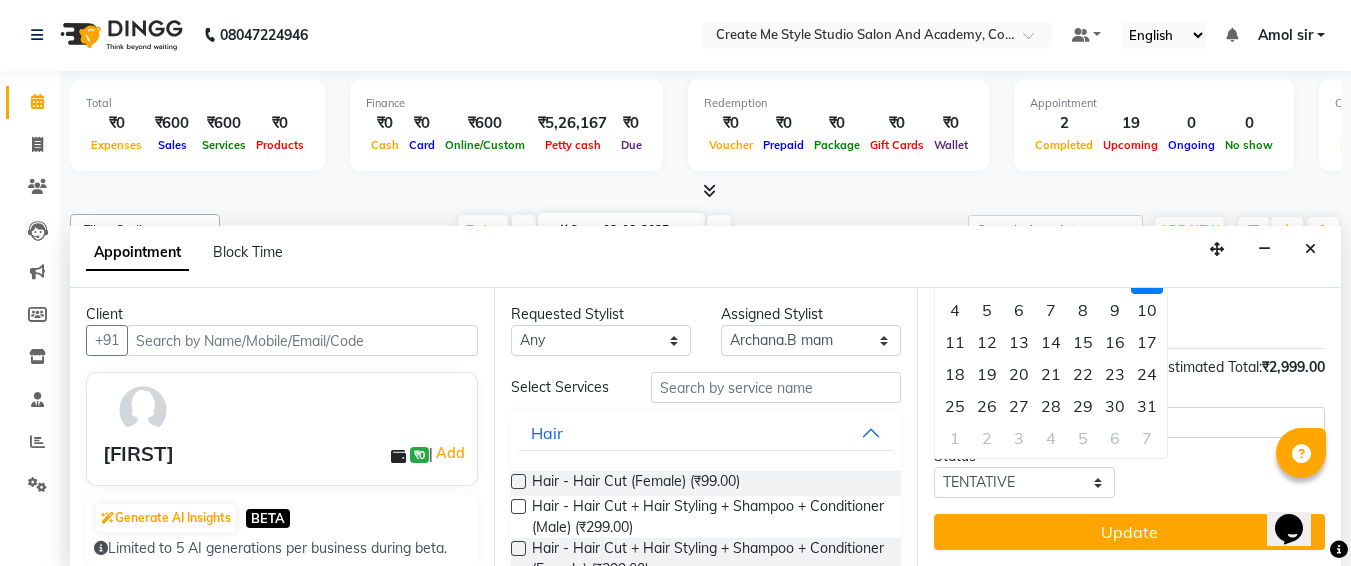 type on "17-08-2025" 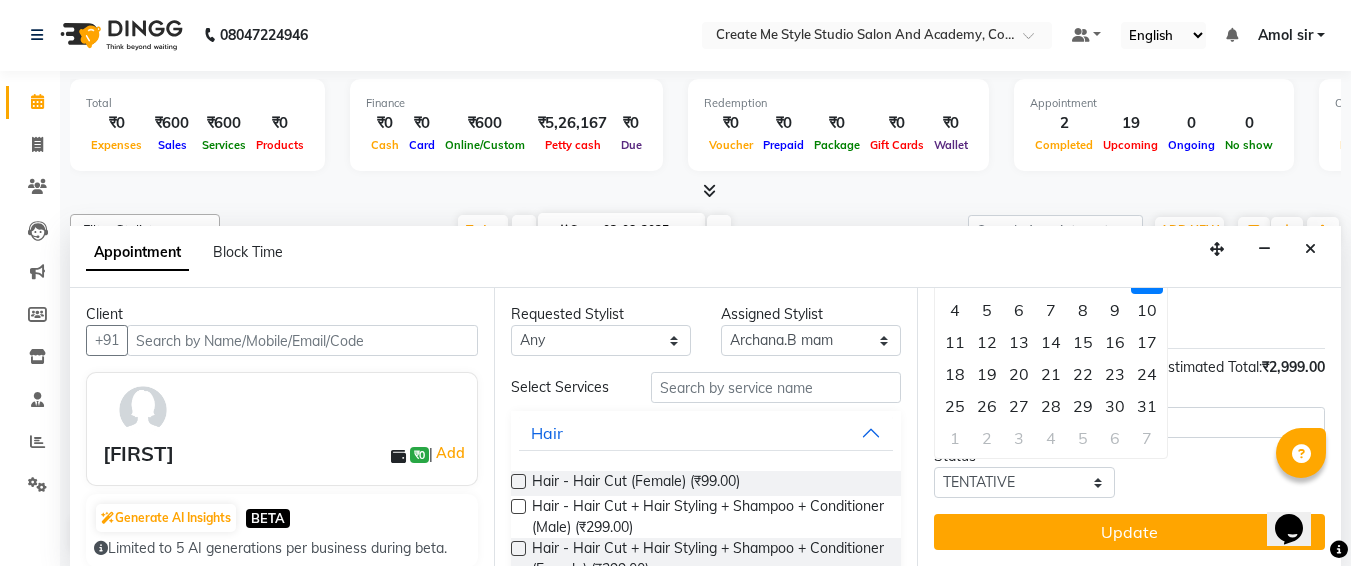 type on "17-08-2025" 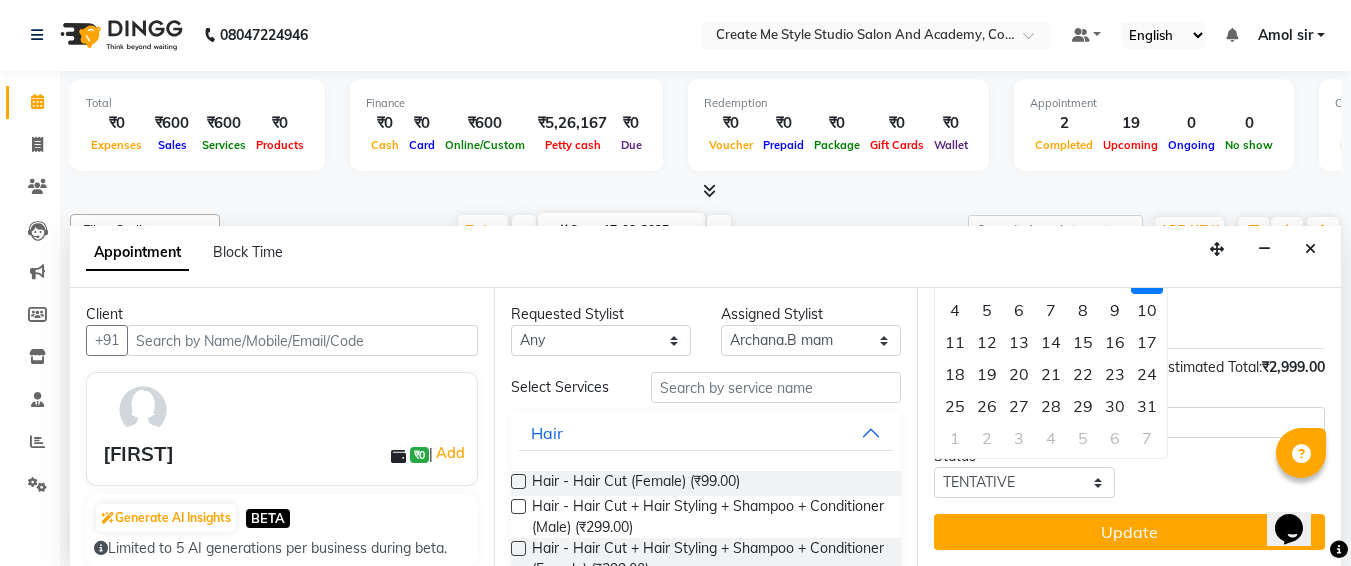select on "630" 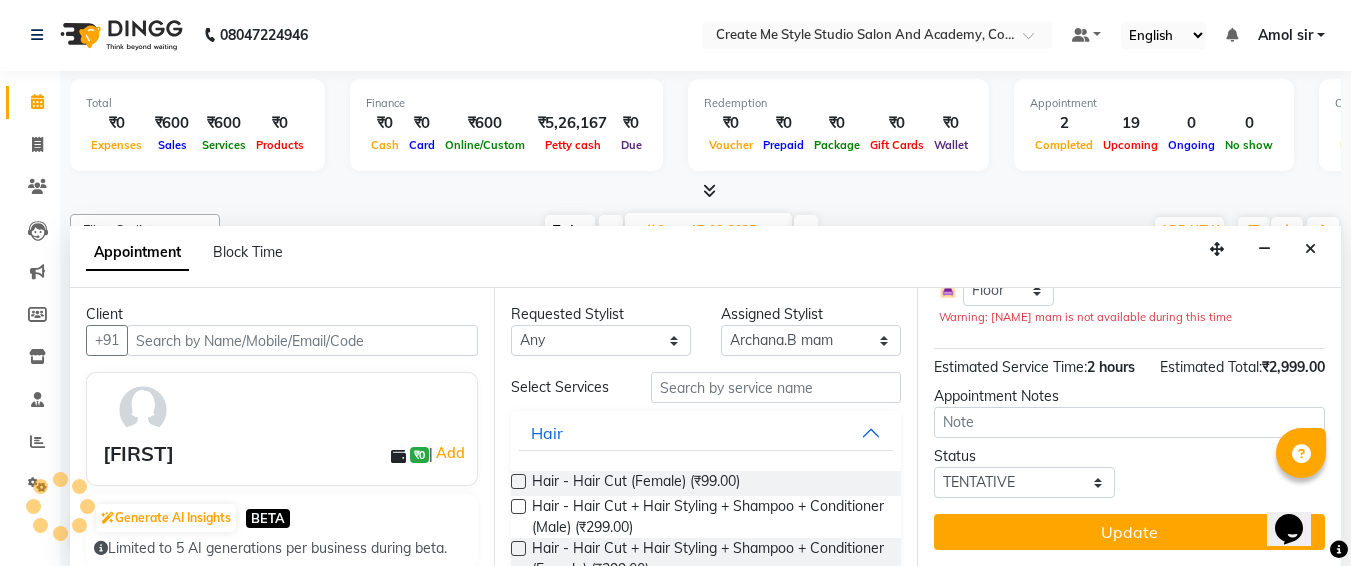 scroll, scrollTop: 0, scrollLeft: 0, axis: both 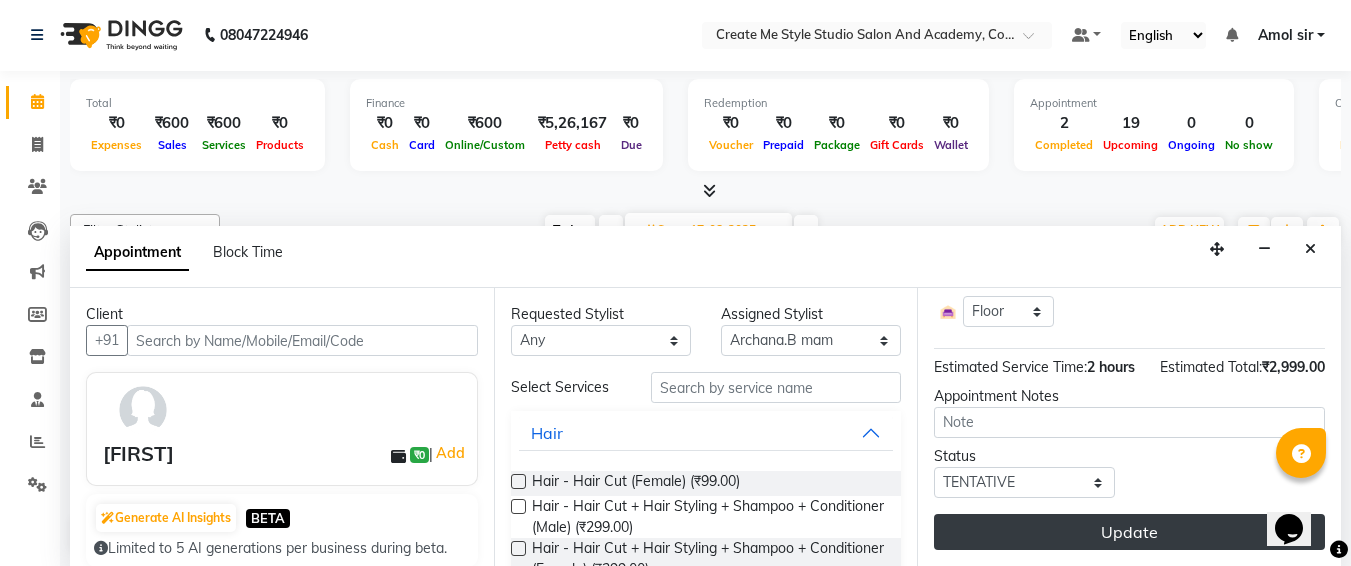 click on "Update" at bounding box center [1129, 532] 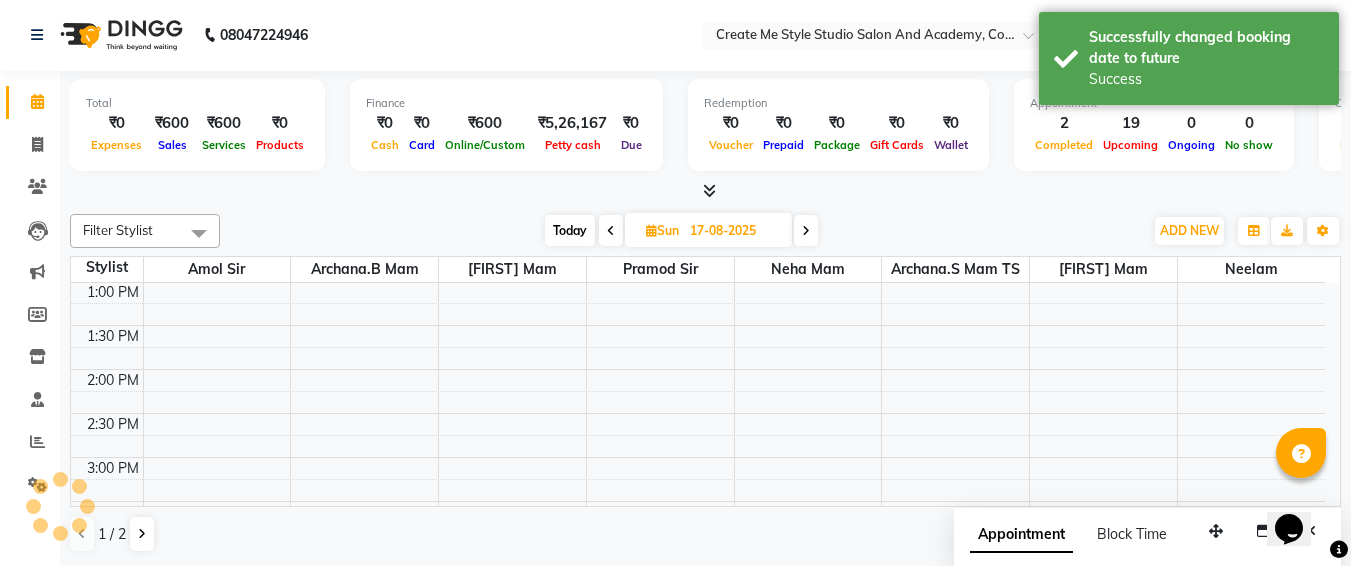 scroll, scrollTop: 0, scrollLeft: 0, axis: both 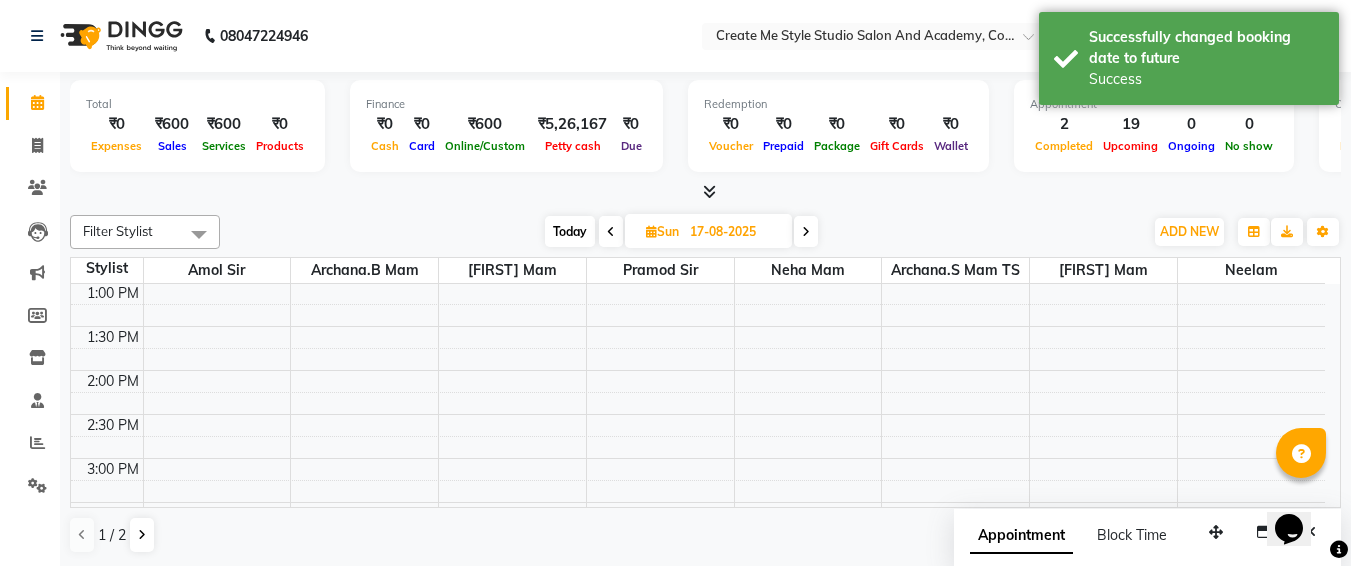 click on "17-08-2025" at bounding box center (734, 232) 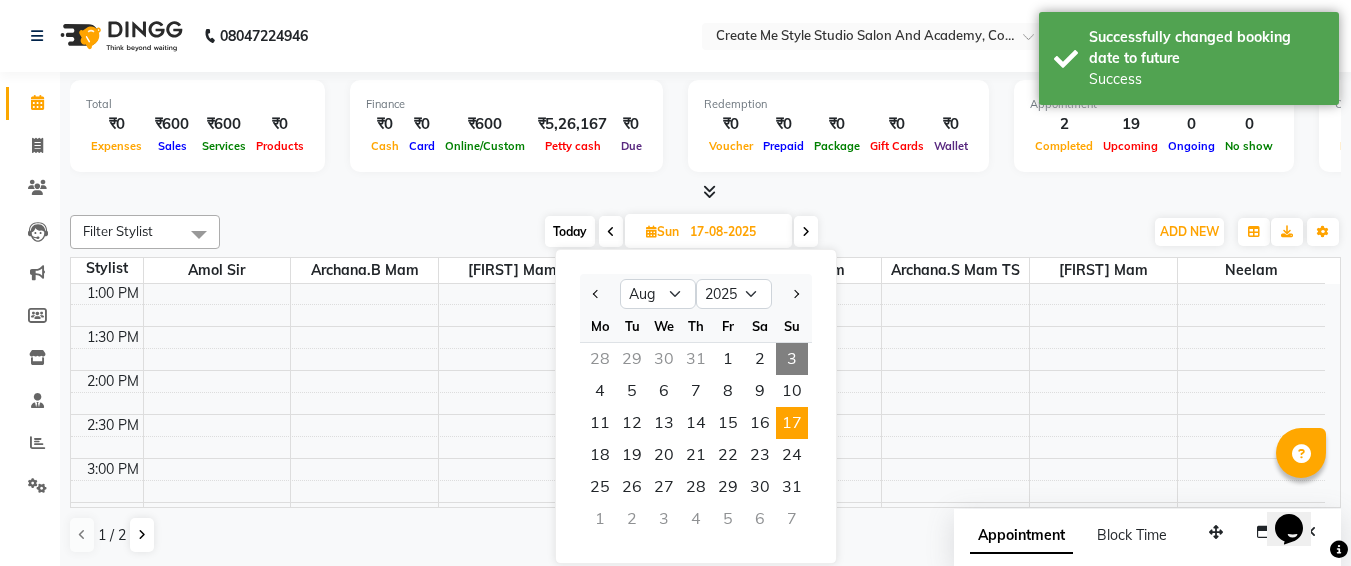 click on "3" at bounding box center [792, 359] 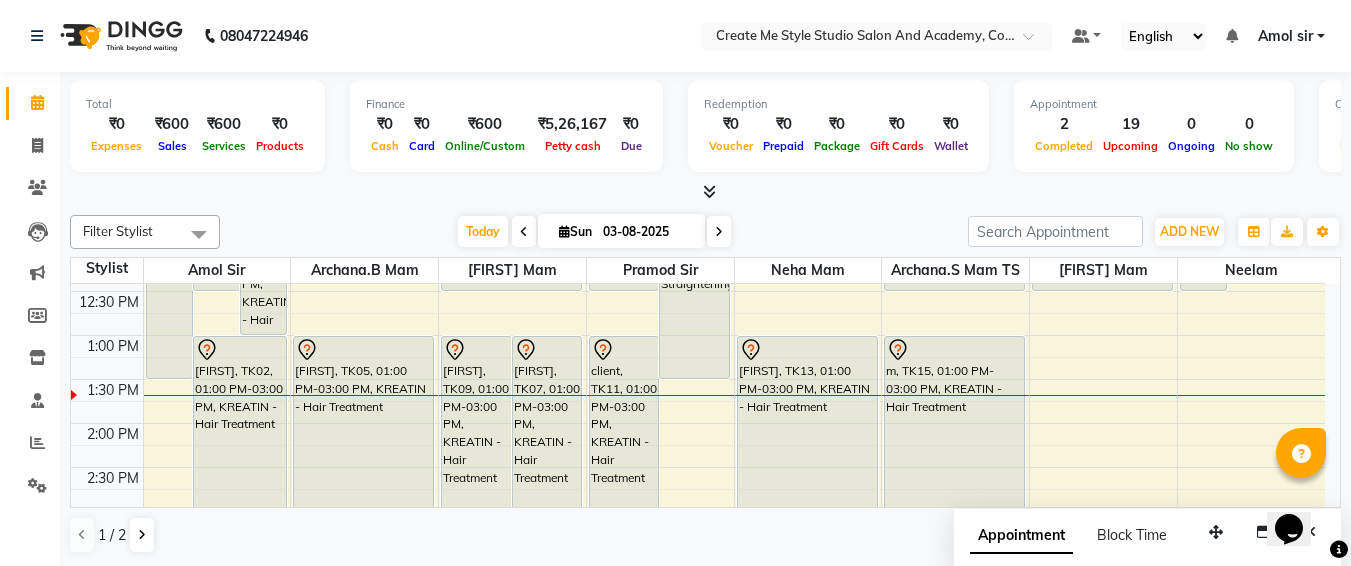 scroll, scrollTop: 0, scrollLeft: 0, axis: both 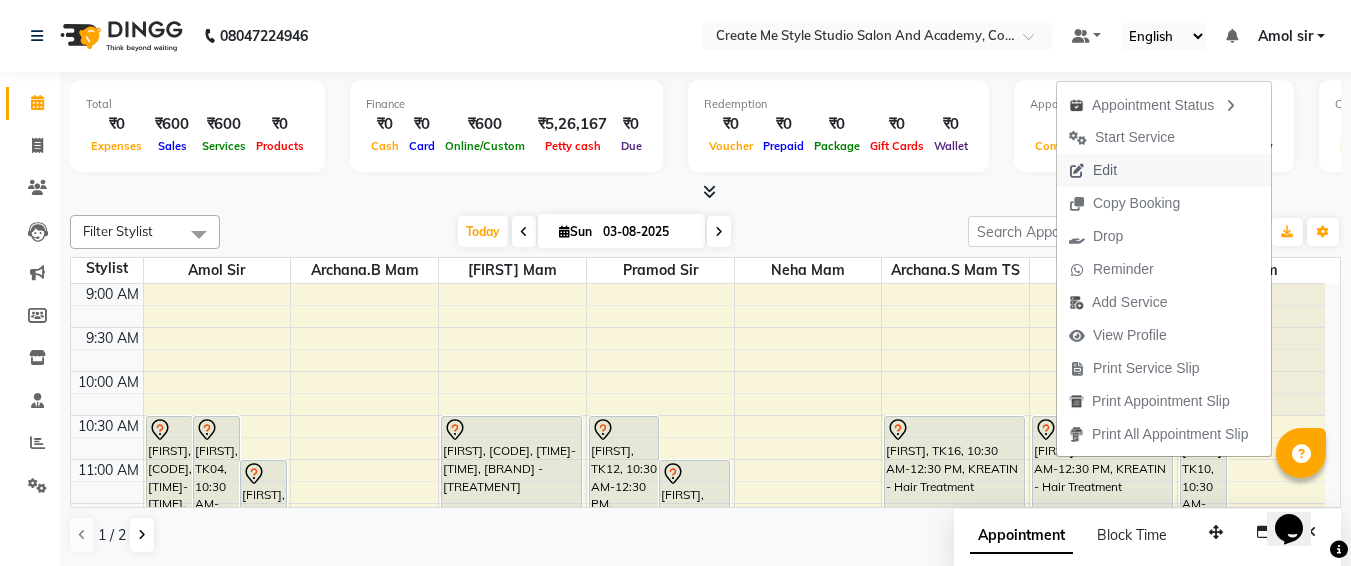 click on "Edit" at bounding box center [1164, 170] 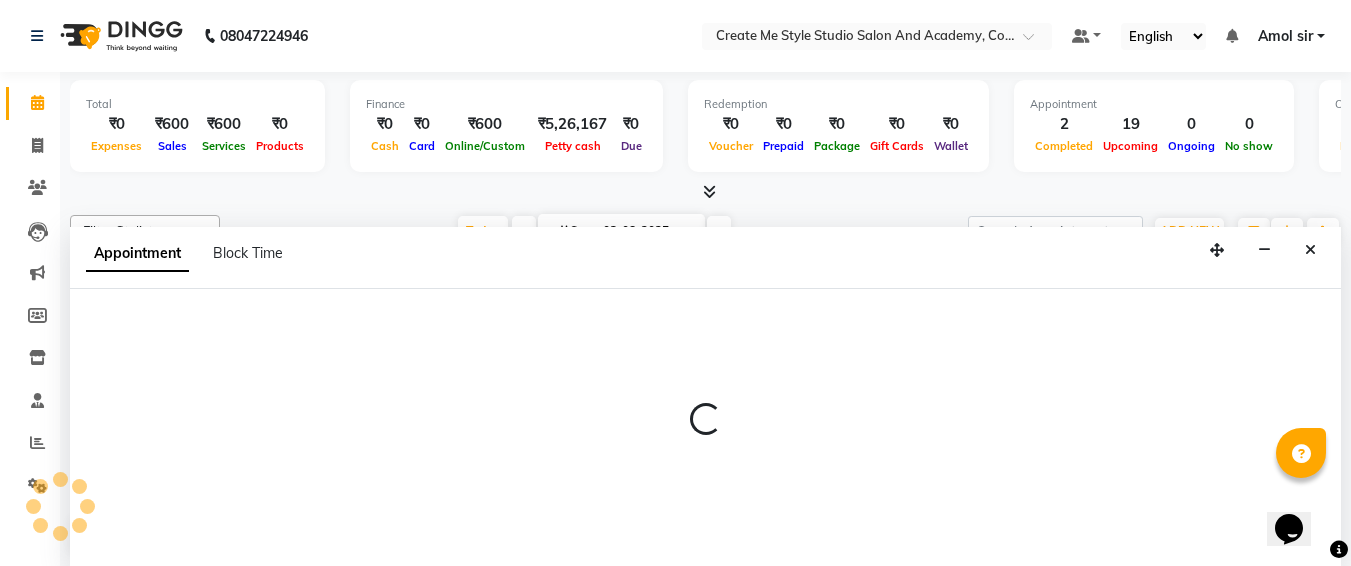 select on "tentative" 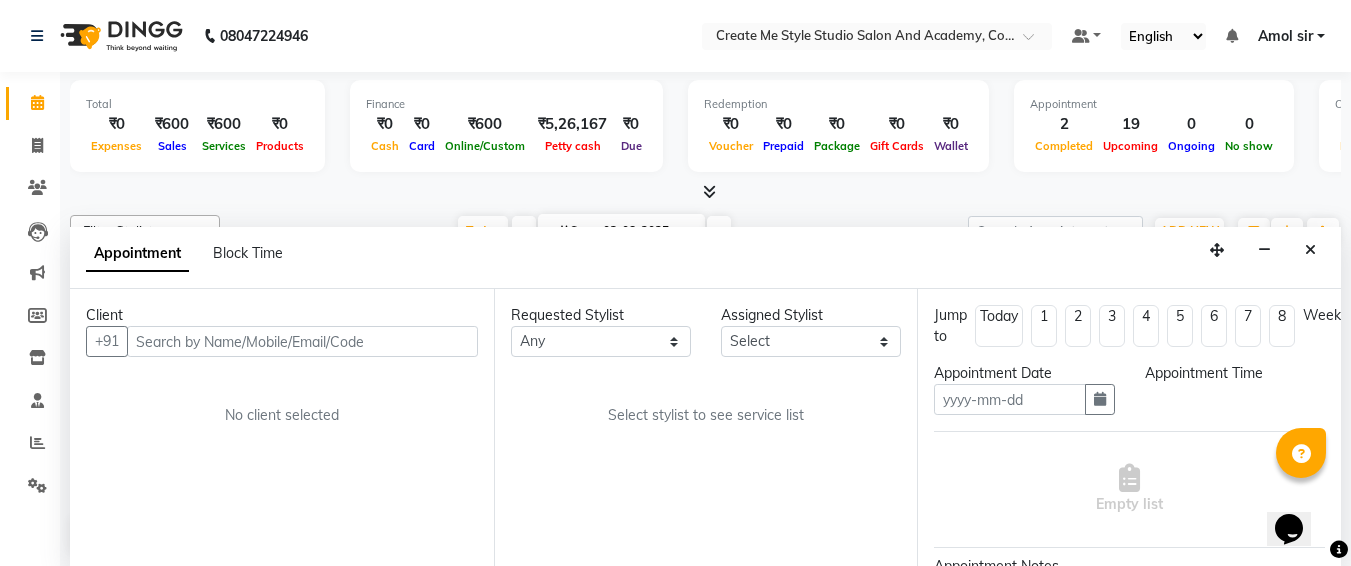 scroll, scrollTop: 1, scrollLeft: 0, axis: vertical 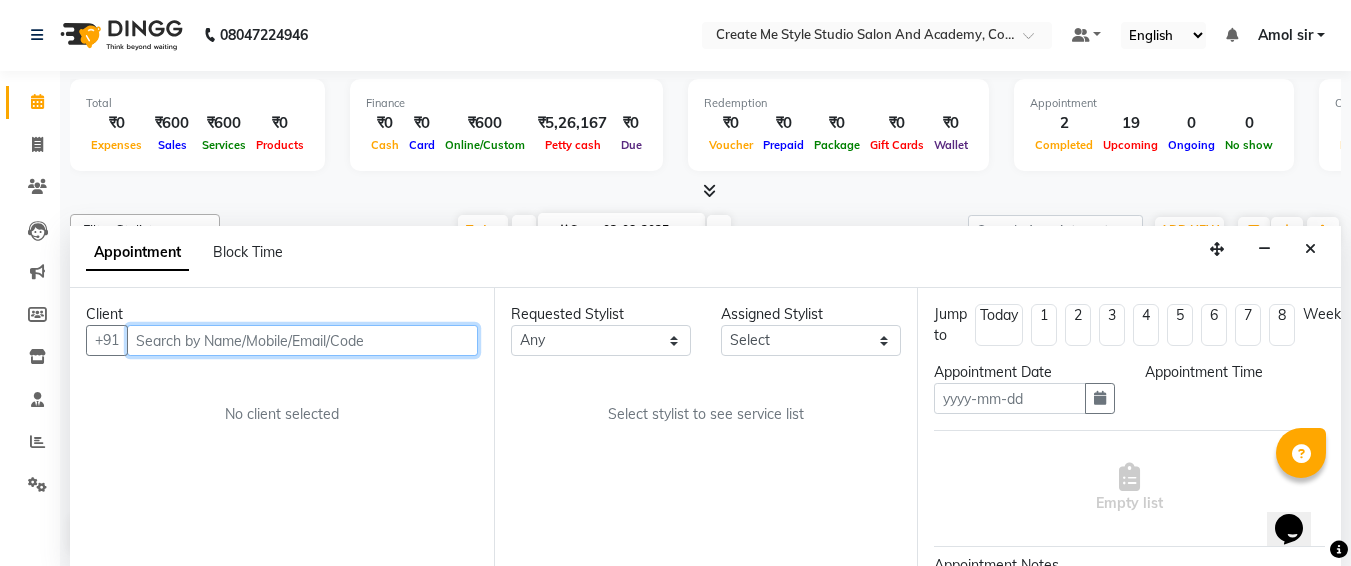 type on "03-08-2025" 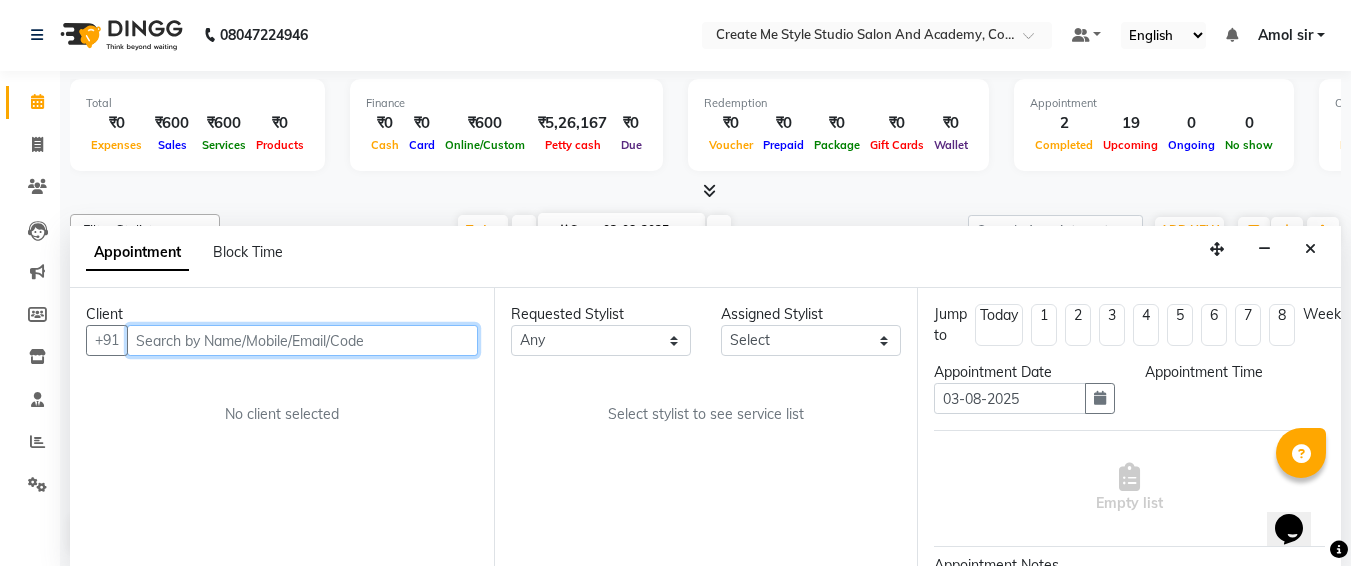select on "630" 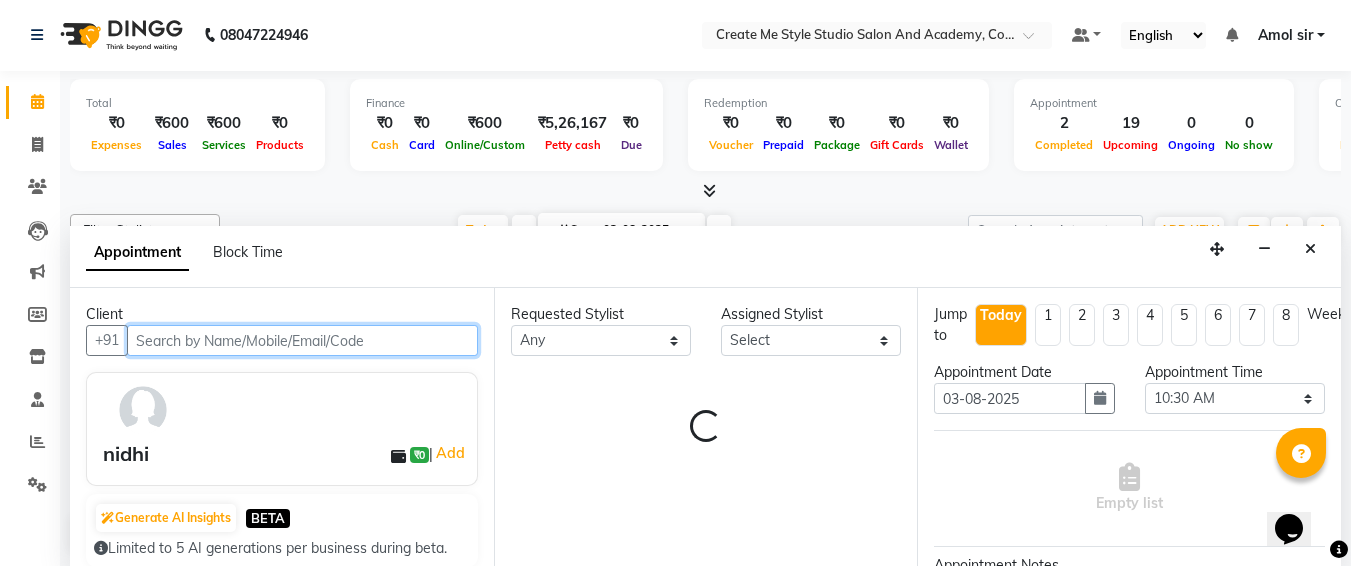 select on "79119" 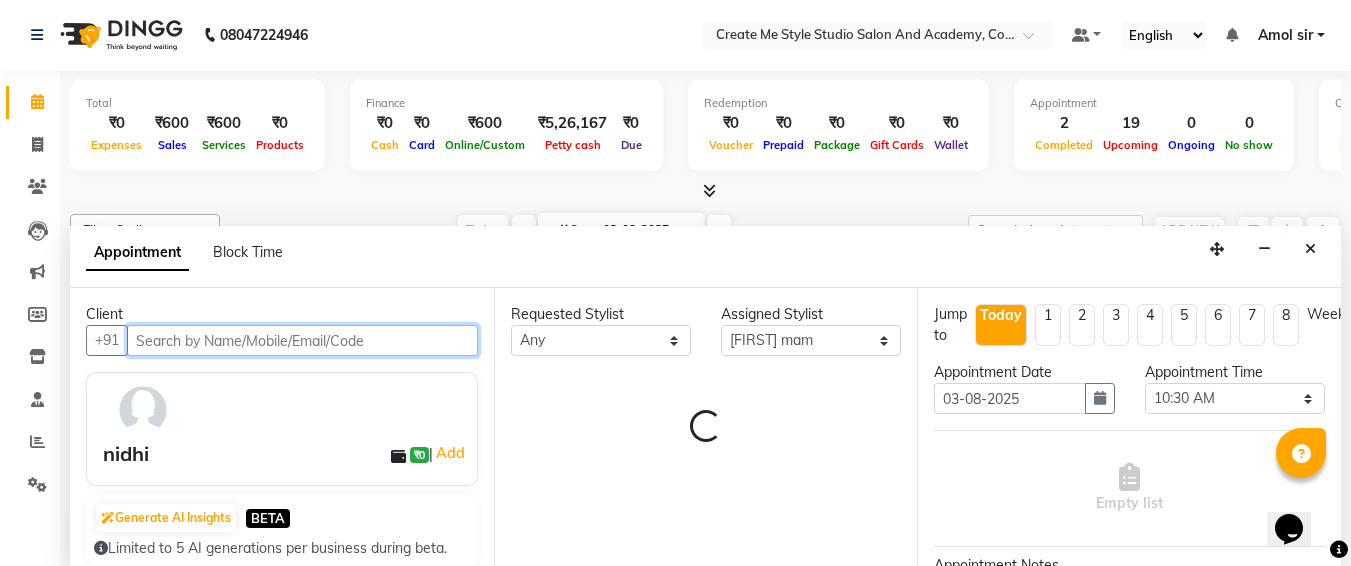 scroll, scrollTop: 353, scrollLeft: 0, axis: vertical 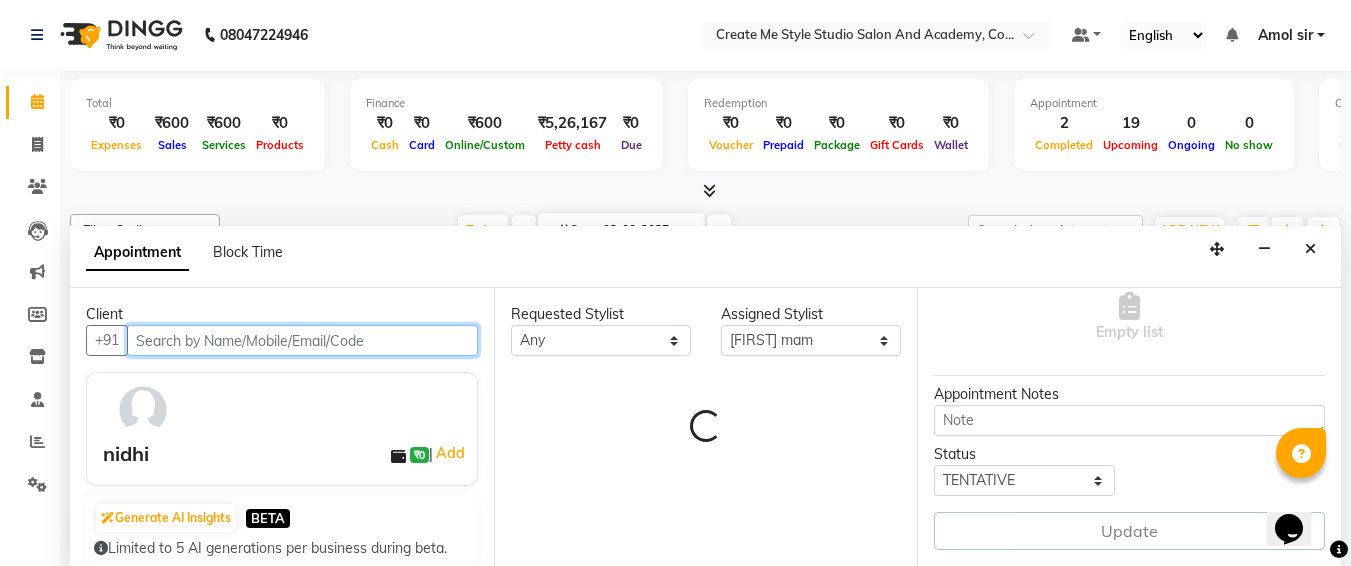 select on "4152" 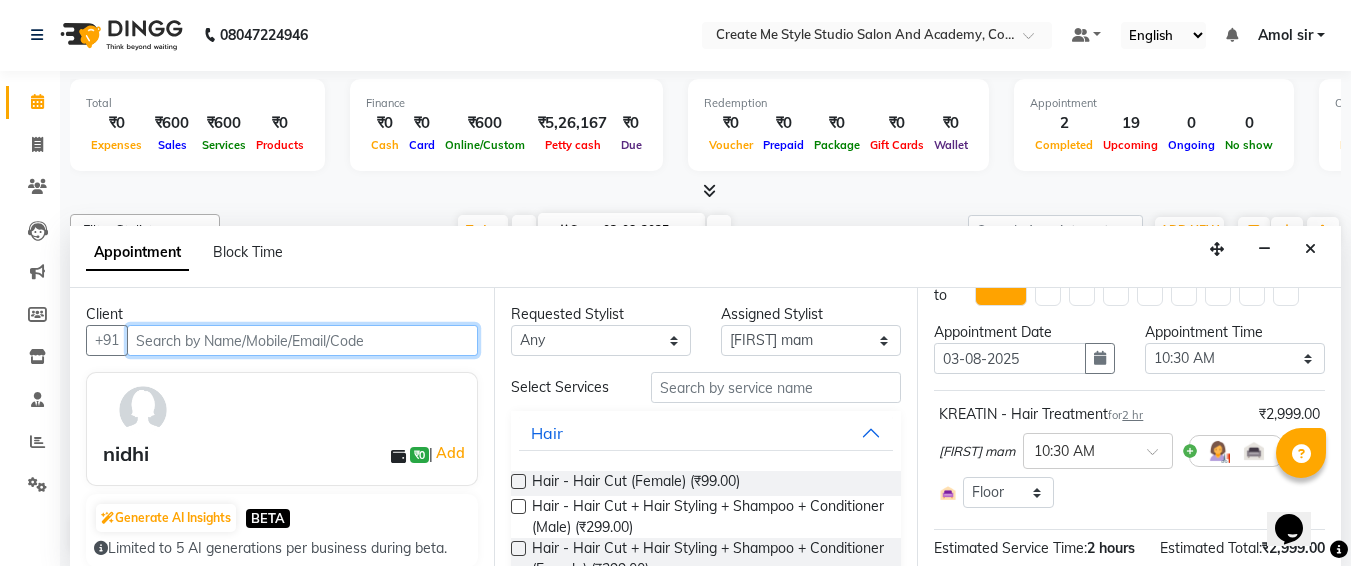 scroll, scrollTop: 0, scrollLeft: 0, axis: both 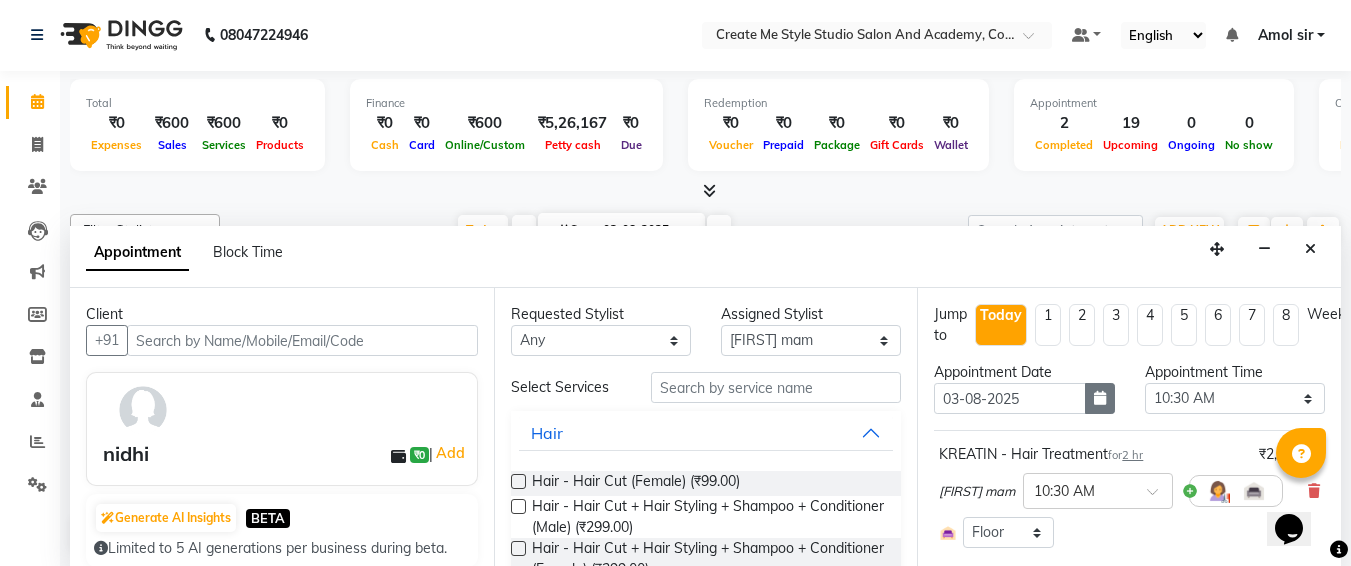 click at bounding box center [1100, 398] 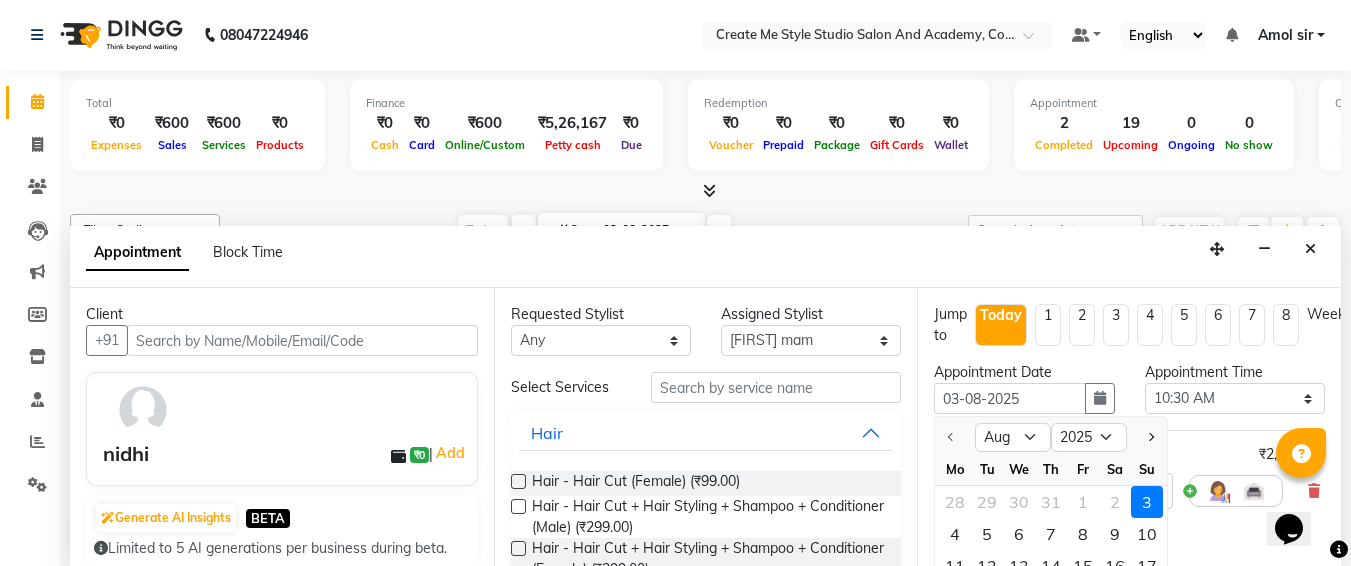 scroll, scrollTop: 0, scrollLeft: 0, axis: both 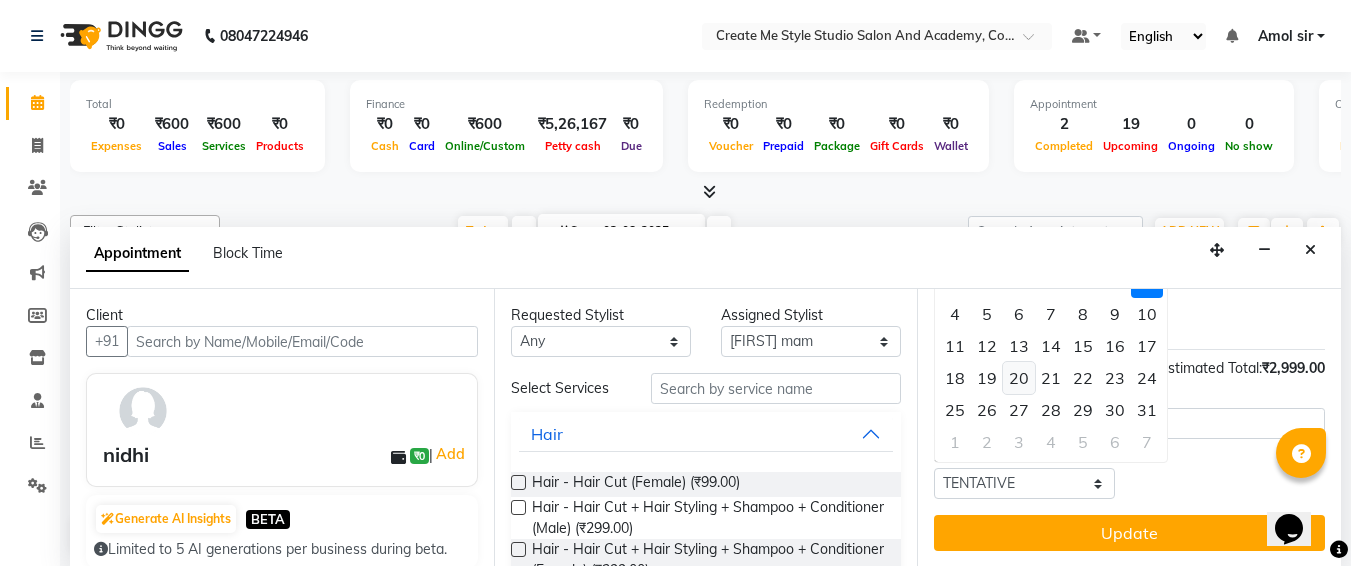 click on "20" at bounding box center [1019, 378] 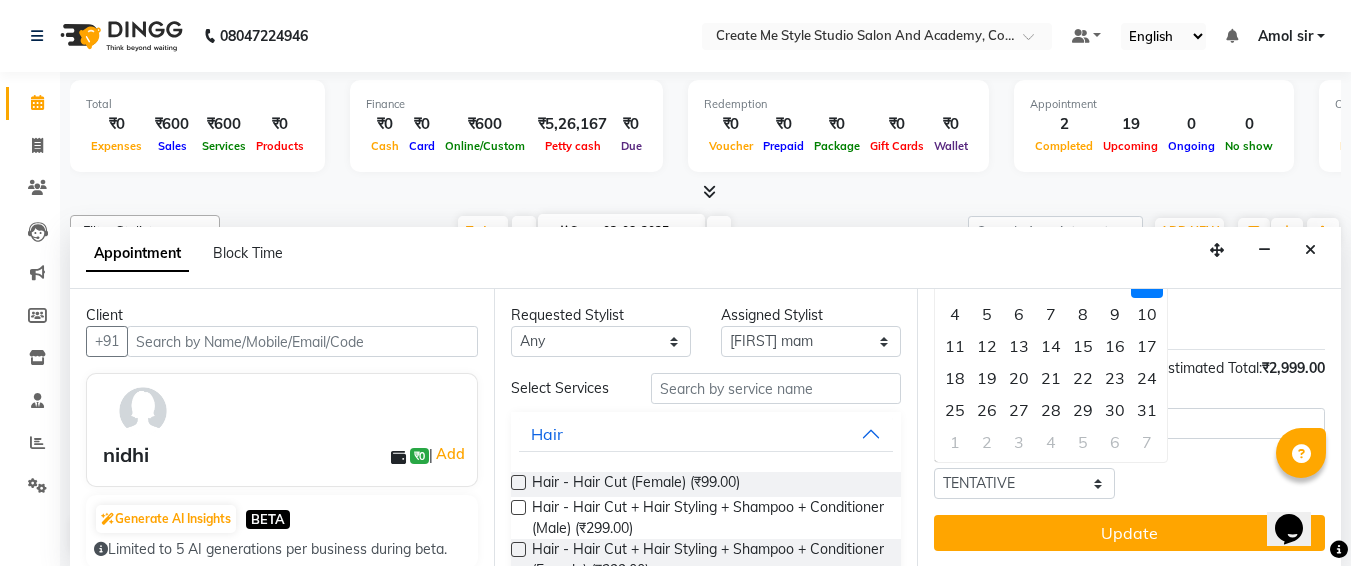 type on "20-08-2025" 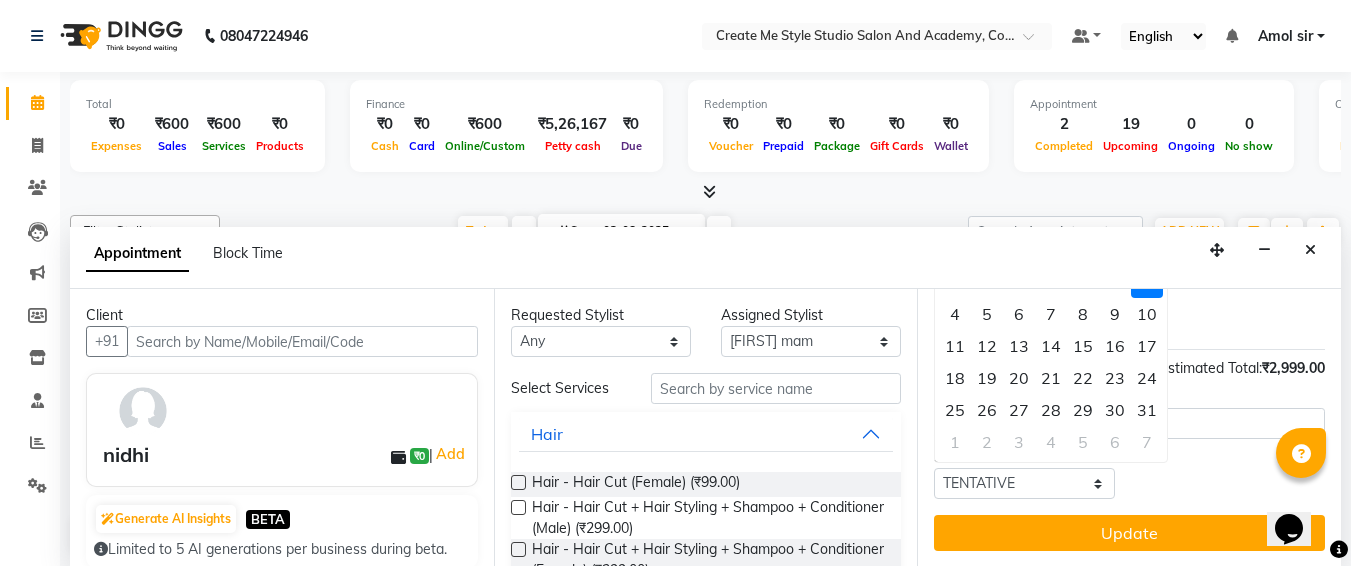 type on "20-08-2025" 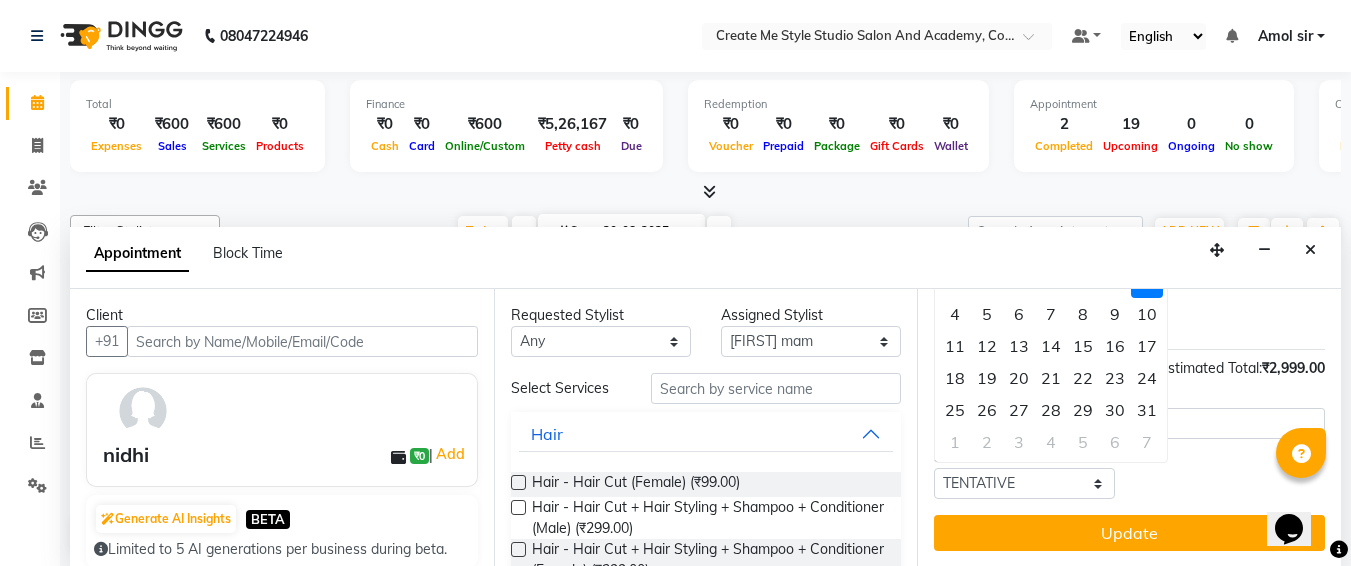scroll, scrollTop: 0, scrollLeft: 0, axis: both 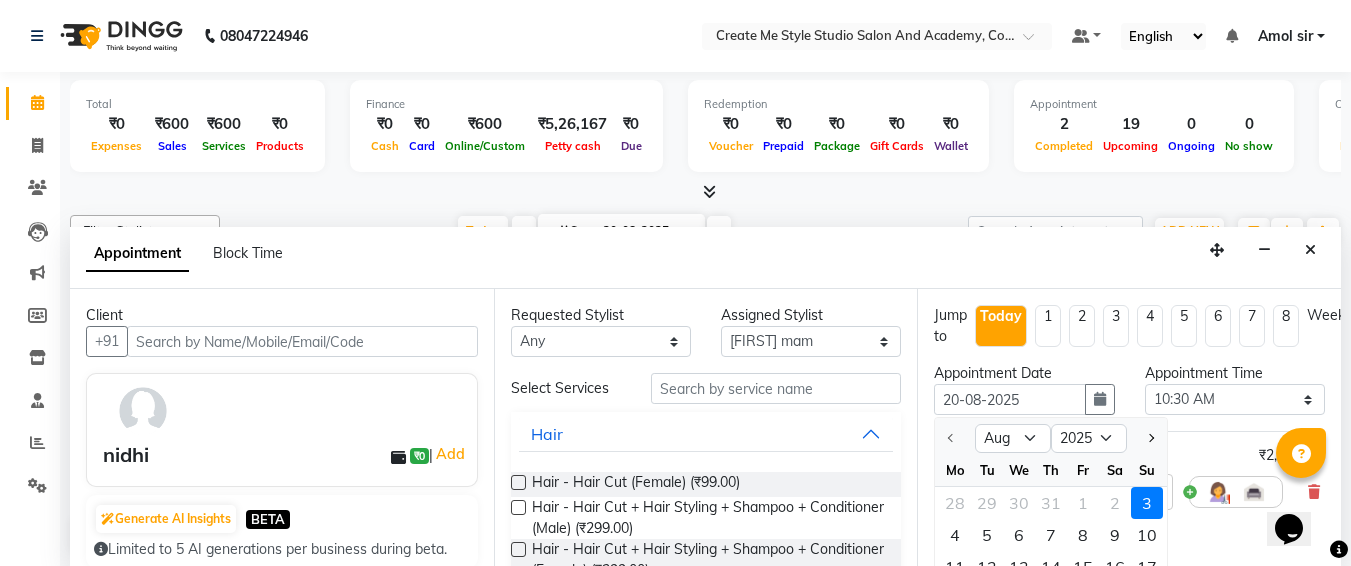 select on "630" 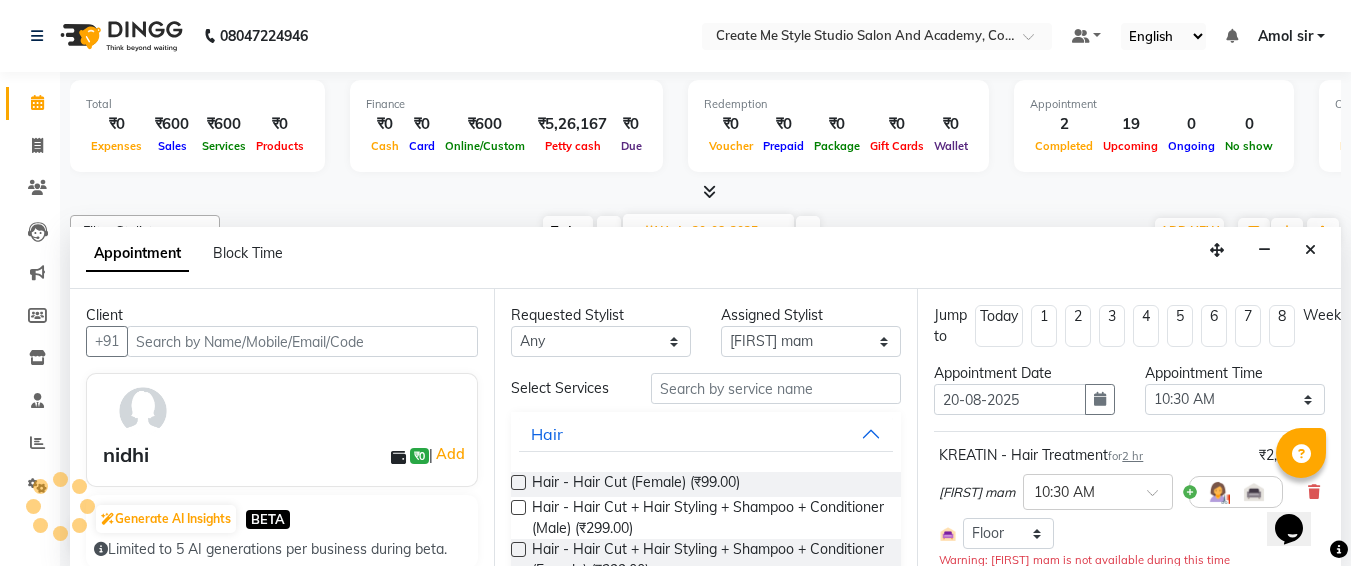 scroll, scrollTop: 353, scrollLeft: 0, axis: vertical 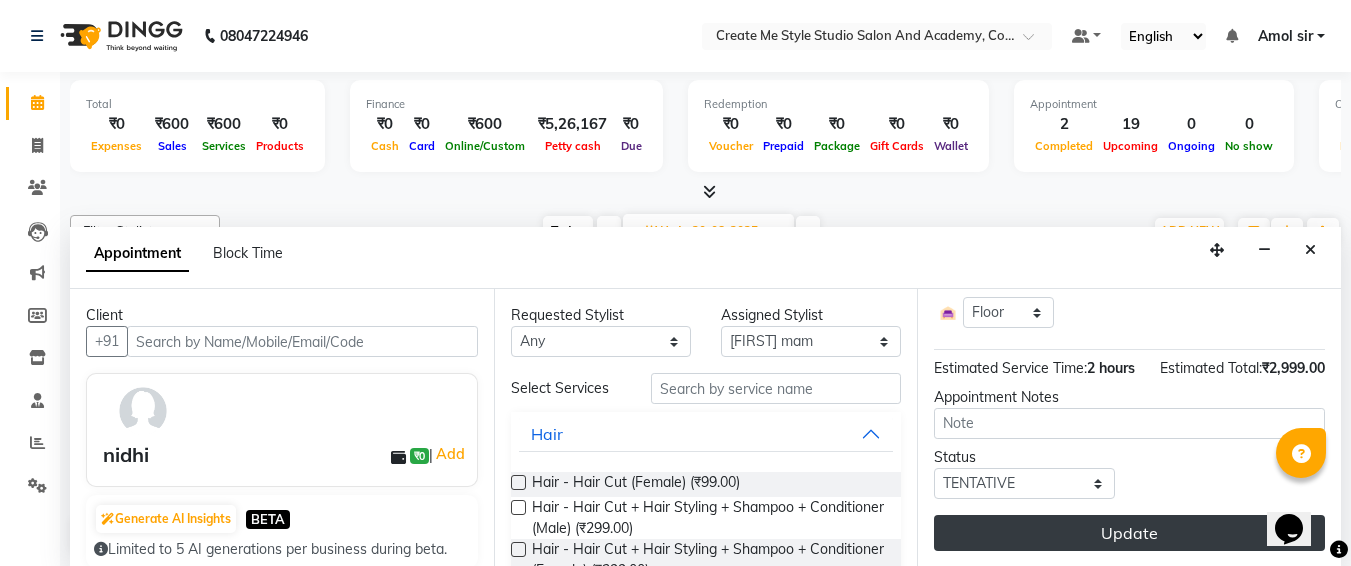 click on "Update" at bounding box center [1129, 533] 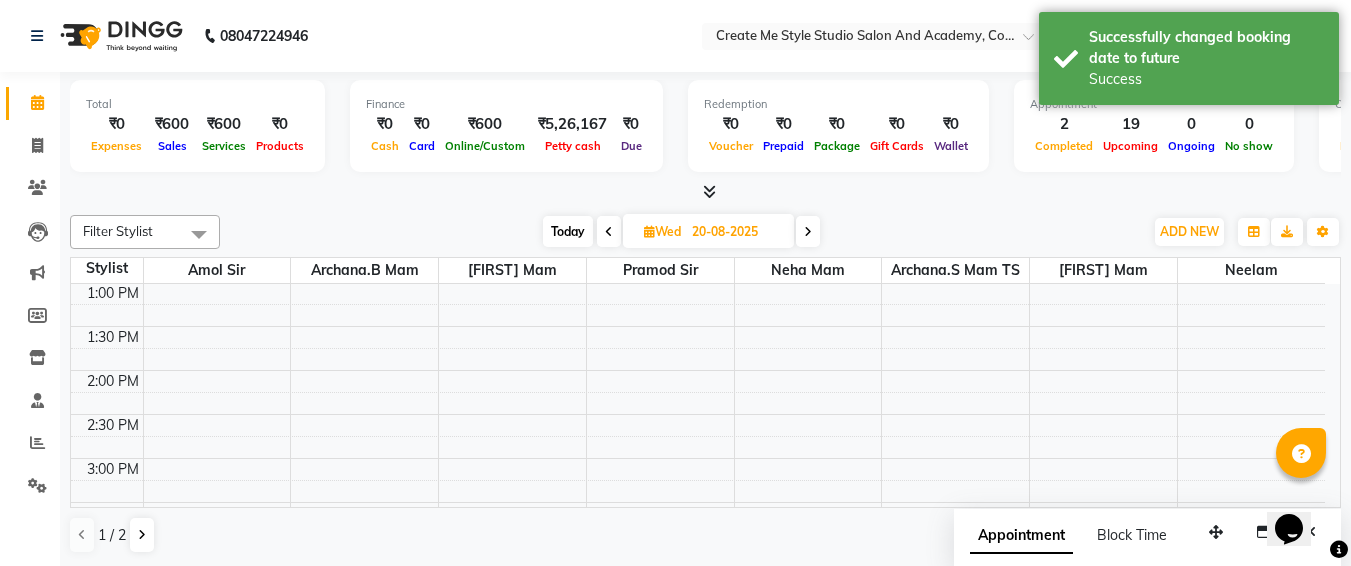 click on "20-08-2025" at bounding box center [736, 232] 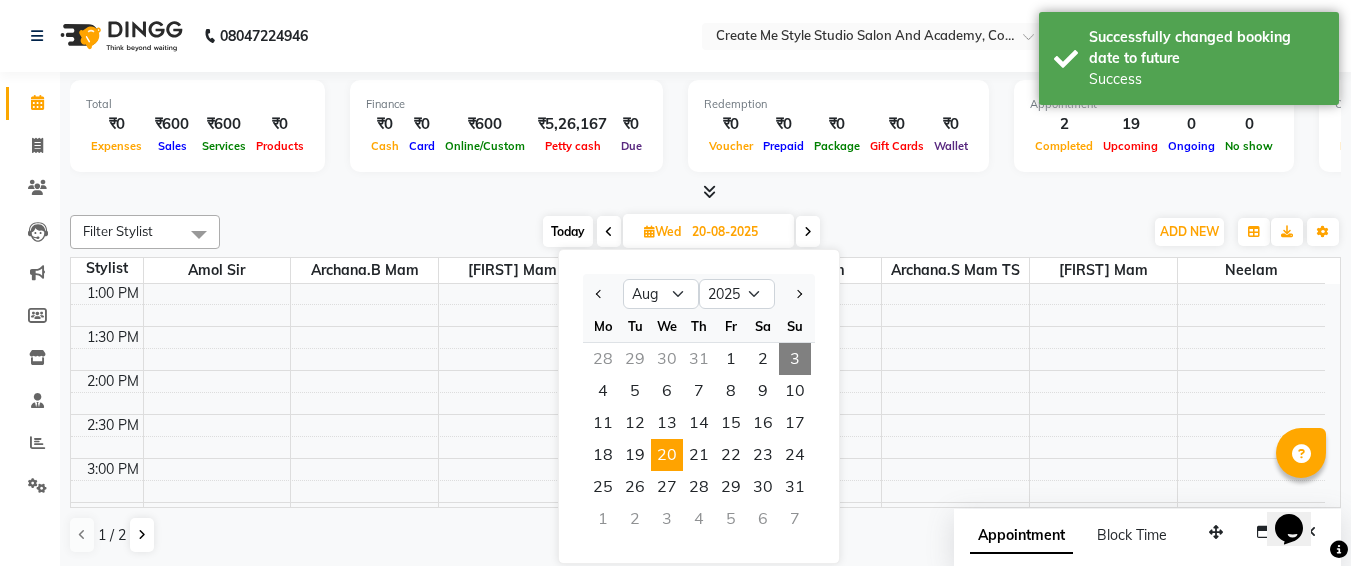 click on "3" at bounding box center [795, 359] 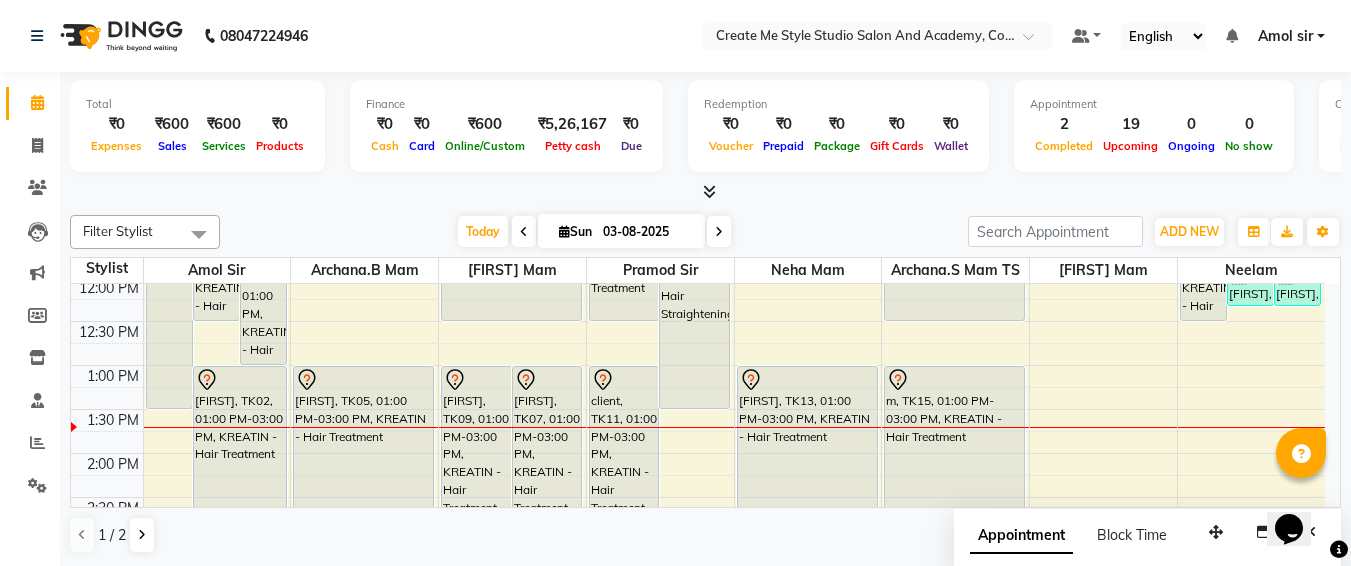 scroll, scrollTop: 0, scrollLeft: 0, axis: both 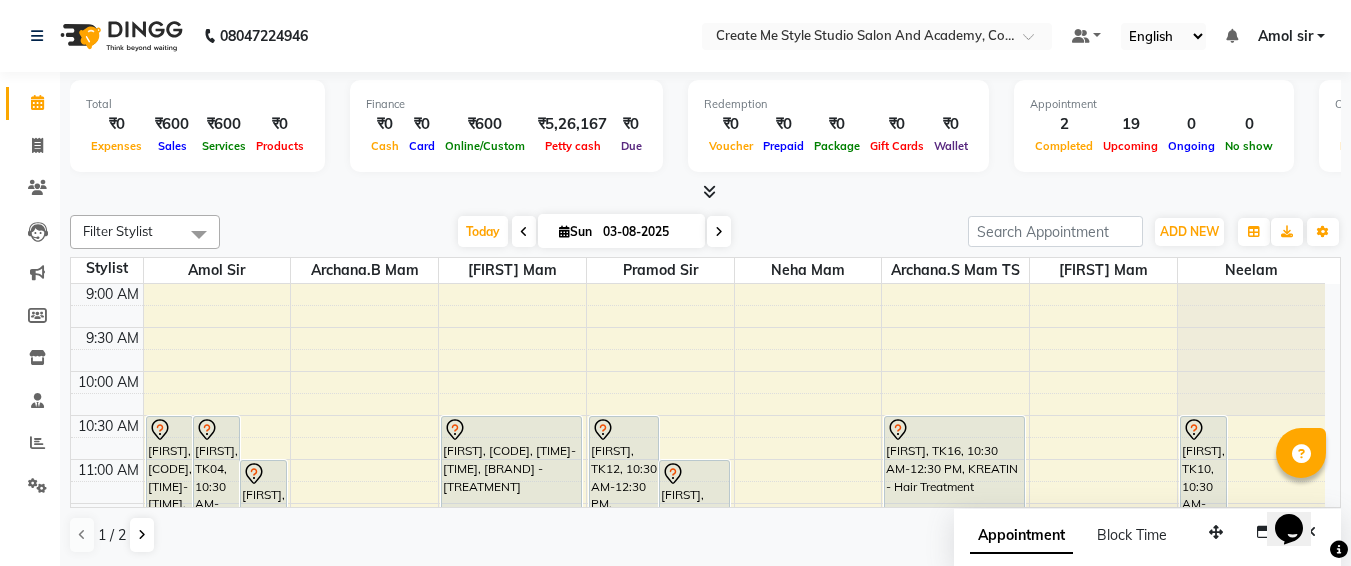 click on "Sun 03-08-2025" at bounding box center (621, 231) 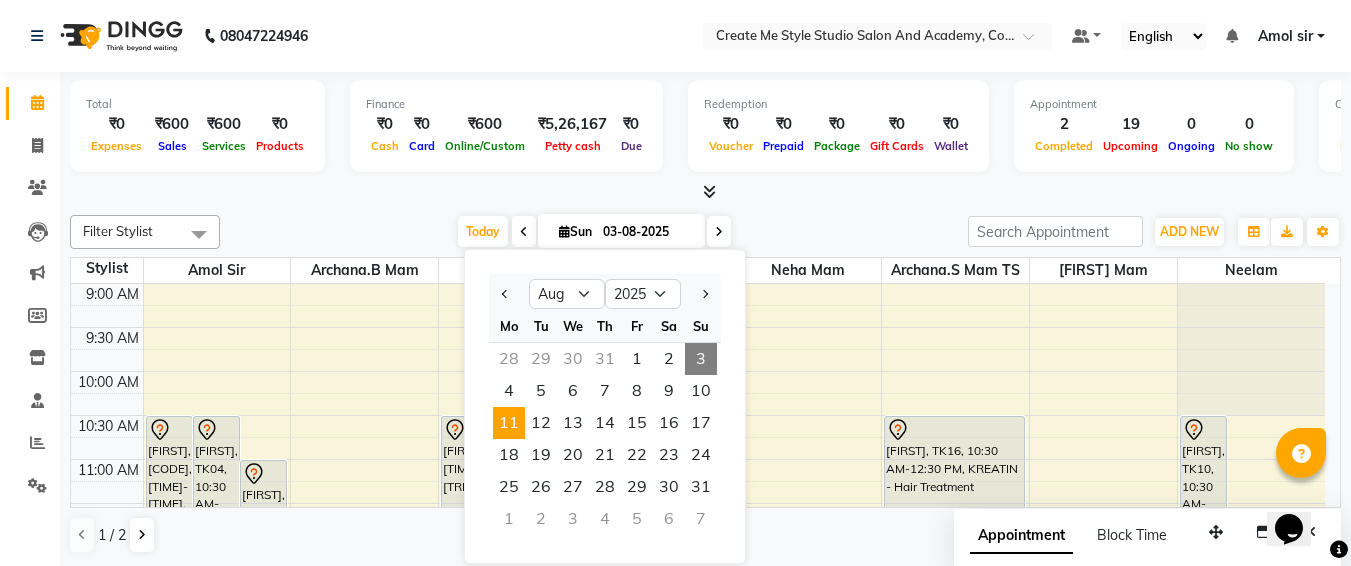 click on "11" at bounding box center (509, 423) 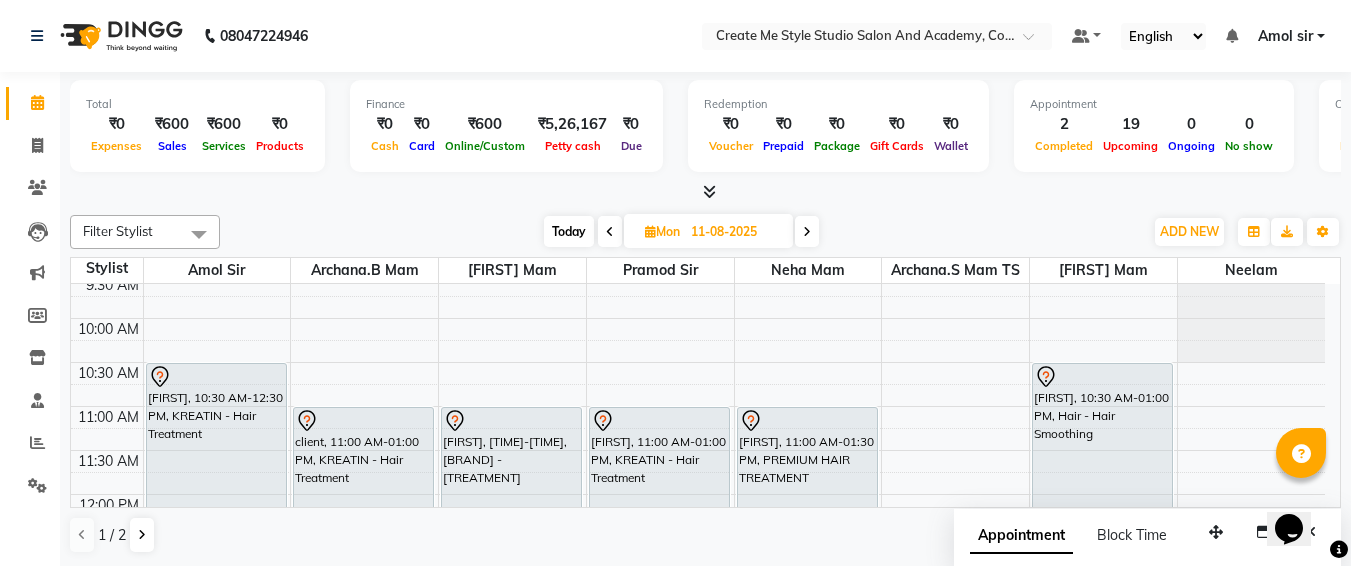 scroll, scrollTop: 20, scrollLeft: 0, axis: vertical 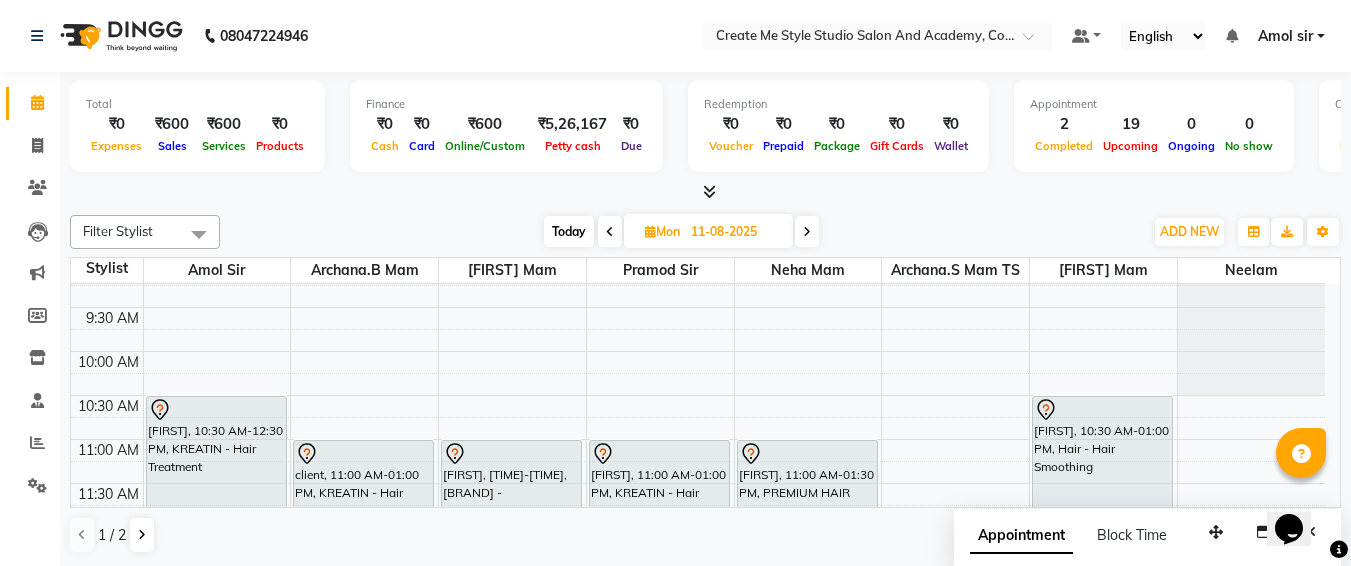 click on "11-08-2025" at bounding box center (735, 232) 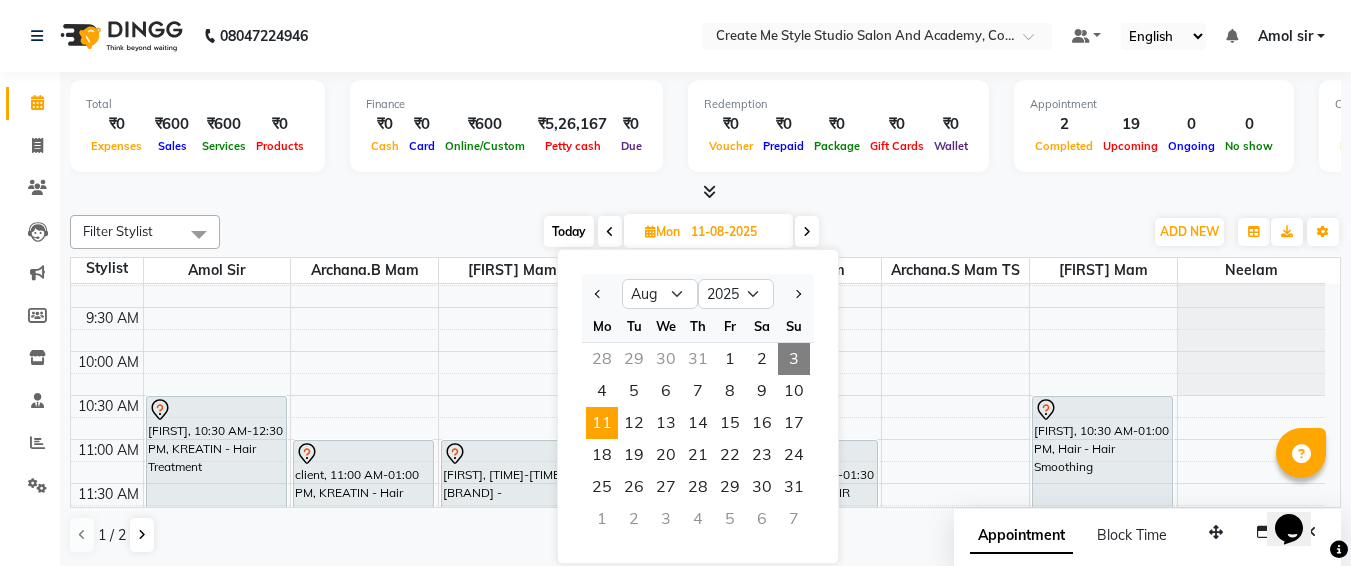 click on "3" at bounding box center (794, 359) 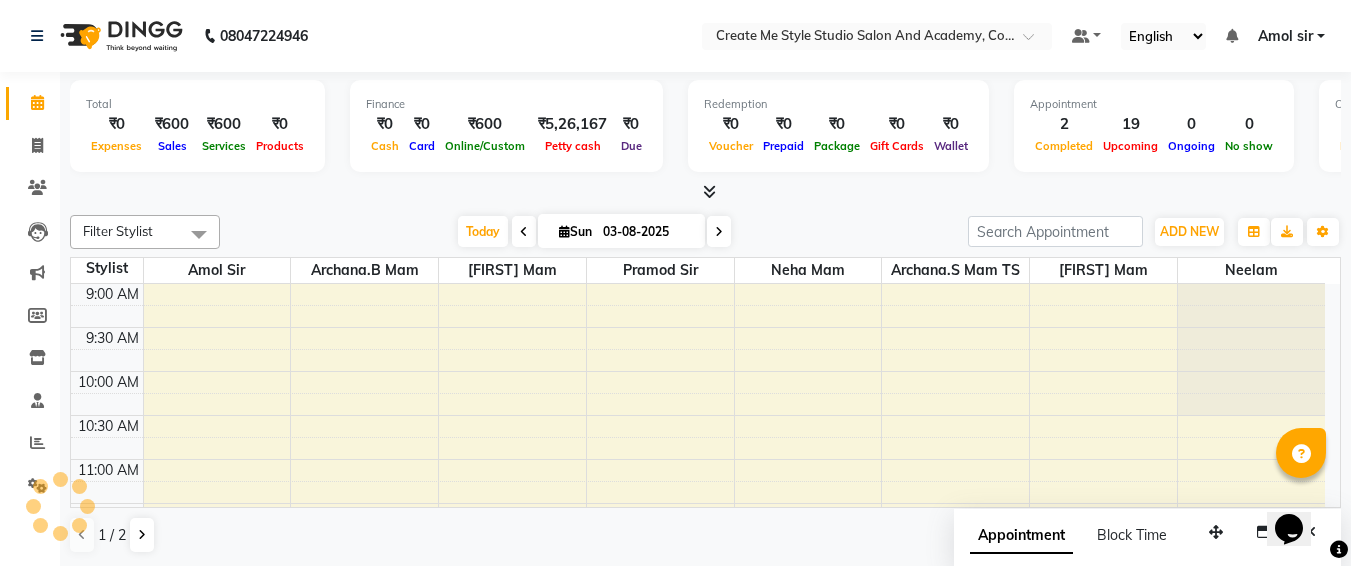 scroll, scrollTop: 353, scrollLeft: 0, axis: vertical 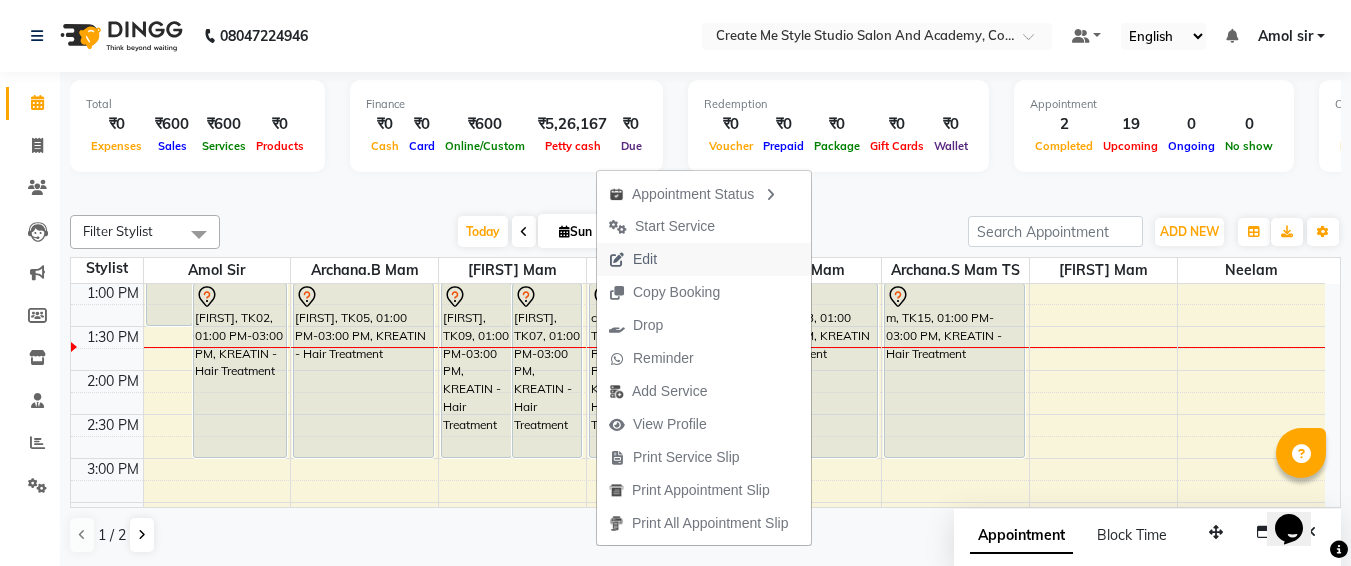 drag, startPoint x: 667, startPoint y: 259, endPoint x: 644, endPoint y: 266, distance: 24.04163 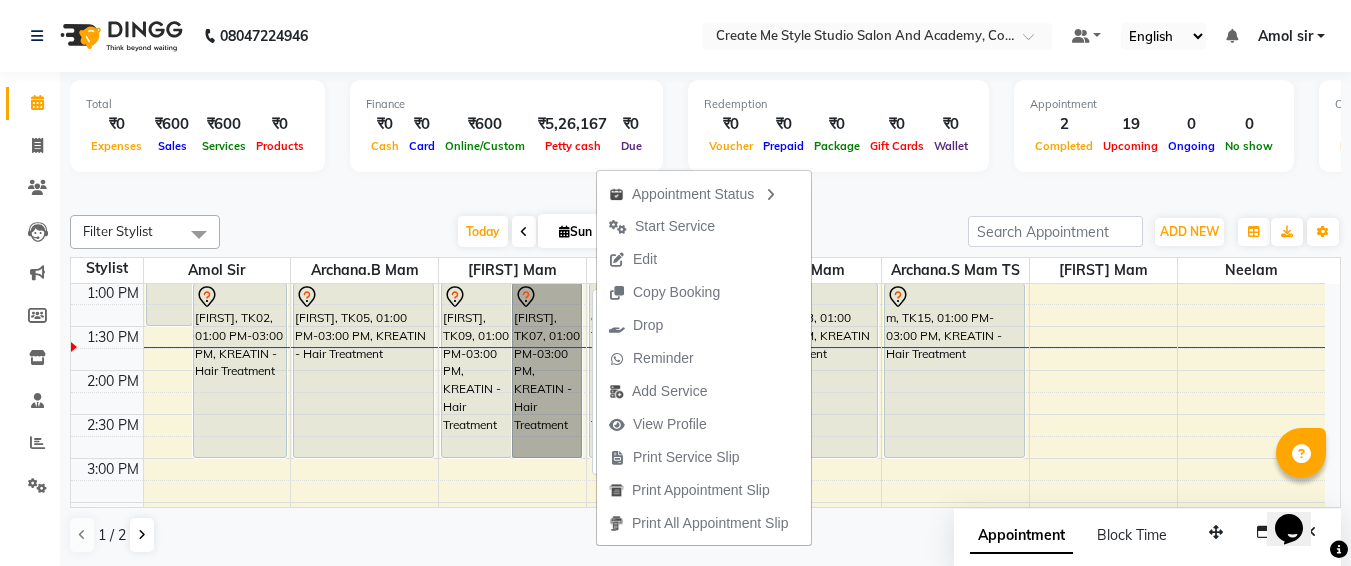 drag, startPoint x: 644, startPoint y: 266, endPoint x: 572, endPoint y: 317, distance: 88.23265 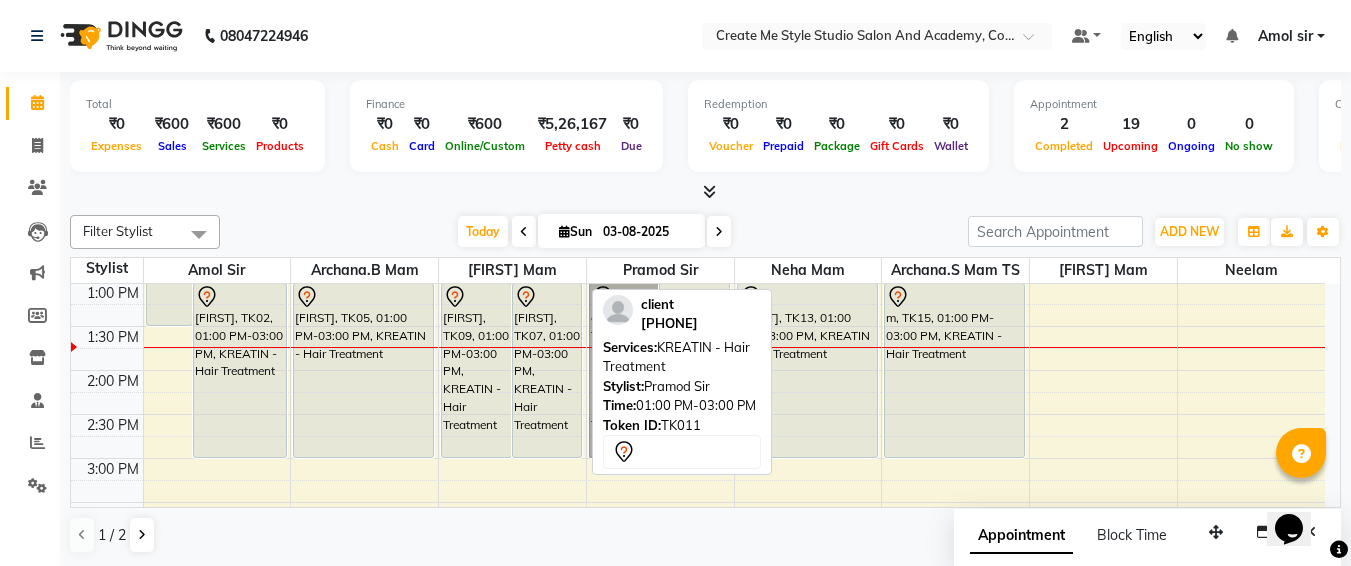 drag, startPoint x: 822, startPoint y: 499, endPoint x: 629, endPoint y: 367, distance: 233.82259 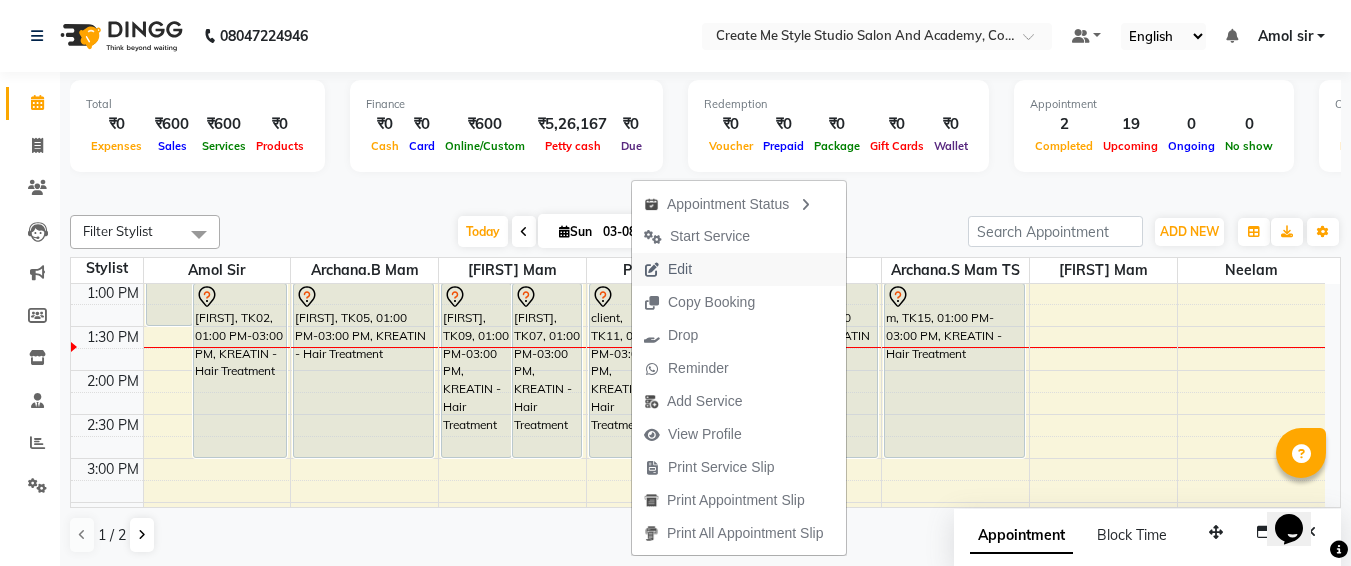 click on "Edit" at bounding box center (739, 269) 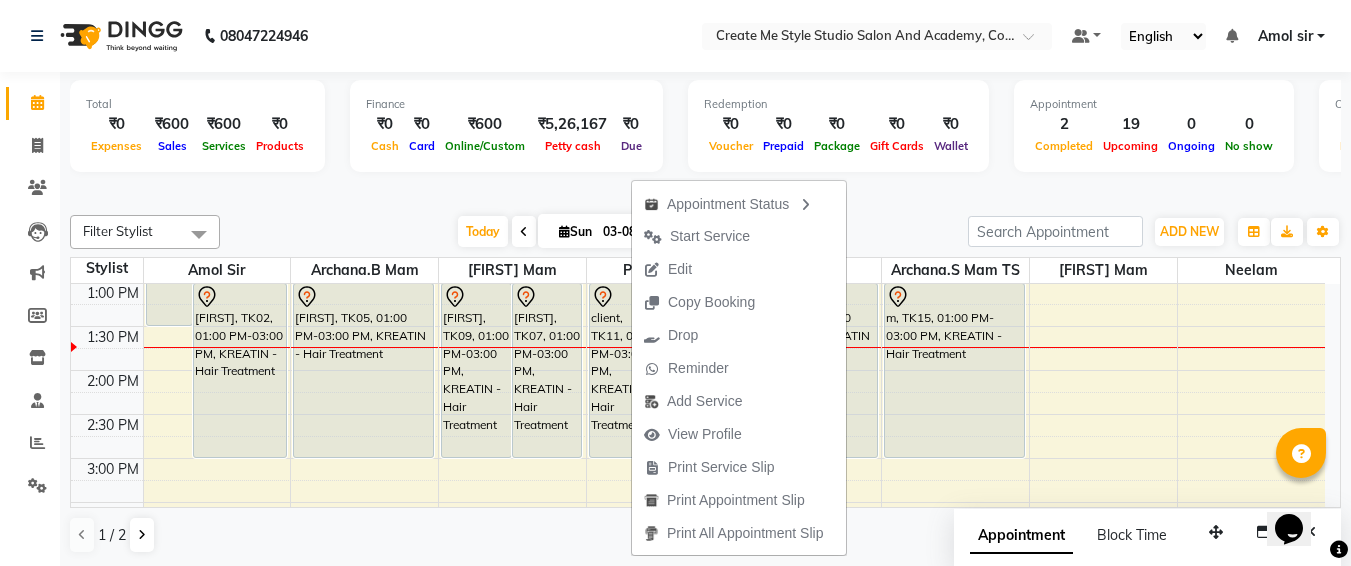 select on "tentative" 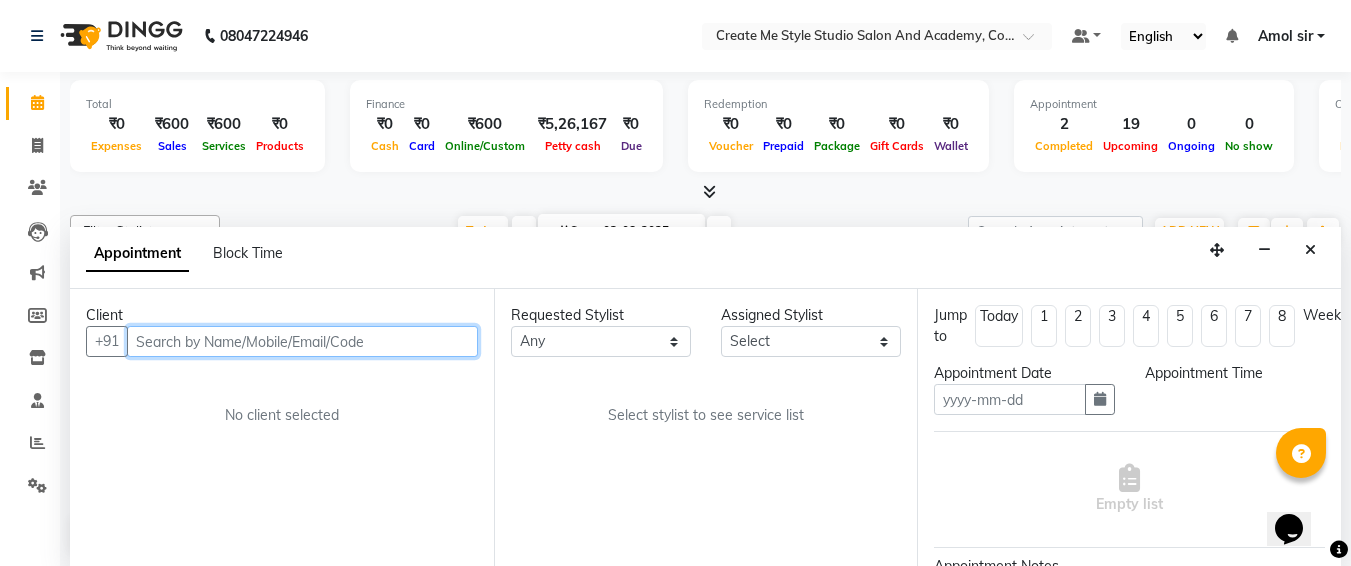 scroll, scrollTop: 1, scrollLeft: 0, axis: vertical 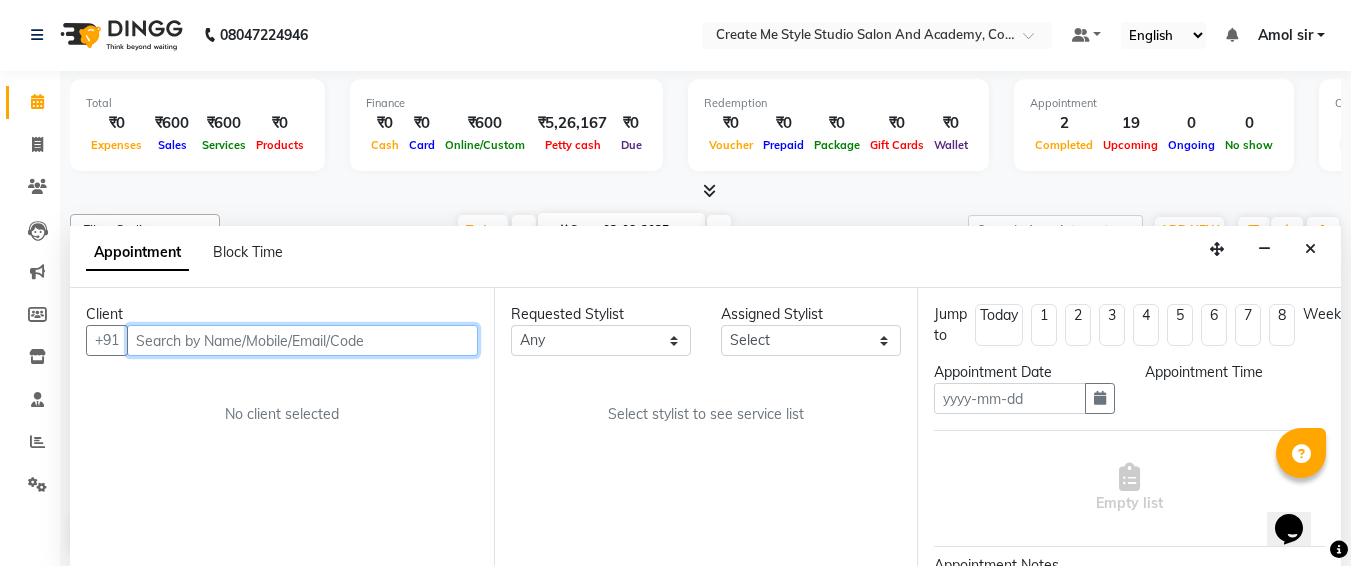 type on "03-08-2025" 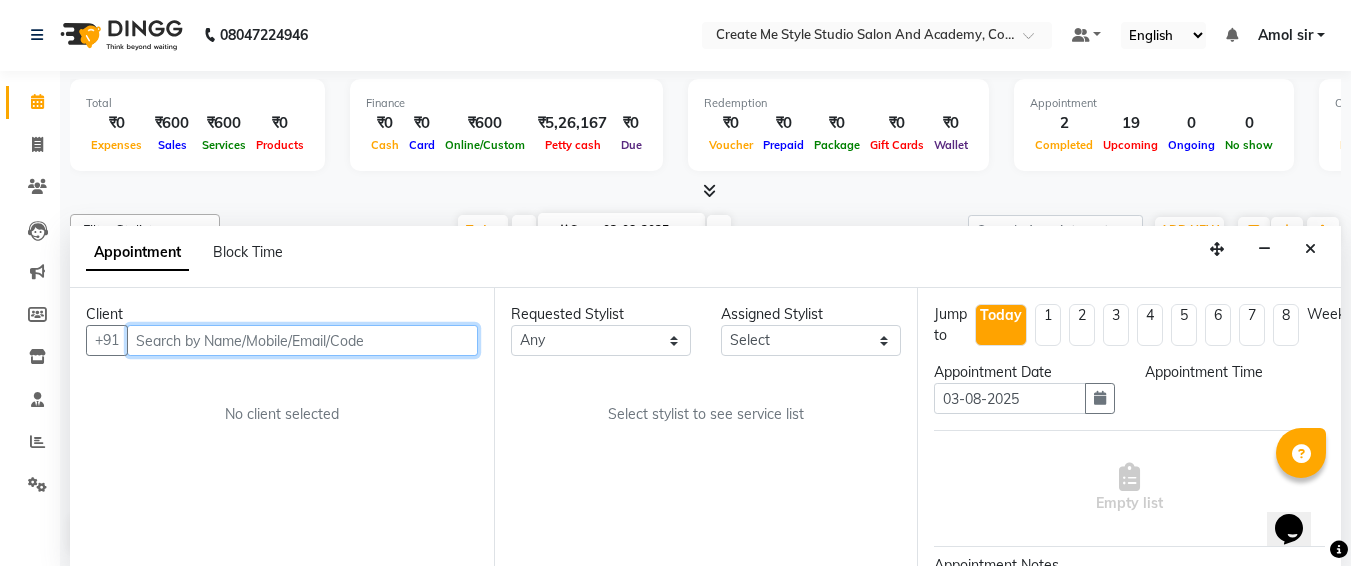 select on "79116" 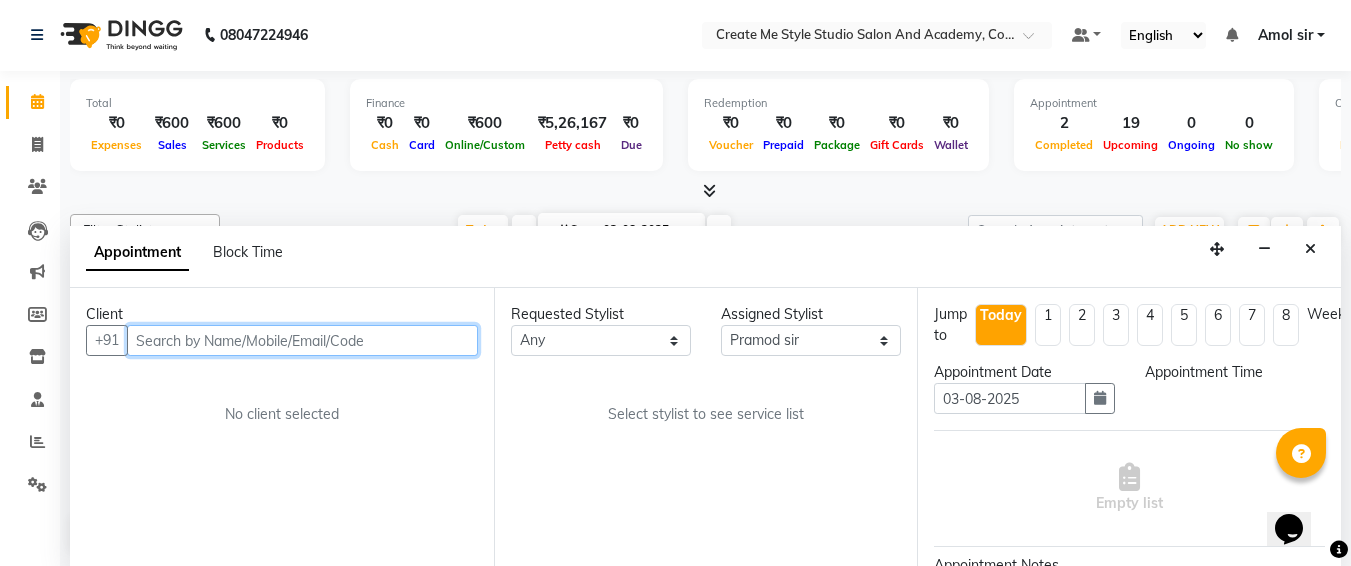 scroll, scrollTop: 353, scrollLeft: 0, axis: vertical 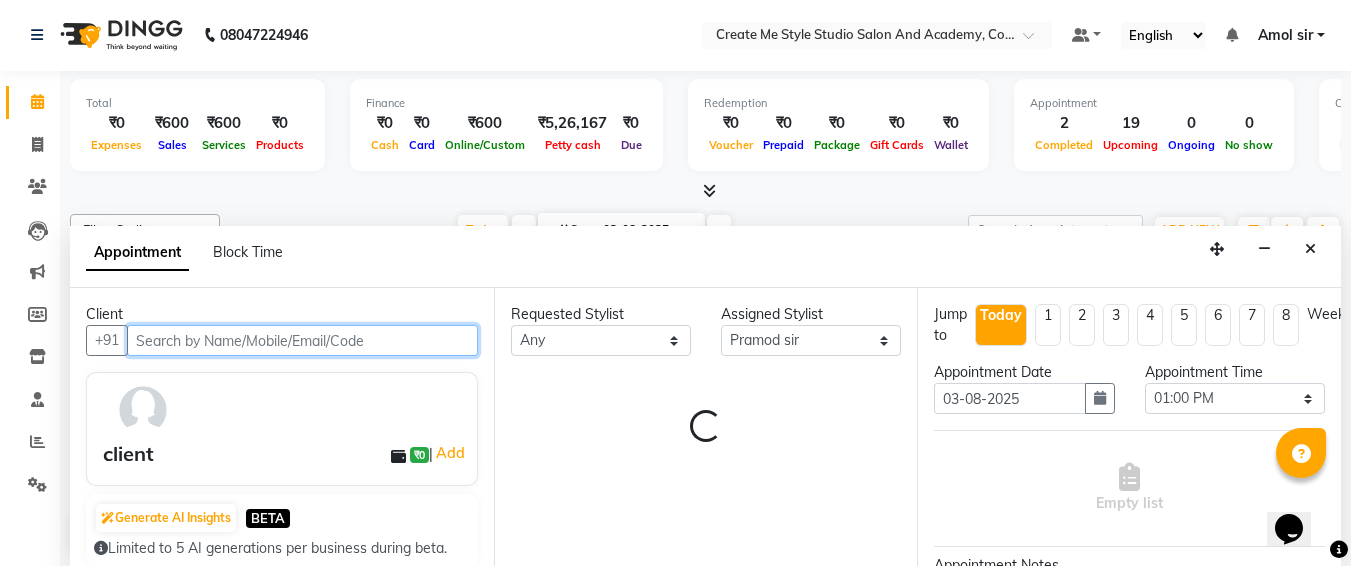 select on "4152" 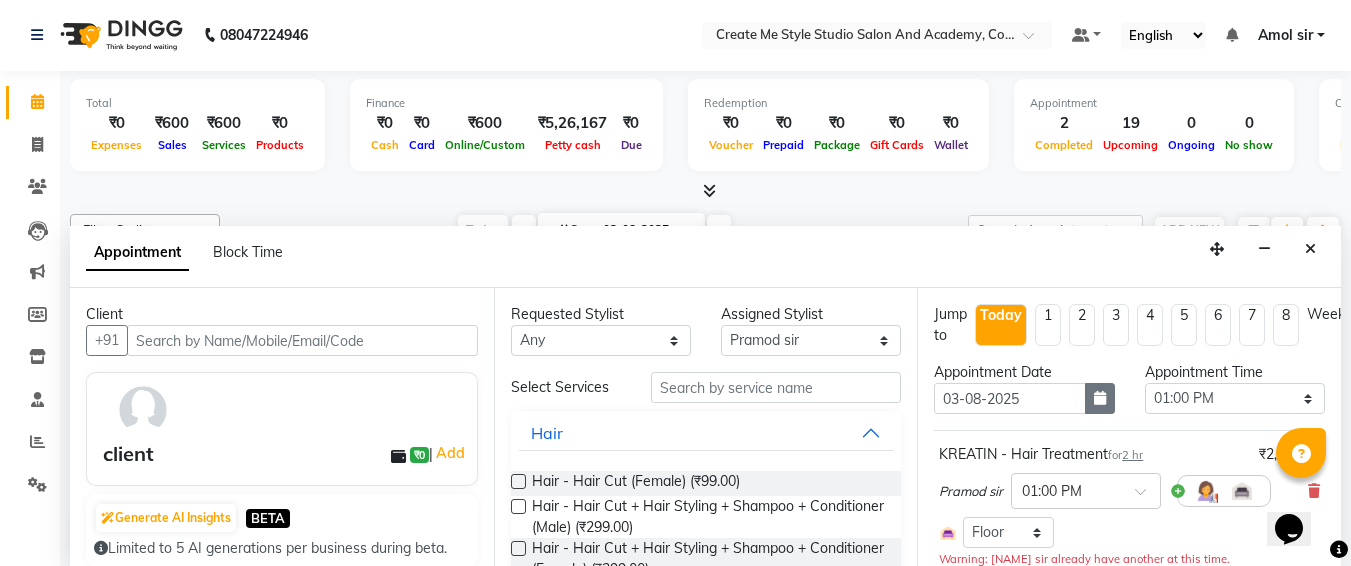 click at bounding box center (1100, 398) 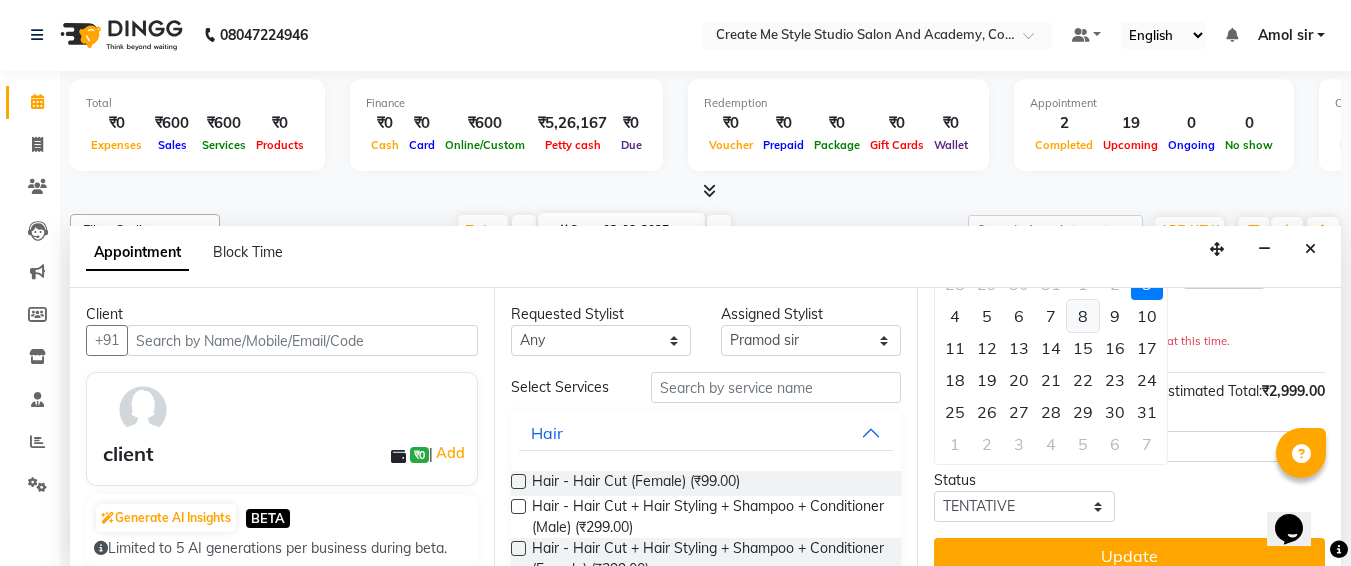 scroll, scrollTop: 278, scrollLeft: 0, axis: vertical 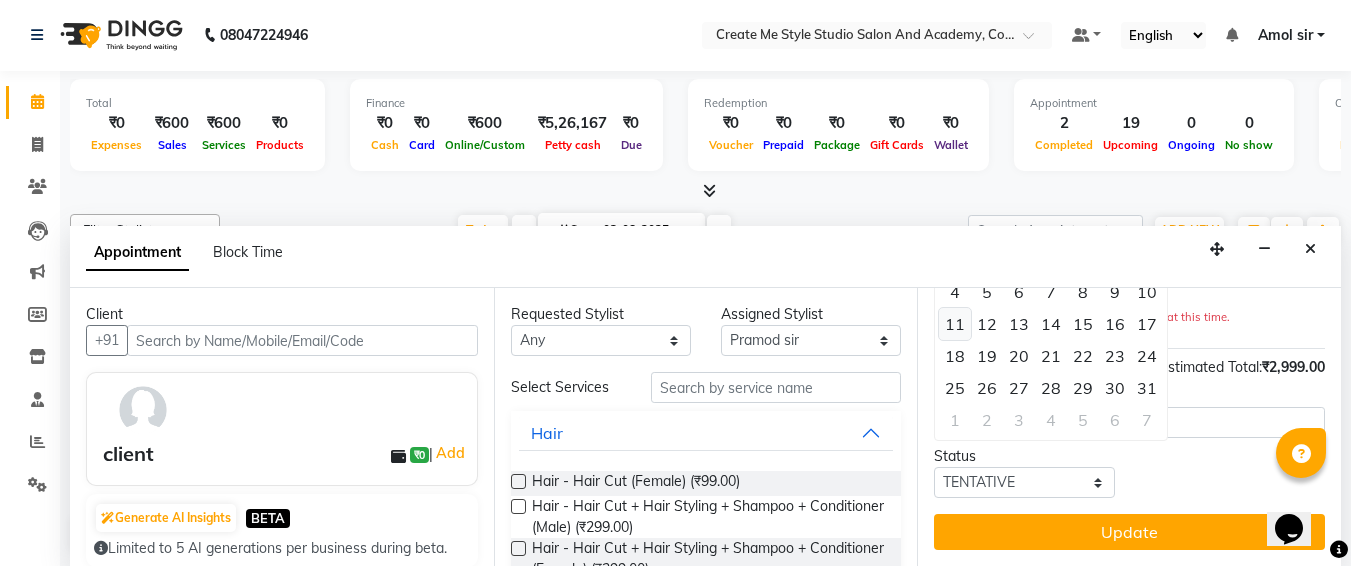 click on "11" at bounding box center [955, 324] 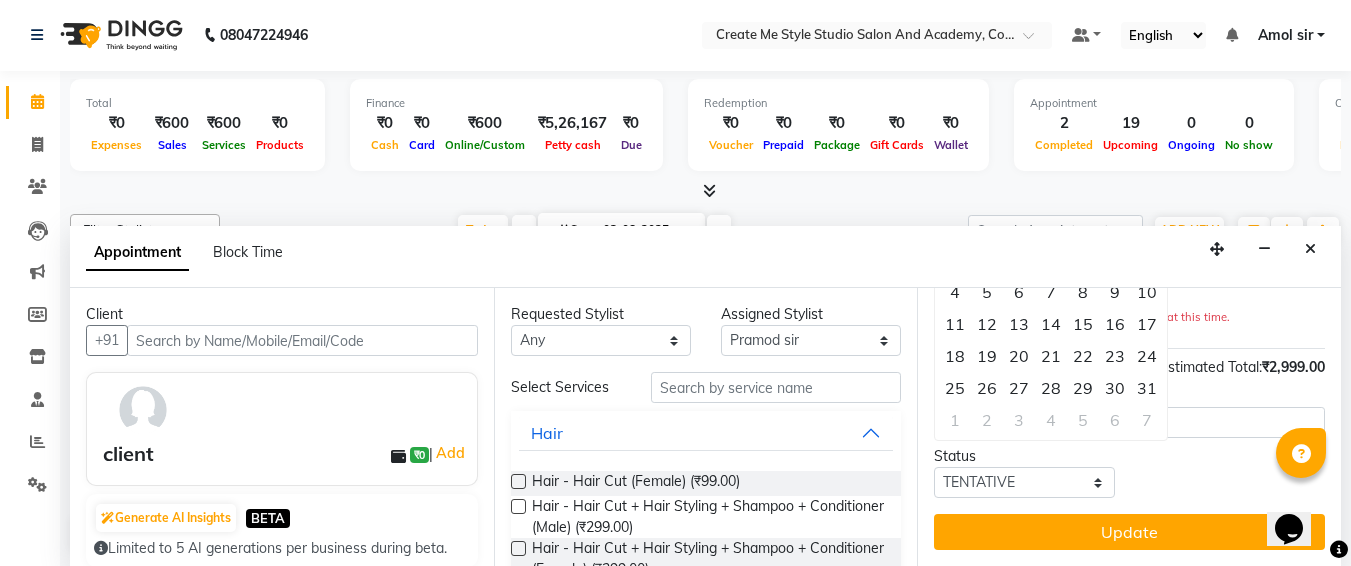 type on "11-08-2025" 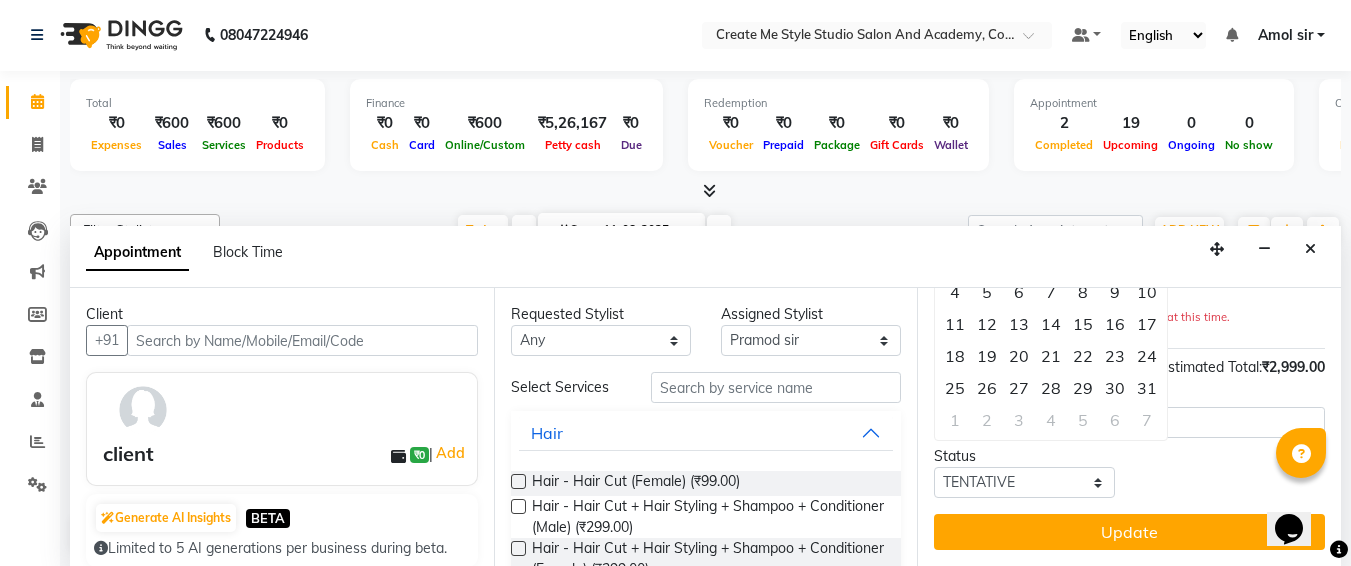 scroll, scrollTop: 0, scrollLeft: 0, axis: both 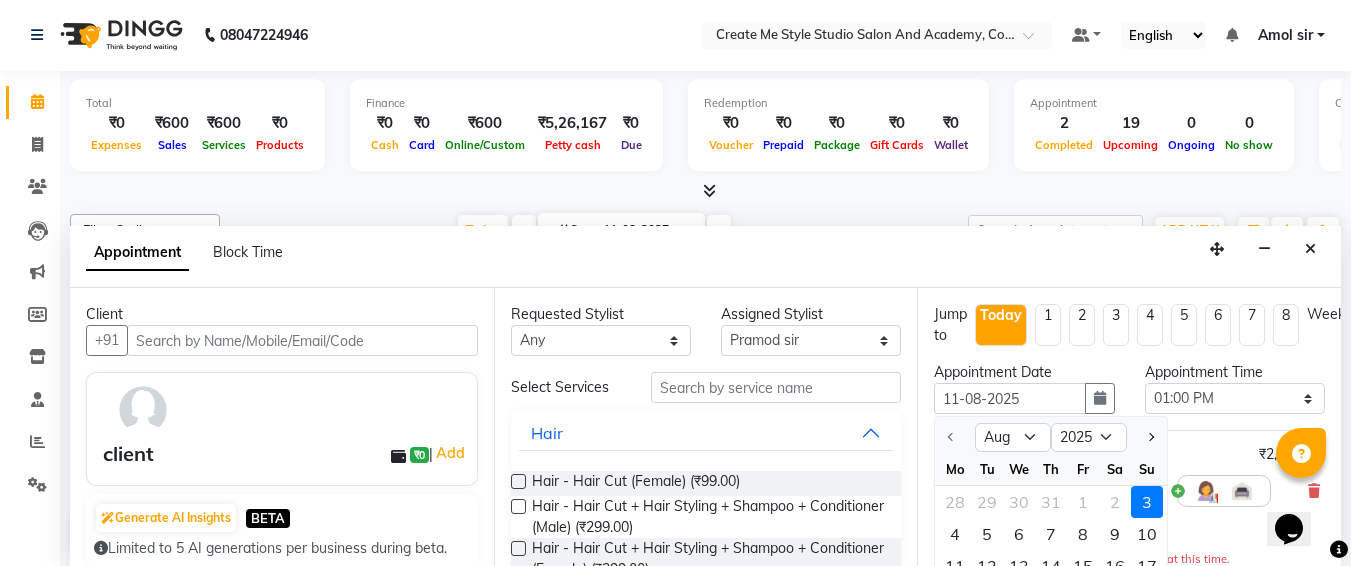 select on "780" 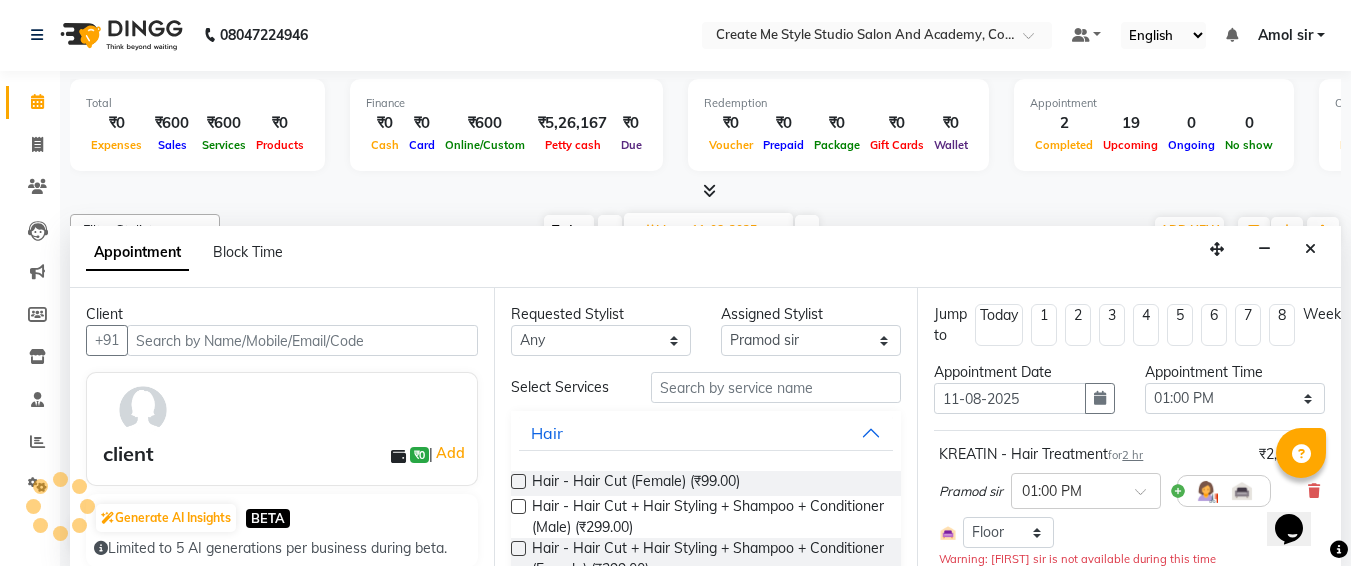 scroll, scrollTop: 353, scrollLeft: 0, axis: vertical 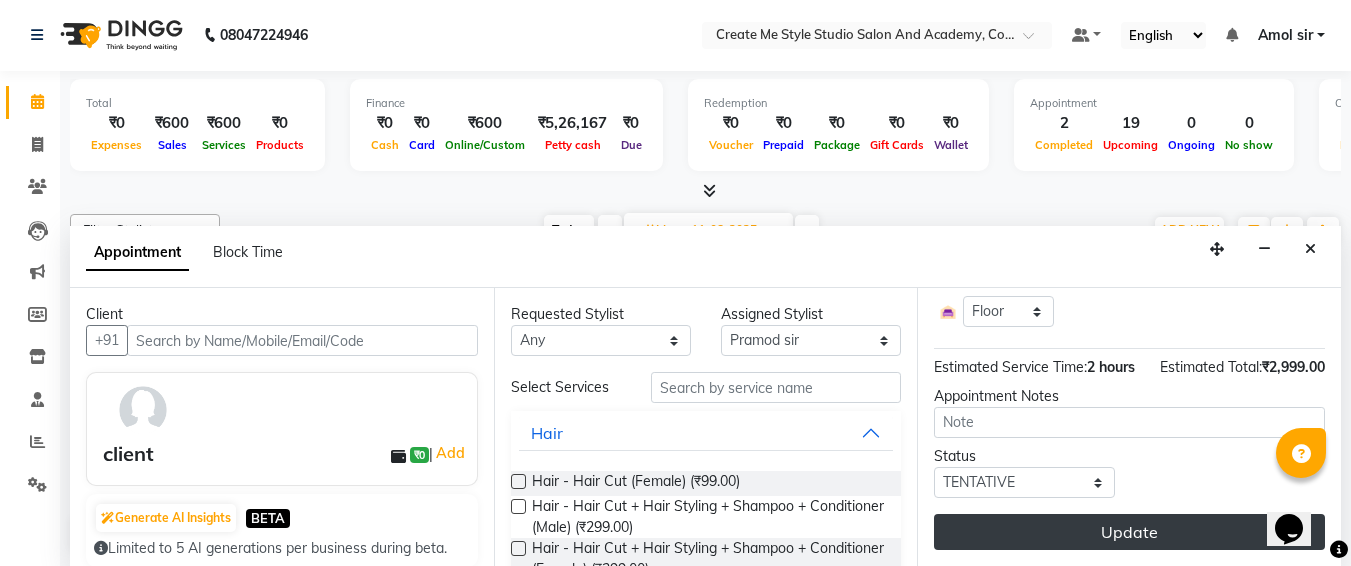 click on "Update" at bounding box center [1129, 532] 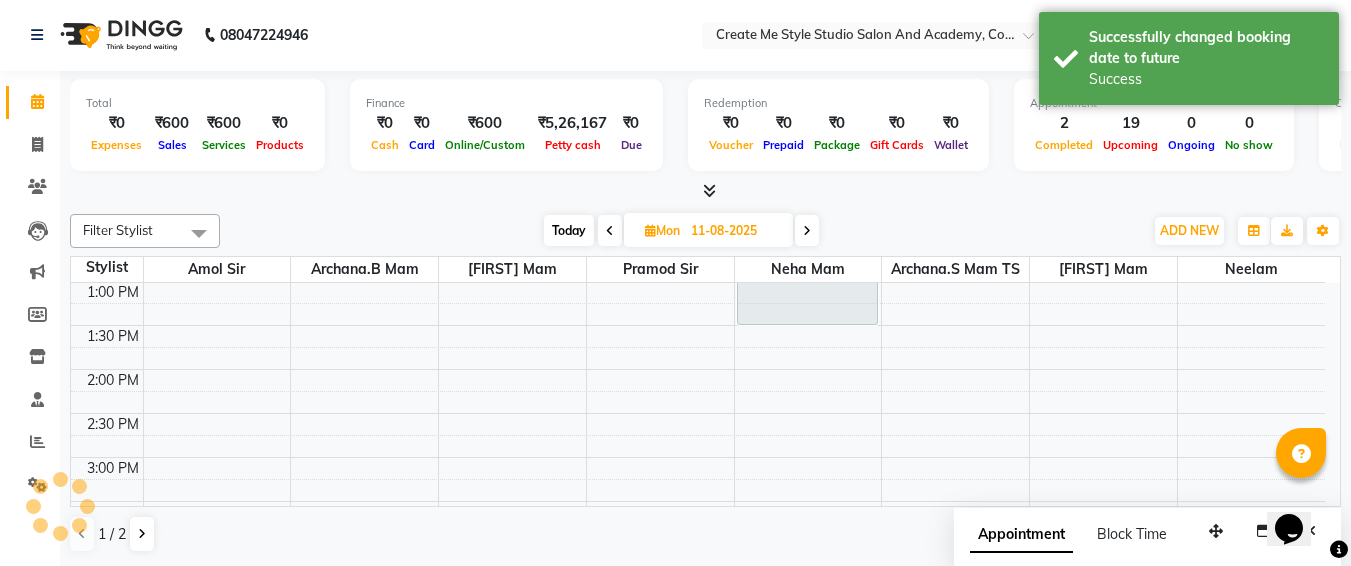 scroll, scrollTop: 0, scrollLeft: 0, axis: both 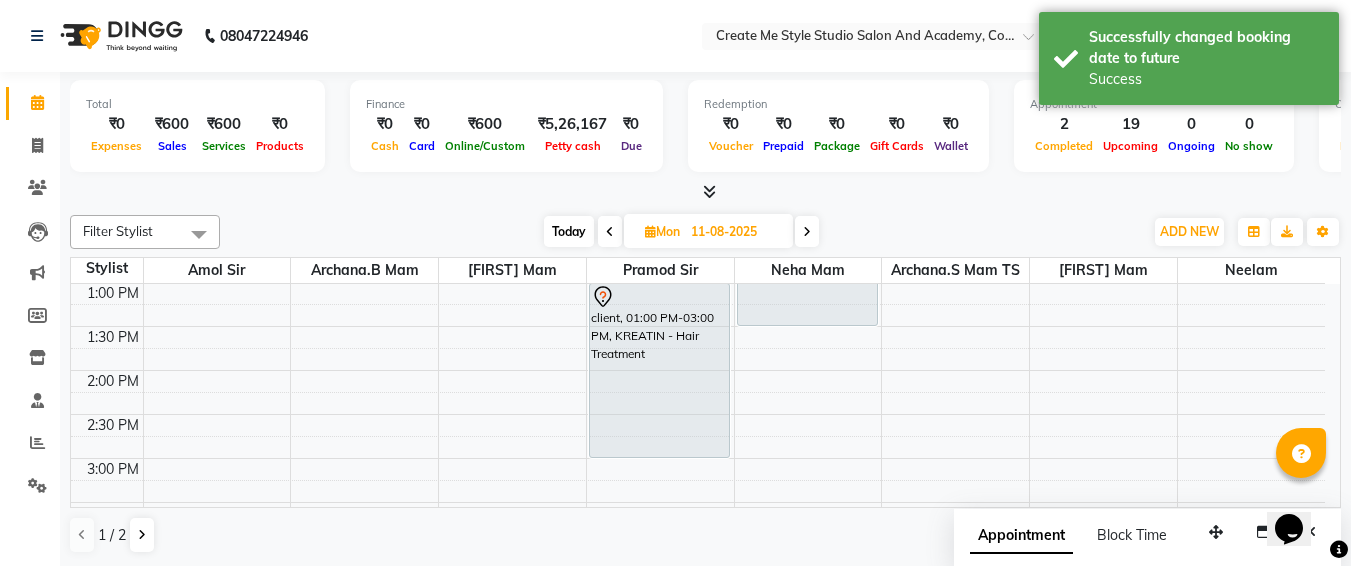 click on "11-08-2025" at bounding box center [735, 232] 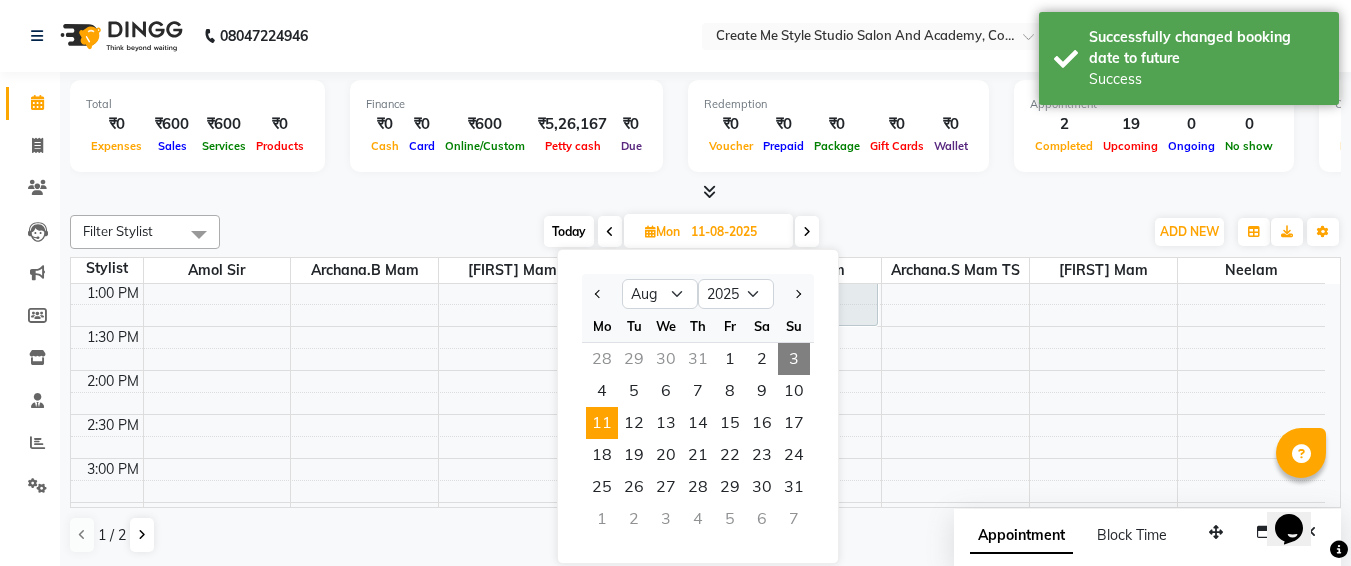 click on "3" at bounding box center (794, 359) 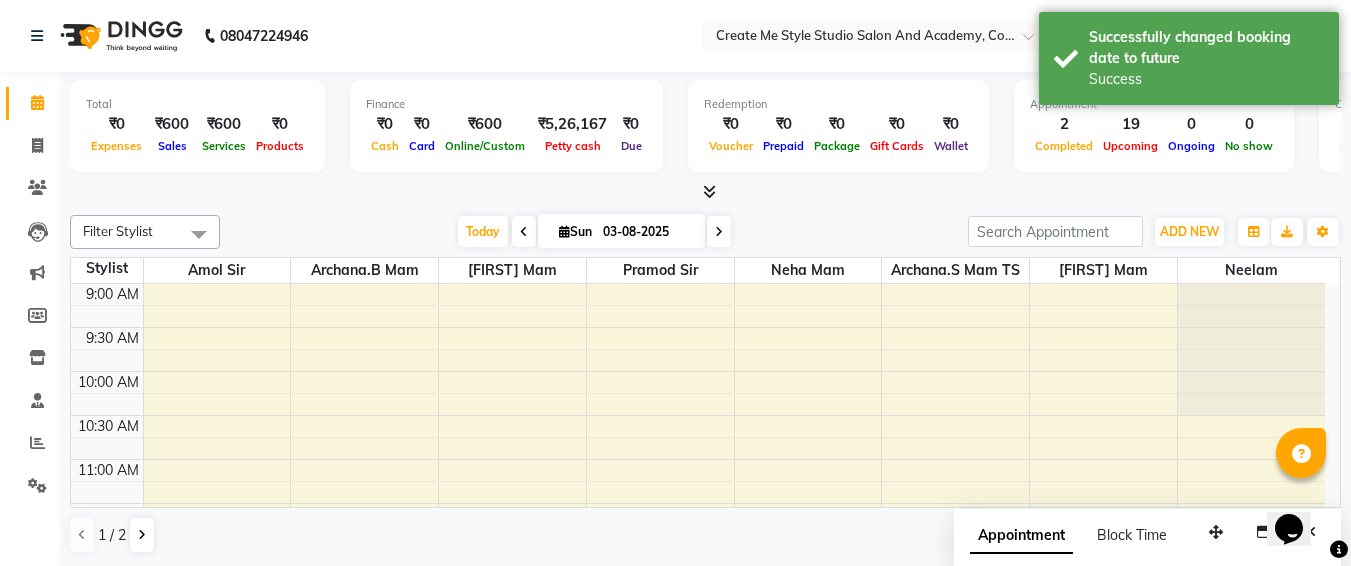 scroll, scrollTop: 353, scrollLeft: 0, axis: vertical 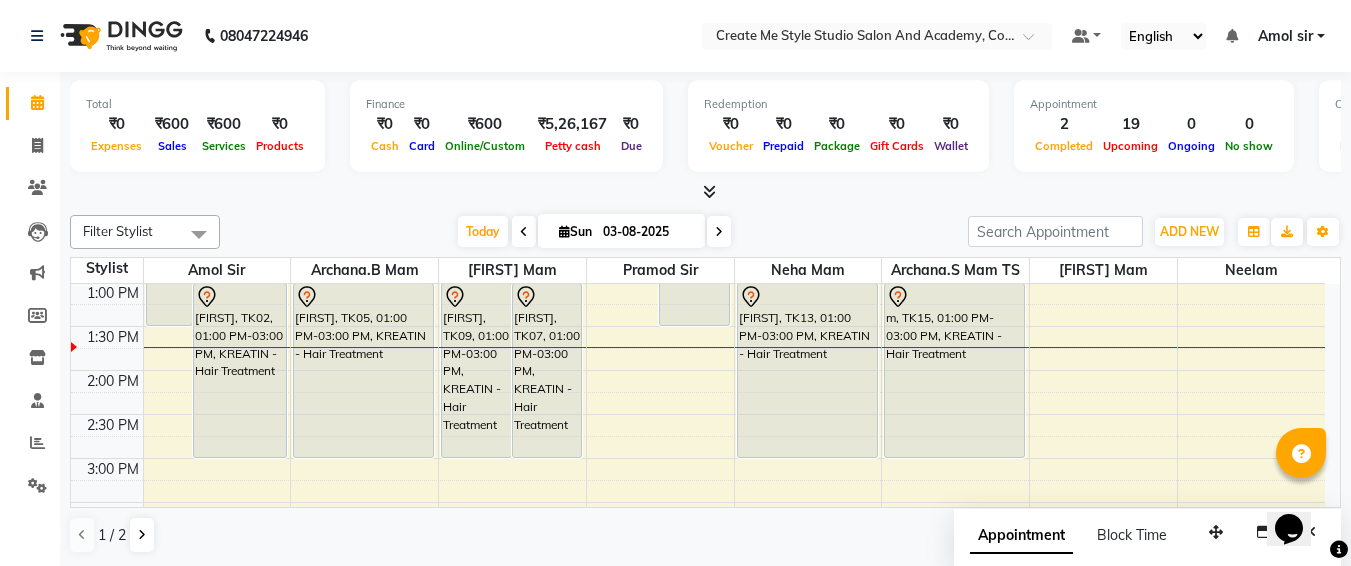 click on "03-08-2025" at bounding box center (647, 232) 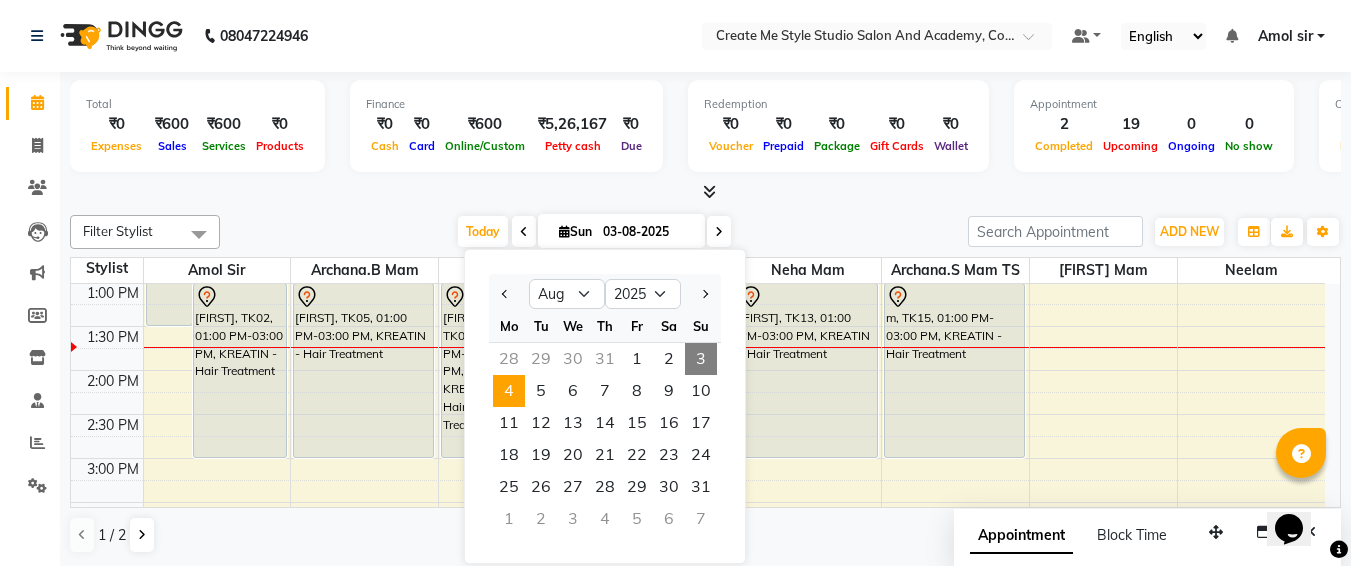 click on "4" at bounding box center (509, 391) 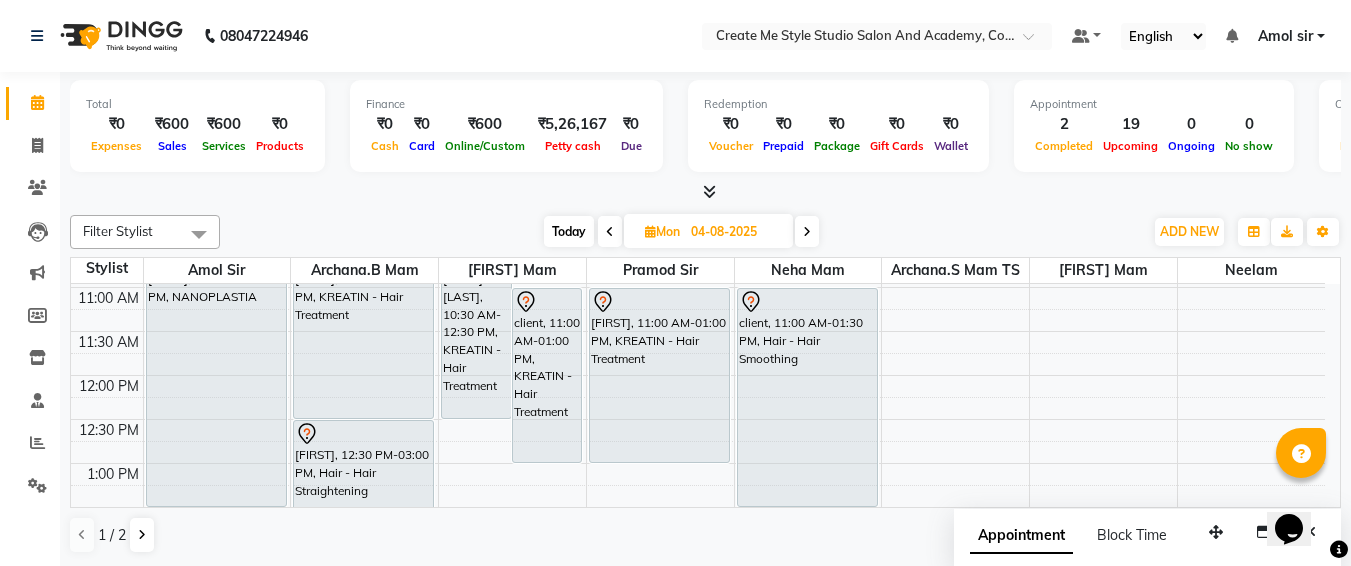scroll, scrollTop: 53, scrollLeft: 0, axis: vertical 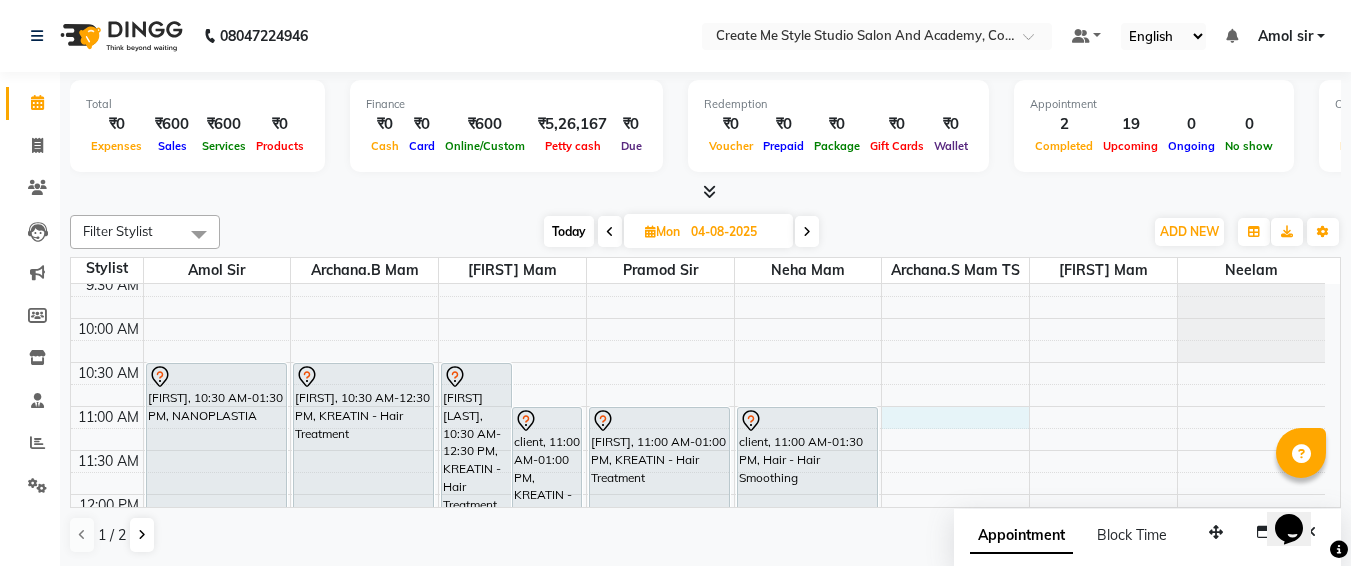 click on "9:00 AM 9:30 AM 10:00 AM 10:30 AM 11:00 AM 11:30 AM 12:00 PM 12:30 PM 1:00 PM 1:30 PM 2:00 PM 2:30 PM 3:00 PM 3:30 PM 4:00 PM 4:30 PM 5:00 PM 5:30 PM 6:00 PM 6:30 PM 7:00 PM 7:30 PM 8:00 PM 8:30 PM 9:00 PM 9:30 PM [FIRST], 10:30 AM-01:30 PM, NANOPLASTIA [FIRST], 01:30 PM-04:30 PM, NANOPLASTIA [FIRST], 10:30 AM-12:30 PM, KREATIN - Hair Treatment [FIRST], 12:30 PM-03:00 PM, Hair - Hair Straightening [FIRST] [LAST], 10:30 AM-12:30 PM, KREATIN - Hair Treatment [FIRST], 11:00 AM-01:00 PM, KREATIN - Hair Treatment [FIRST], 11:00 AM-01:00 PM, KREATIN - Hair Treatment [FIRST], 11:00 AM-01:30 PM, Hair - Hair Smoothing" at bounding box center [698, 802] 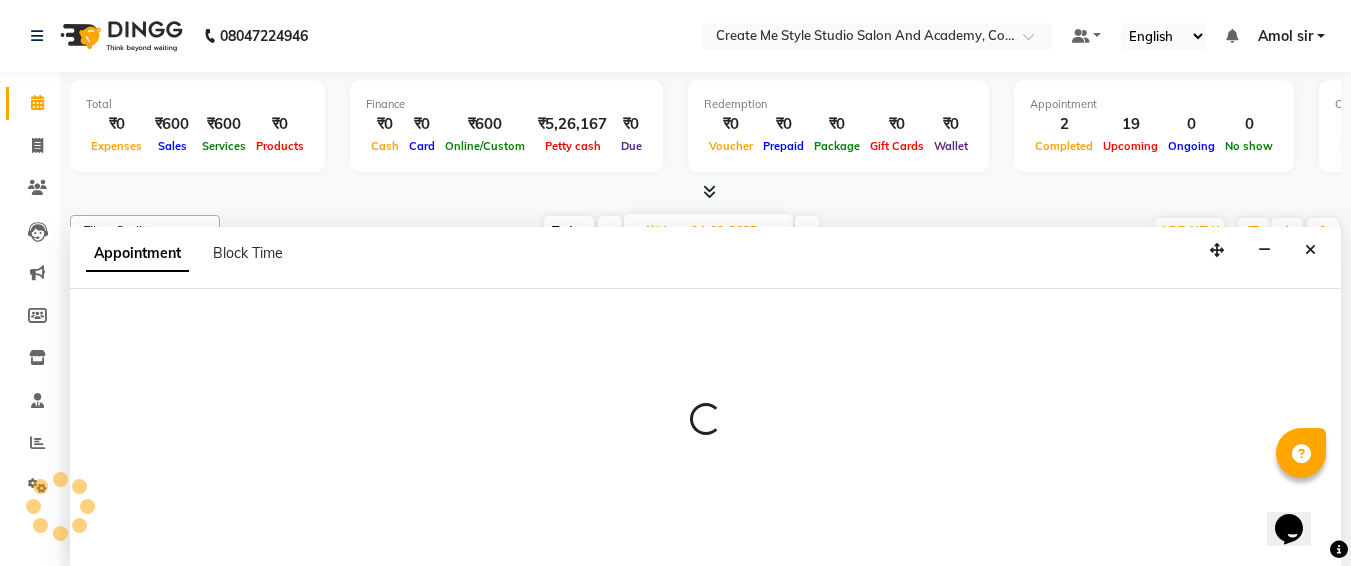 scroll, scrollTop: 1, scrollLeft: 0, axis: vertical 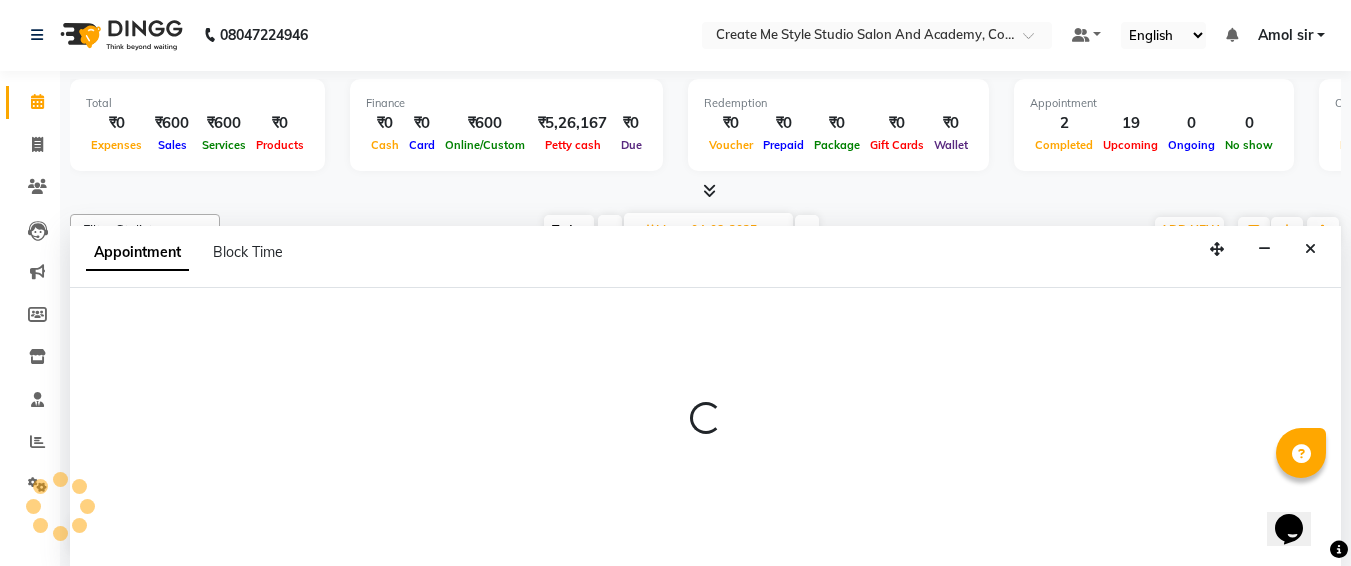select on "79118" 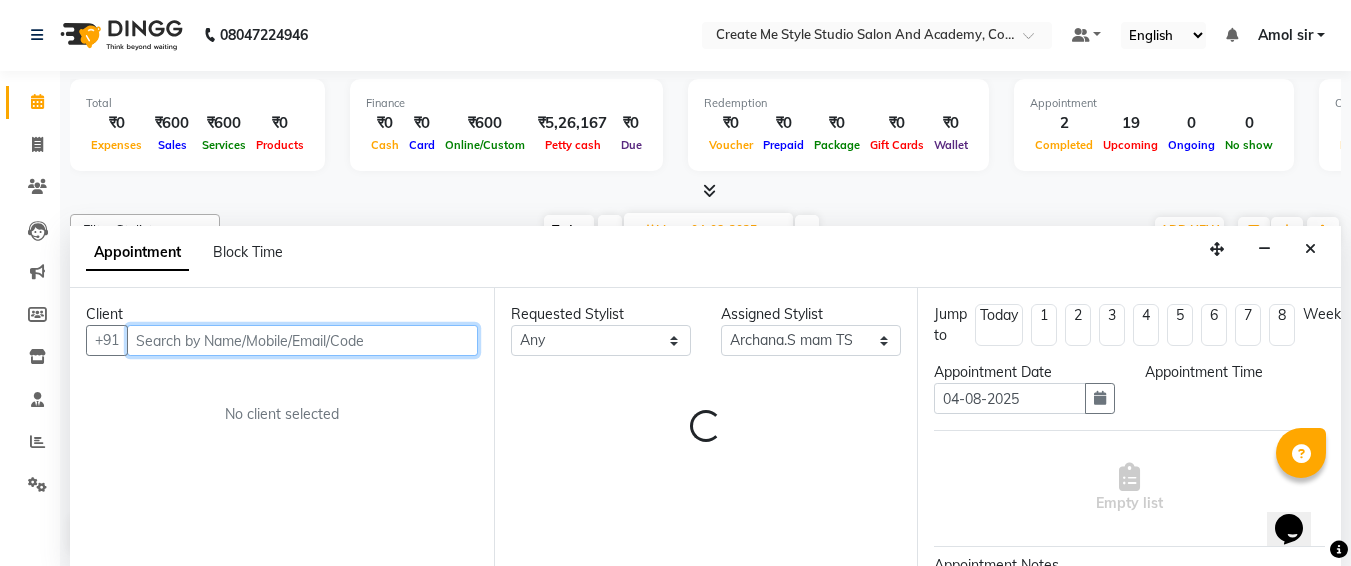 select on "660" 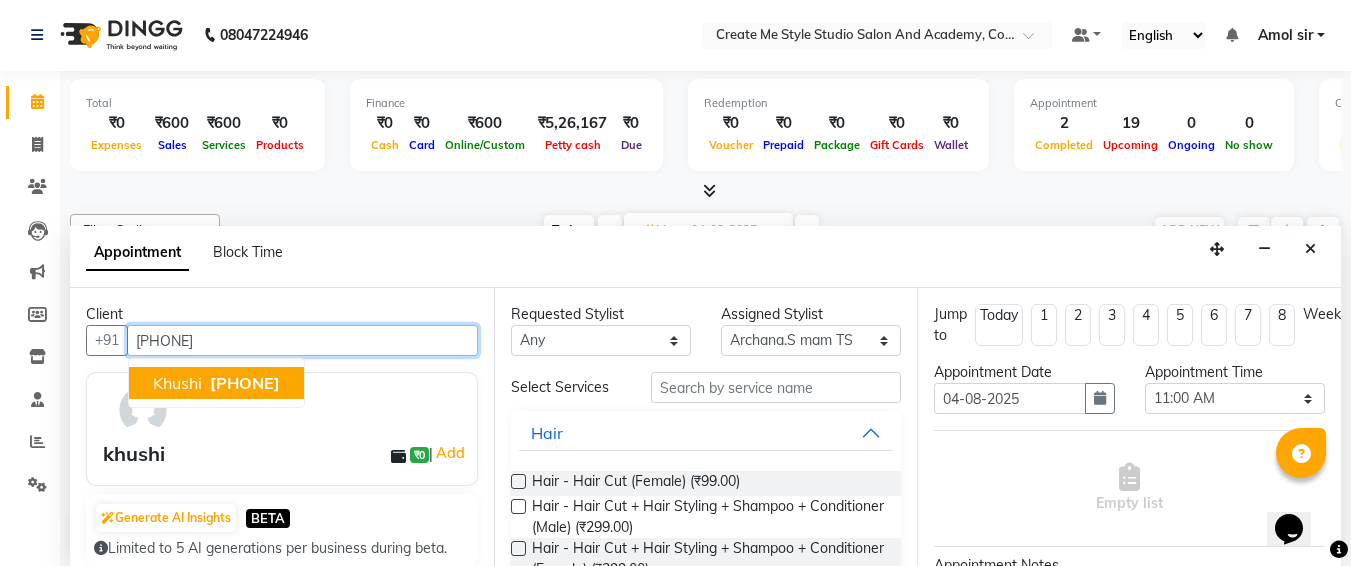 click on "khushi" at bounding box center (177, 383) 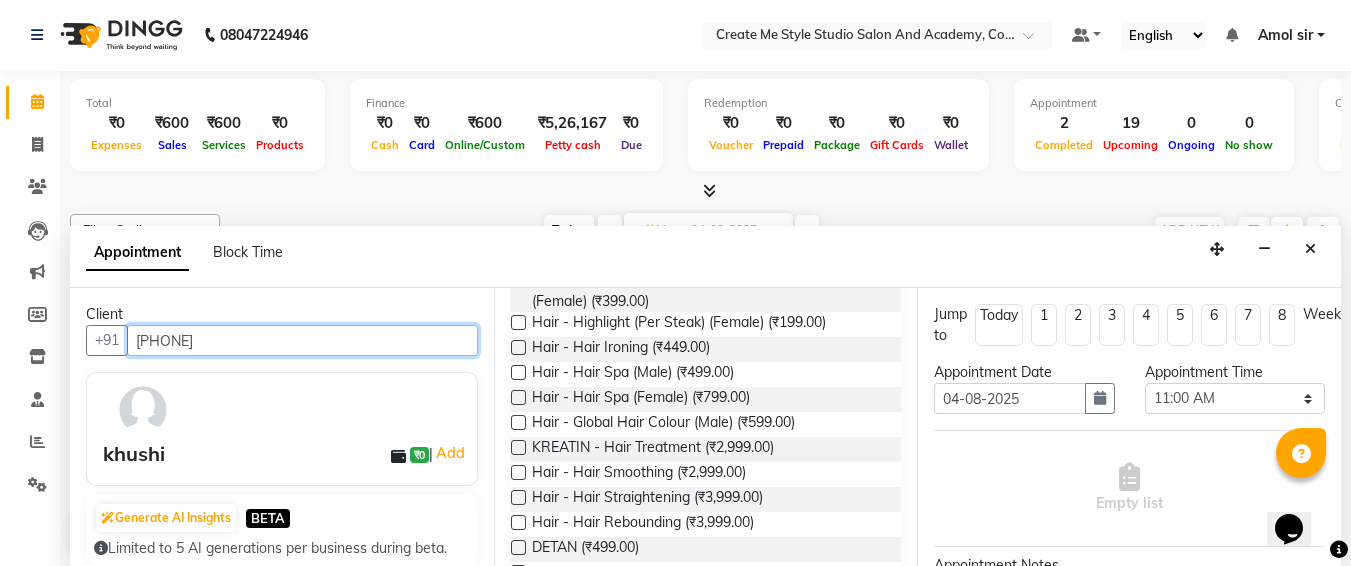 scroll, scrollTop: 271, scrollLeft: 0, axis: vertical 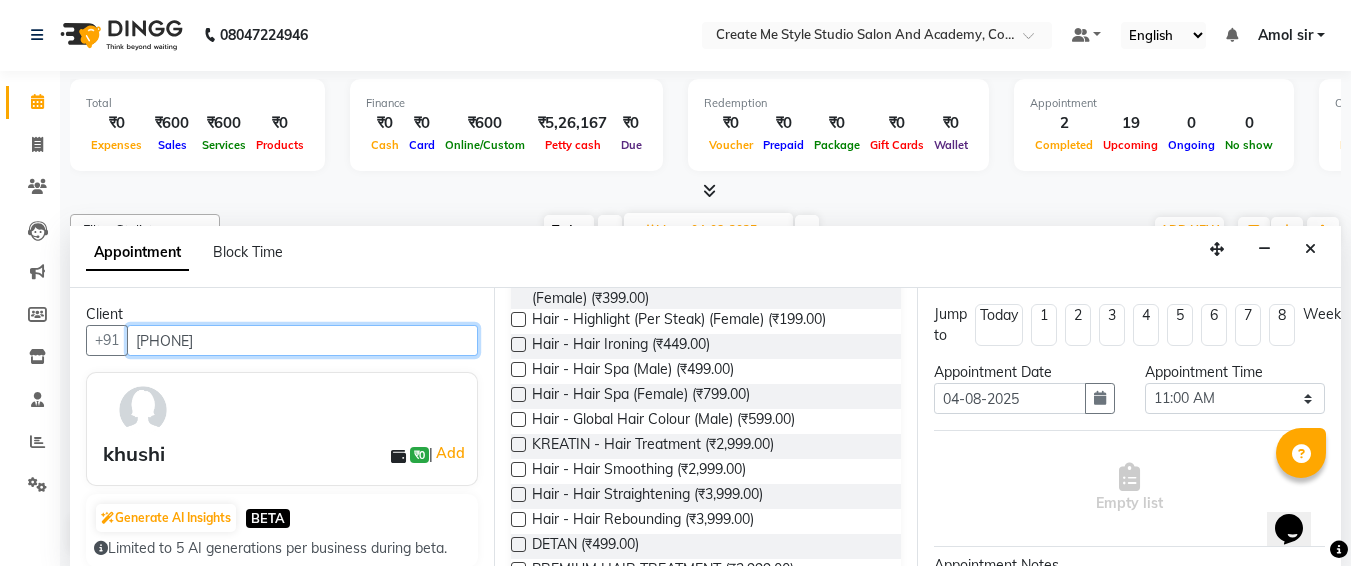 type on "[PHONE]" 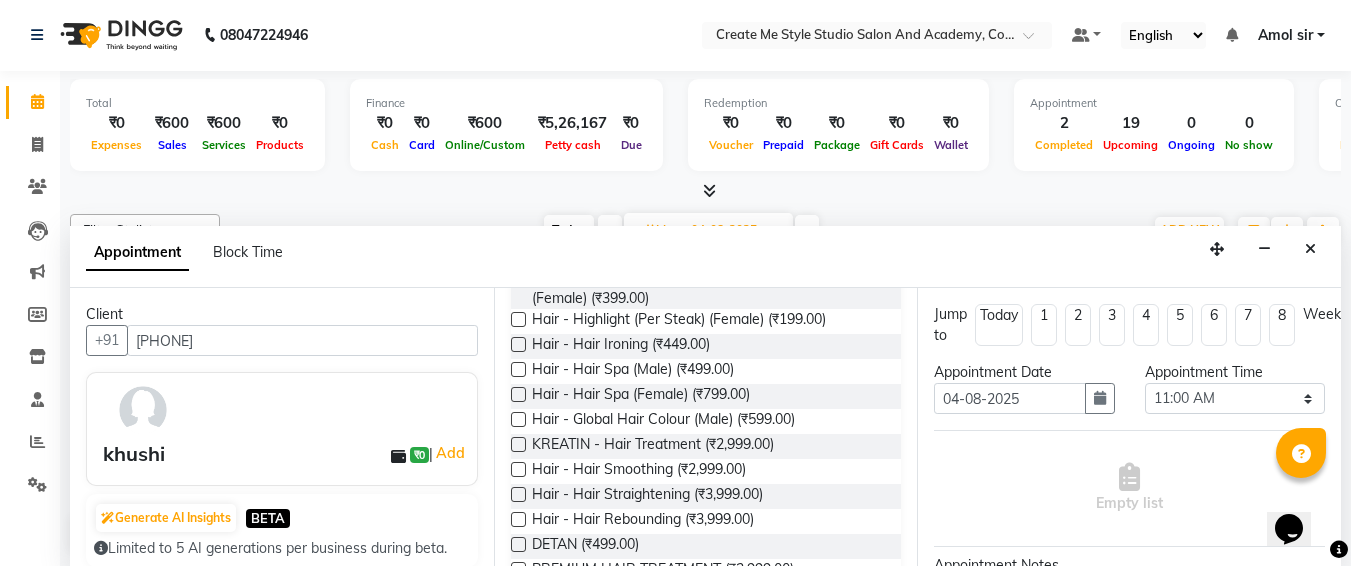 click at bounding box center (518, 444) 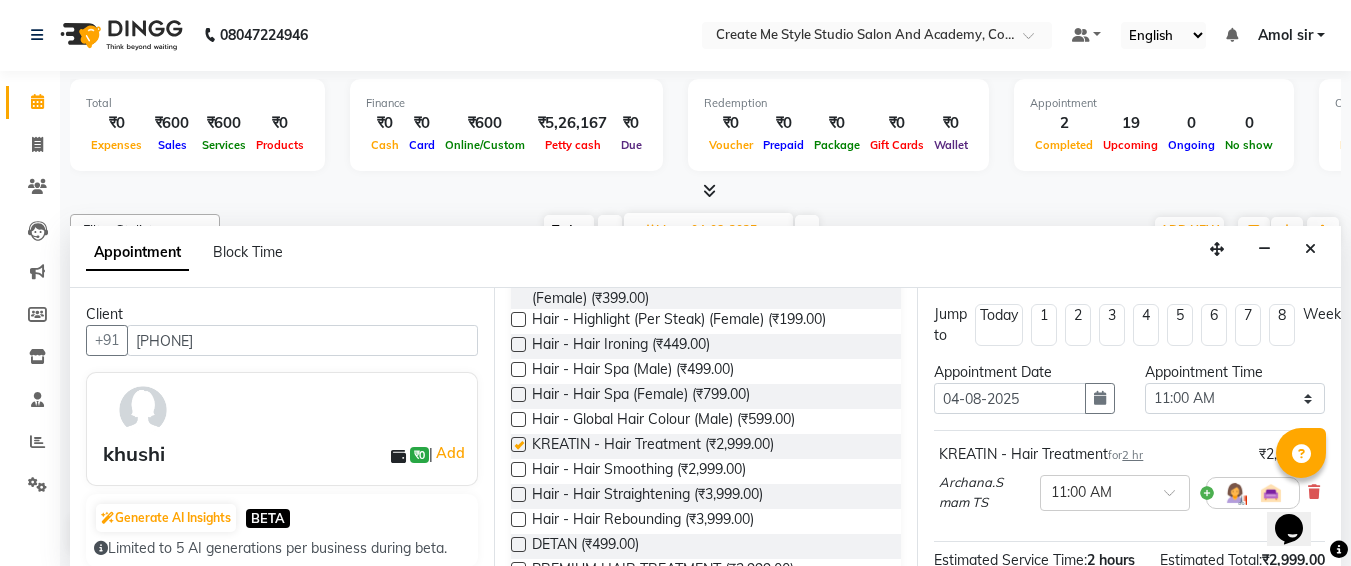 checkbox on "false" 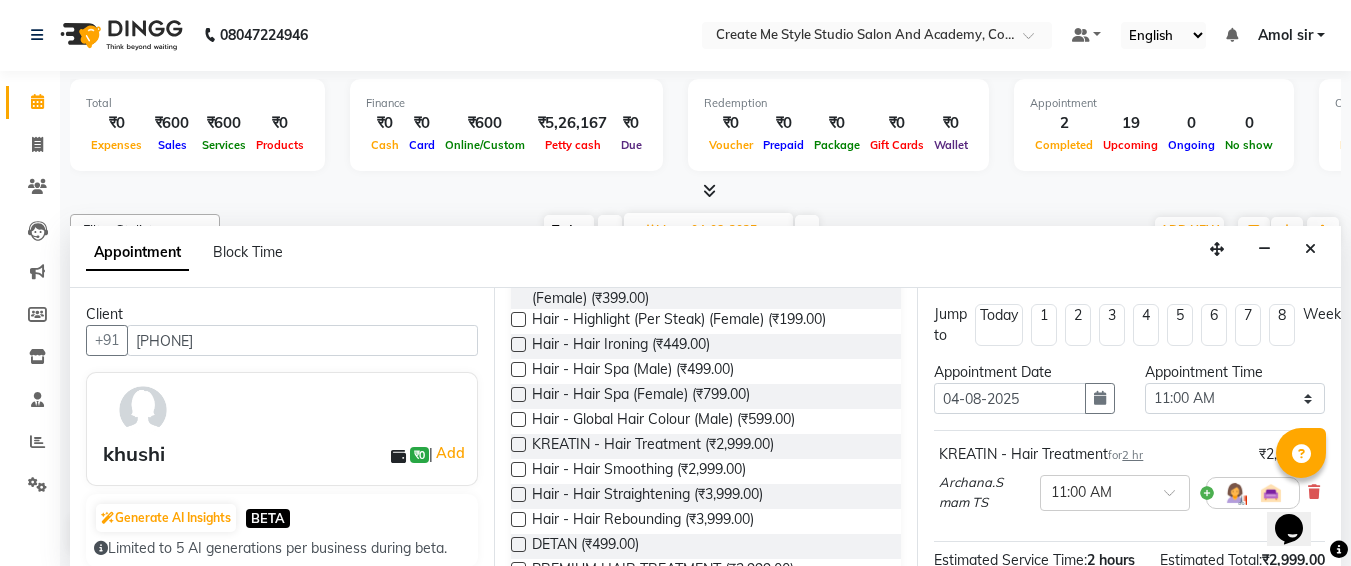 scroll, scrollTop: 287, scrollLeft: 0, axis: vertical 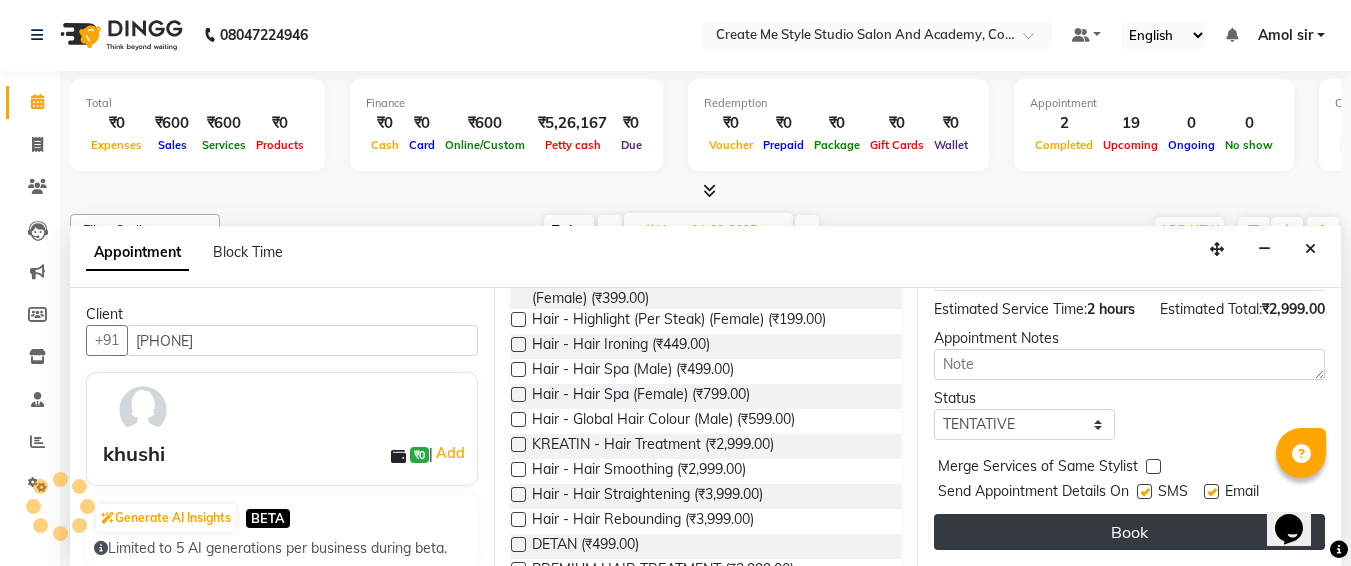 click on "Book" at bounding box center (1129, 532) 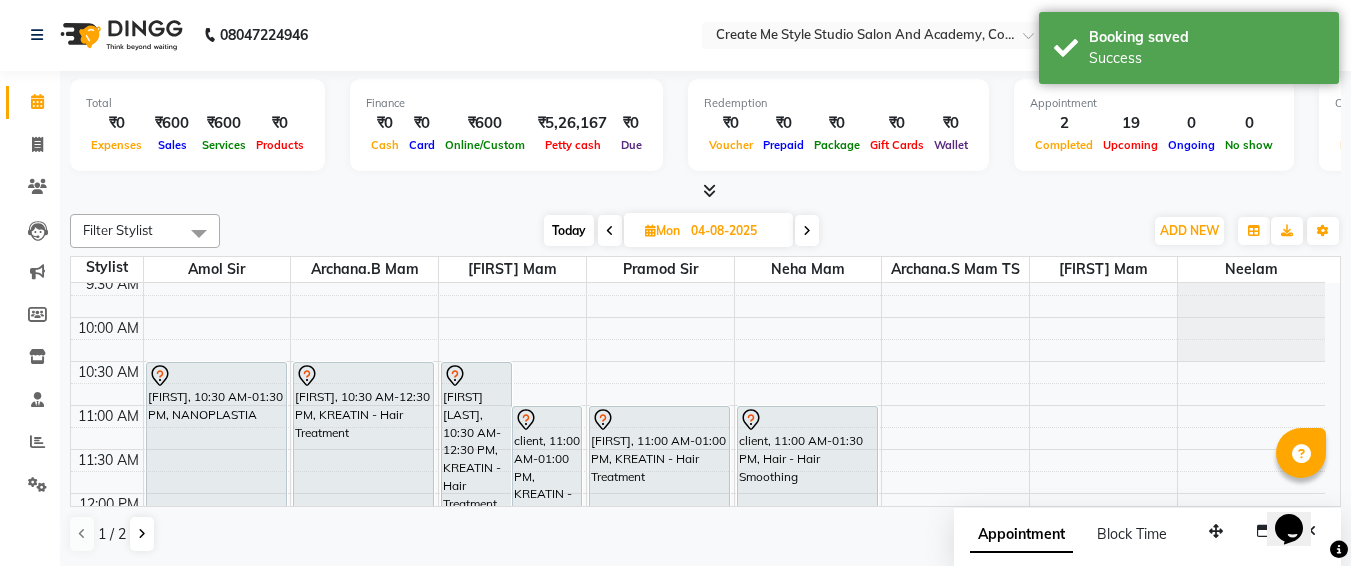 scroll, scrollTop: 0, scrollLeft: 0, axis: both 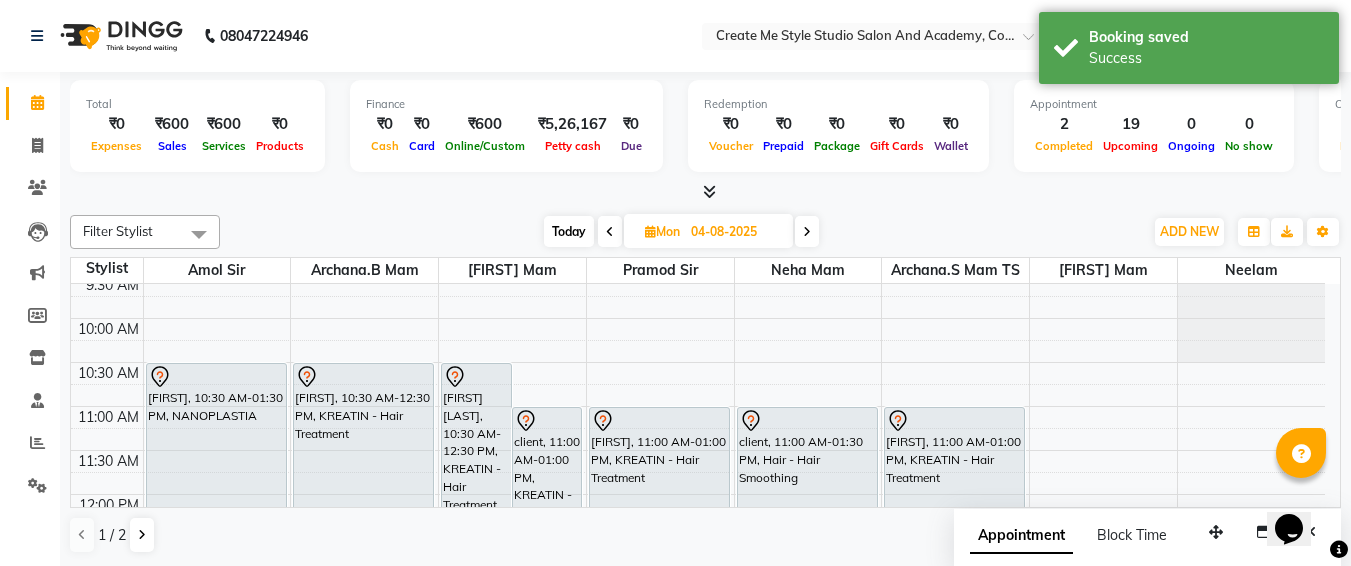 click on "04-08-2025" at bounding box center [735, 232] 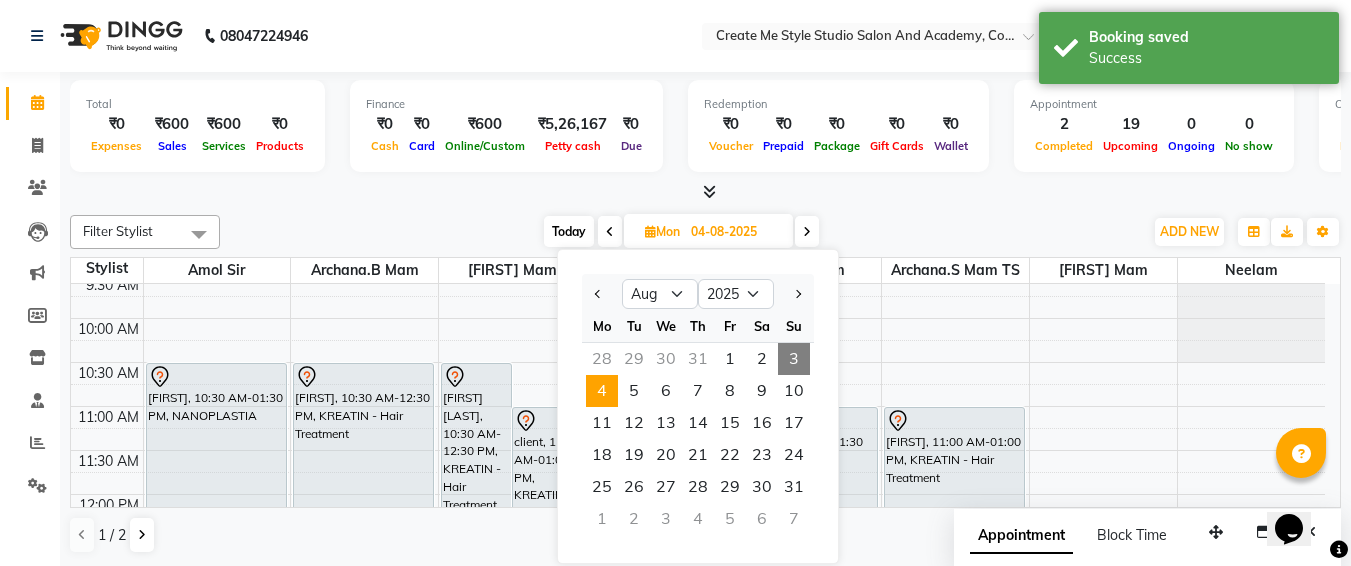 click on "3" at bounding box center [794, 359] 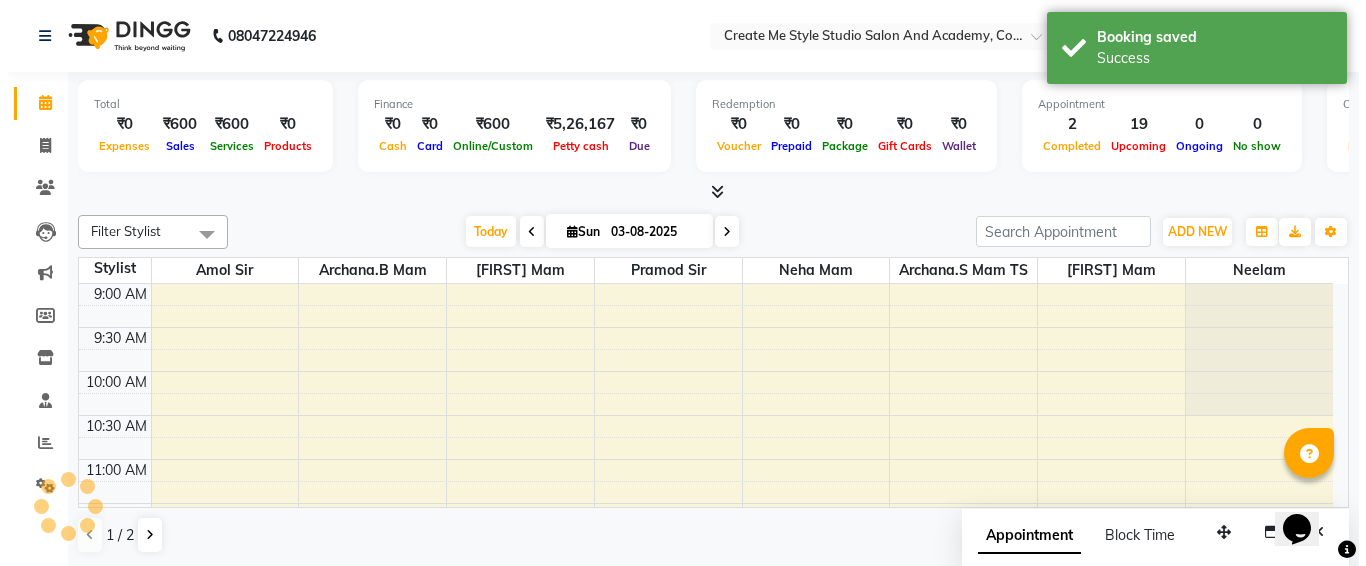 scroll, scrollTop: 353, scrollLeft: 0, axis: vertical 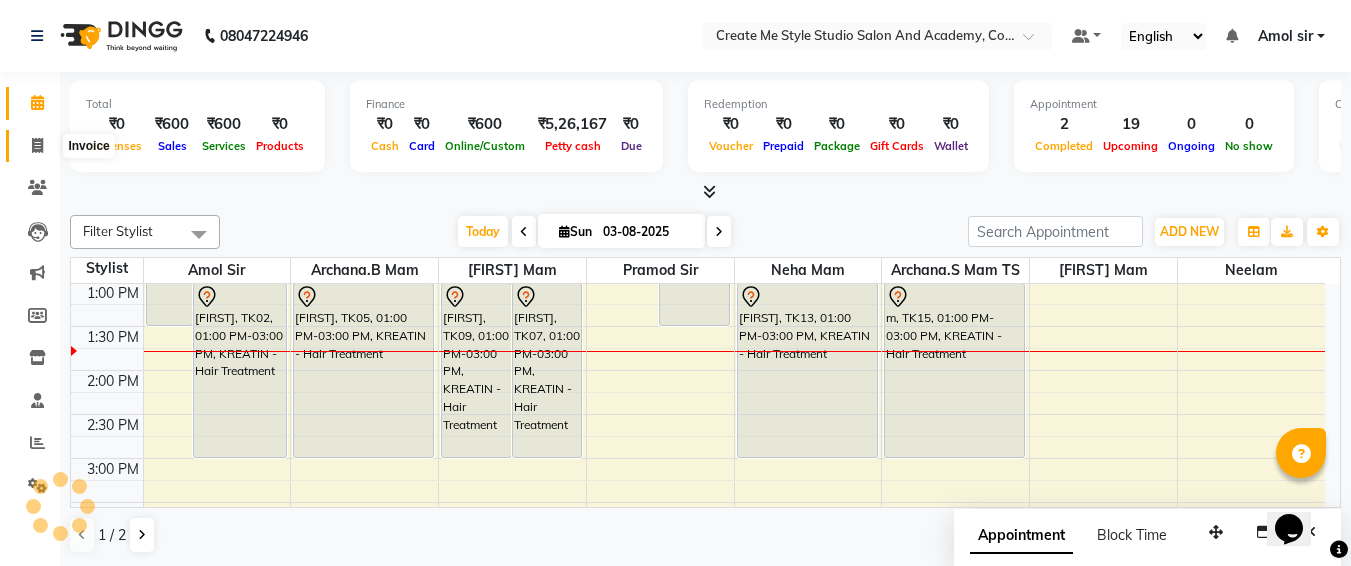 click 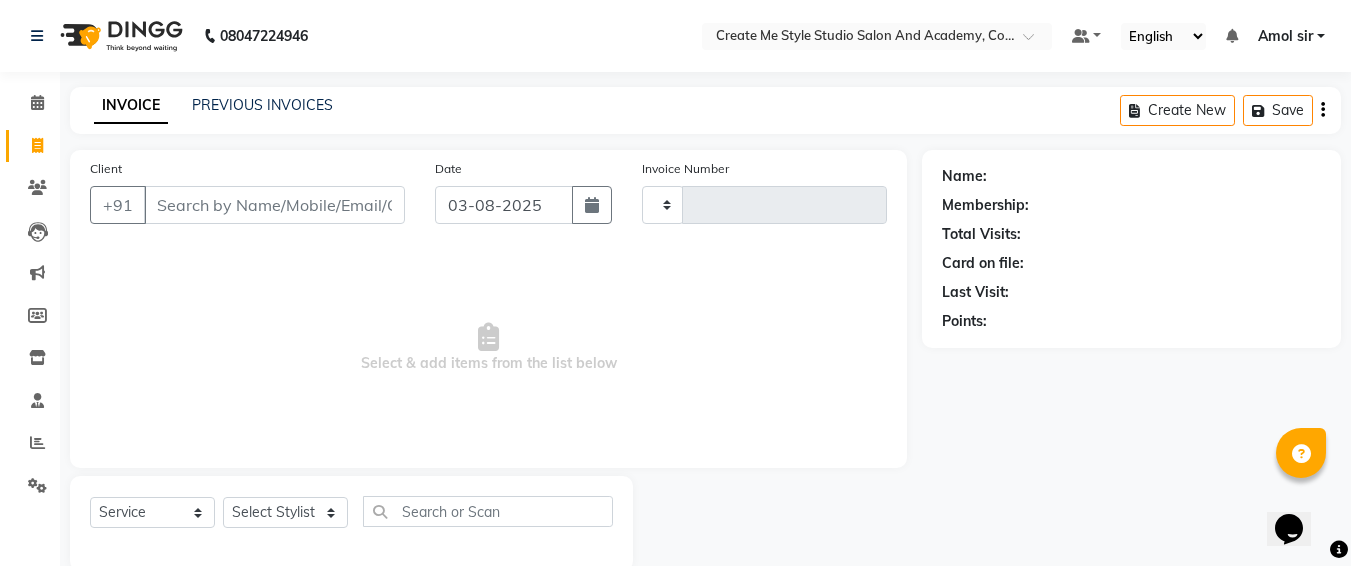 type on "1402" 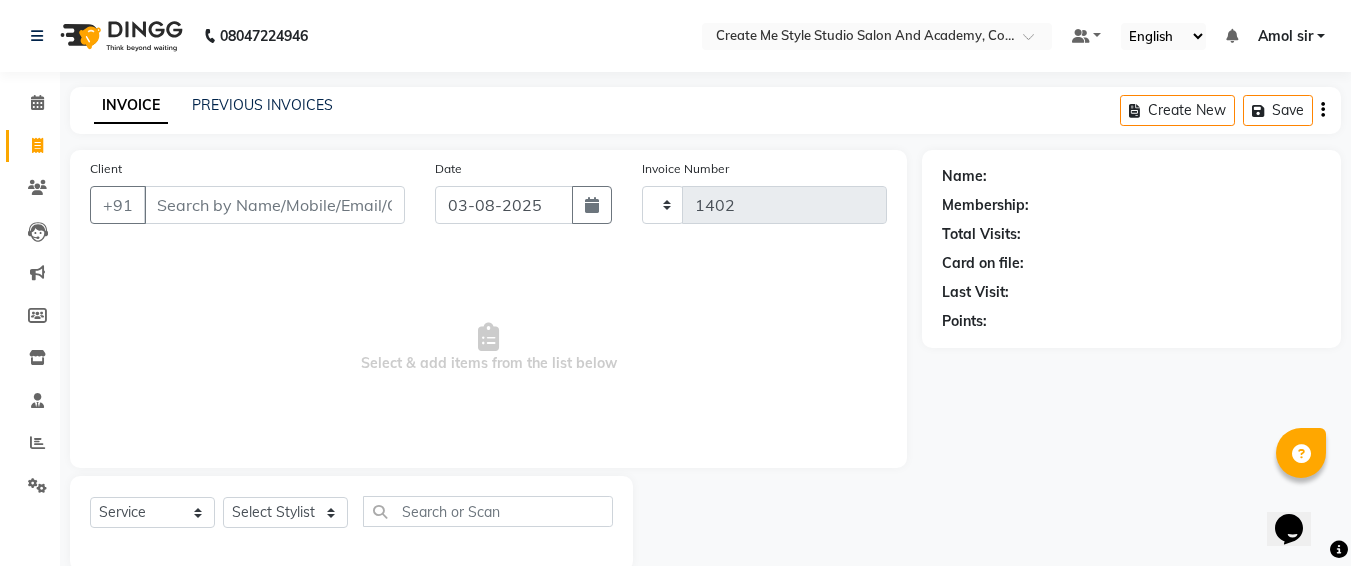 select on "8253" 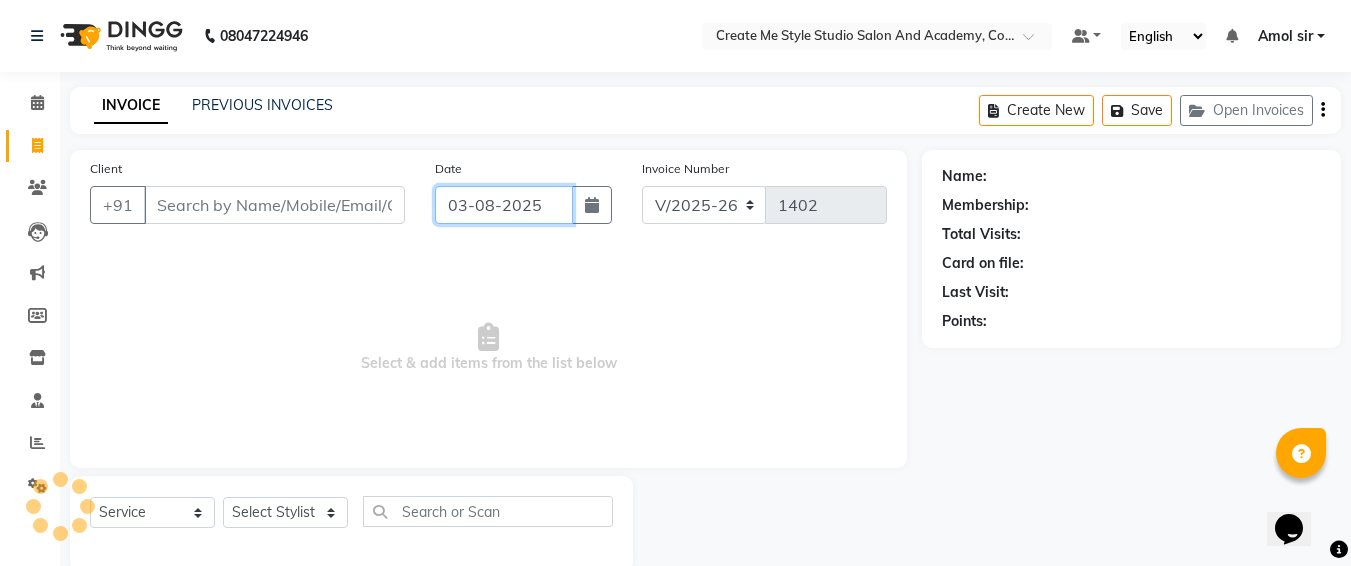 click on "03-08-2025" 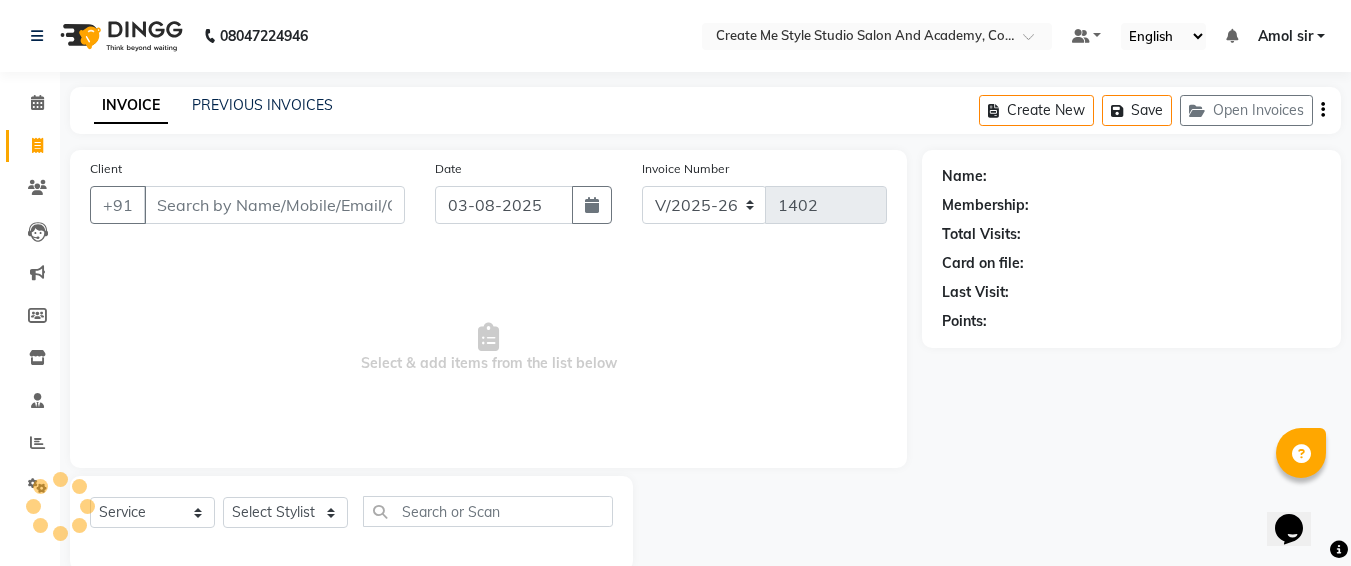 select on "8" 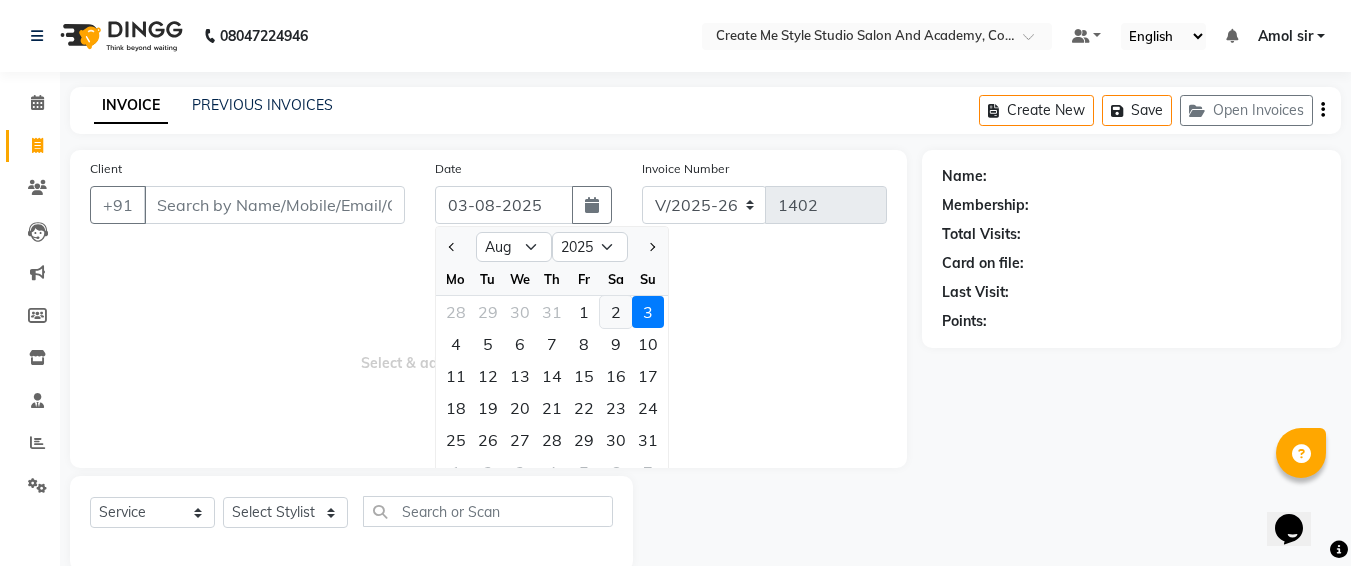 click on "2" 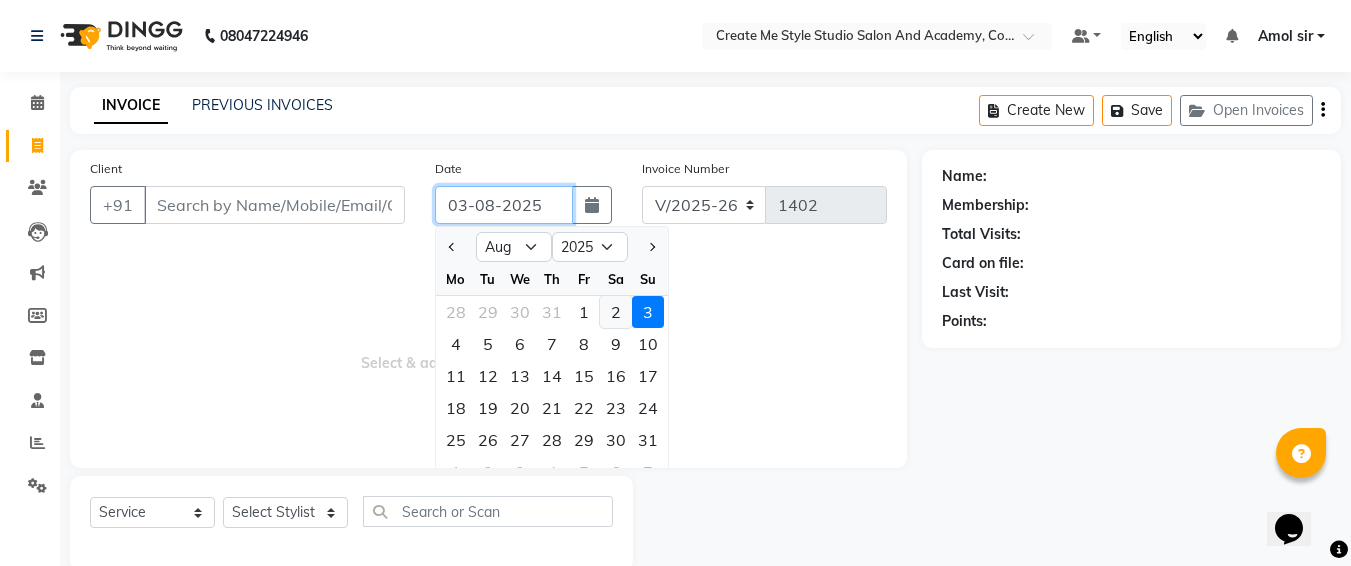 type on "02-08-2025" 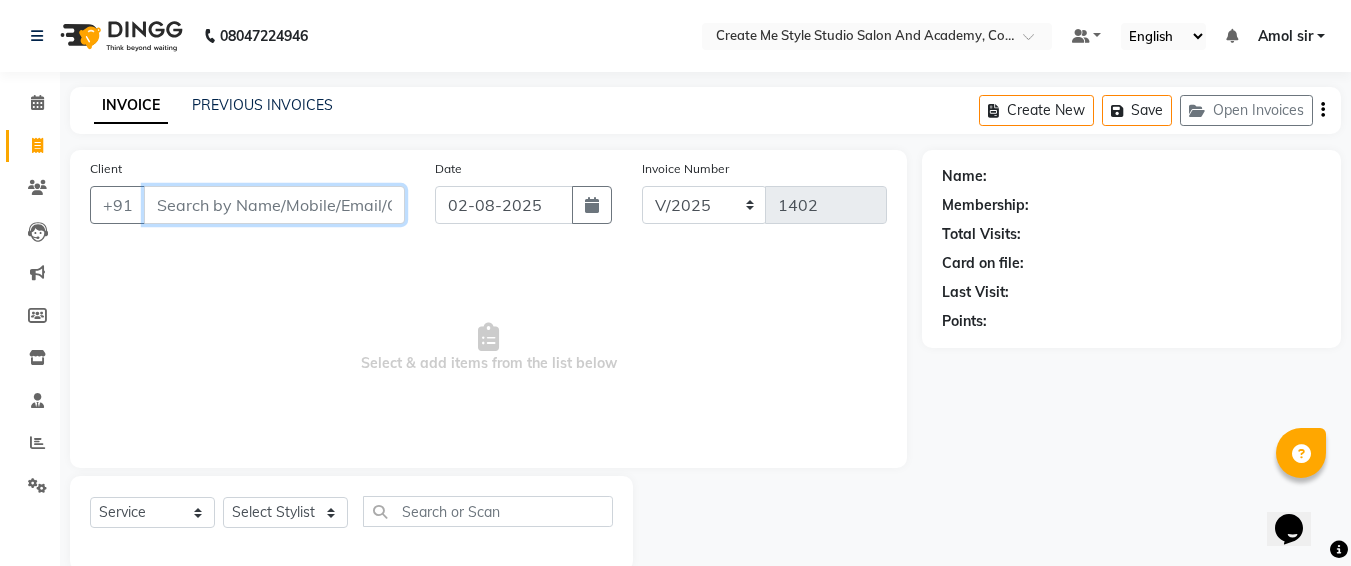 click on "Client" at bounding box center [274, 205] 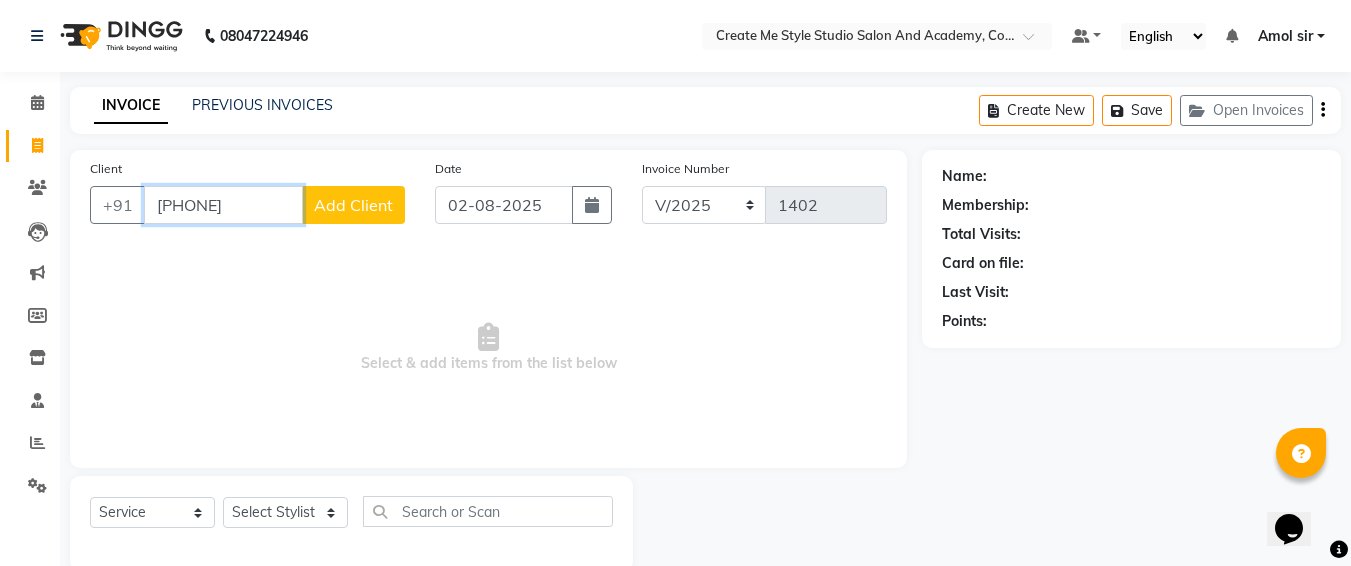 type on "[PHONE]" 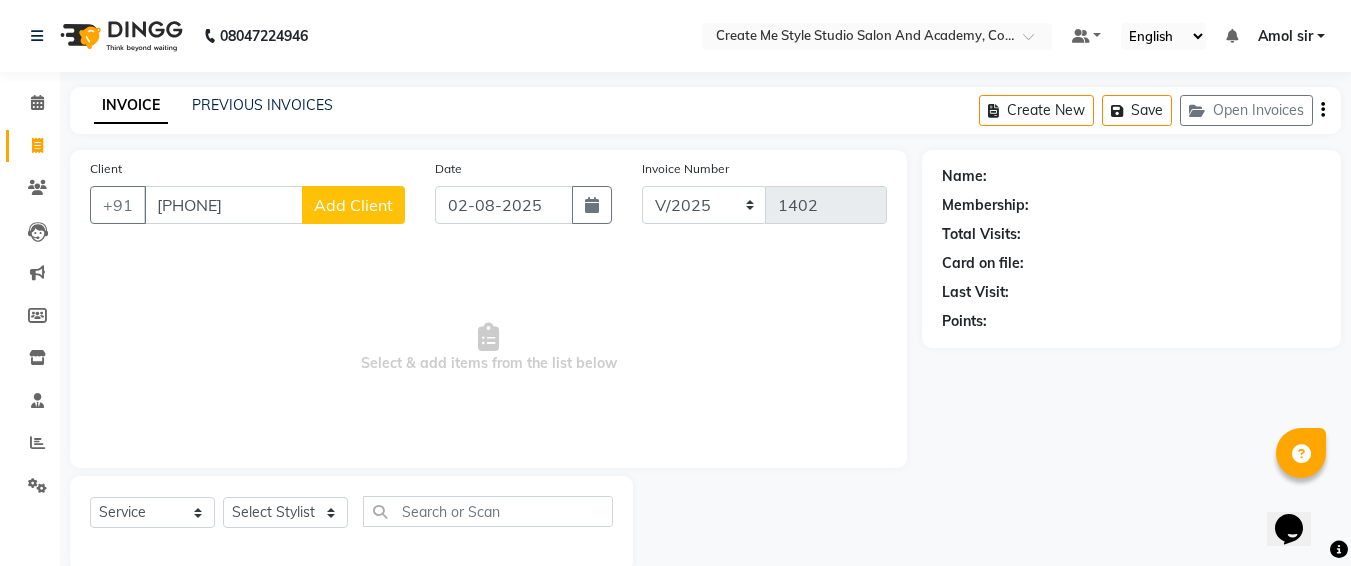 click on "Add Client" 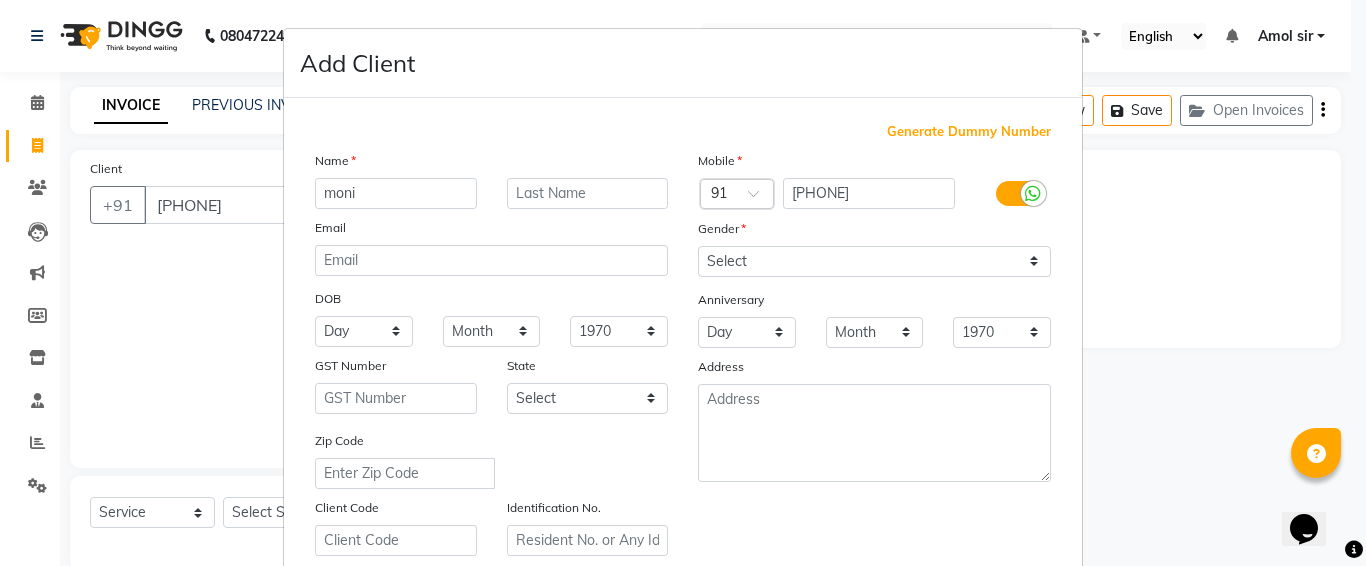 type on "moni" 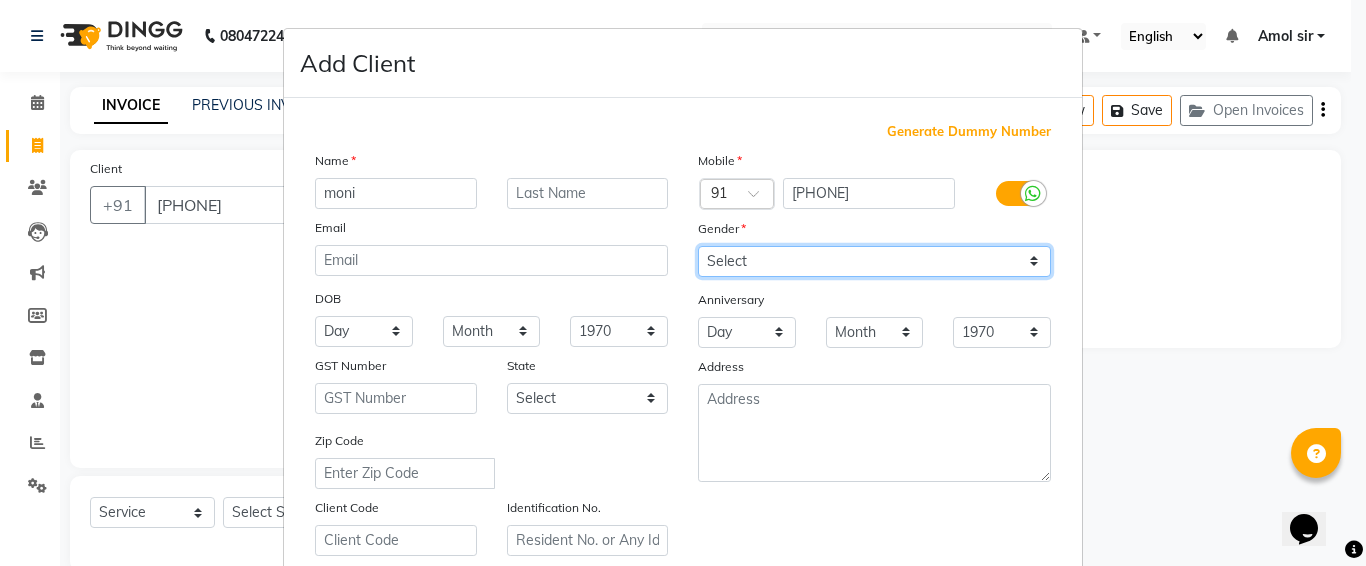 click on "Select Male Female Other Prefer Not To Say" at bounding box center [874, 261] 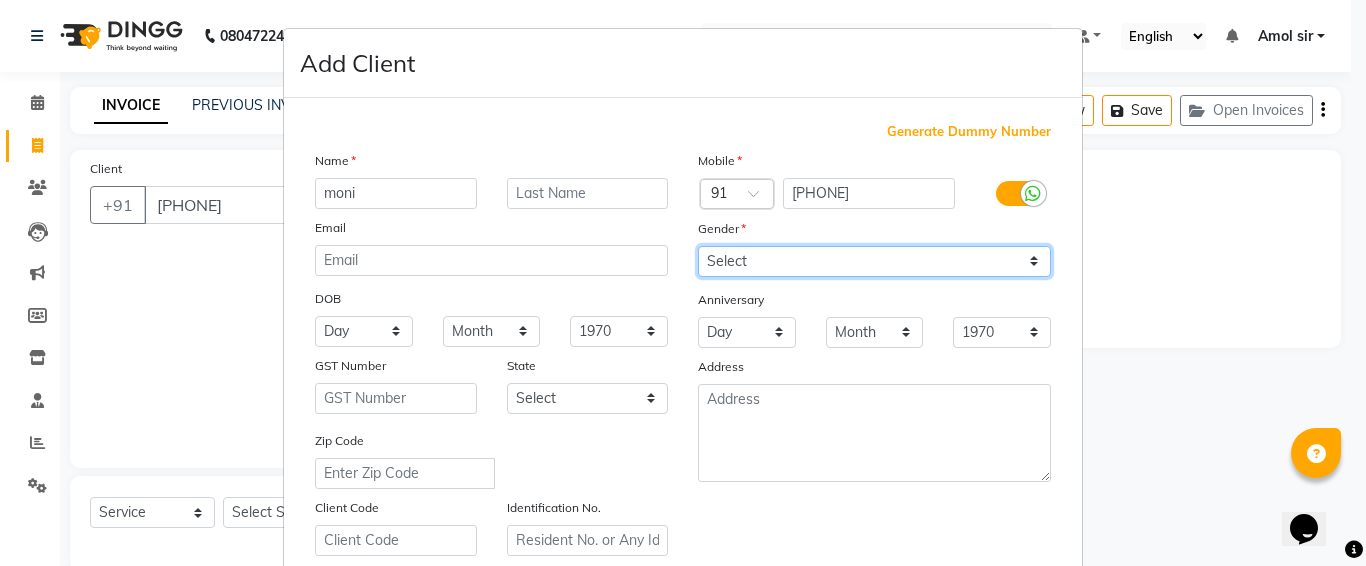 select on "female" 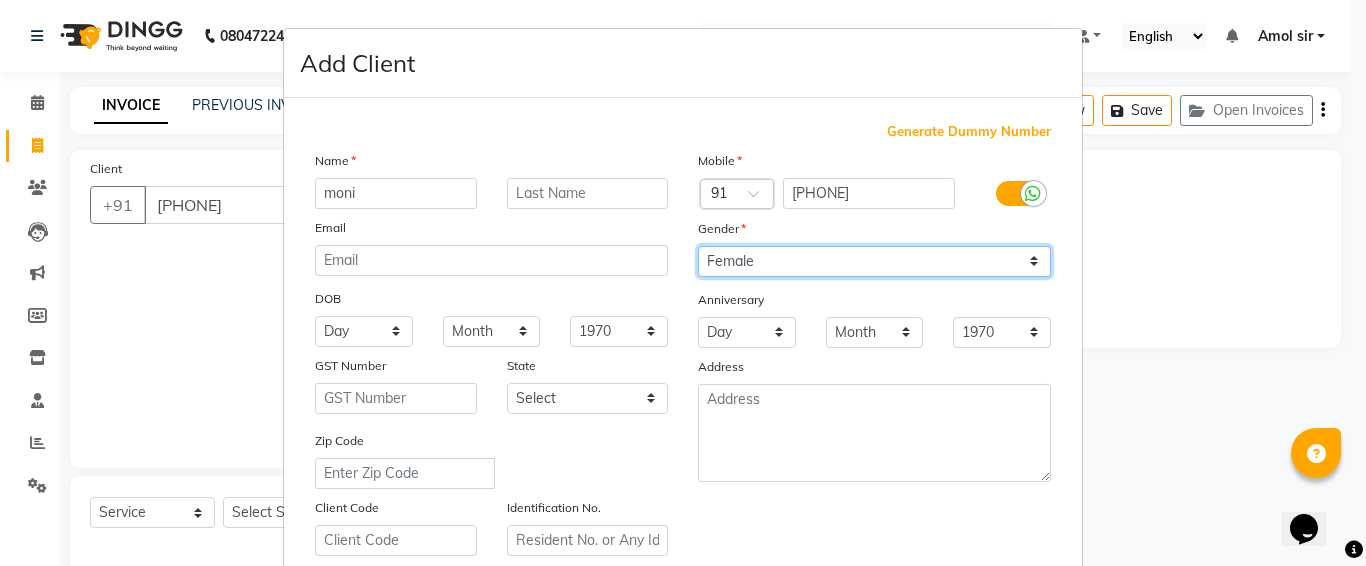 click on "Select Male Female Other Prefer Not To Say" at bounding box center (874, 261) 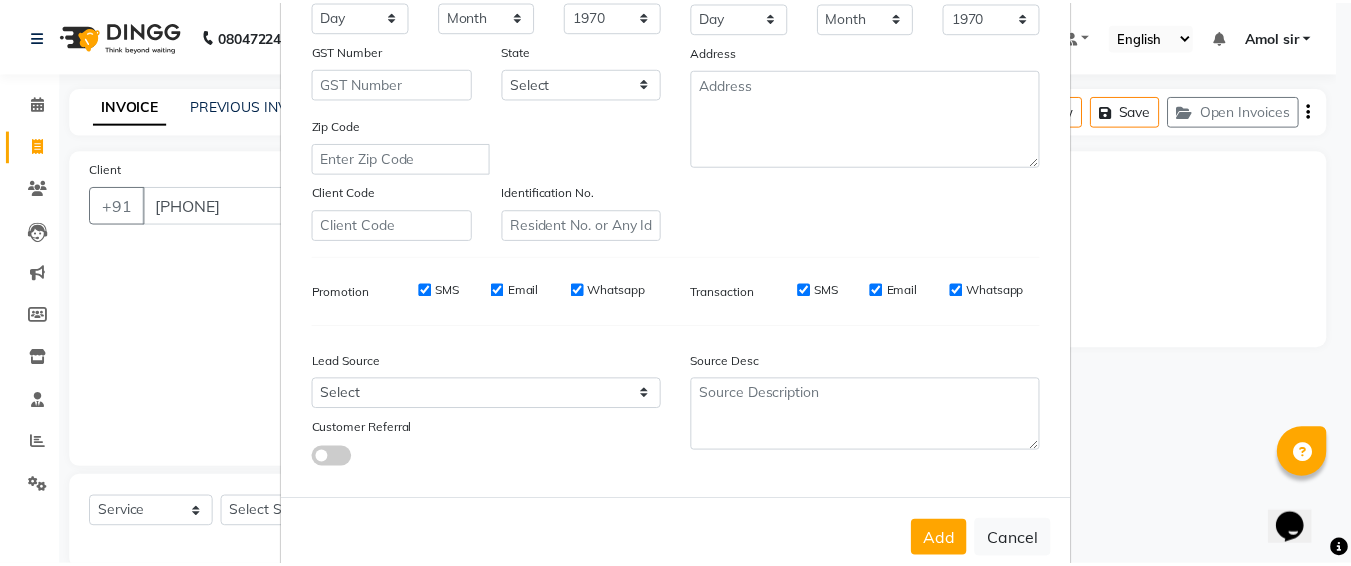 scroll, scrollTop: 357, scrollLeft: 0, axis: vertical 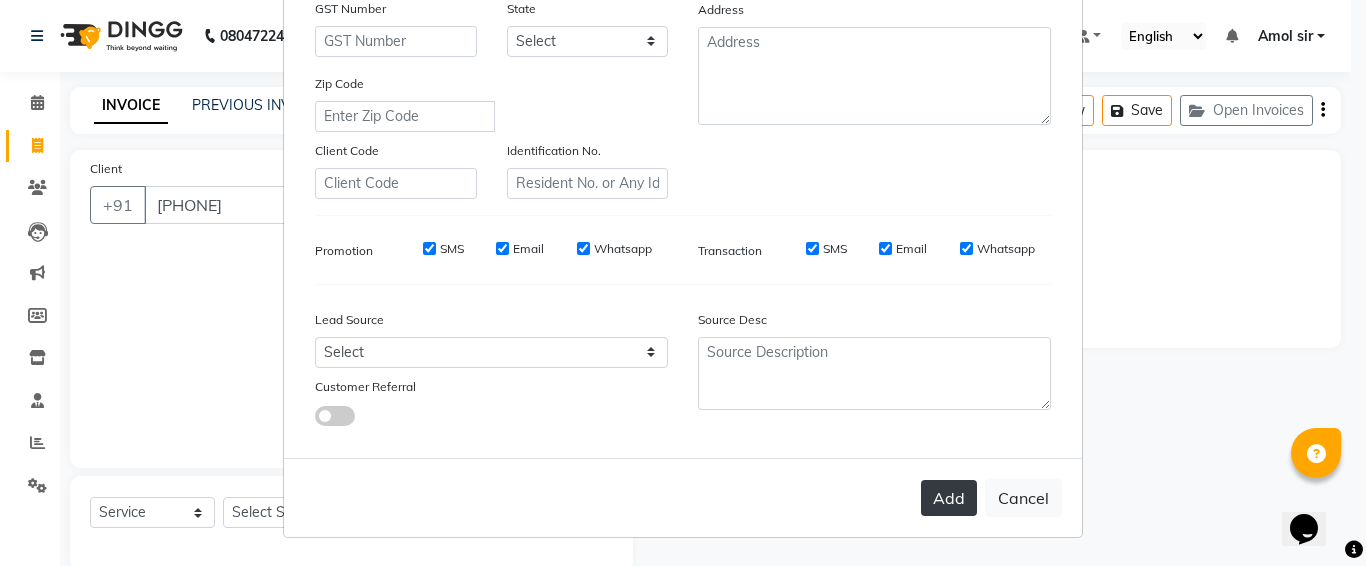 click on "Add" at bounding box center (949, 498) 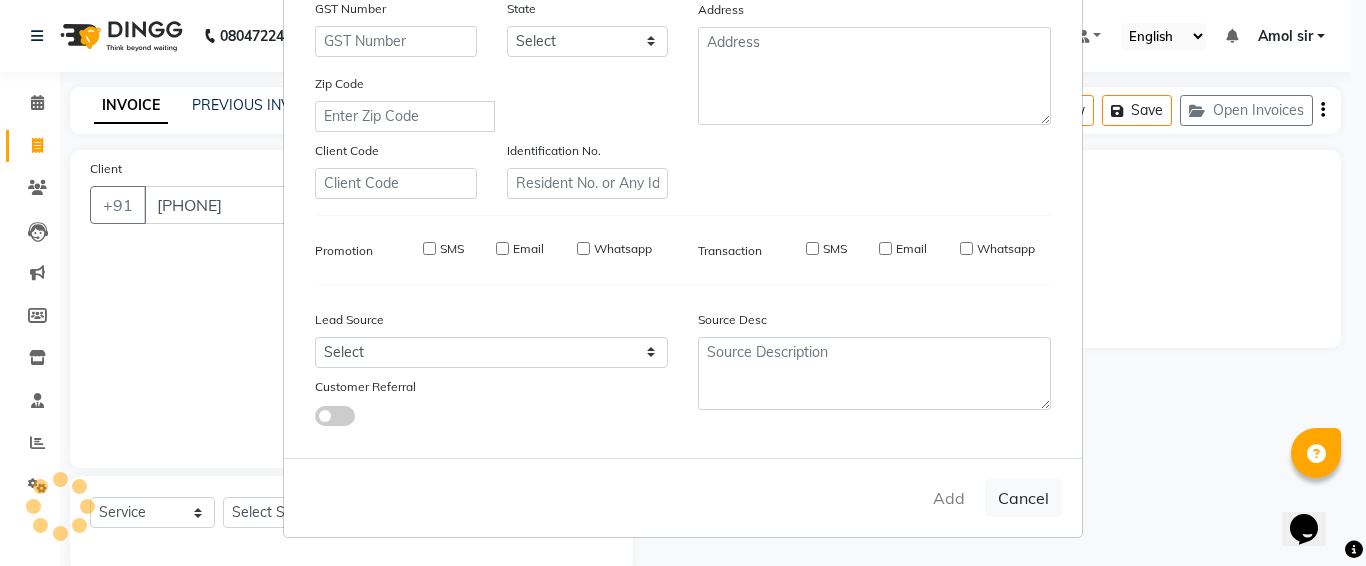 type 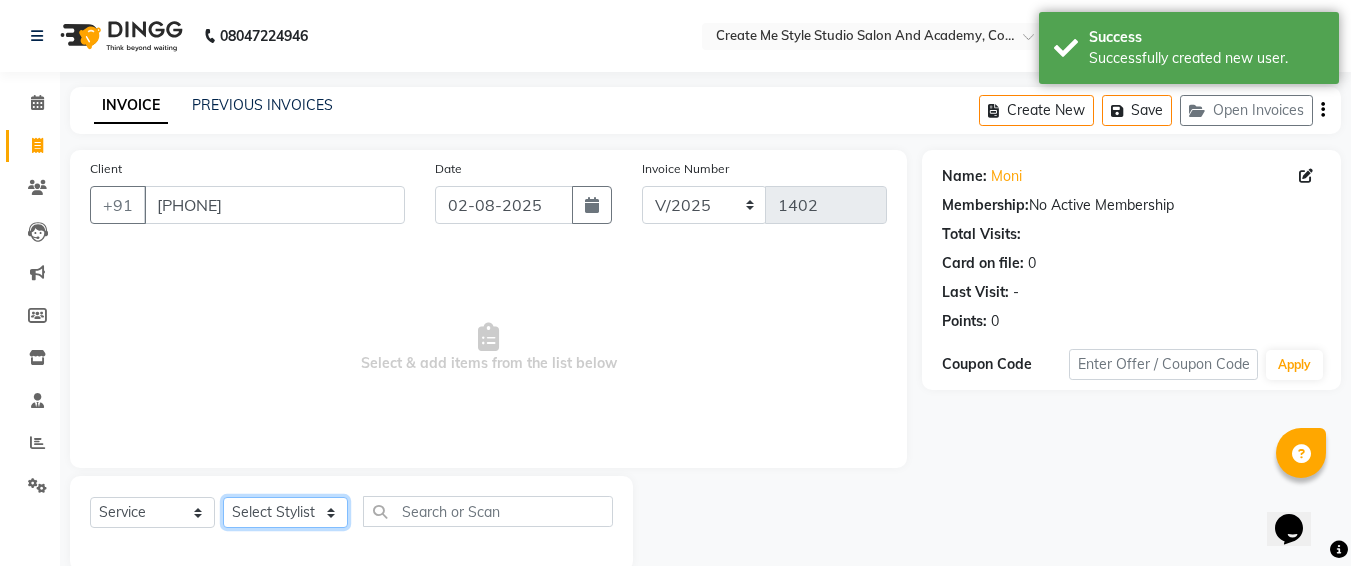 click on "Select Stylist [FIRST] sir [FIRST].B mam [FIRST].S mam TS [FIRST] mam [FIRST] mam Neelam [FIRST] mam [FIRST] sir Reception 1 Reception 2 [FIRST] sir" 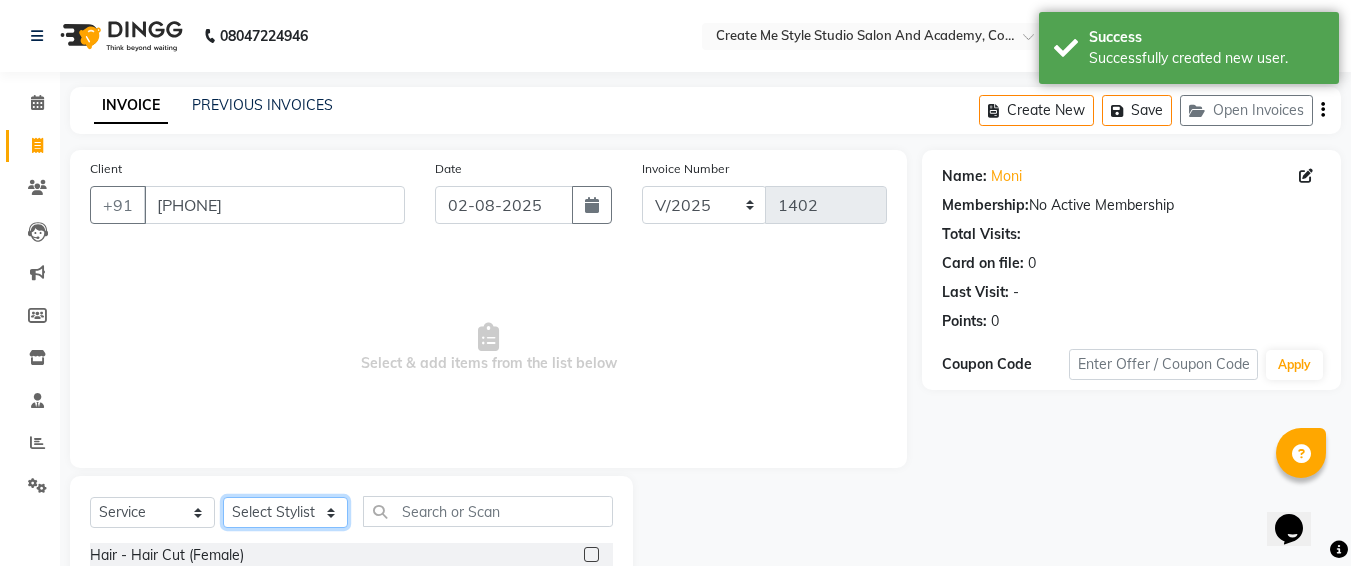 scroll, scrollTop: 235, scrollLeft: 0, axis: vertical 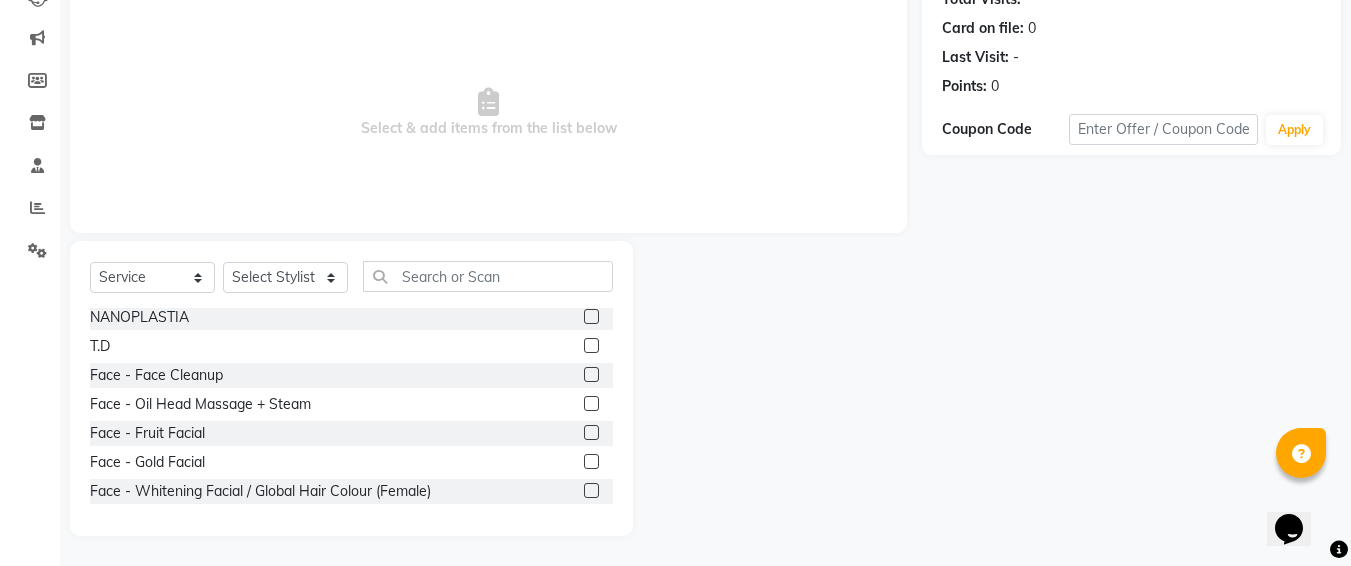 click 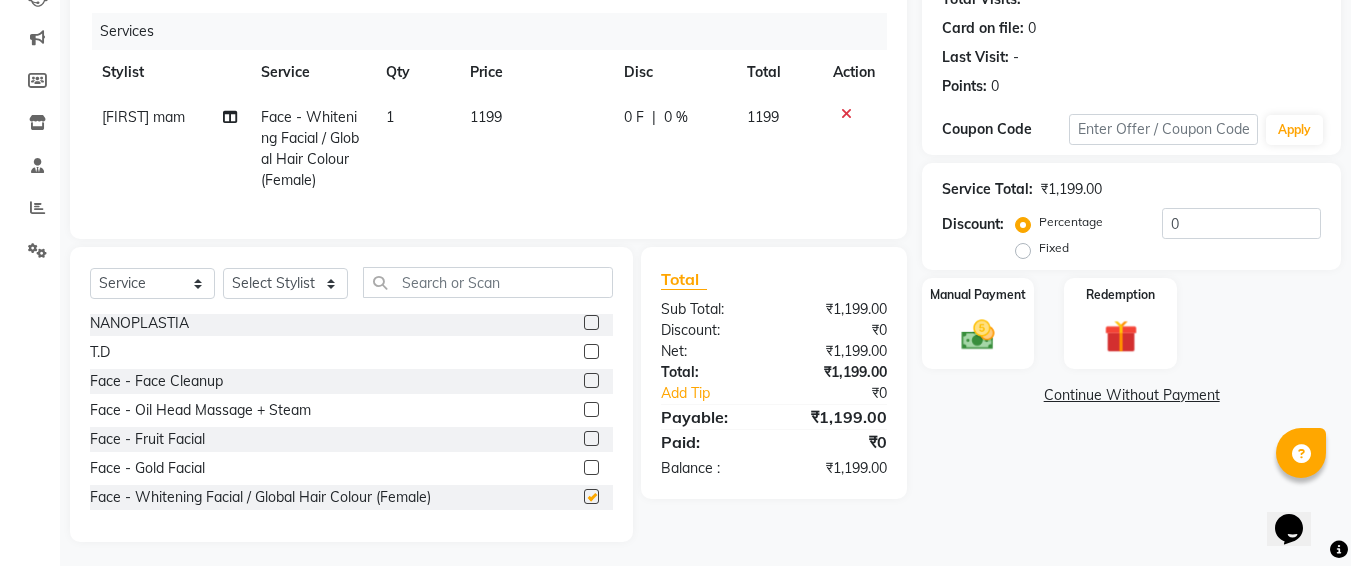 checkbox on "false" 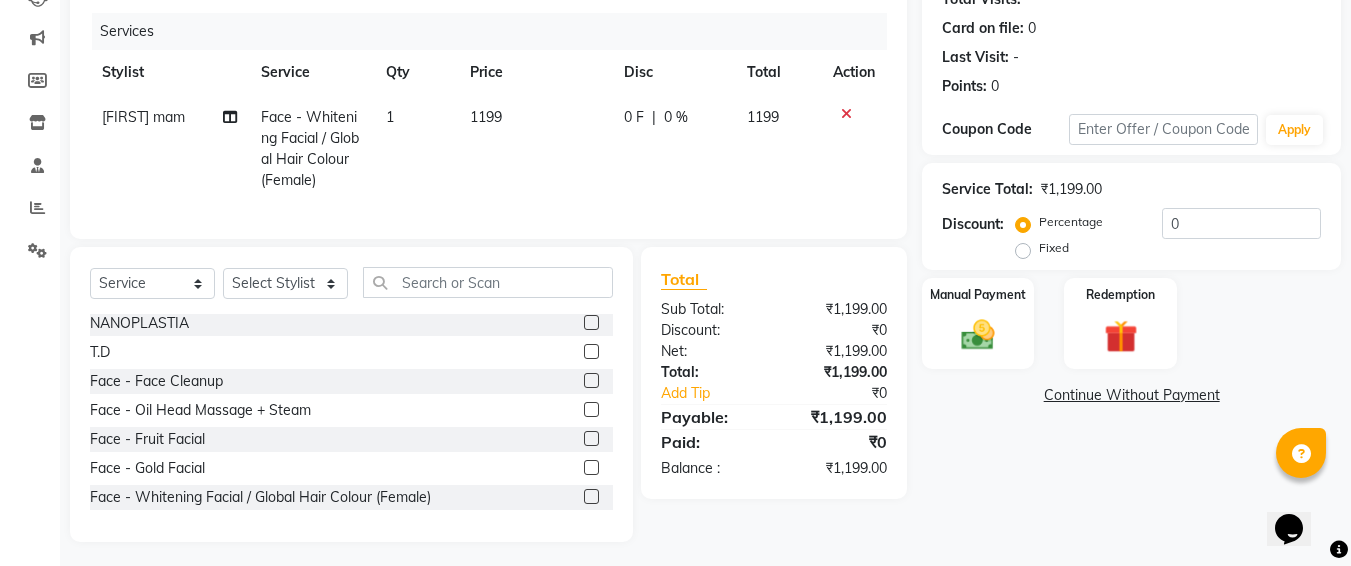 click on "1199" 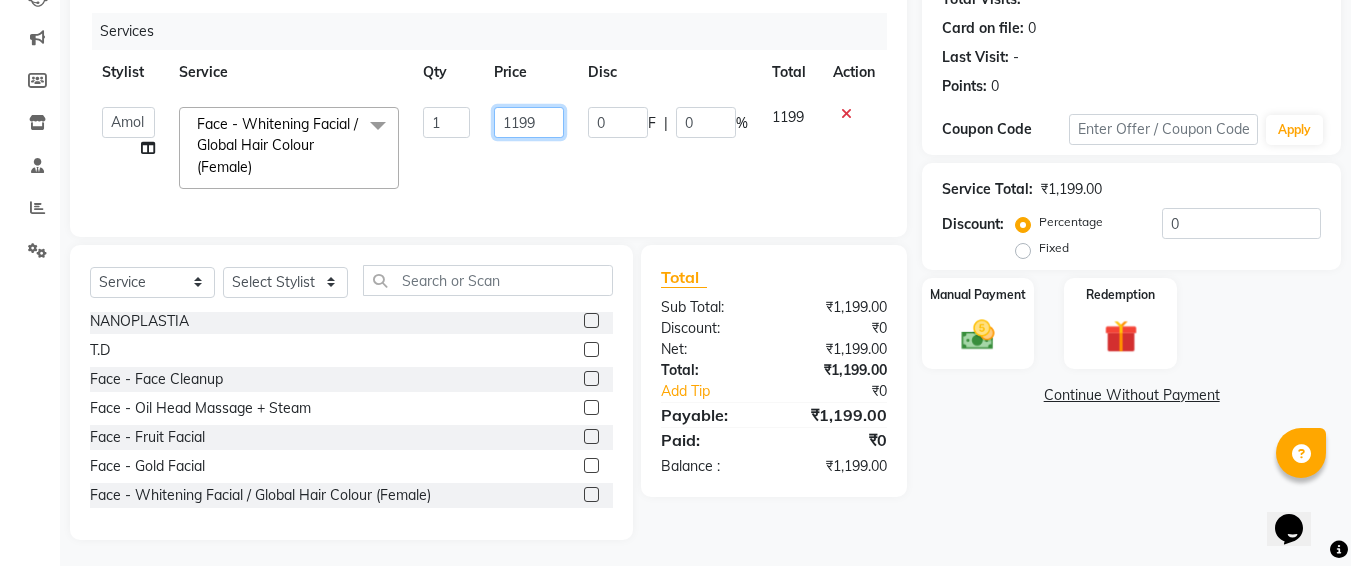 click on "1199" 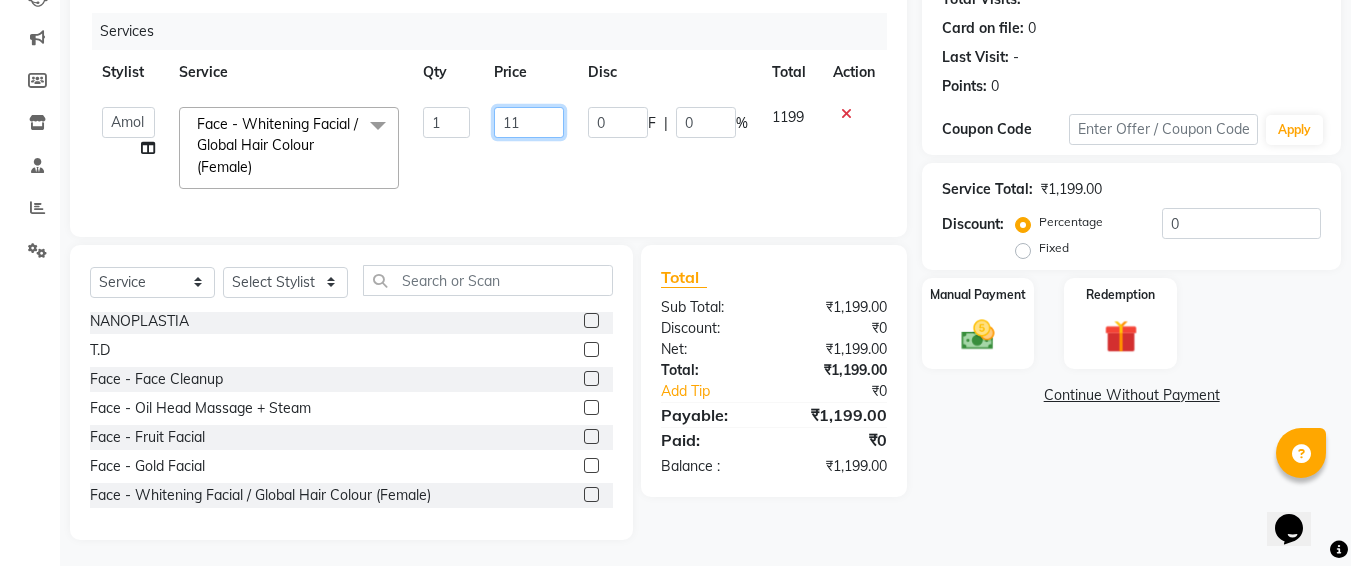 type on "1" 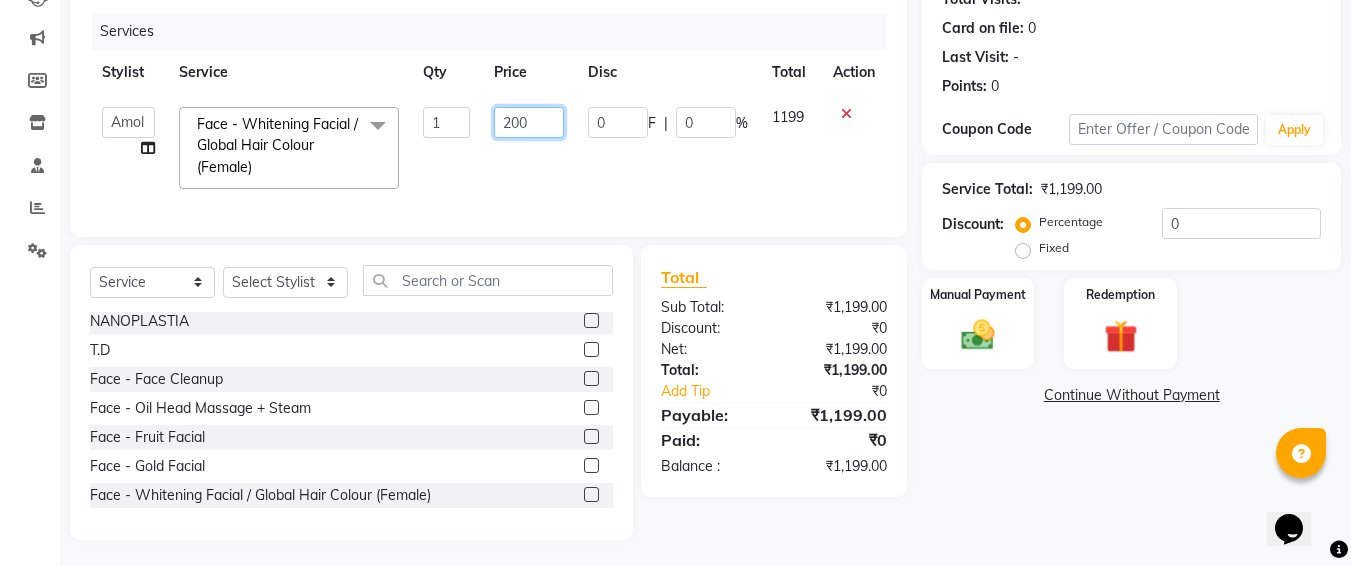 type on "2000" 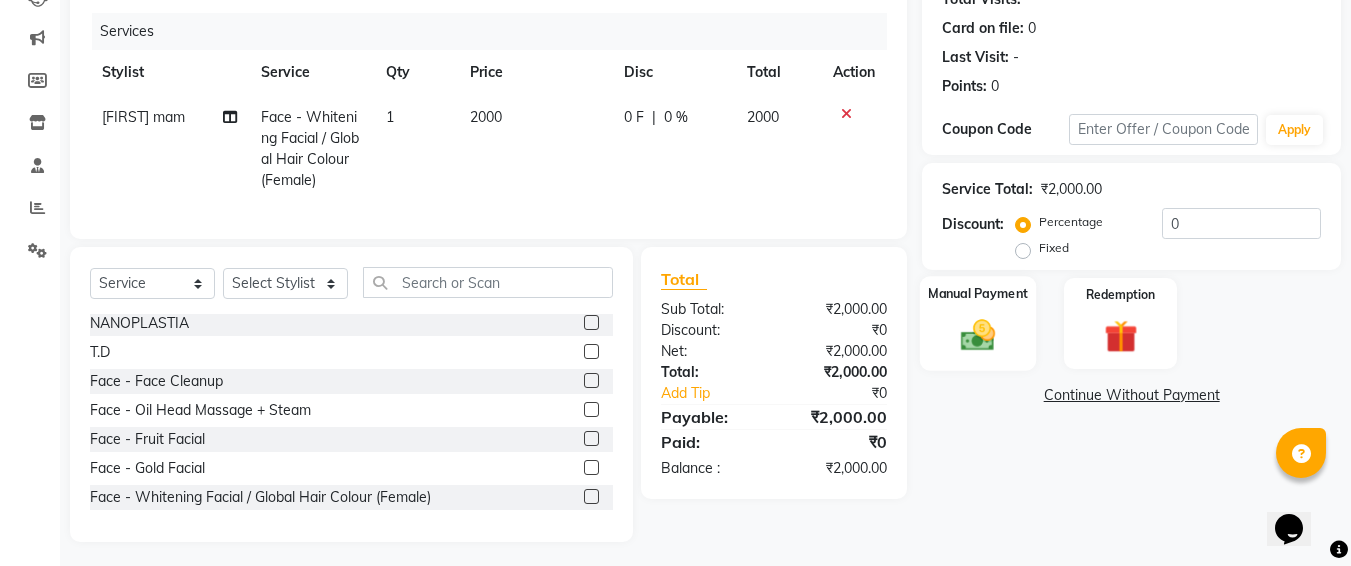 click on "Manual Payment" 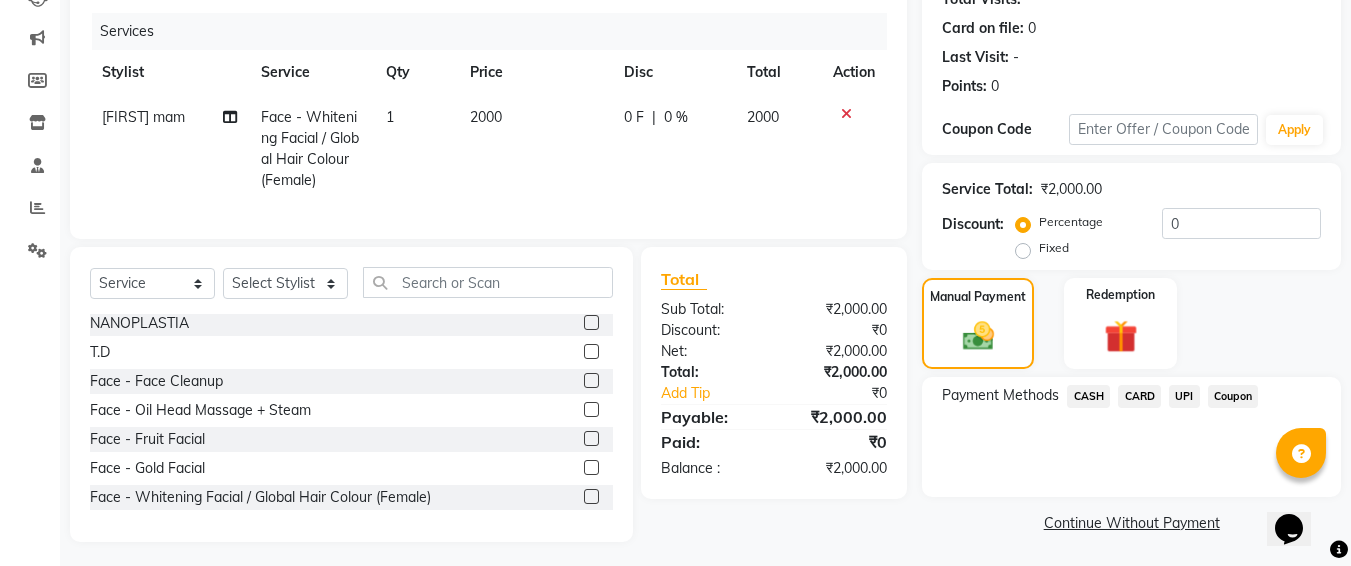 click on "UPI" 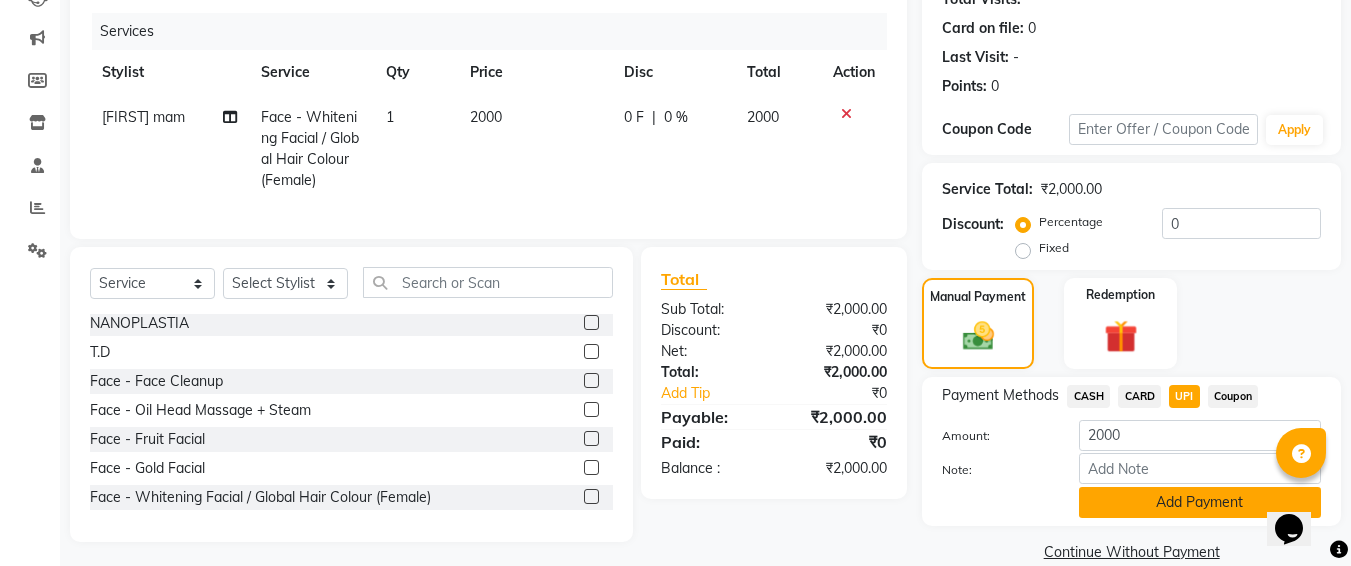 click on "Add Payment" 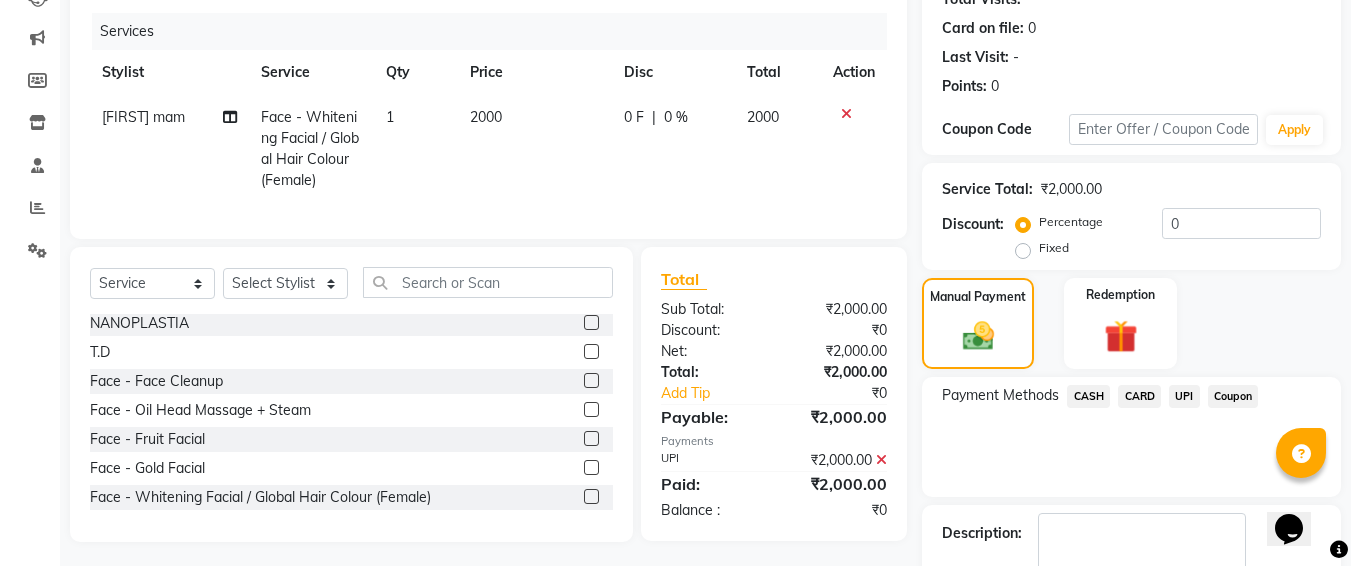 scroll, scrollTop: 350, scrollLeft: 0, axis: vertical 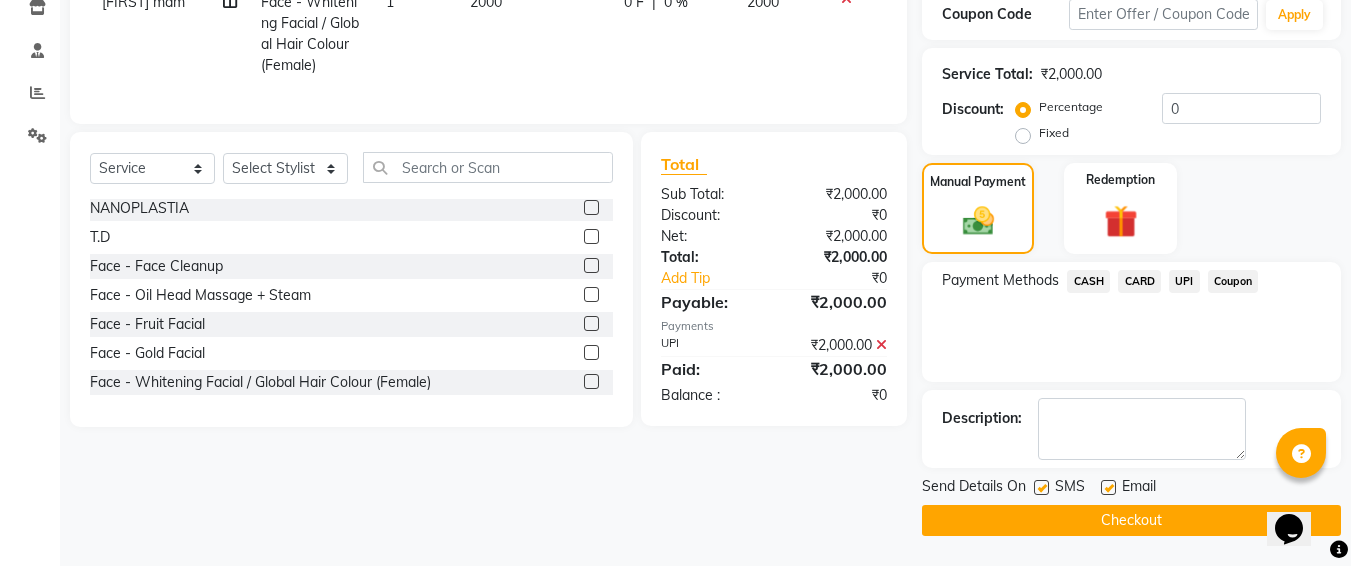 click 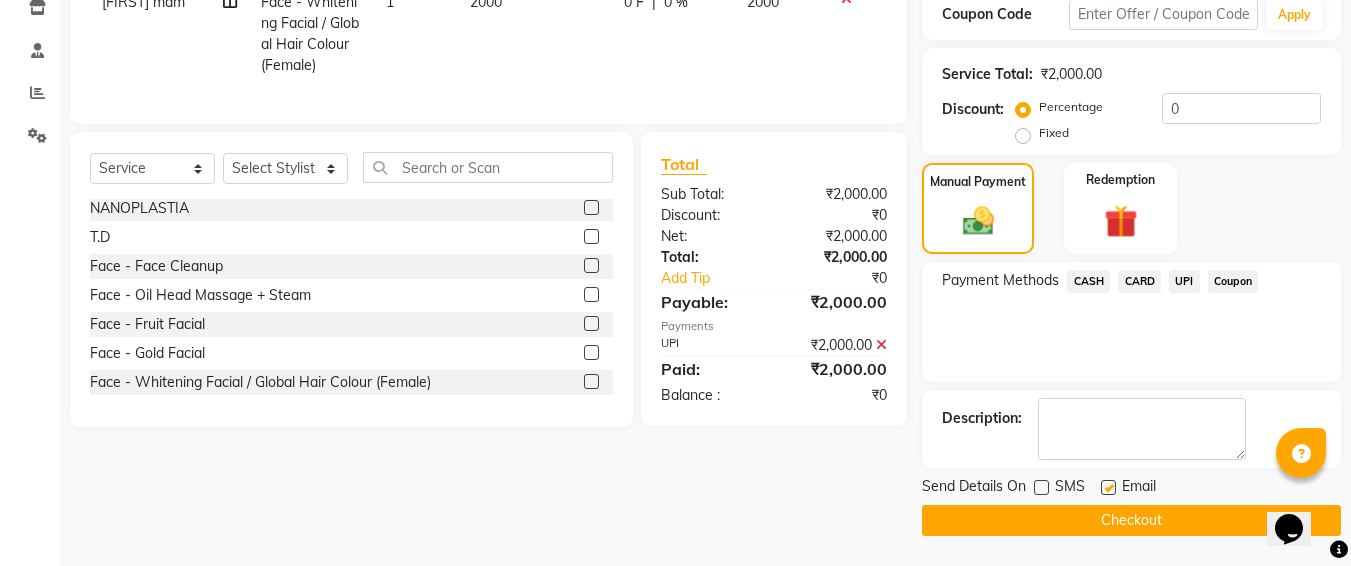 click on "Checkout" 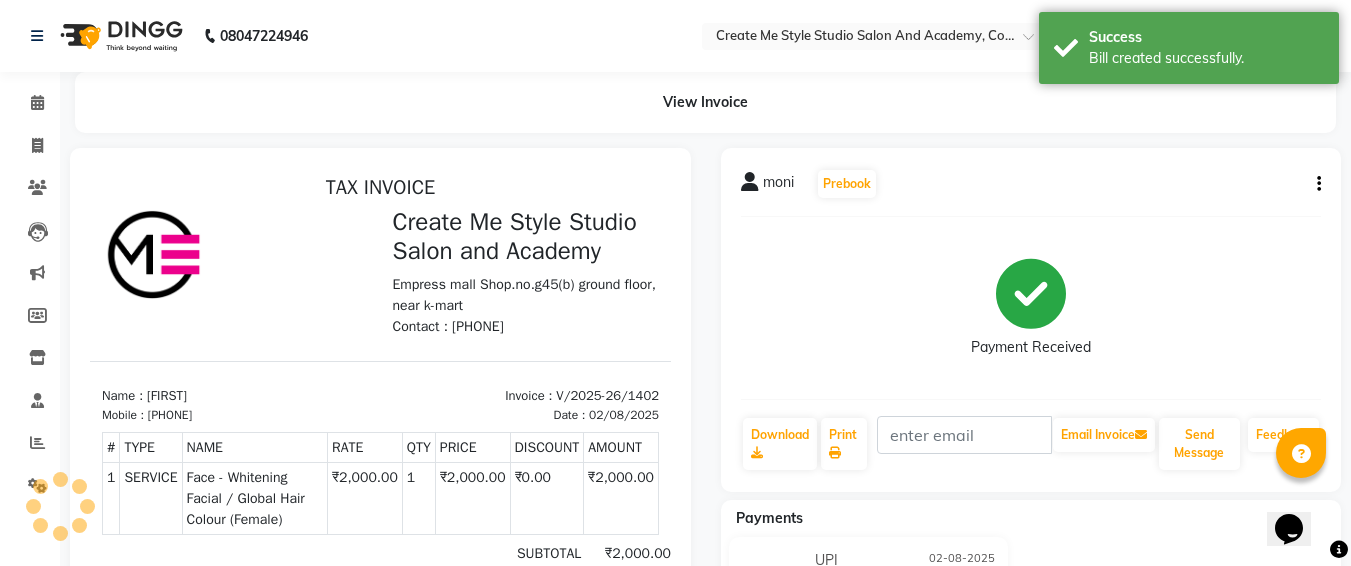 scroll, scrollTop: 0, scrollLeft: 0, axis: both 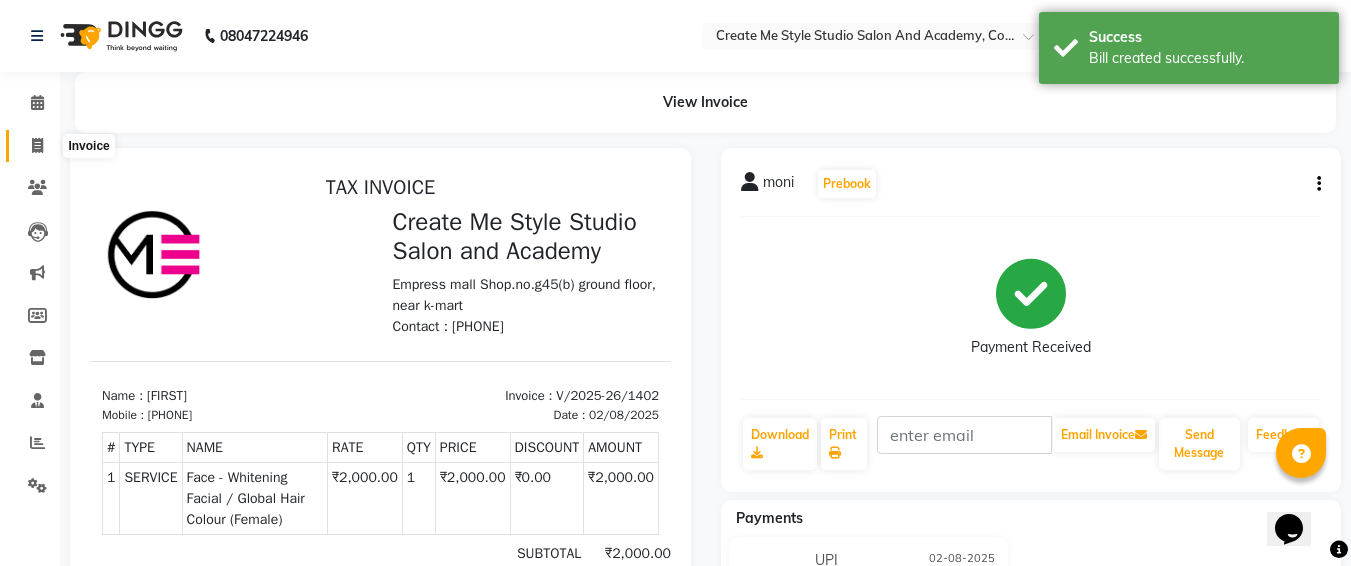 click 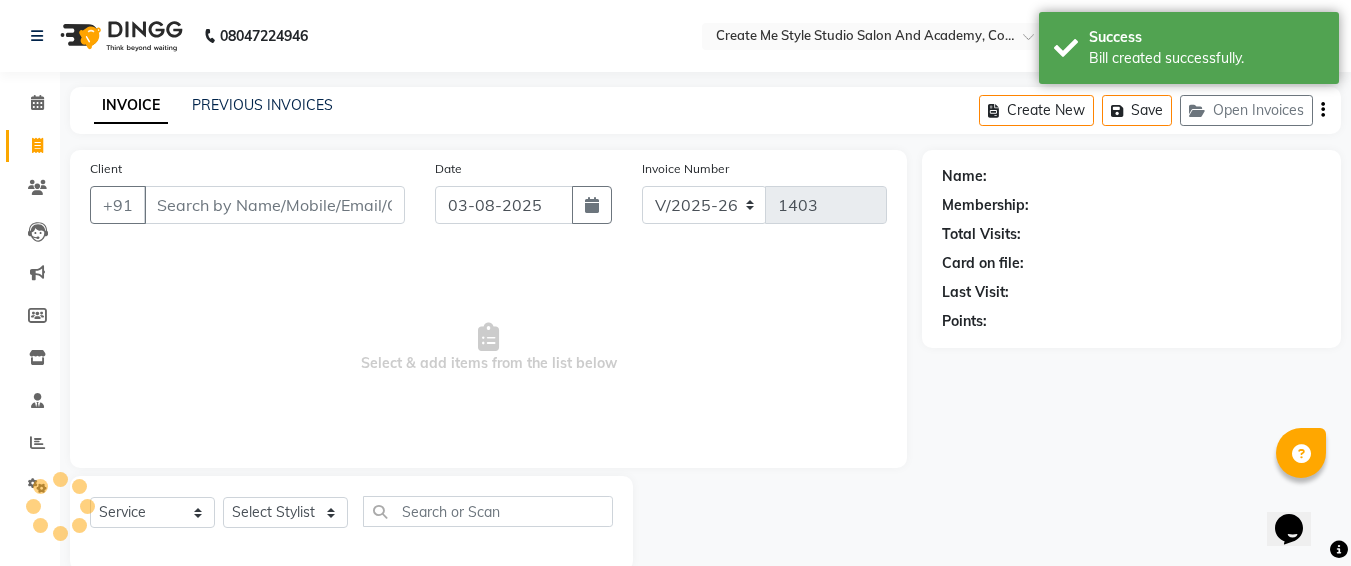 scroll, scrollTop: 35, scrollLeft: 0, axis: vertical 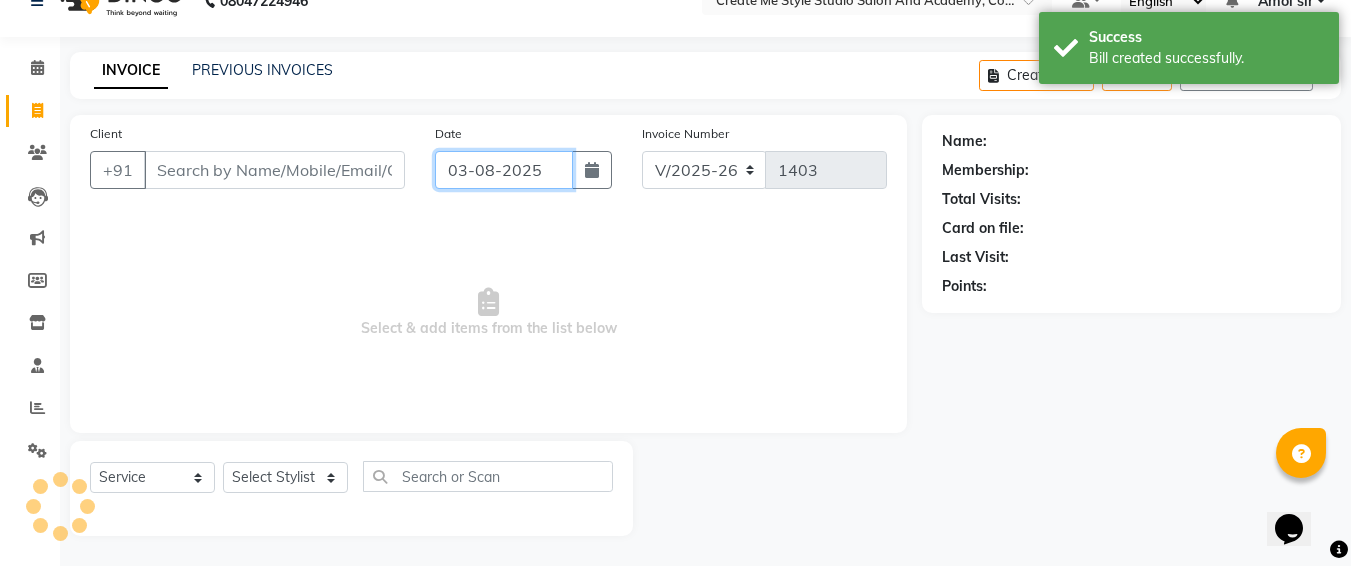 click on "03-08-2025" 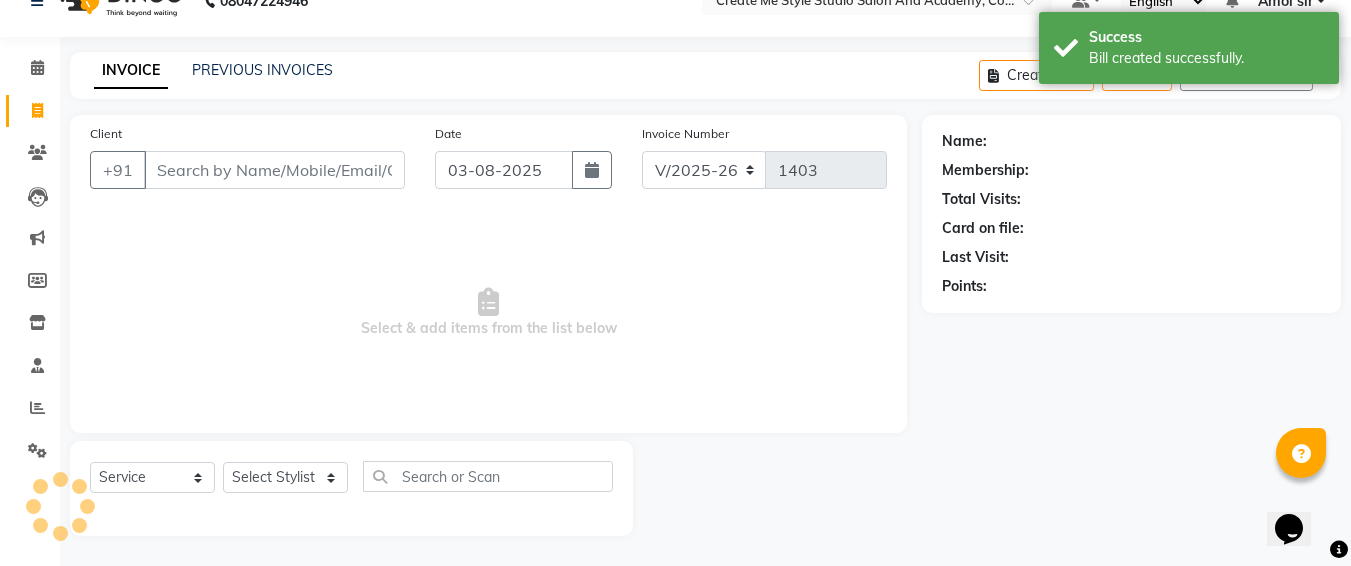 select on "8" 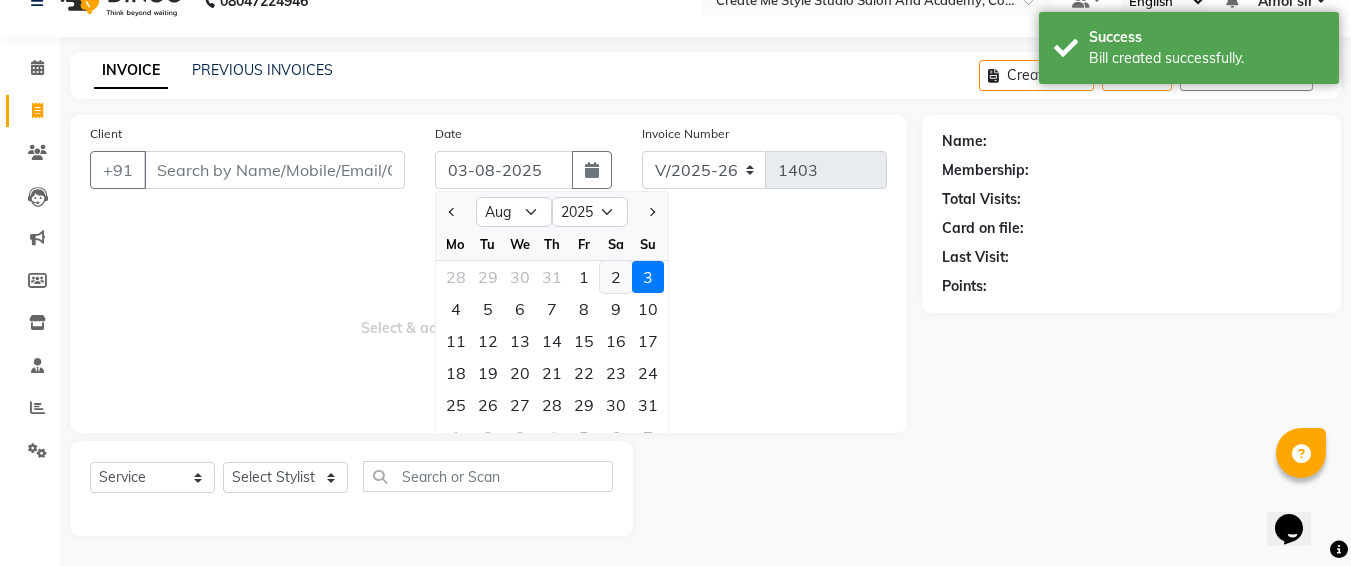 click on "2" 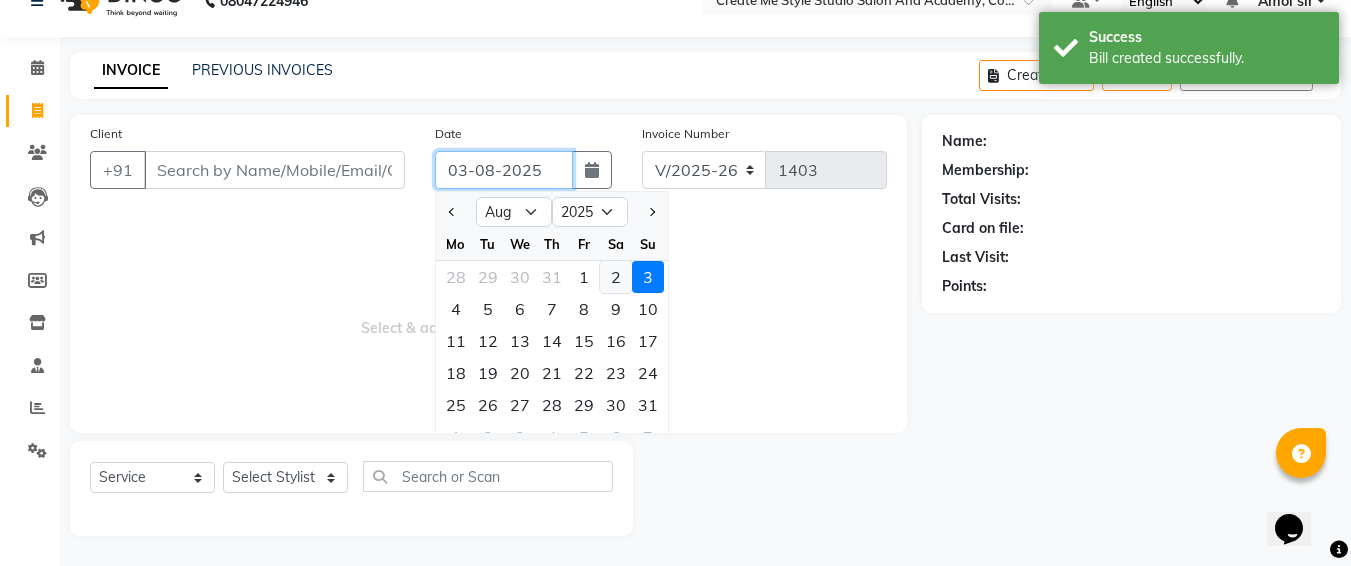 type on "02-08-2025" 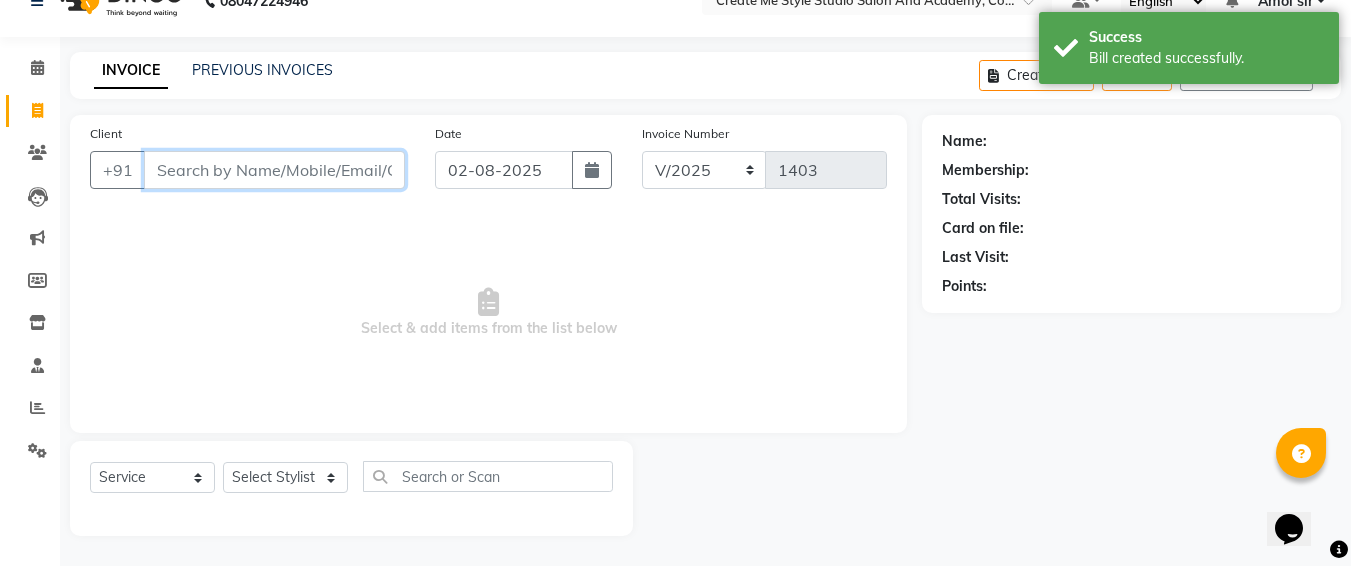 click on "Client" at bounding box center (274, 170) 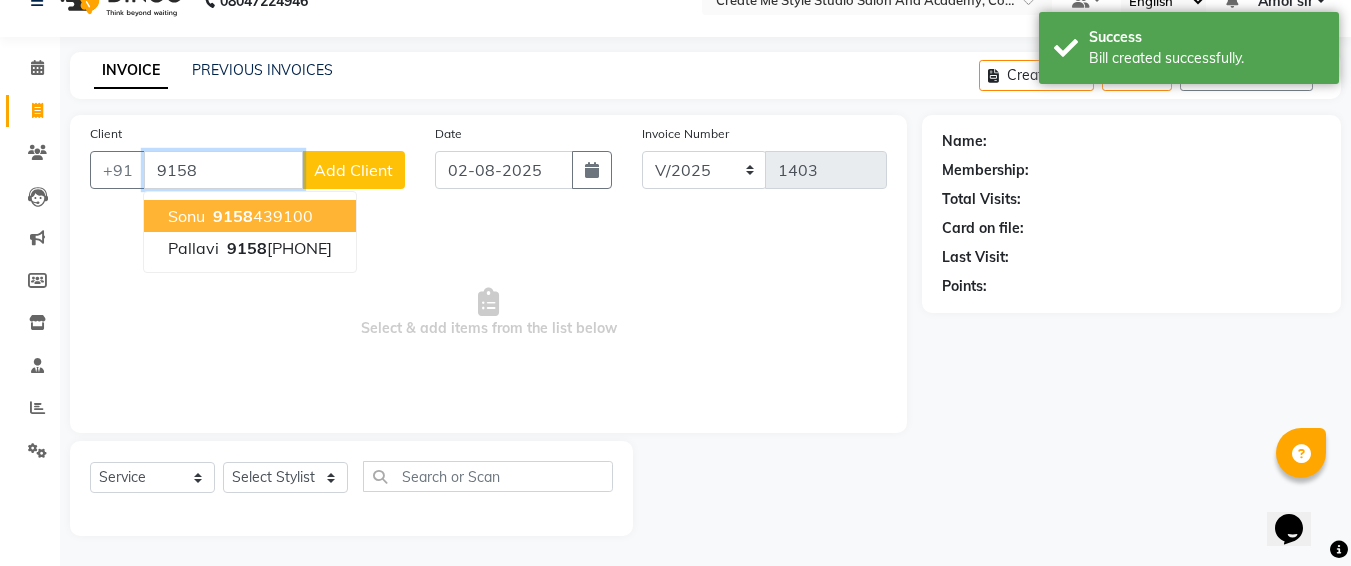 click on "[PHONE]" at bounding box center [261, 216] 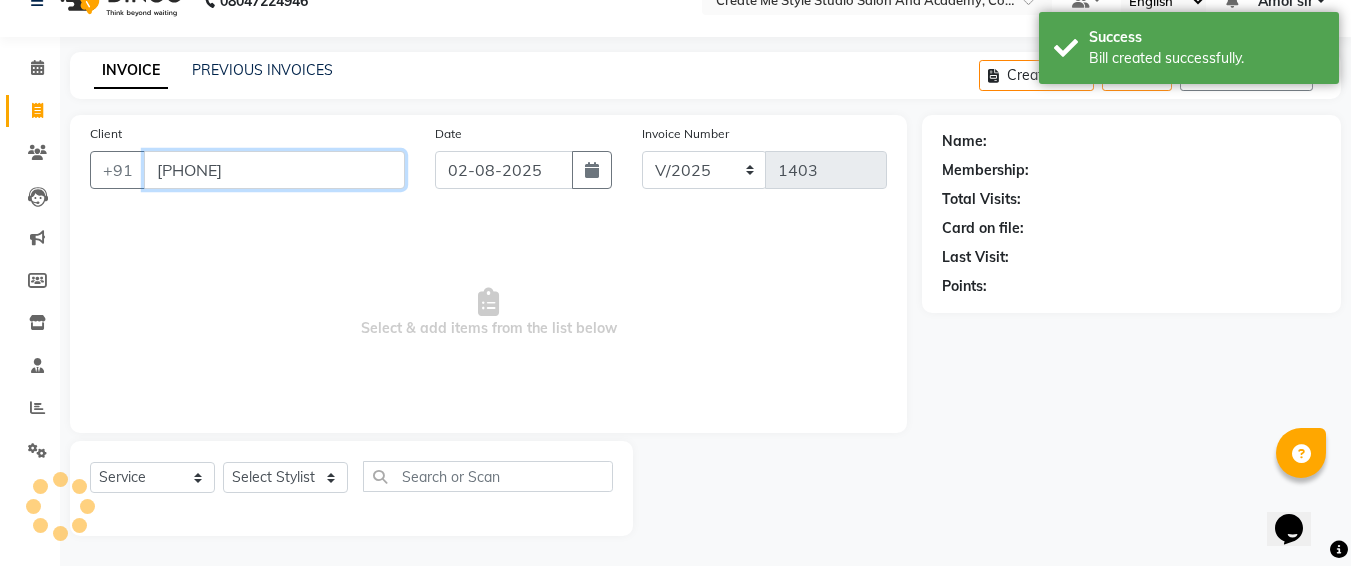 type on "[PHONE]" 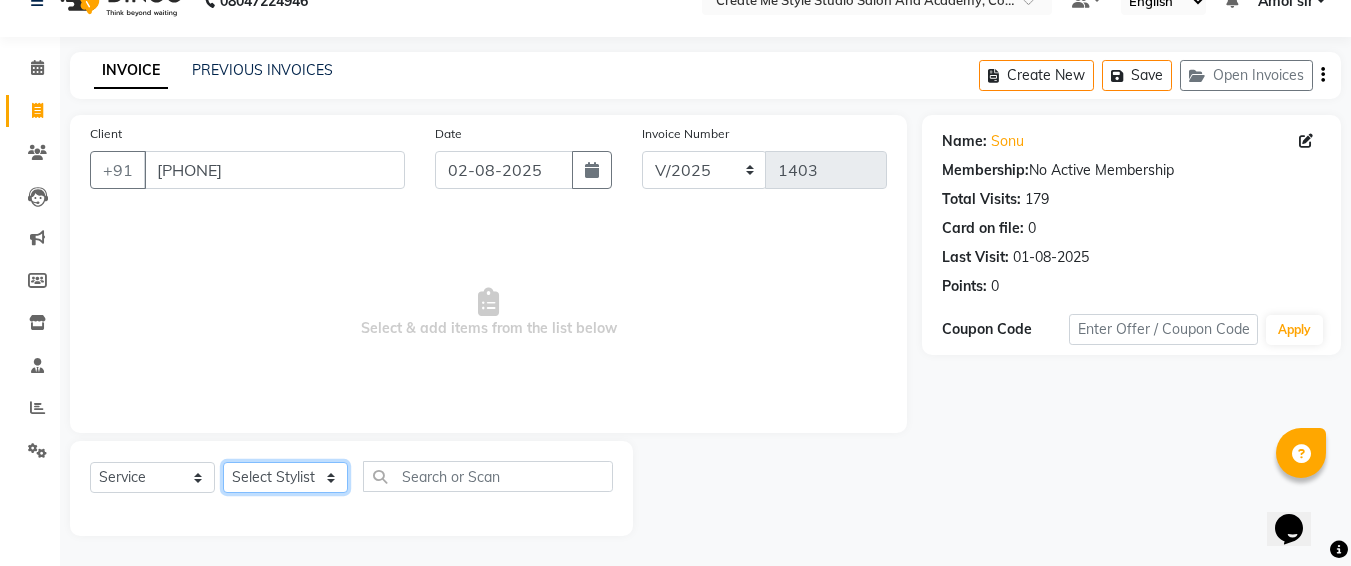 click on "Select Stylist [FIRST] sir [FIRST].B mam [FIRST].S mam TS [FIRST] mam [FIRST] mam Neelam [FIRST] mam [FIRST] sir Reception 1 Reception 2 [FIRST] sir" 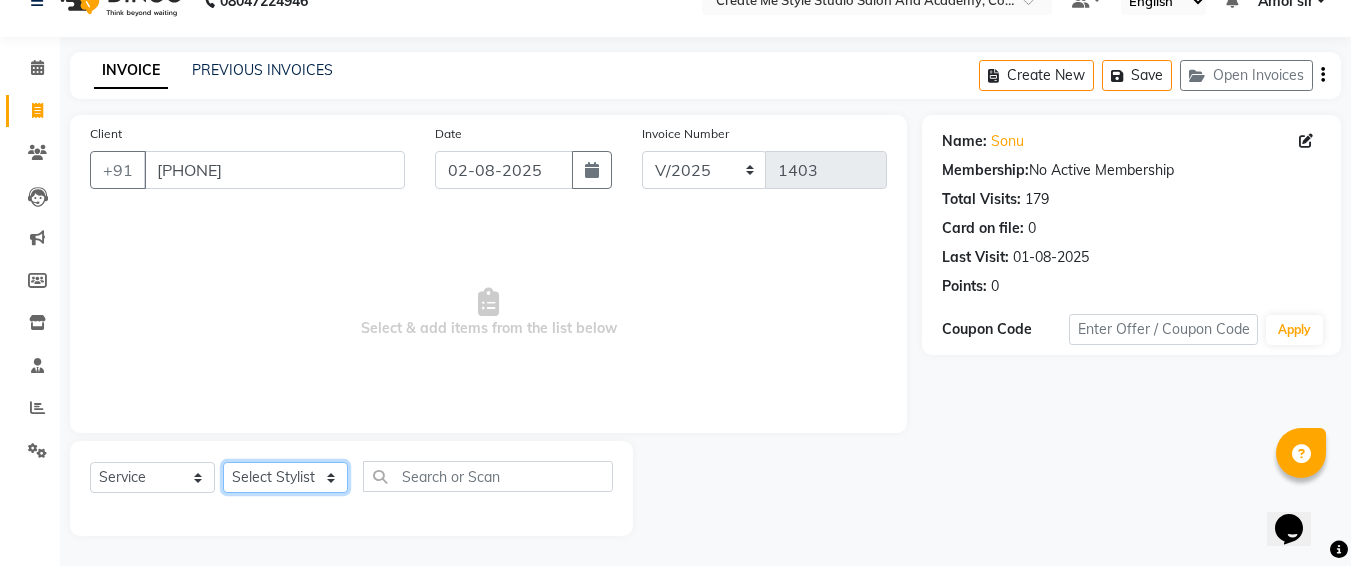 select on "[NUMBER]" 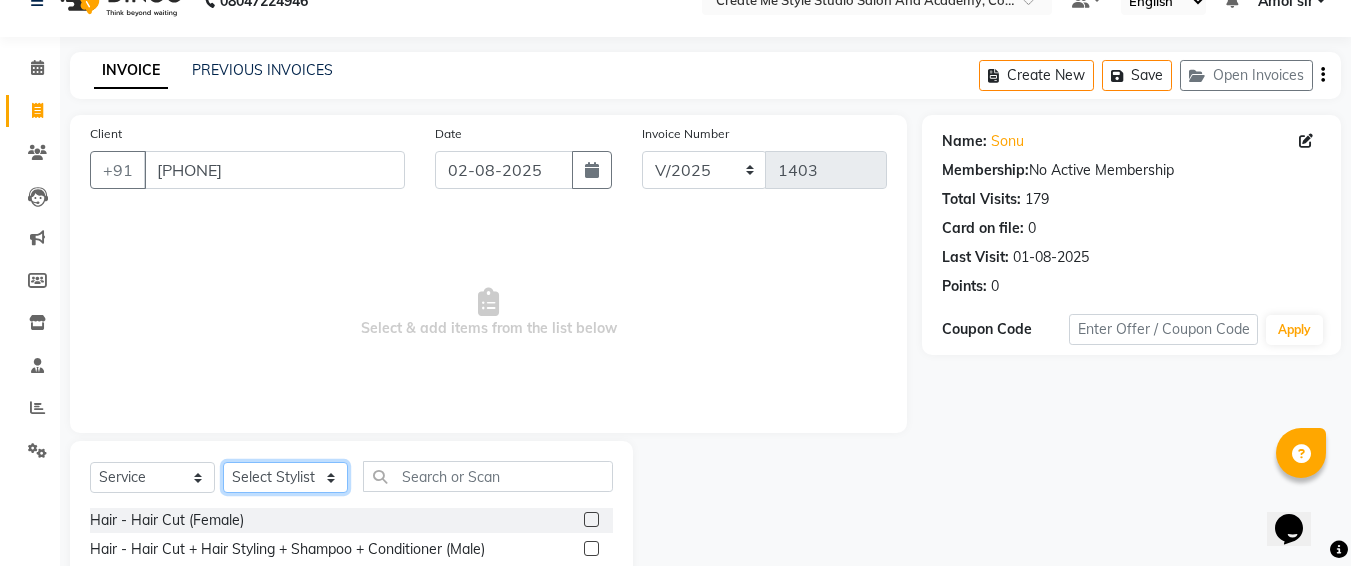 scroll, scrollTop: 235, scrollLeft: 0, axis: vertical 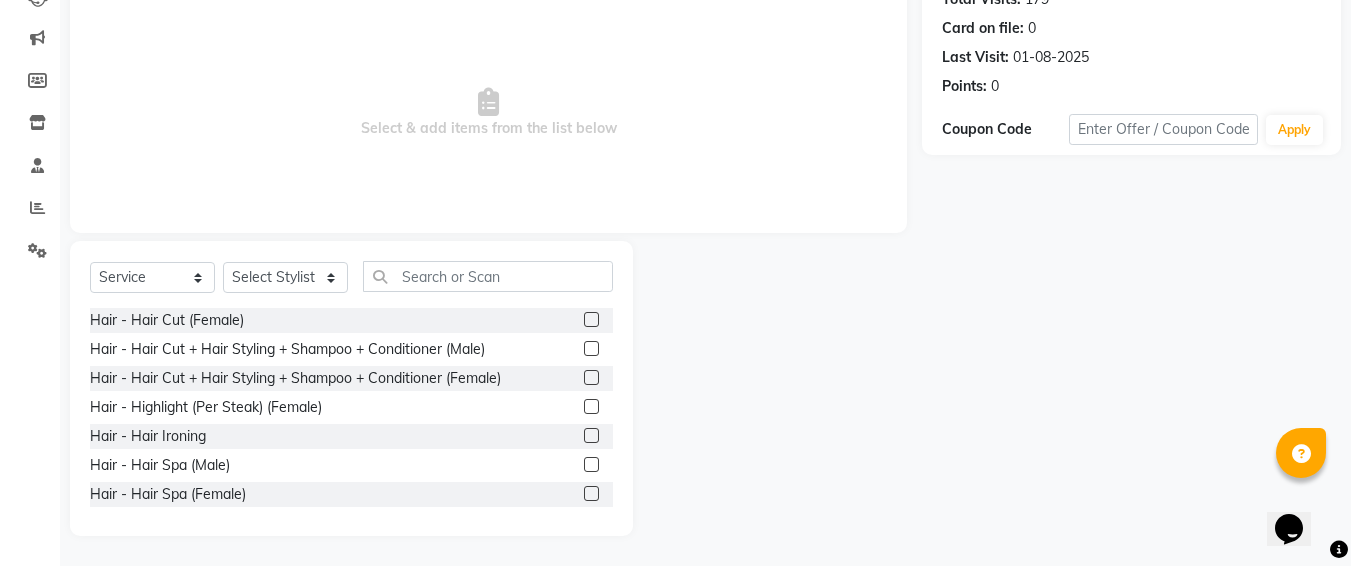 click 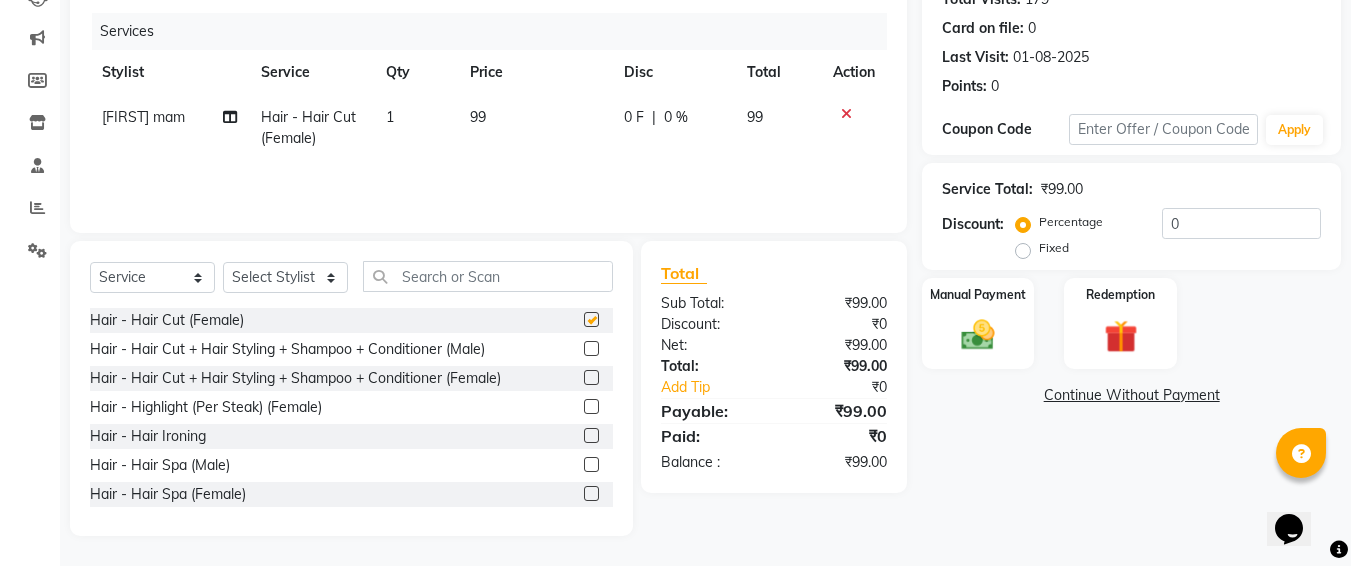 checkbox on "false" 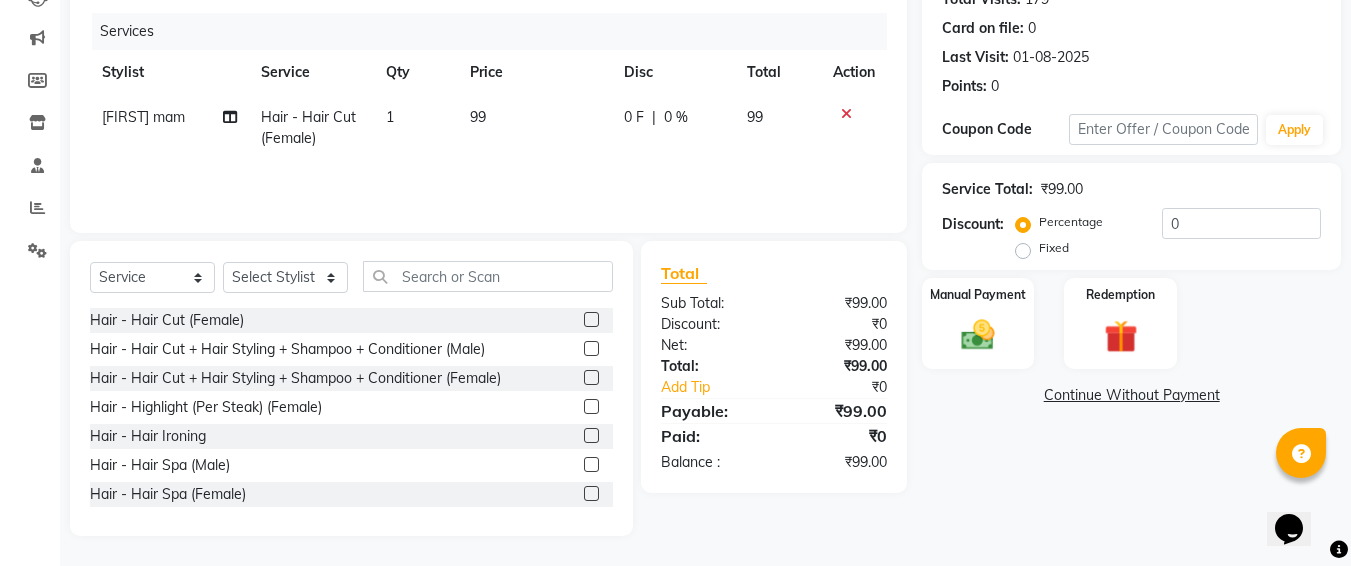 click on "99" 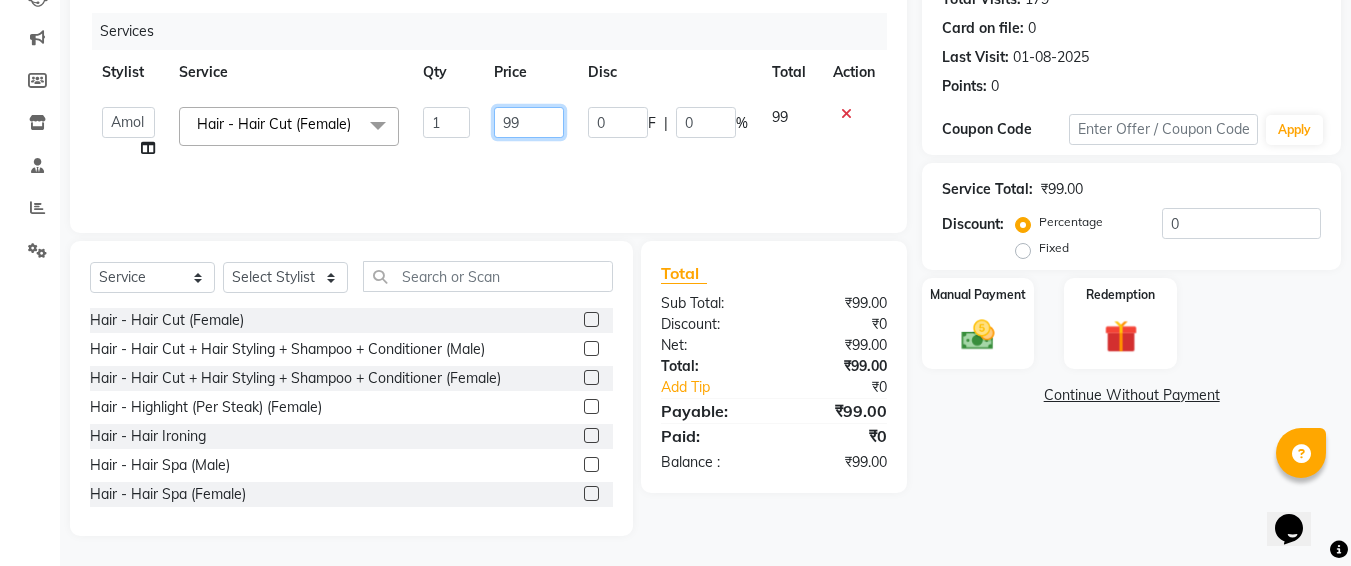 click on "99" 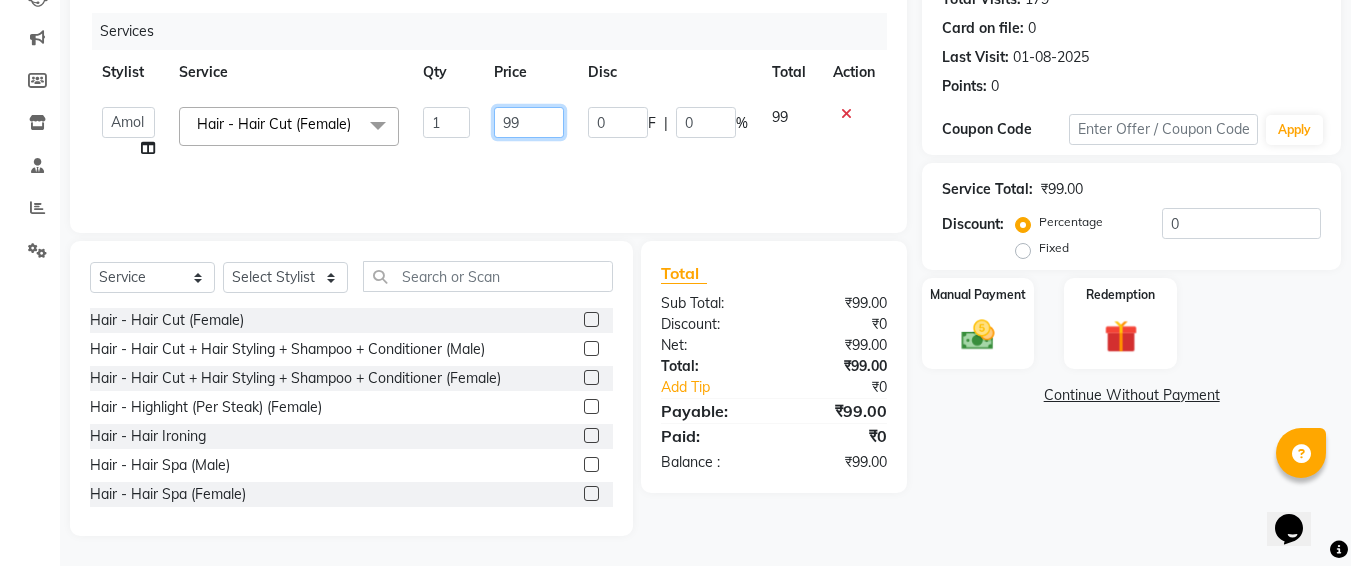 type on "9" 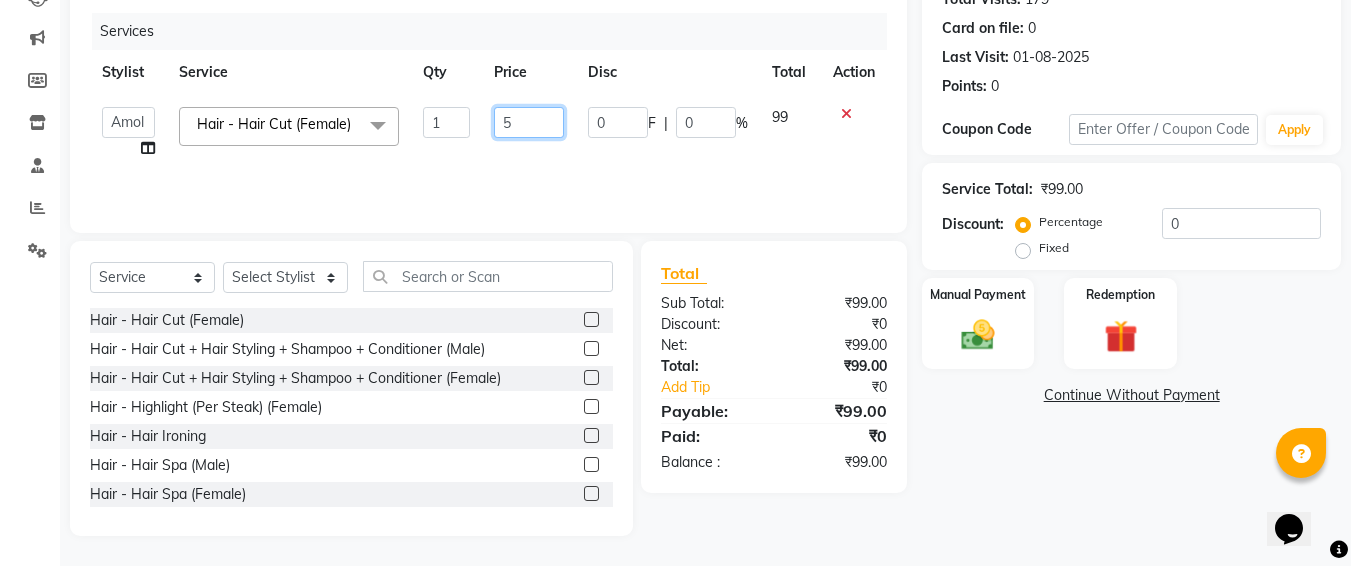 type on "50" 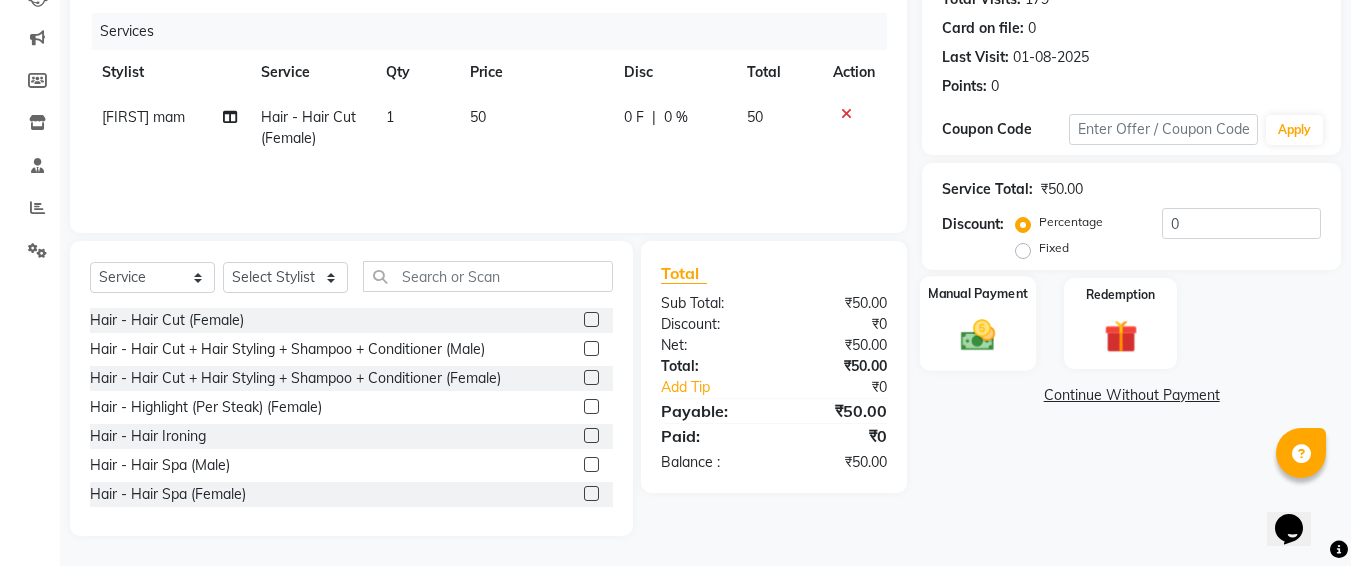 click on "Manual Payment" 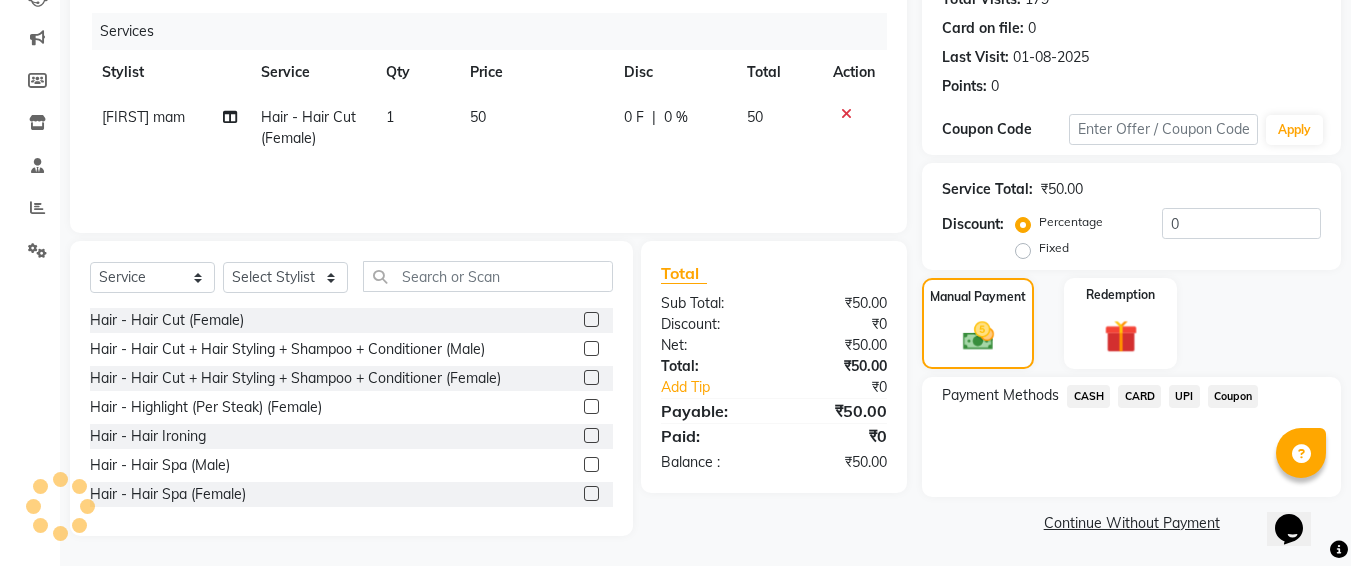 click on "UPI" 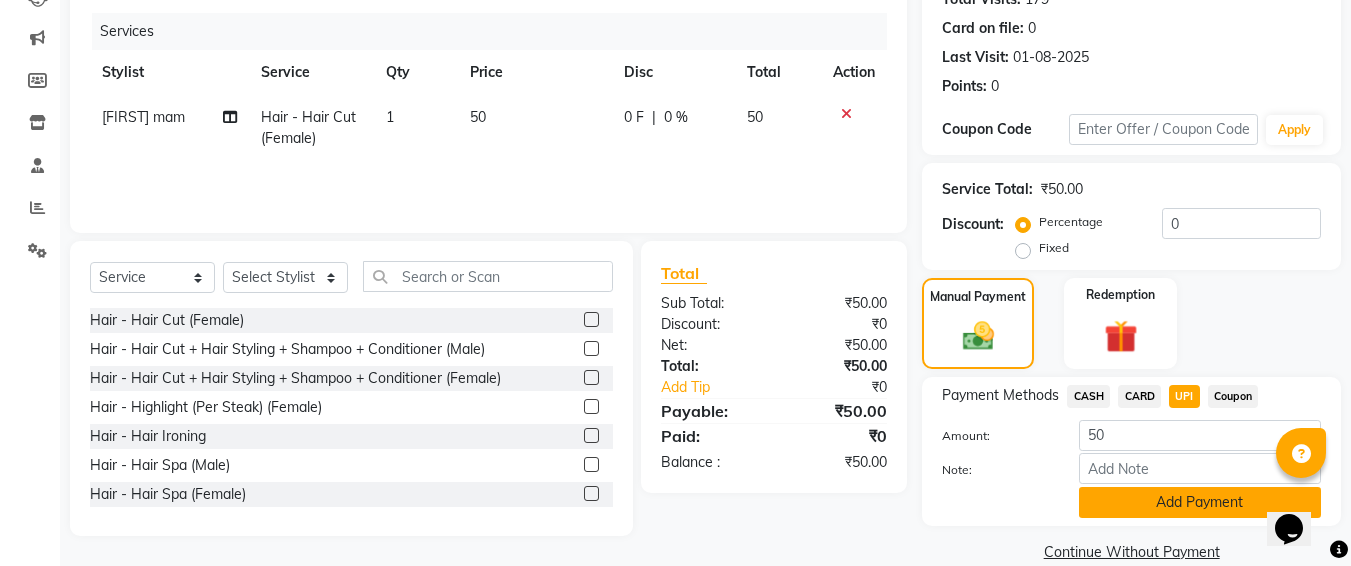 click on "Add Payment" 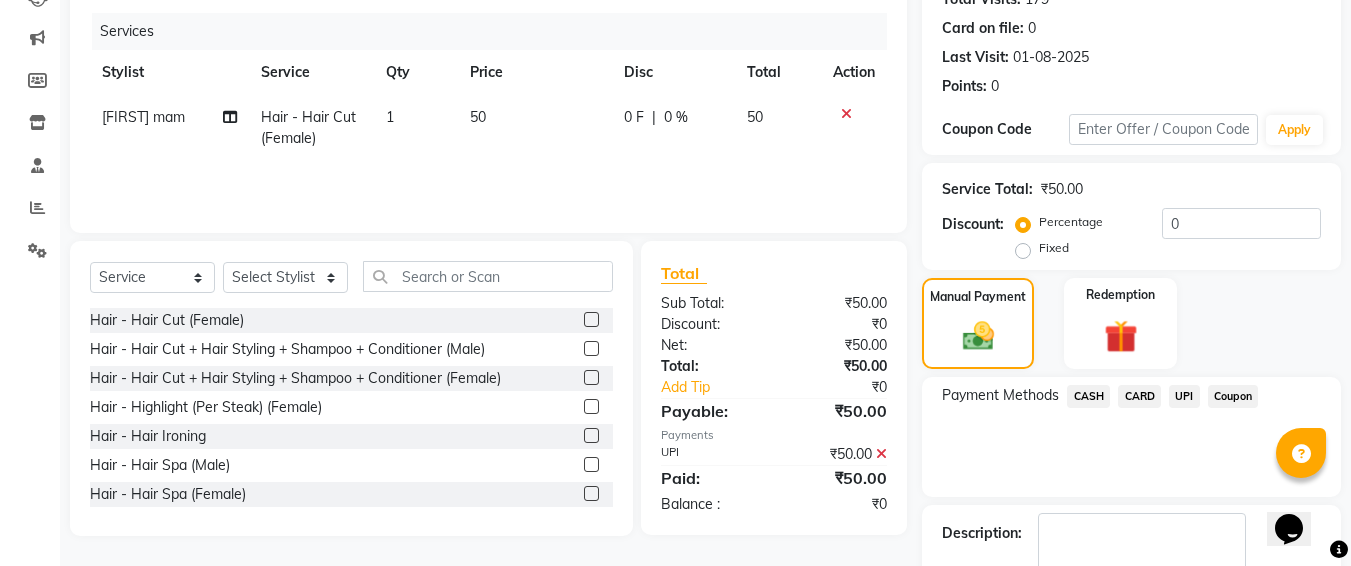 scroll, scrollTop: 350, scrollLeft: 0, axis: vertical 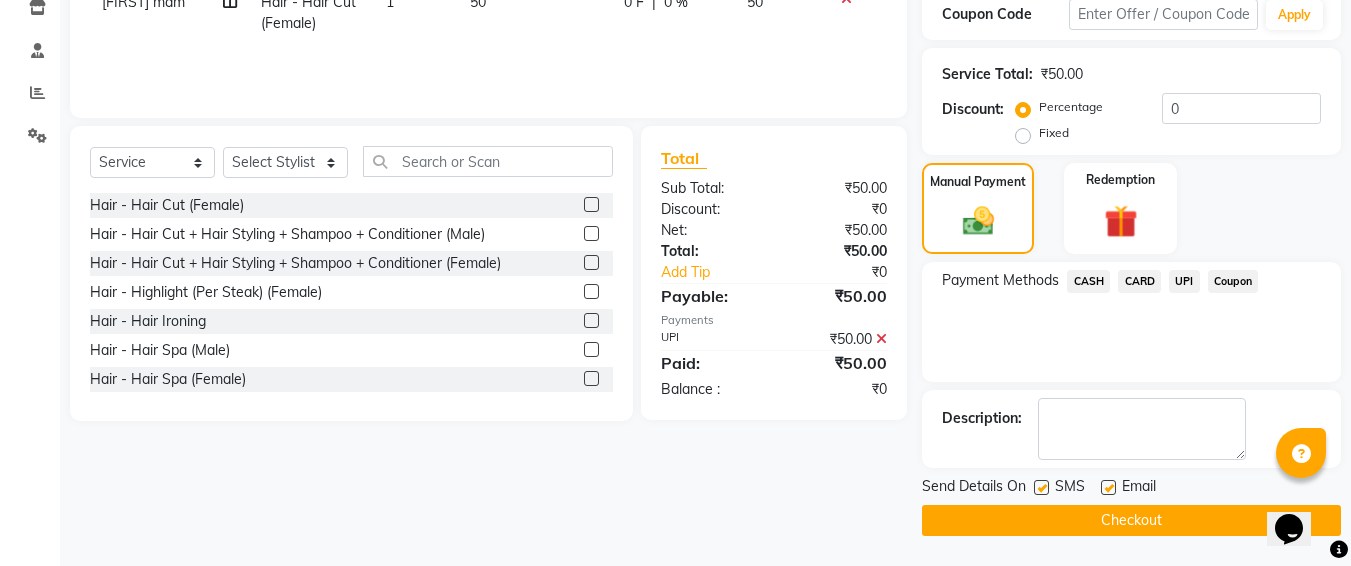 click 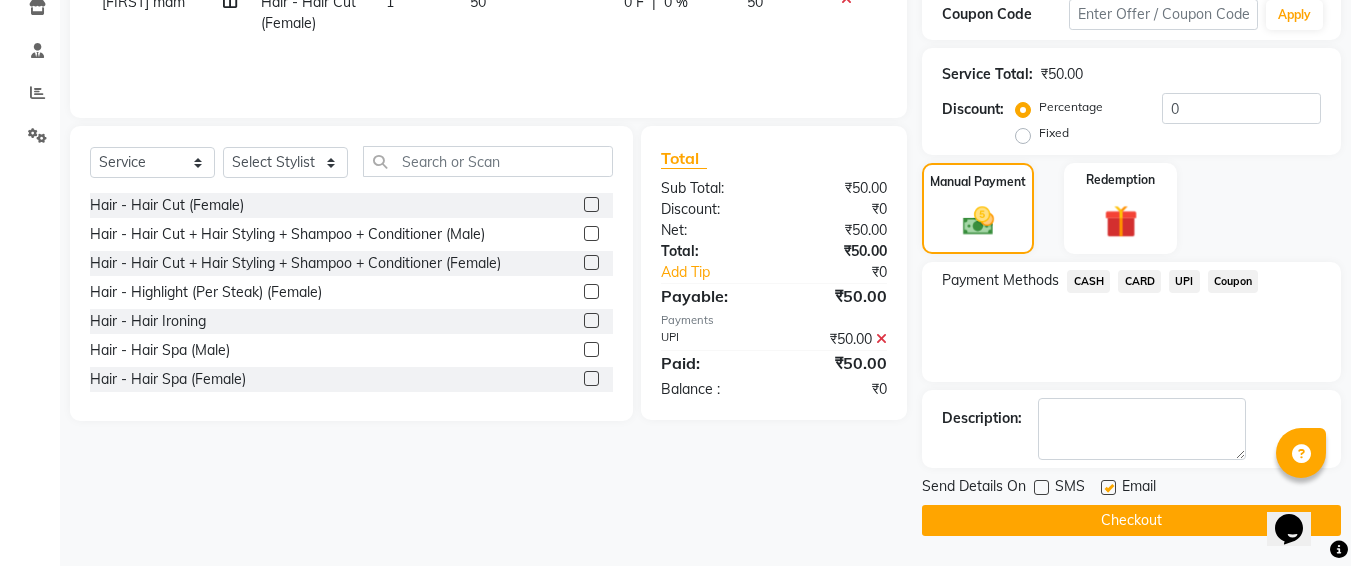 click on "Checkout" 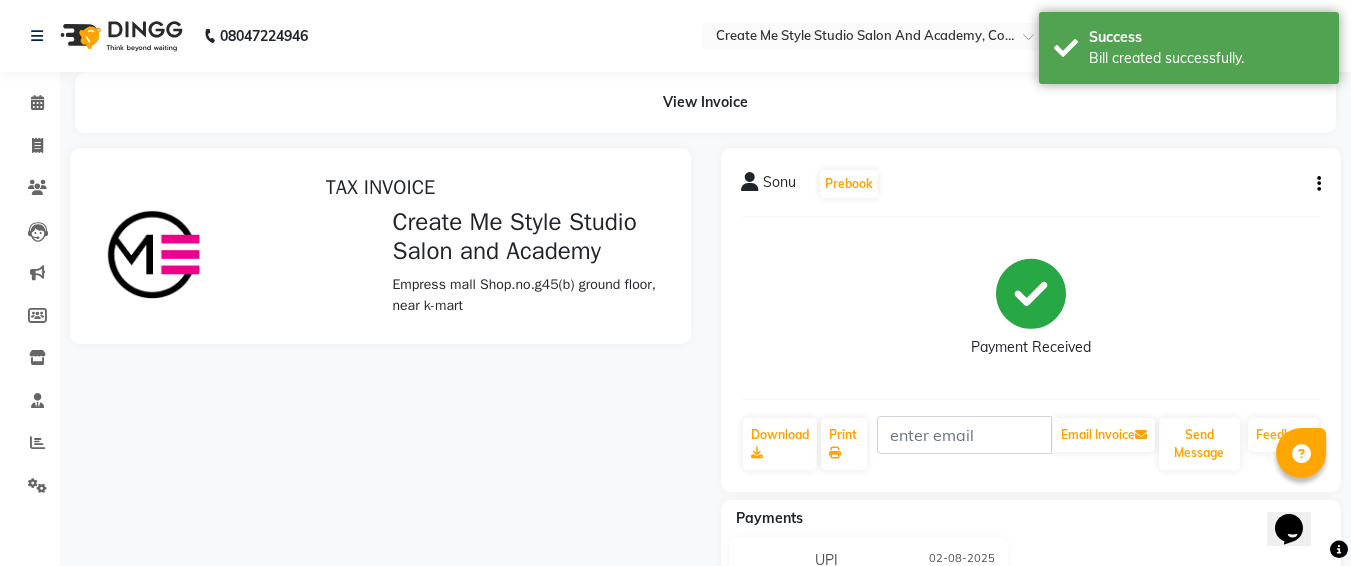 scroll, scrollTop: 0, scrollLeft: 0, axis: both 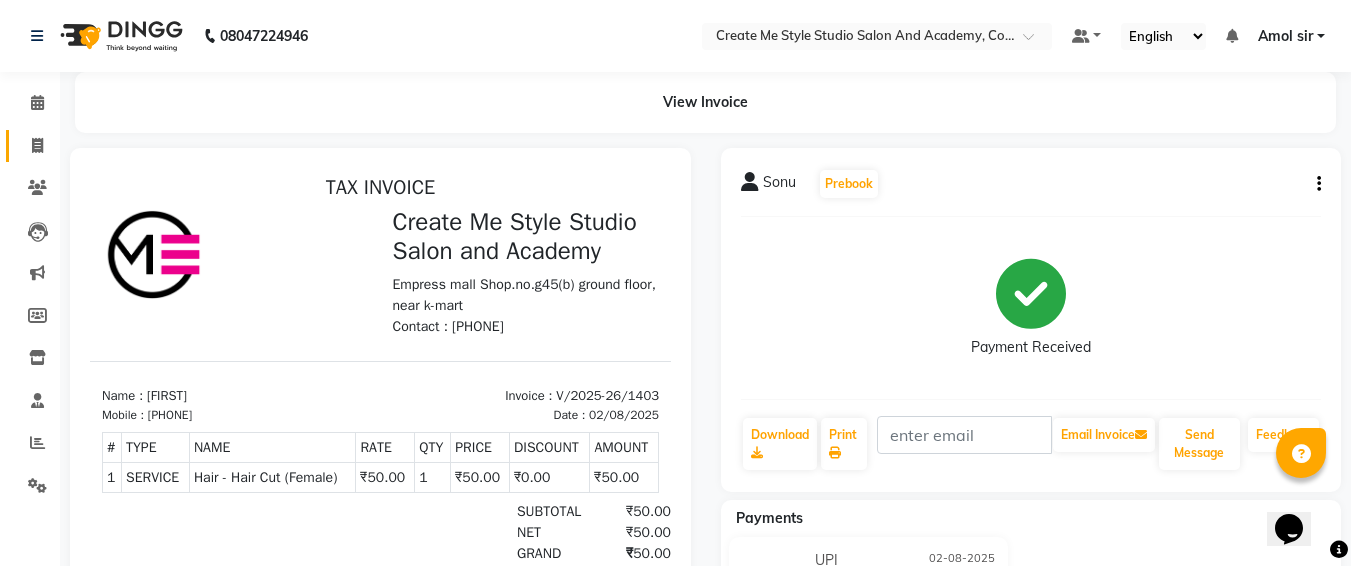 click on "Invoice" 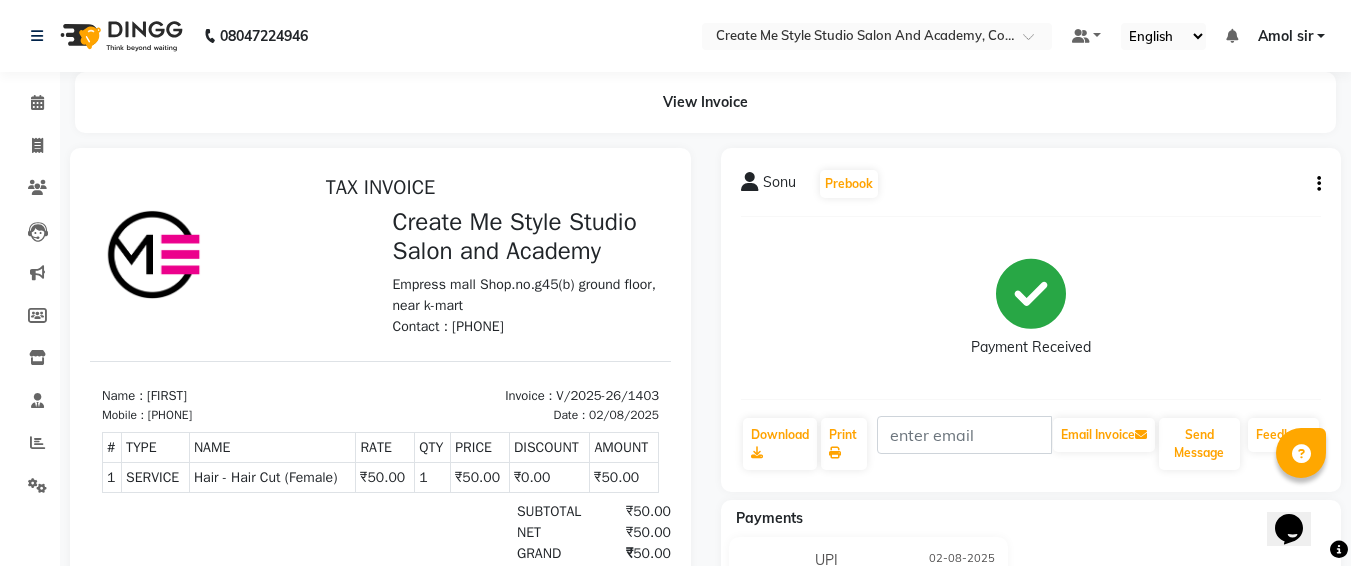 select on "8253" 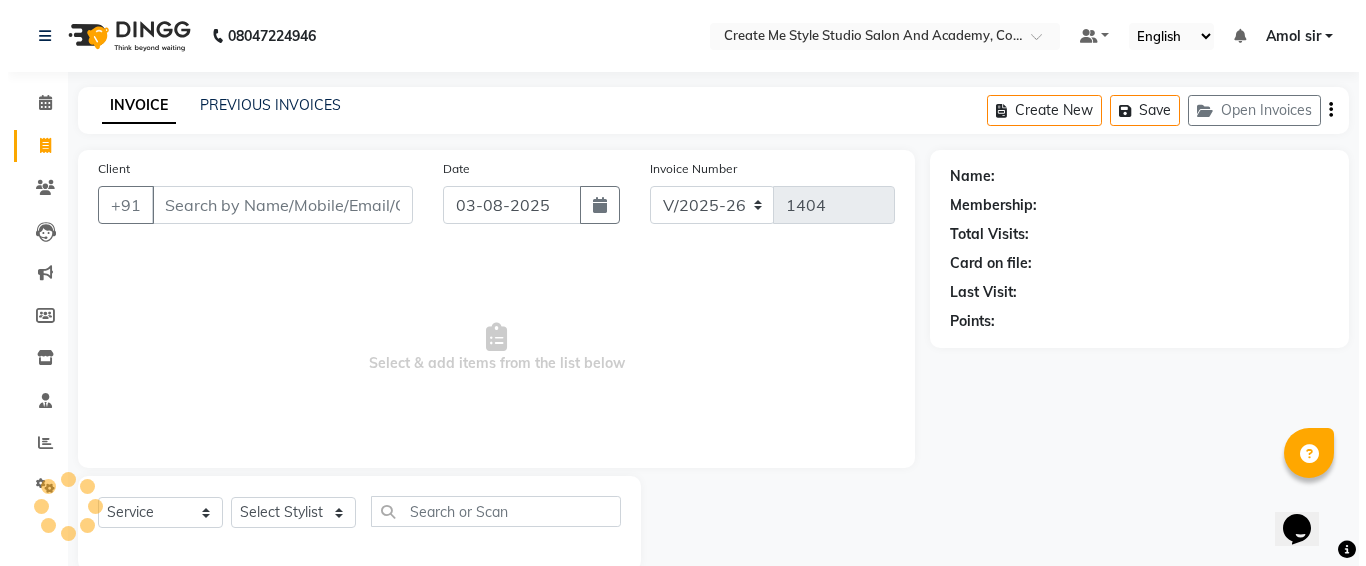 scroll, scrollTop: 35, scrollLeft: 0, axis: vertical 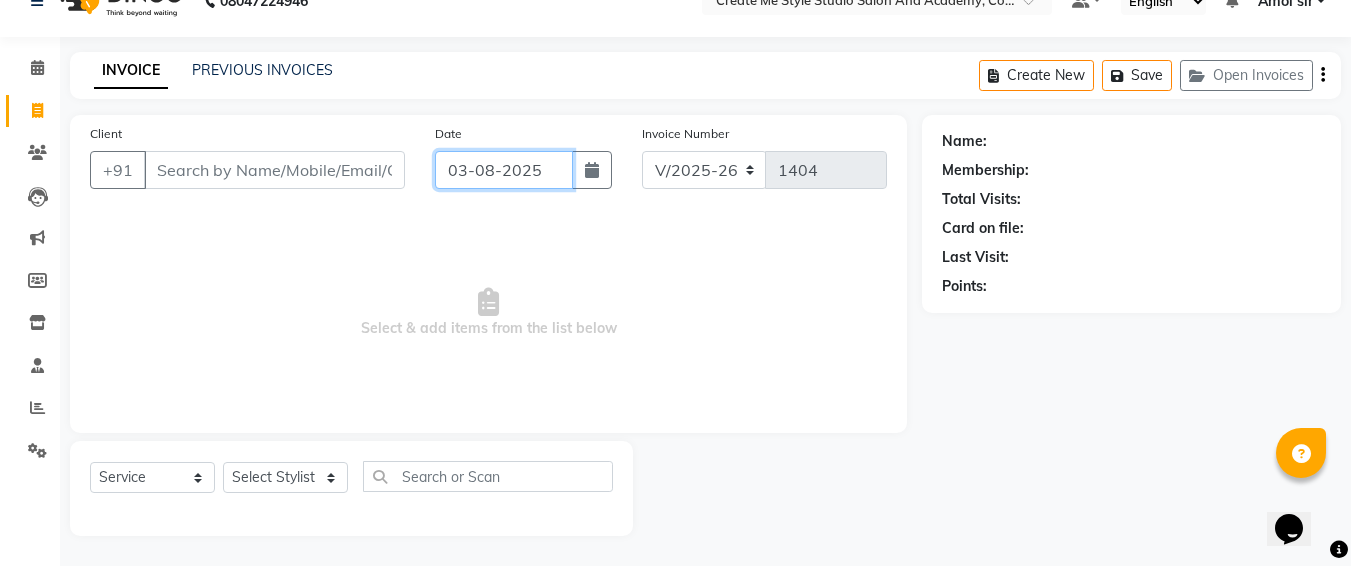 click on "03-08-2025" 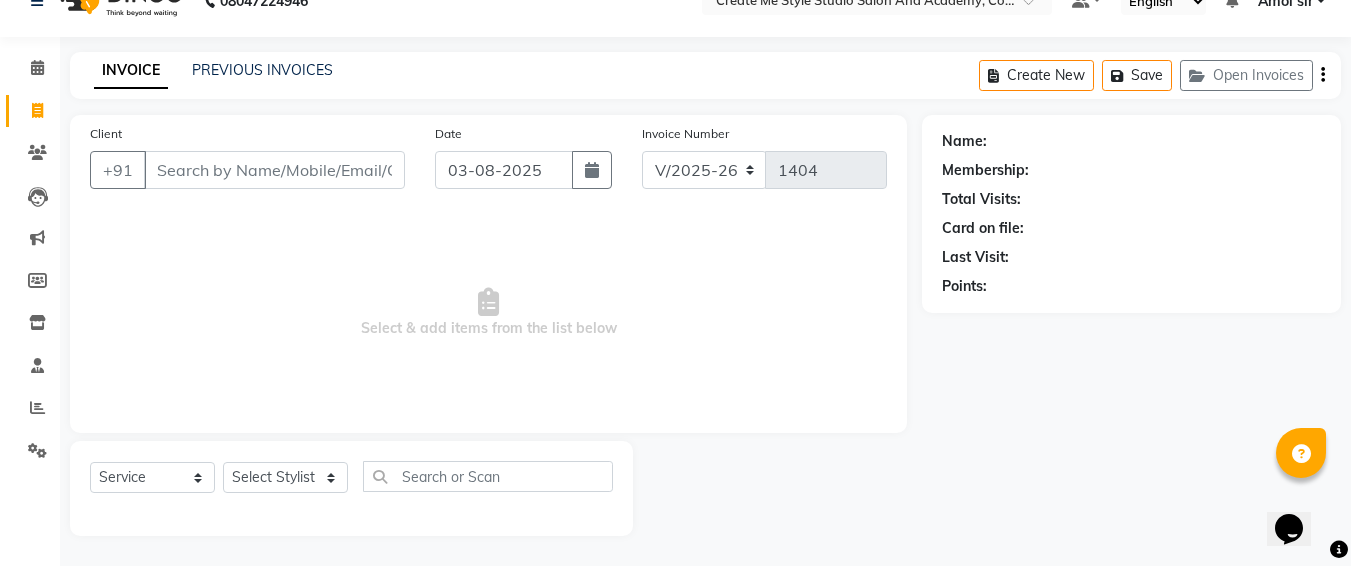 select on "8" 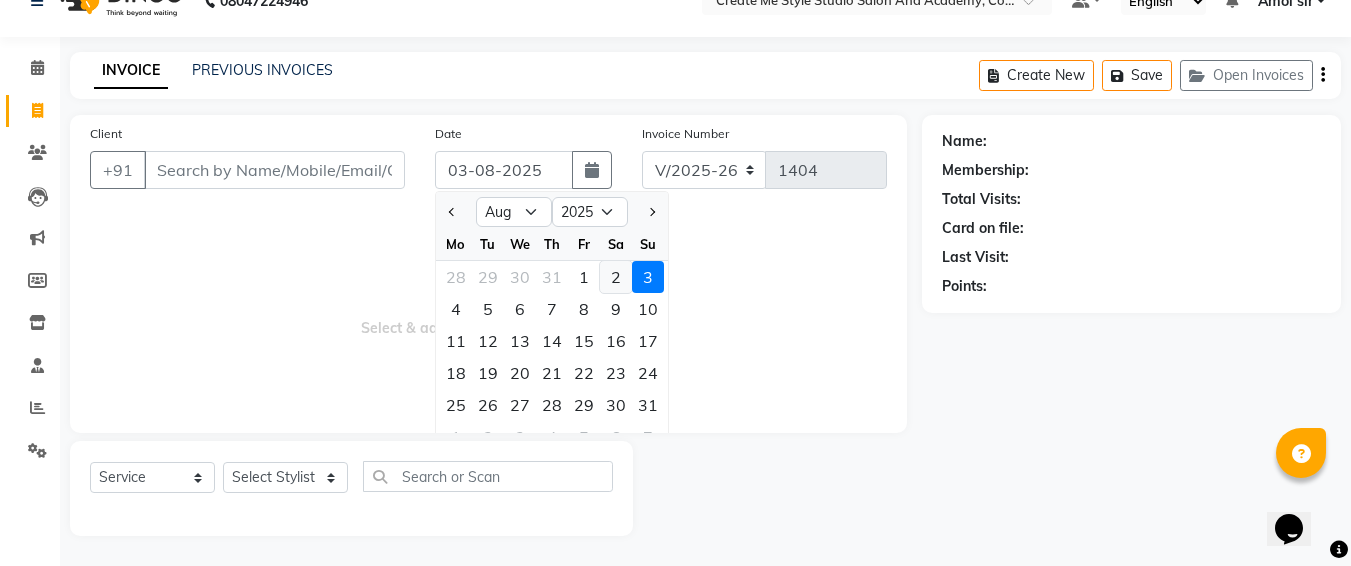 click on "2" 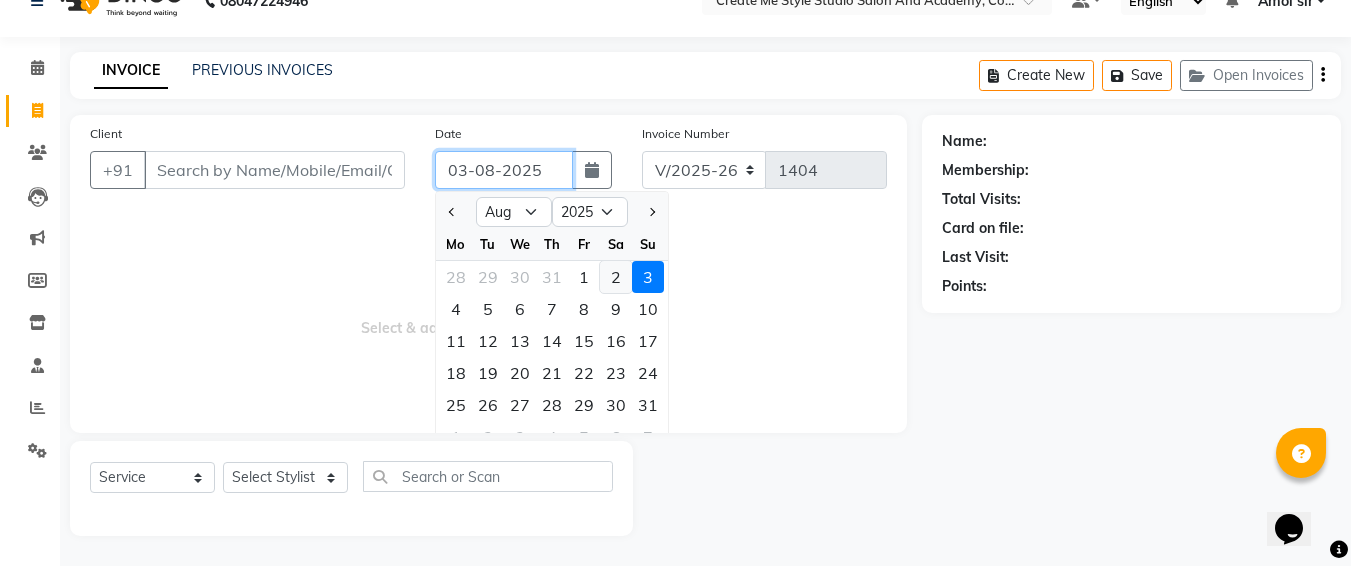 type on "02-08-2025" 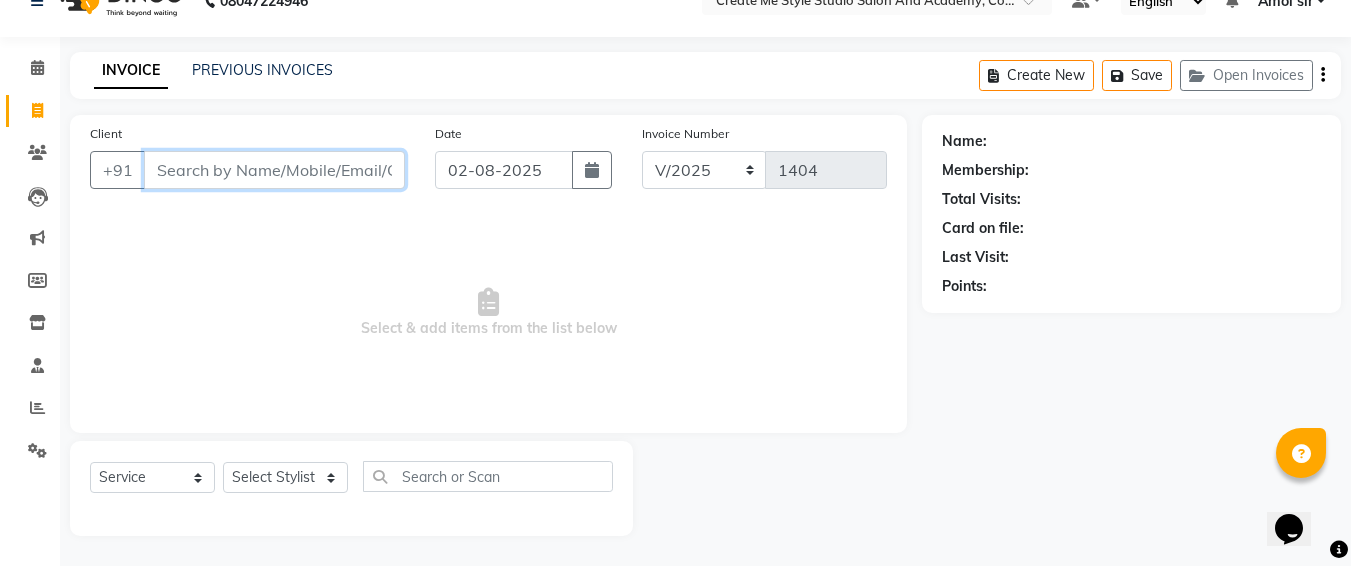 click on "Client" at bounding box center [274, 170] 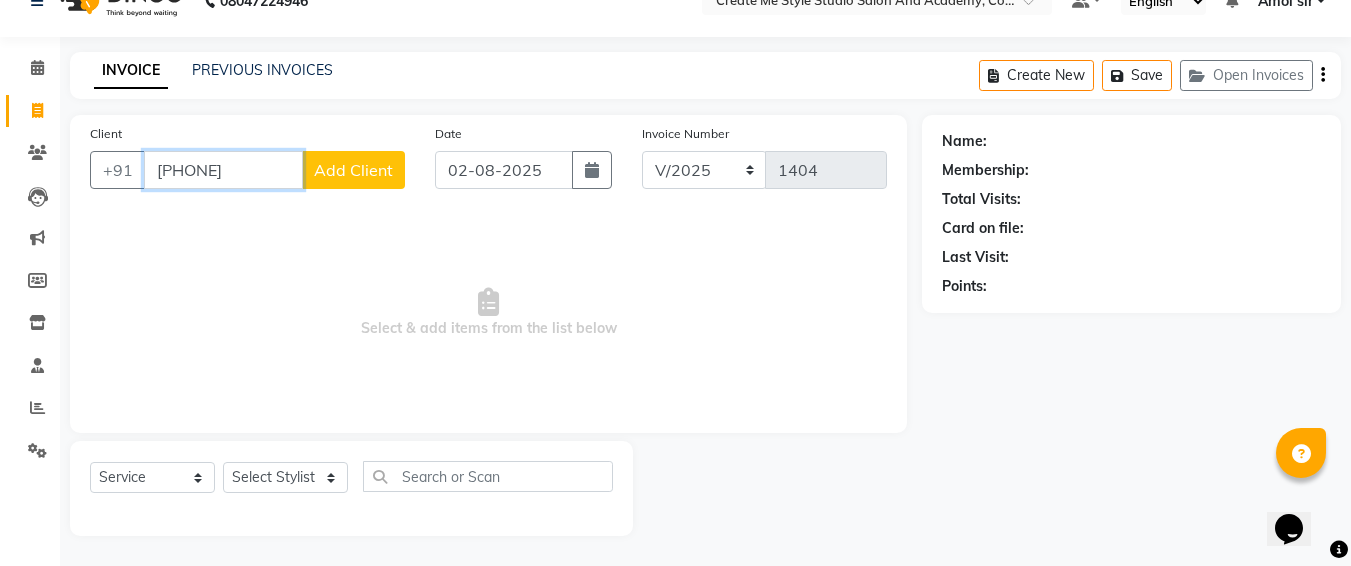 type on "[PHONE]" 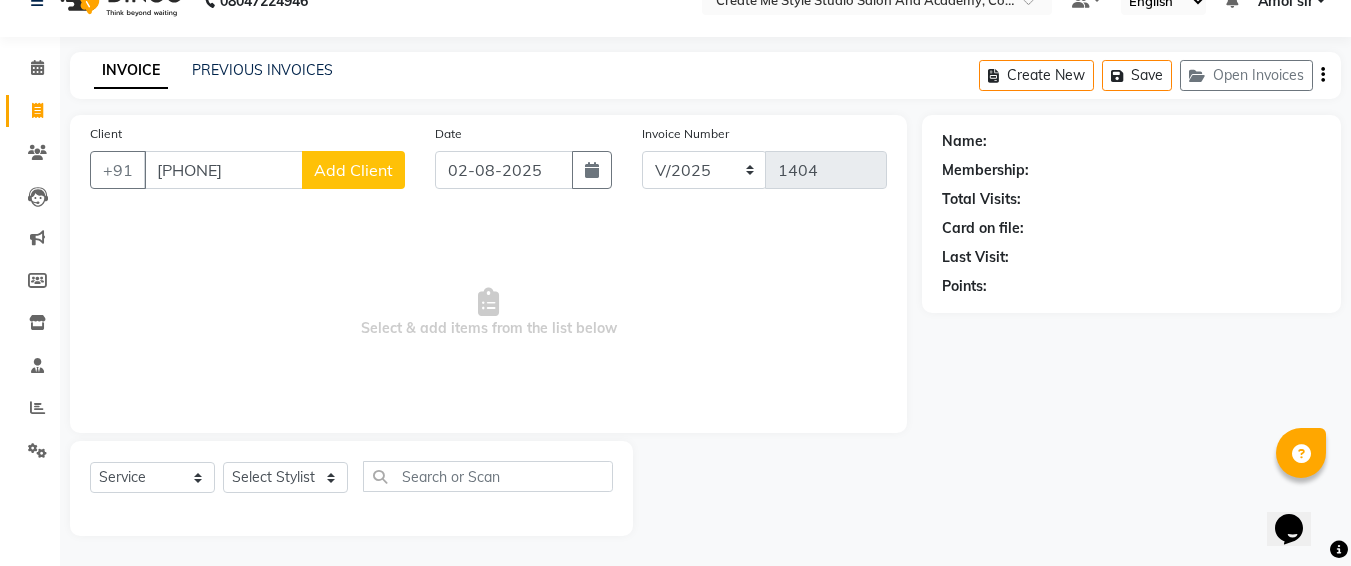 click on "Add Client" 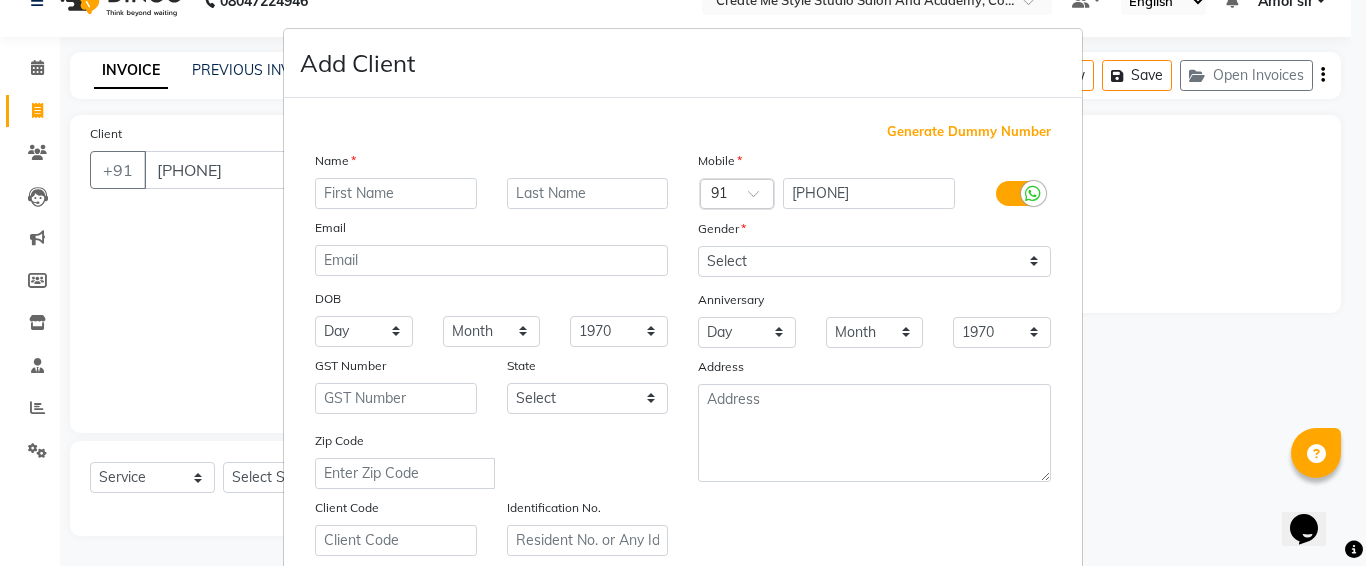 click at bounding box center (396, 193) 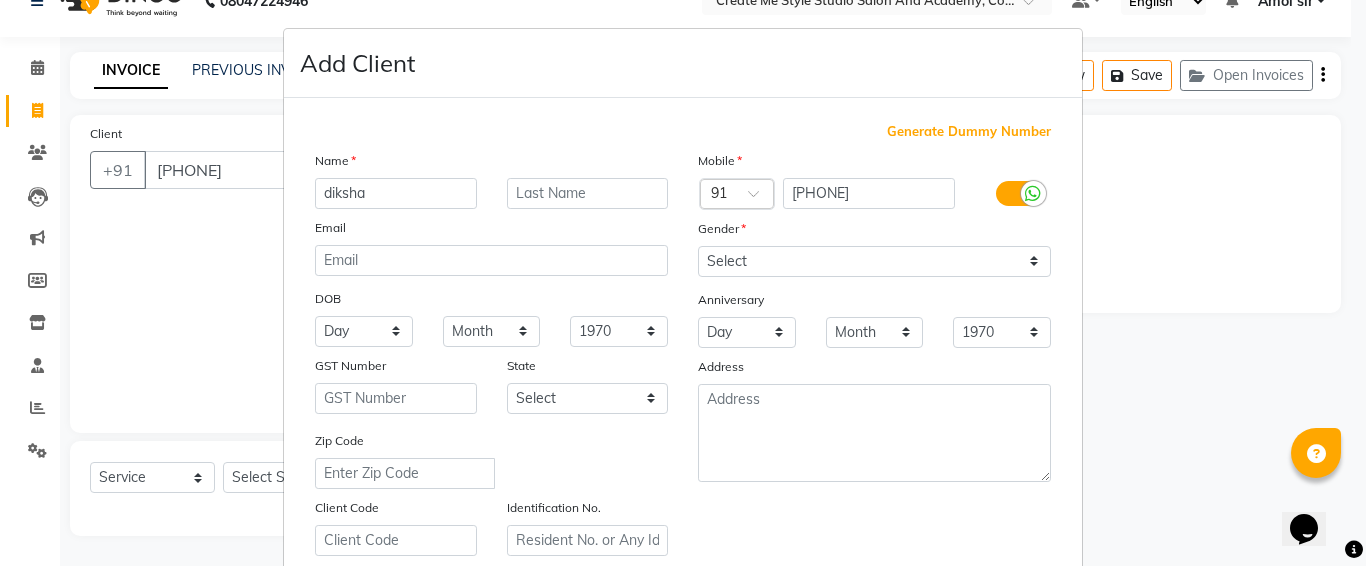 type on "diksha" 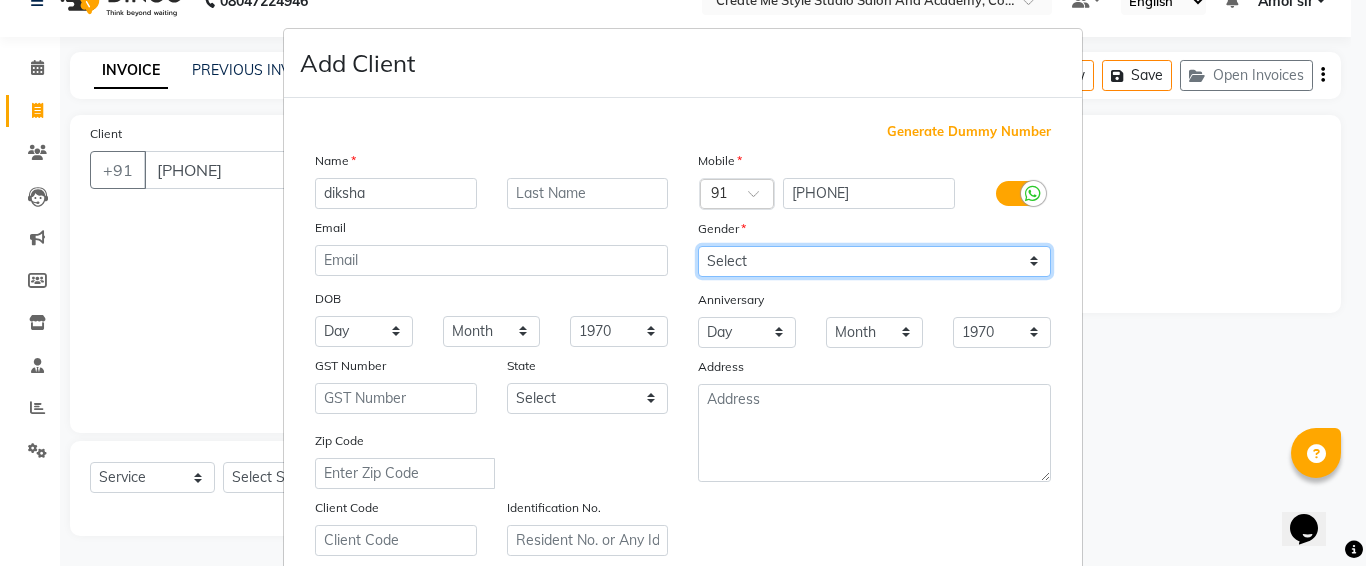 click on "Select Male Female Other Prefer Not To Say" at bounding box center (874, 261) 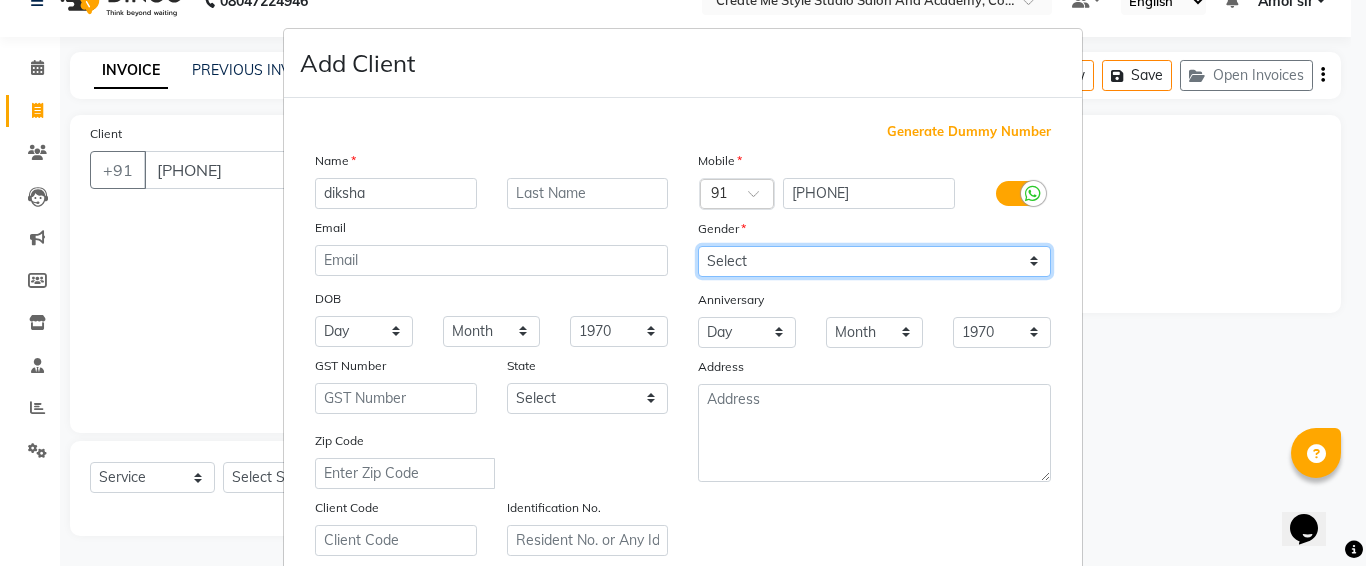 select on "female" 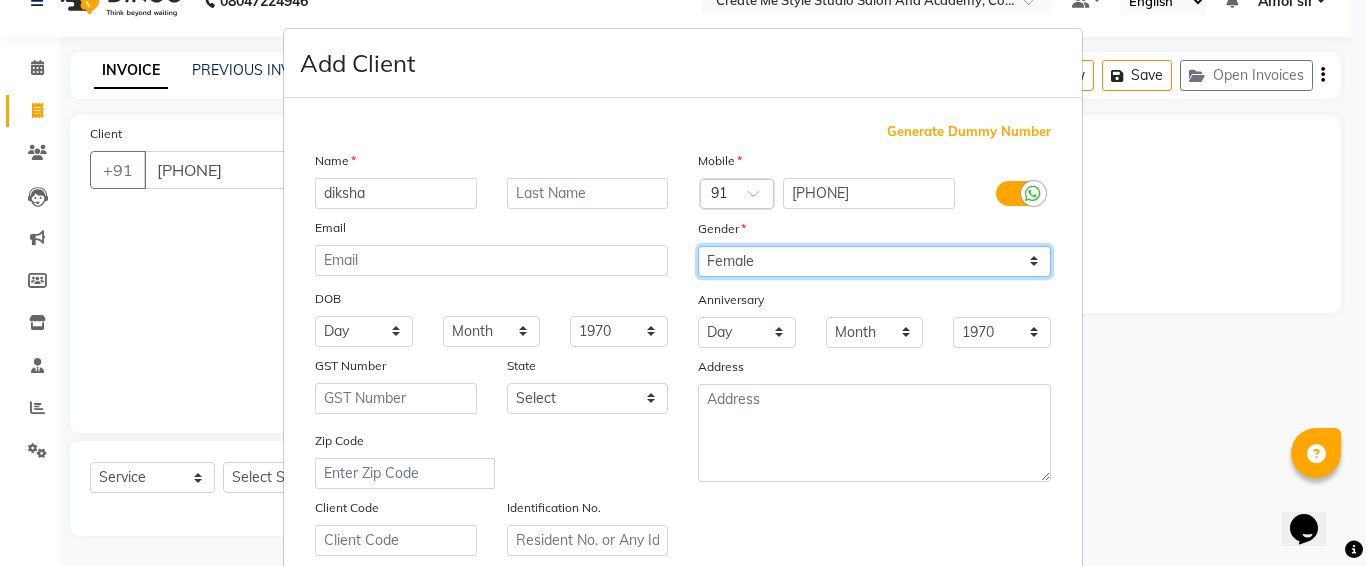 click on "Select Male Female Other Prefer Not To Say" at bounding box center (874, 261) 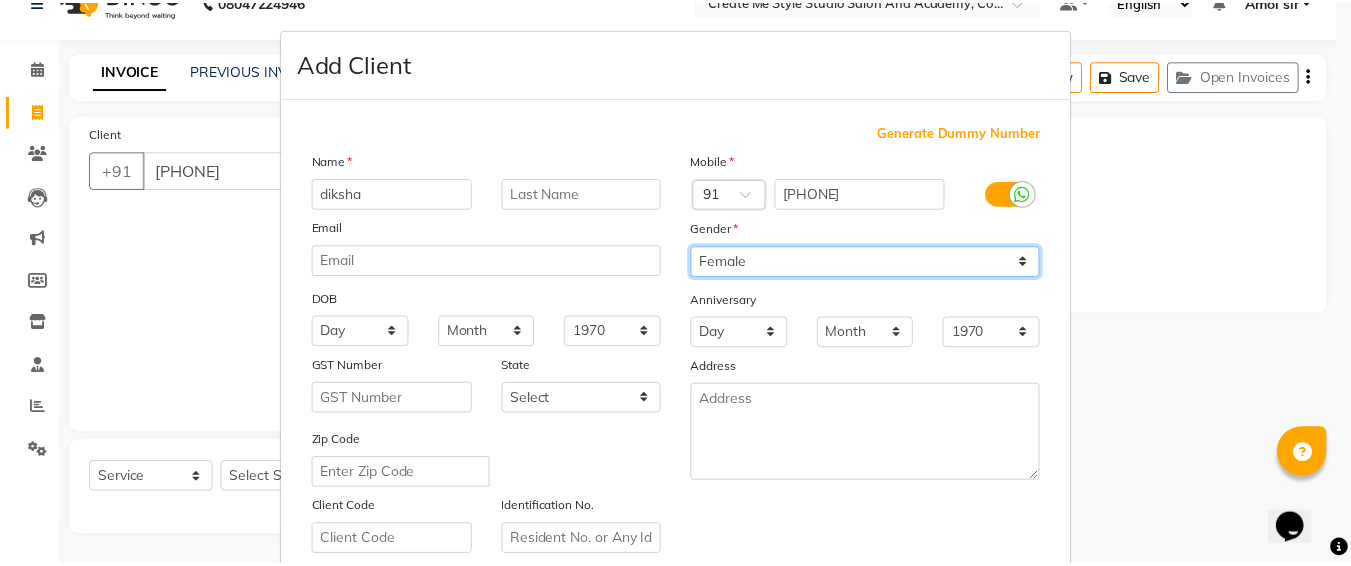 scroll, scrollTop: 357, scrollLeft: 0, axis: vertical 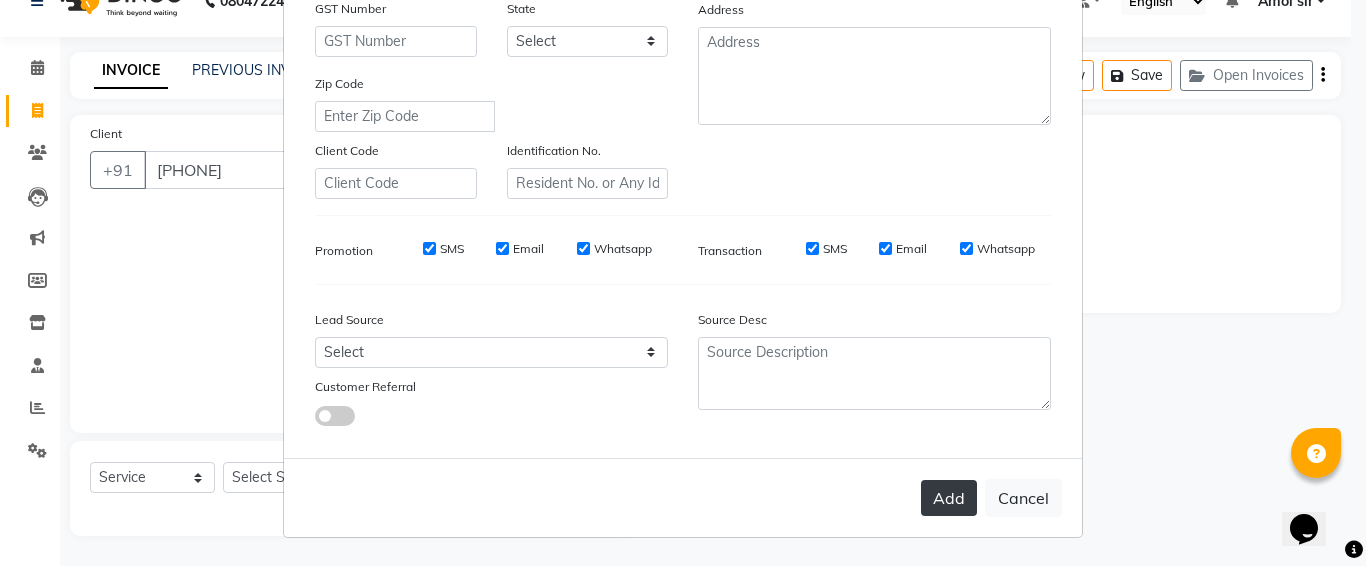 click on "Add" at bounding box center (949, 498) 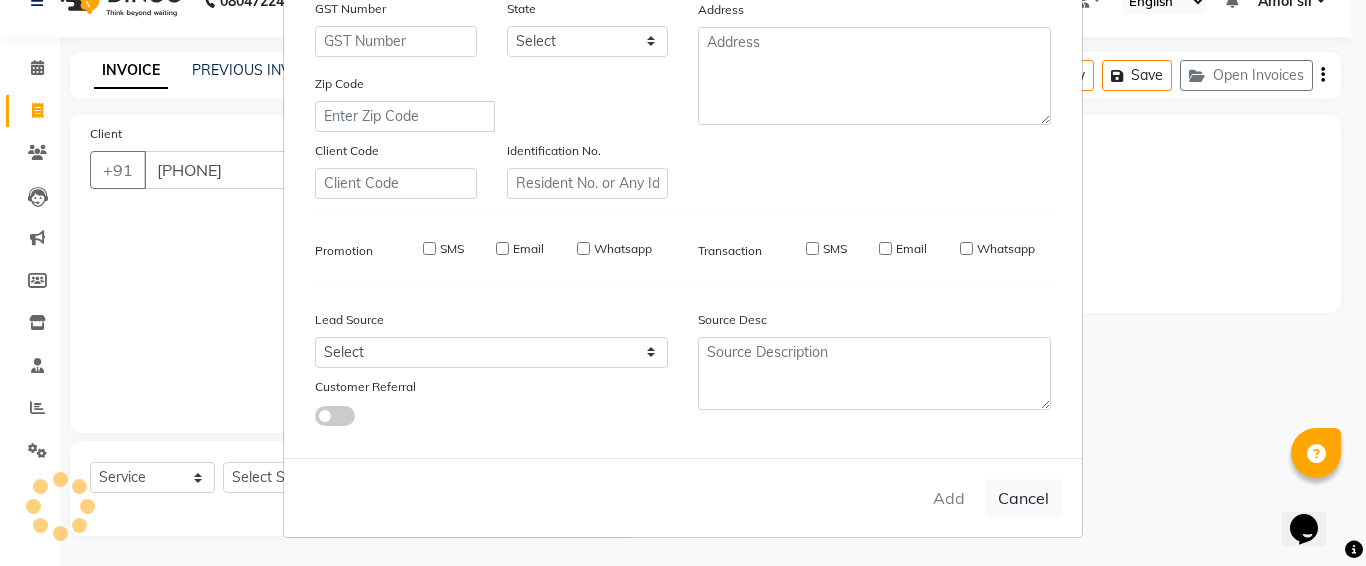 type 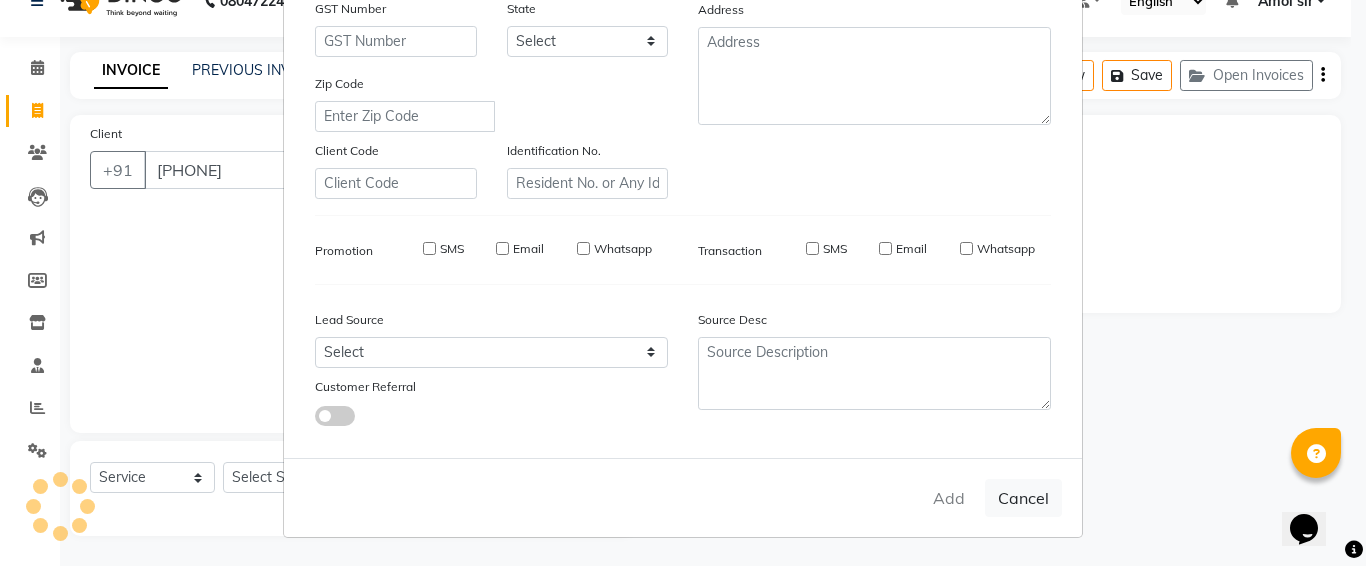 select 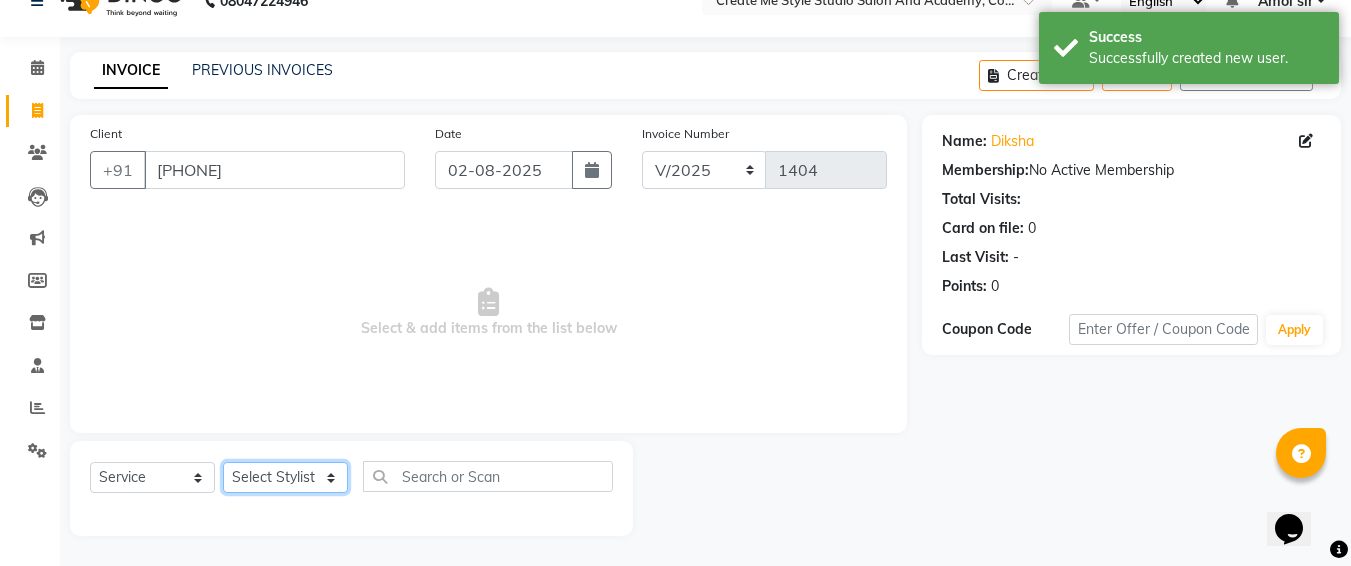click on "Select Stylist [FIRST] sir [FIRST].B mam [FIRST].S mam TS [FIRST] mam [FIRST] mam Neelam [FIRST] mam [FIRST] sir Reception 1 Reception 2 [FIRST] sir" 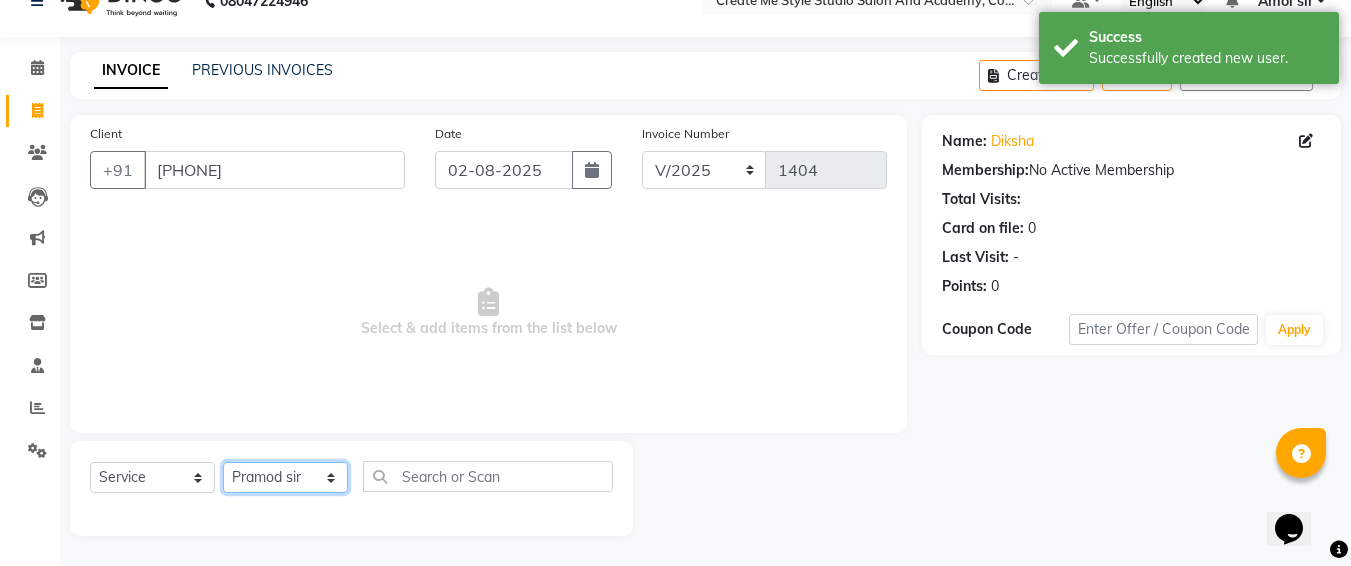 click on "Select Stylist [FIRST] sir [FIRST].B mam [FIRST].S mam TS [FIRST] mam [FIRST] mam Neelam [FIRST] mam [FIRST] sir Reception 1 Reception 2 [FIRST] sir" 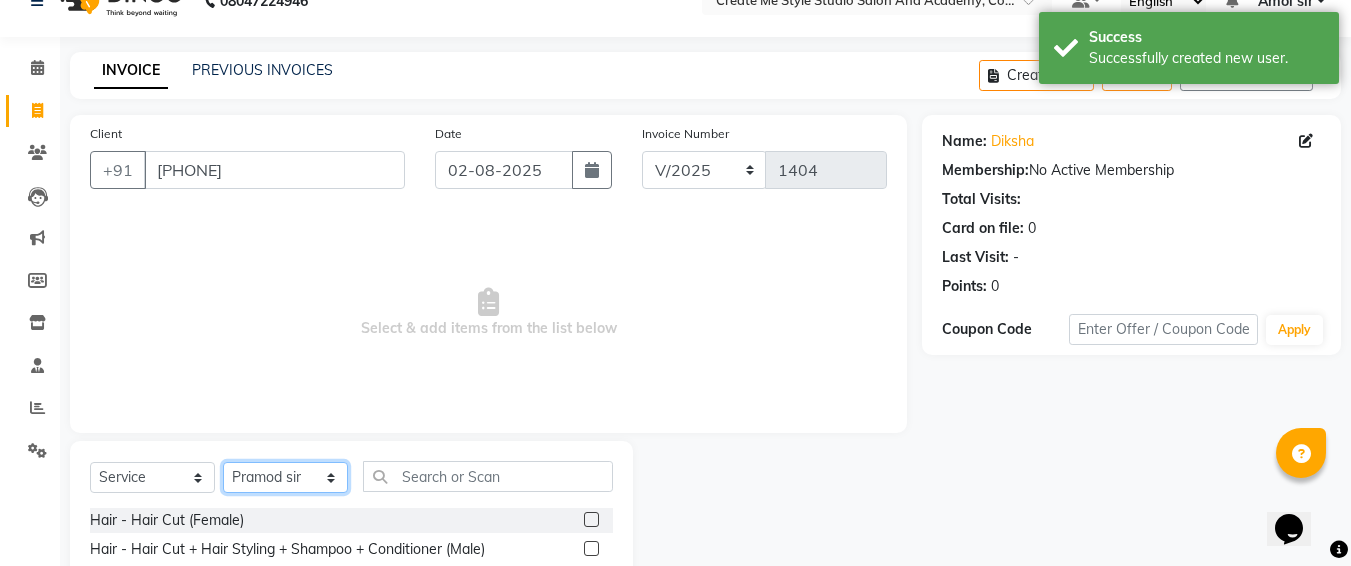 scroll, scrollTop: 235, scrollLeft: 0, axis: vertical 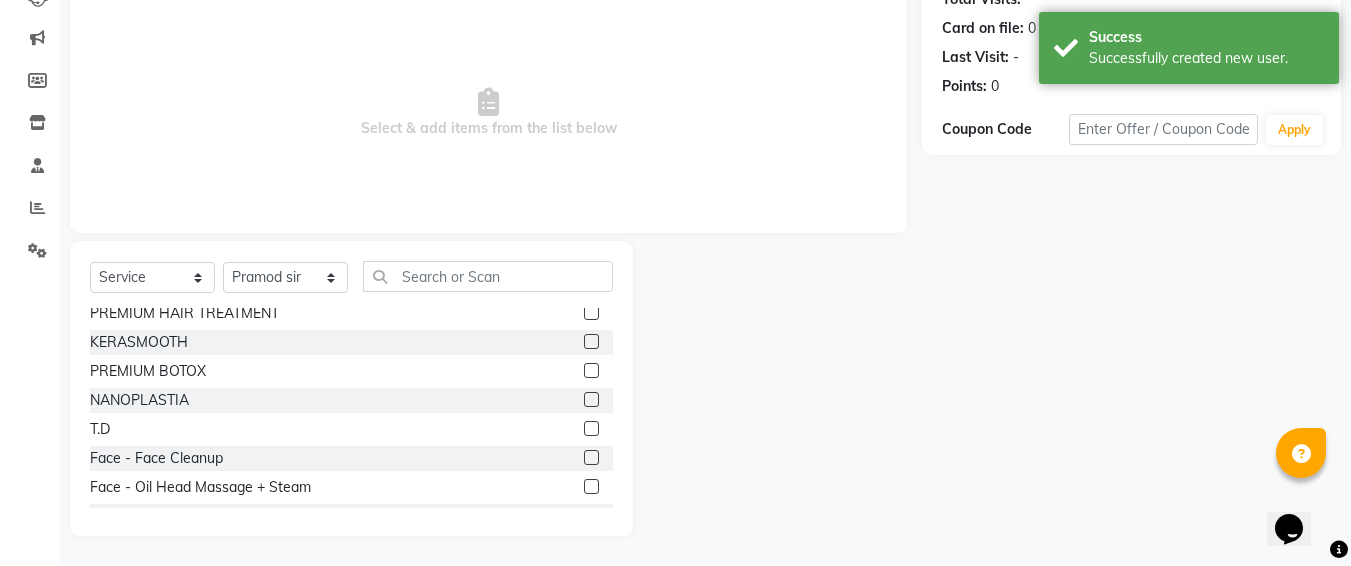 click 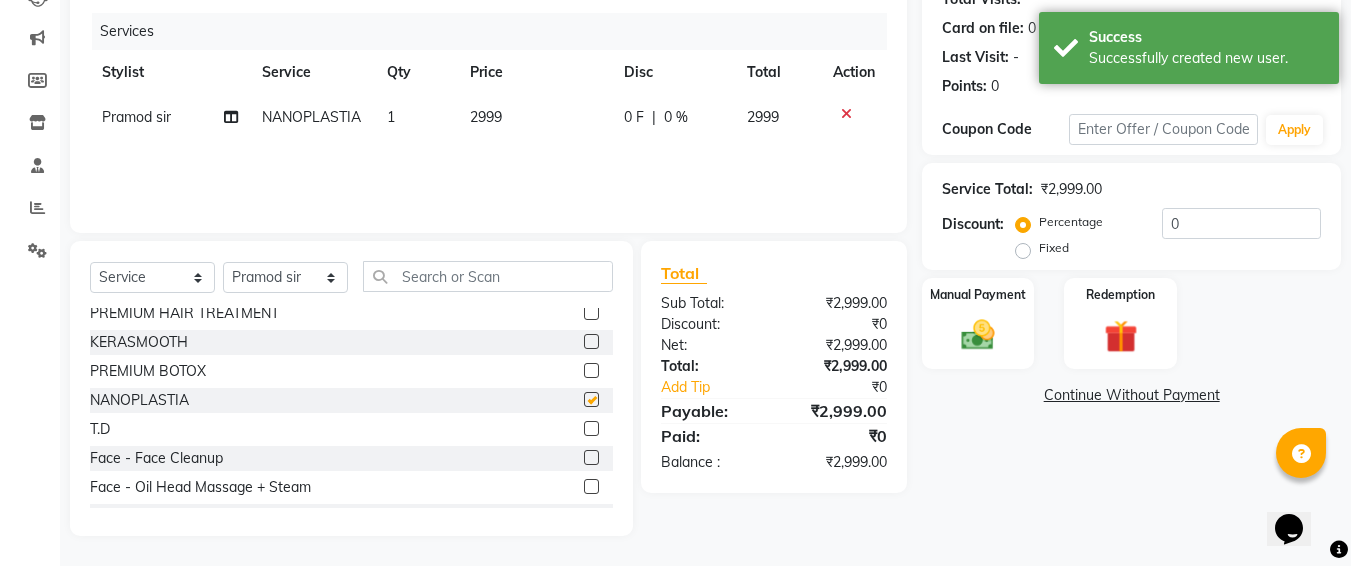 checkbox on "false" 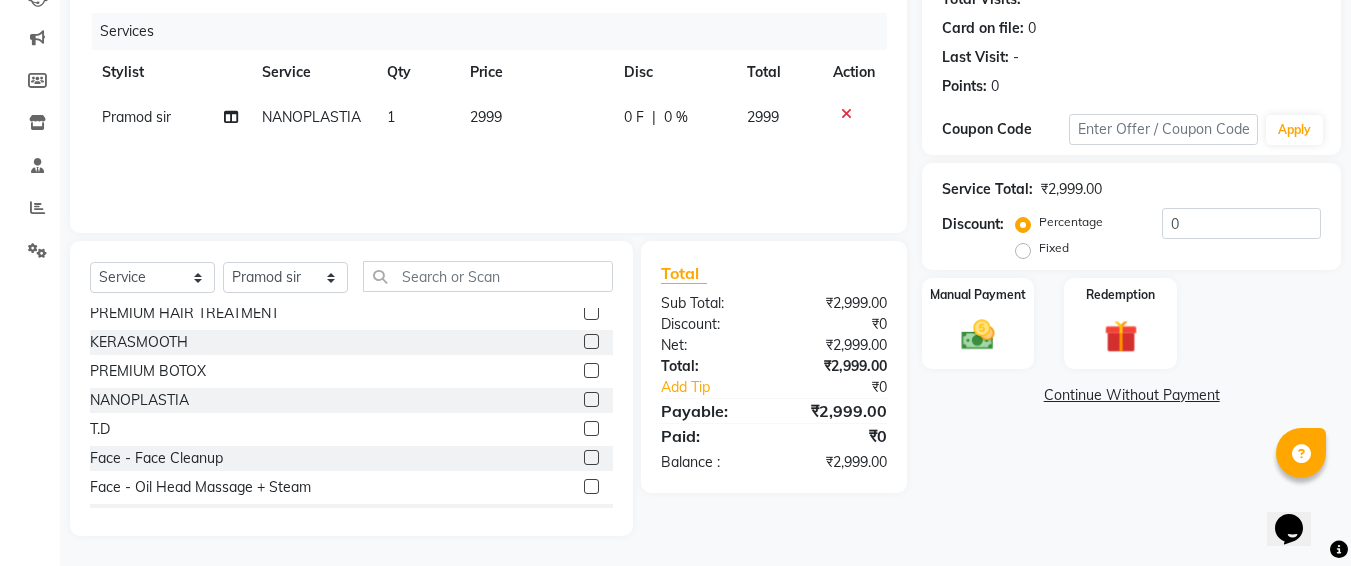 click on "2999" 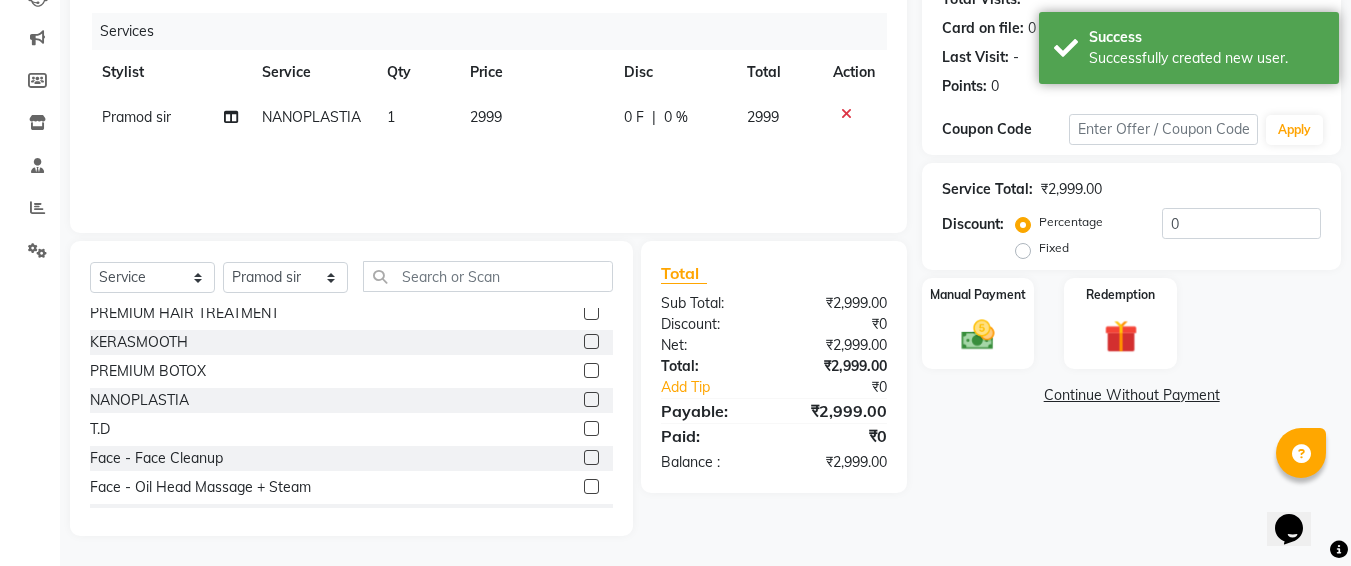 select on "79116" 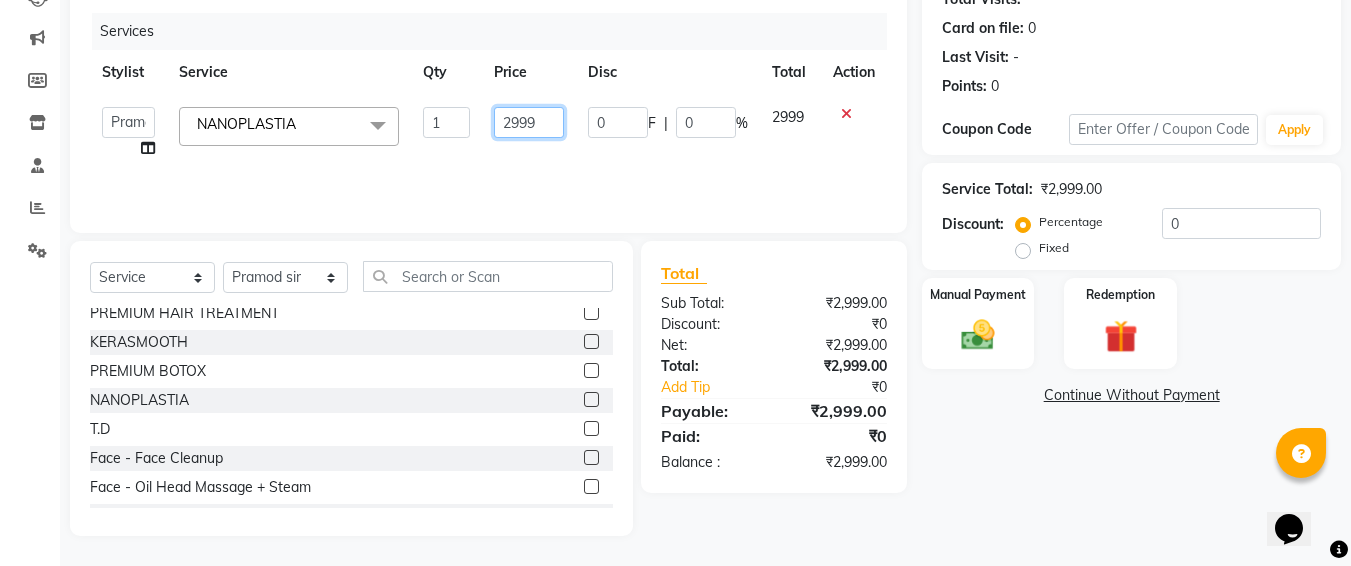 click on "2999" 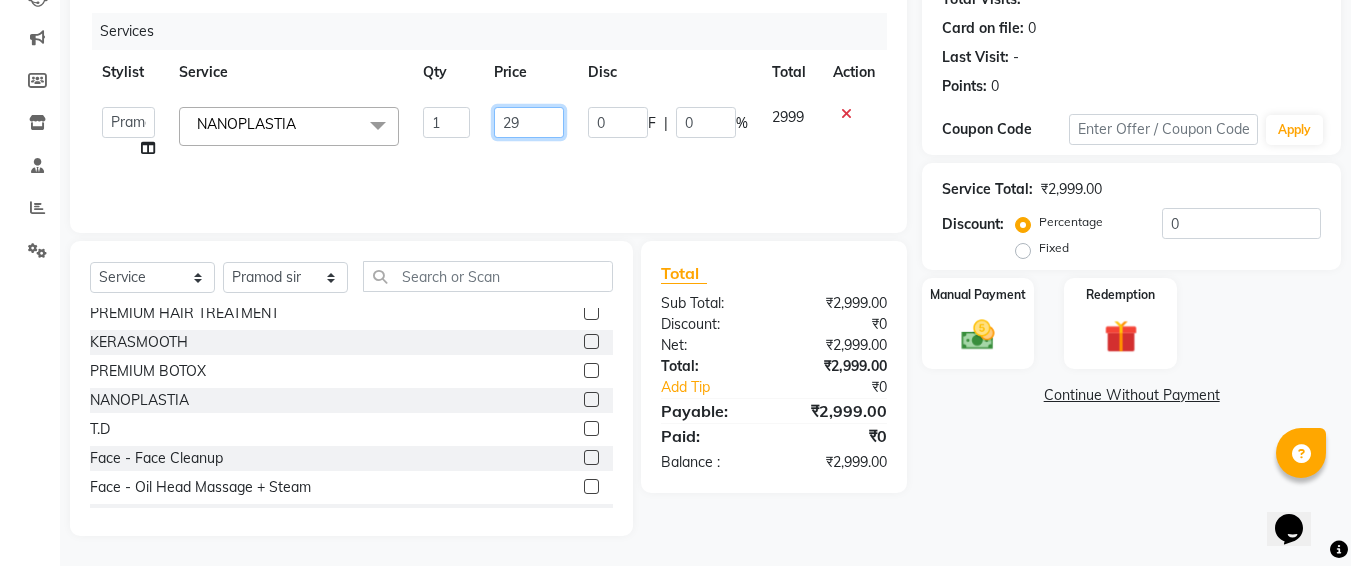 type on "2" 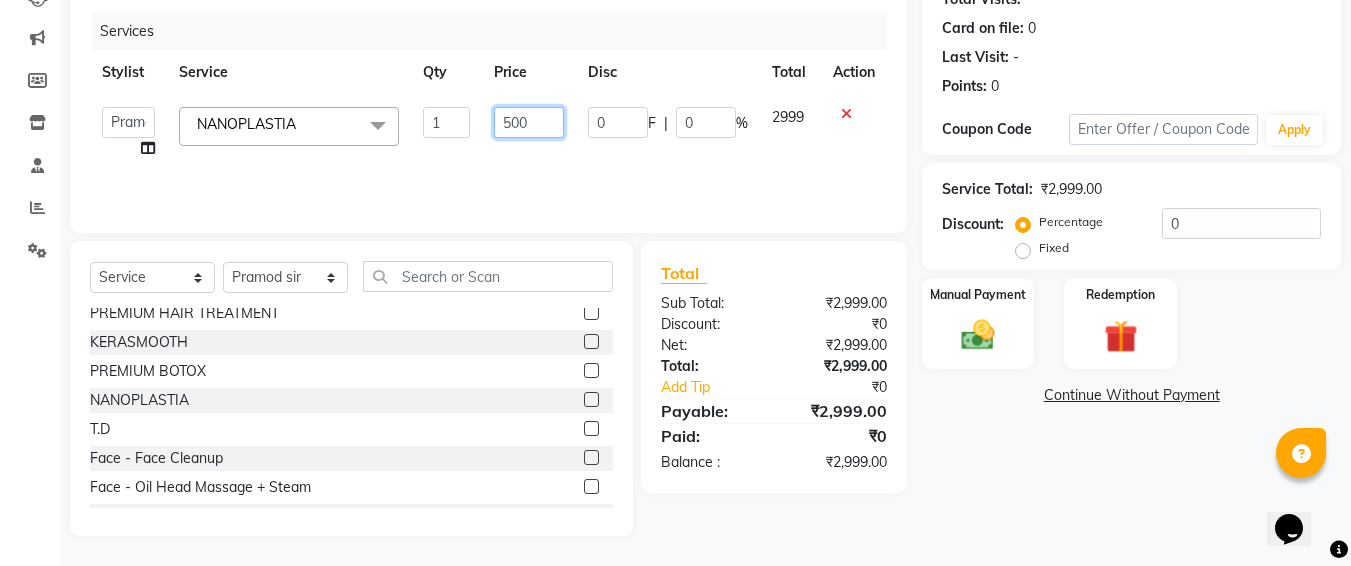 type on "5000" 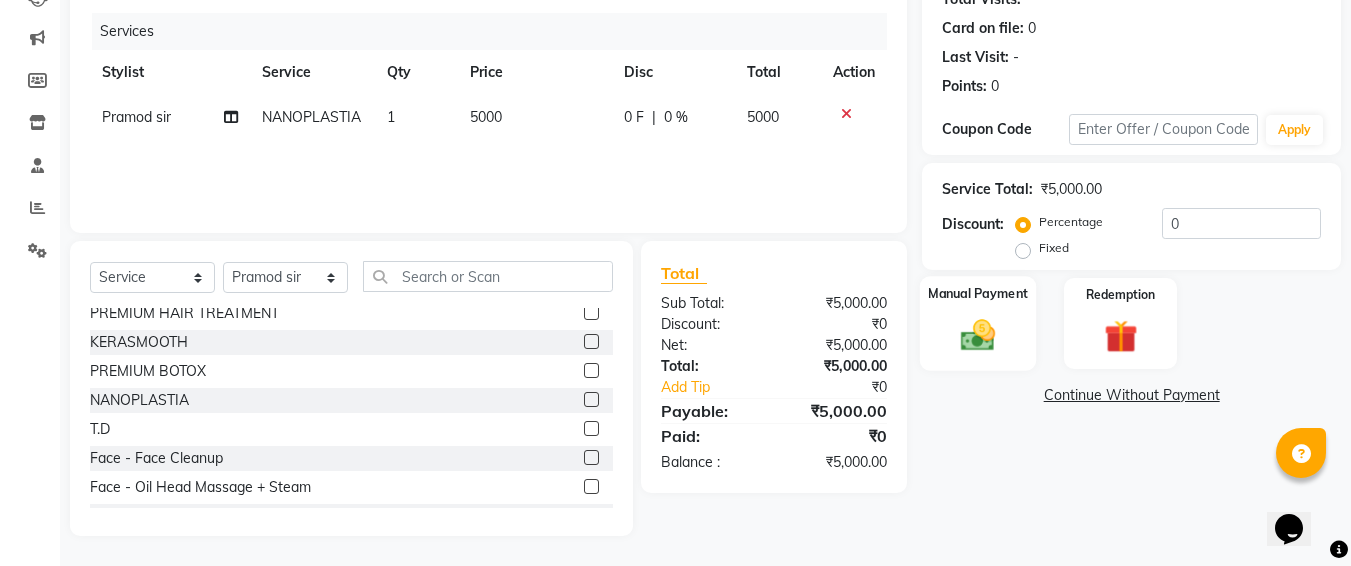 click on "Manual Payment" 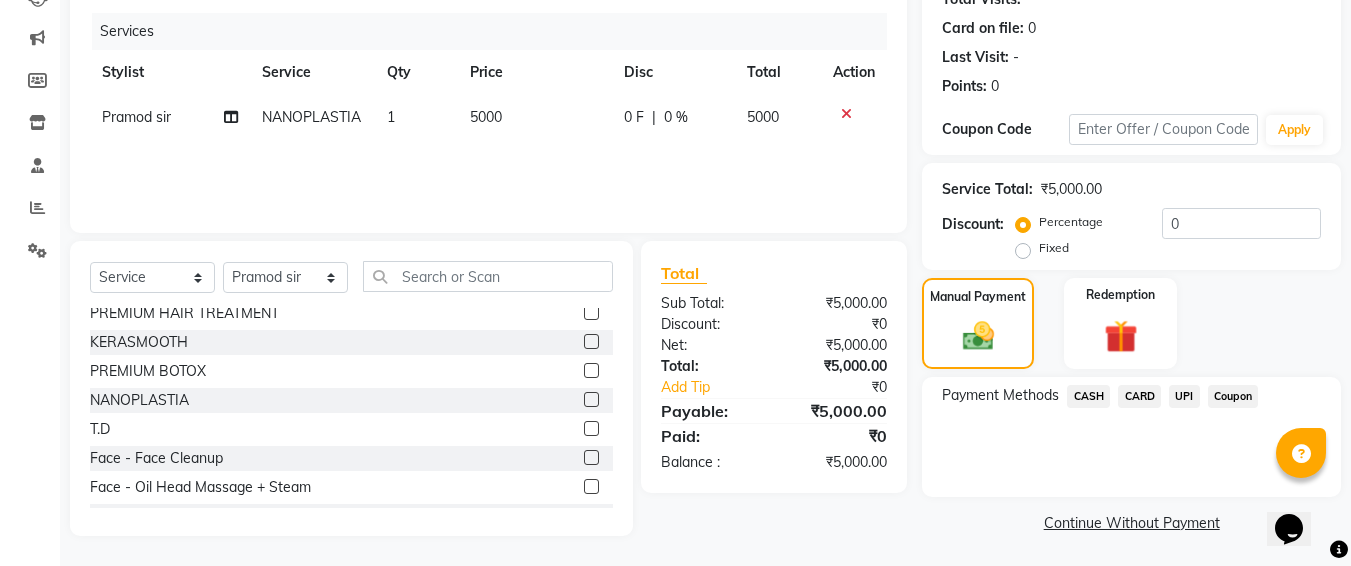 click on "UPI" 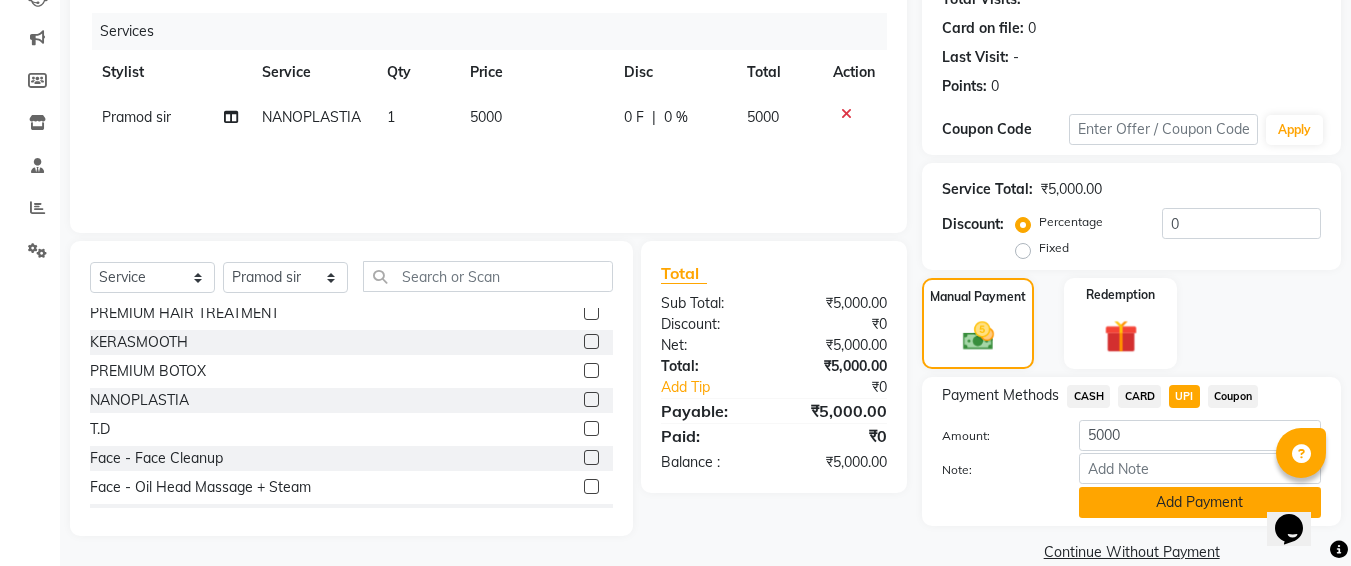 click on "Add Payment" 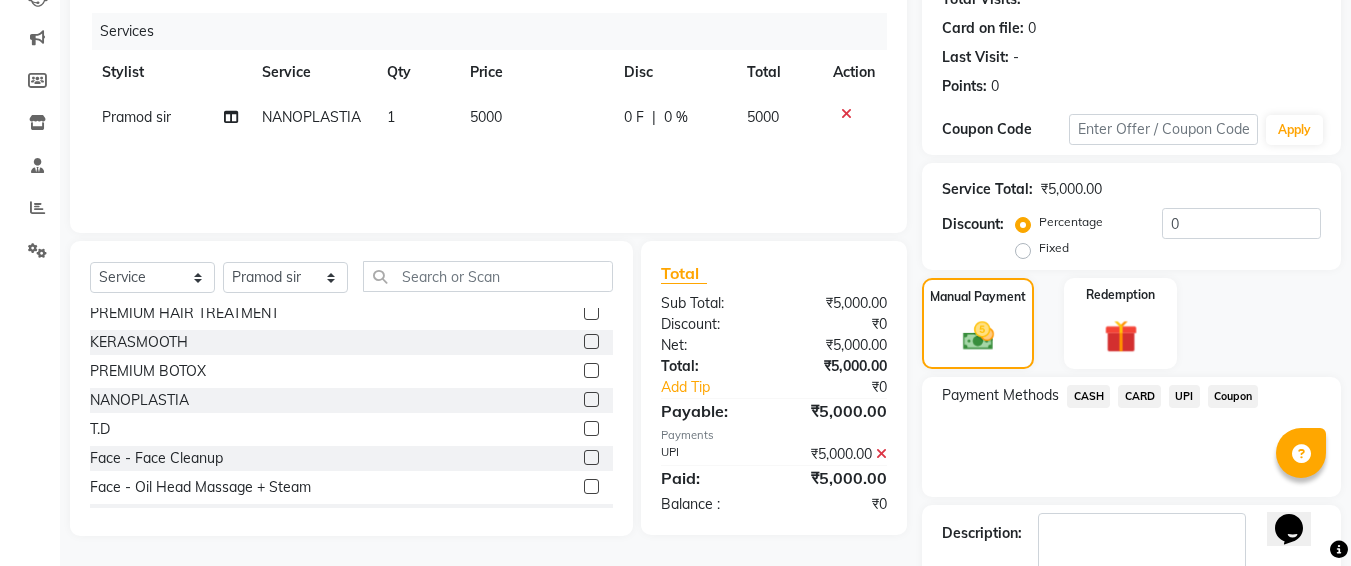 scroll, scrollTop: 350, scrollLeft: 0, axis: vertical 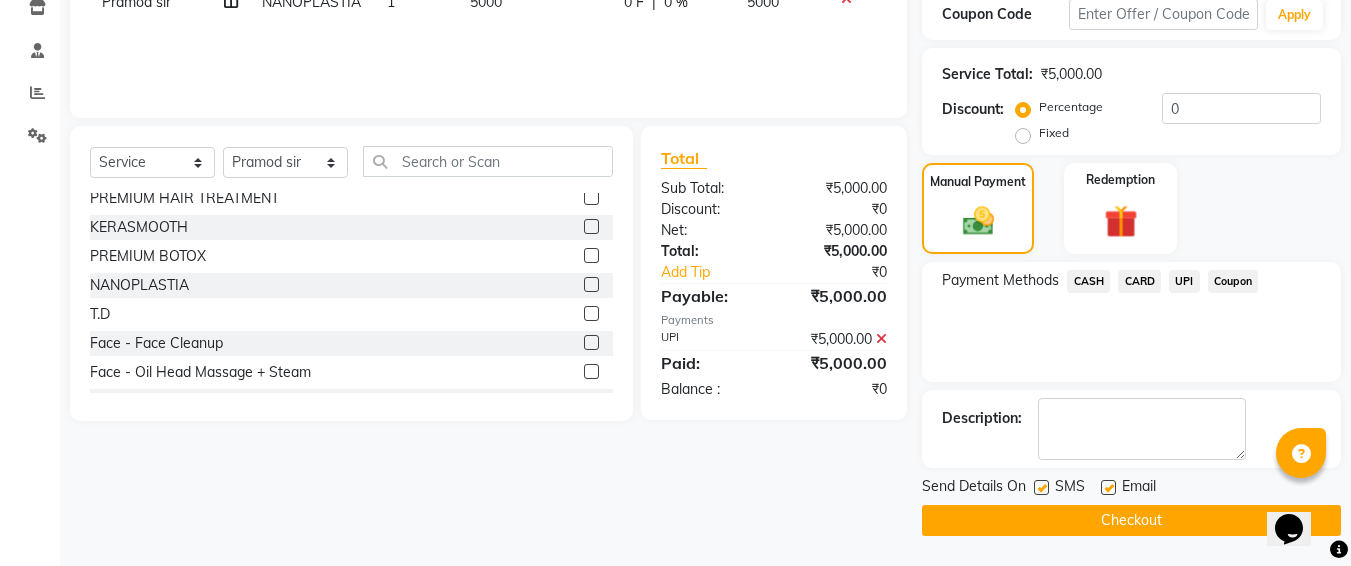 click 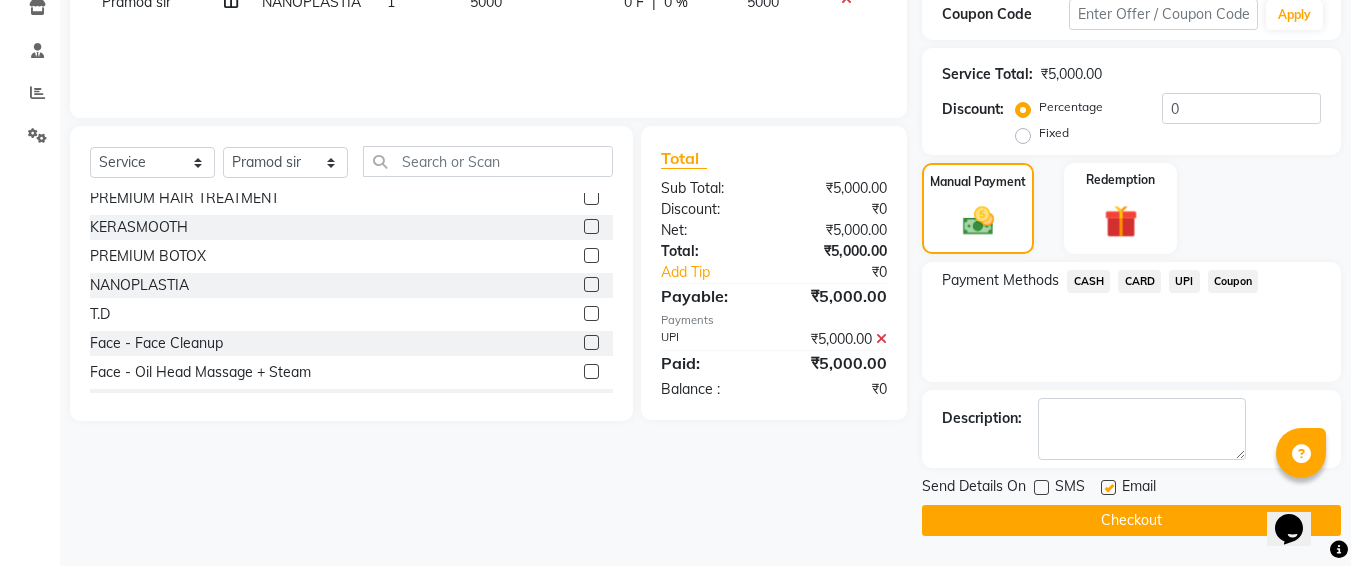 click on "Checkout" 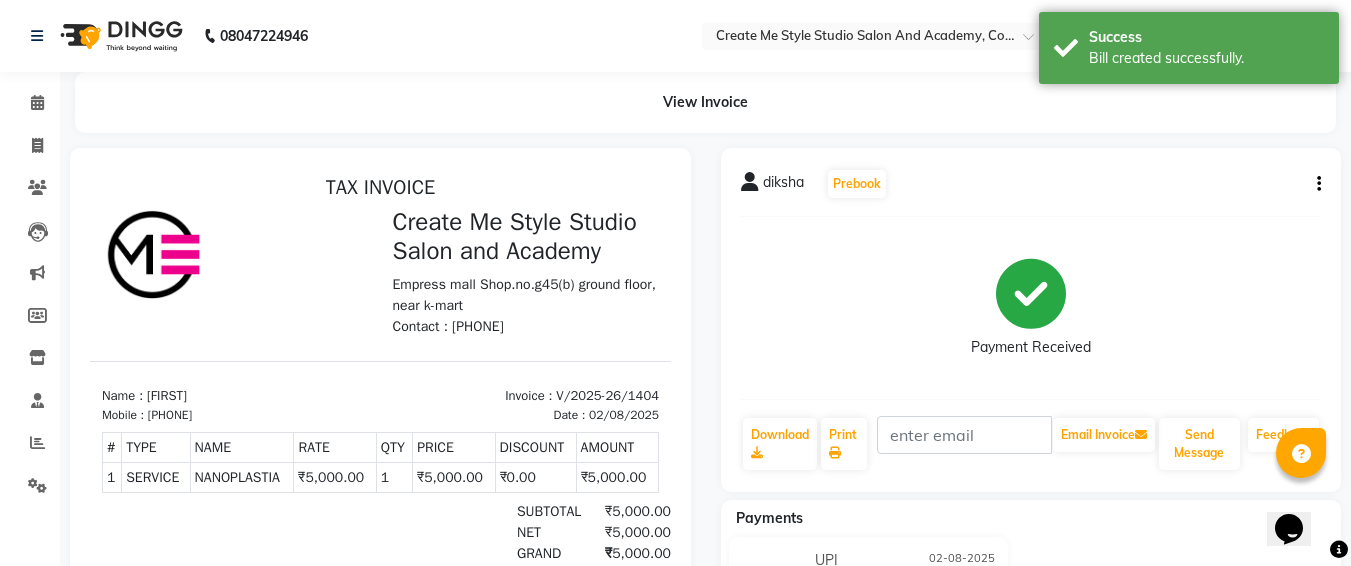 scroll, scrollTop: 0, scrollLeft: 0, axis: both 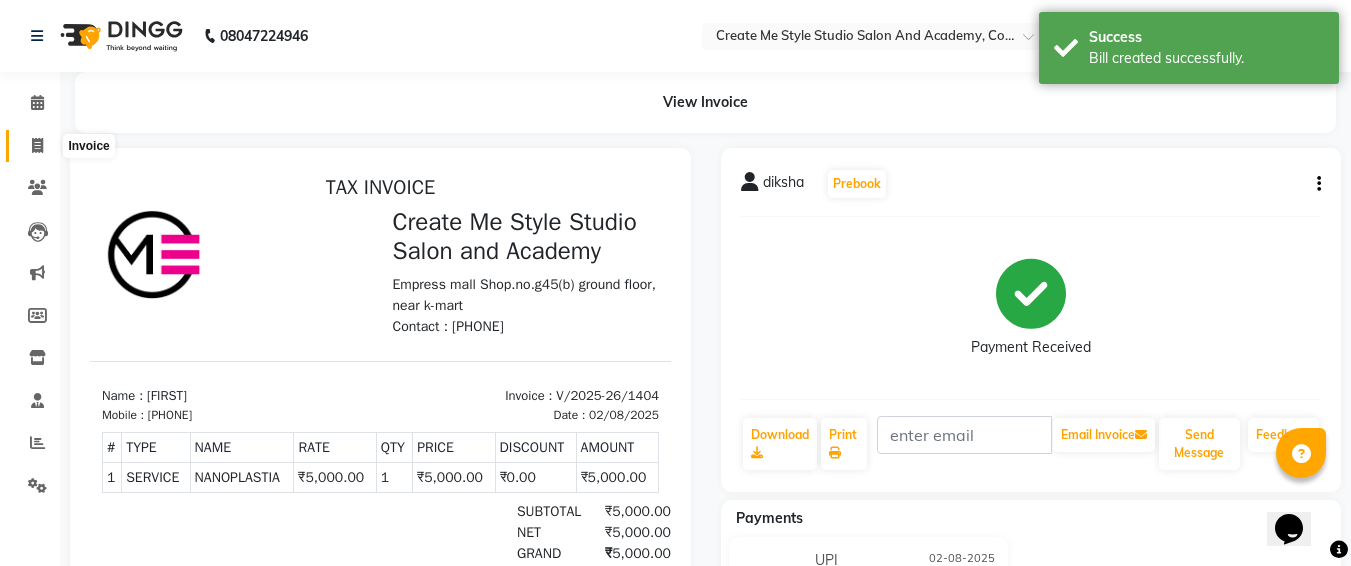 click 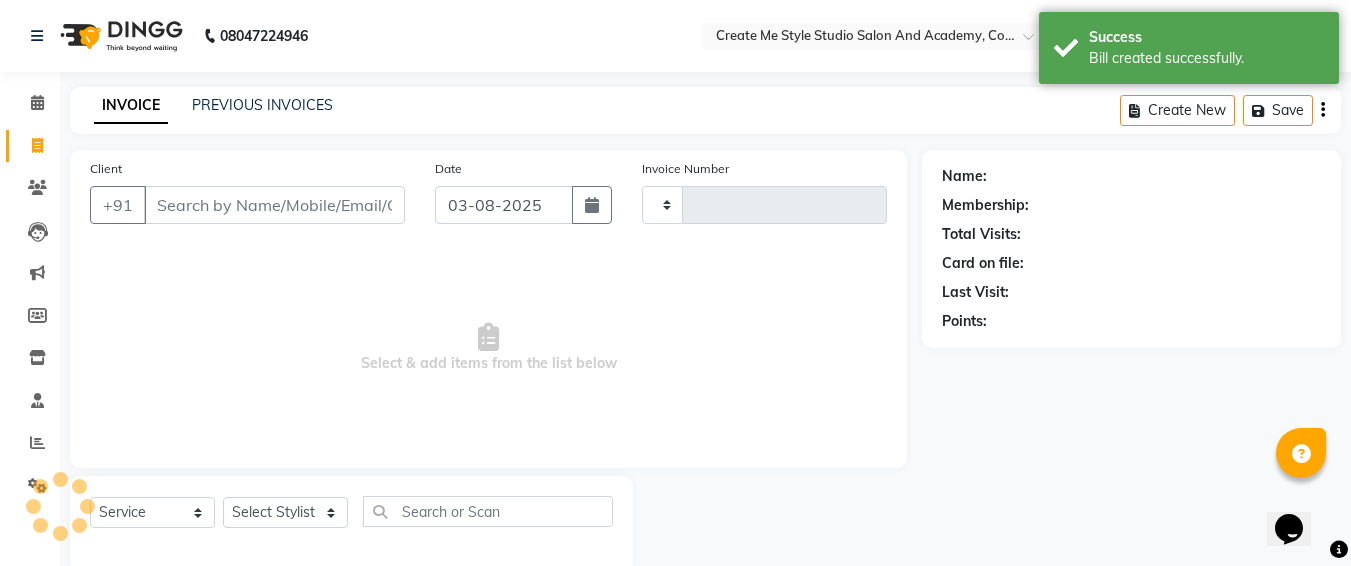 scroll, scrollTop: 35, scrollLeft: 0, axis: vertical 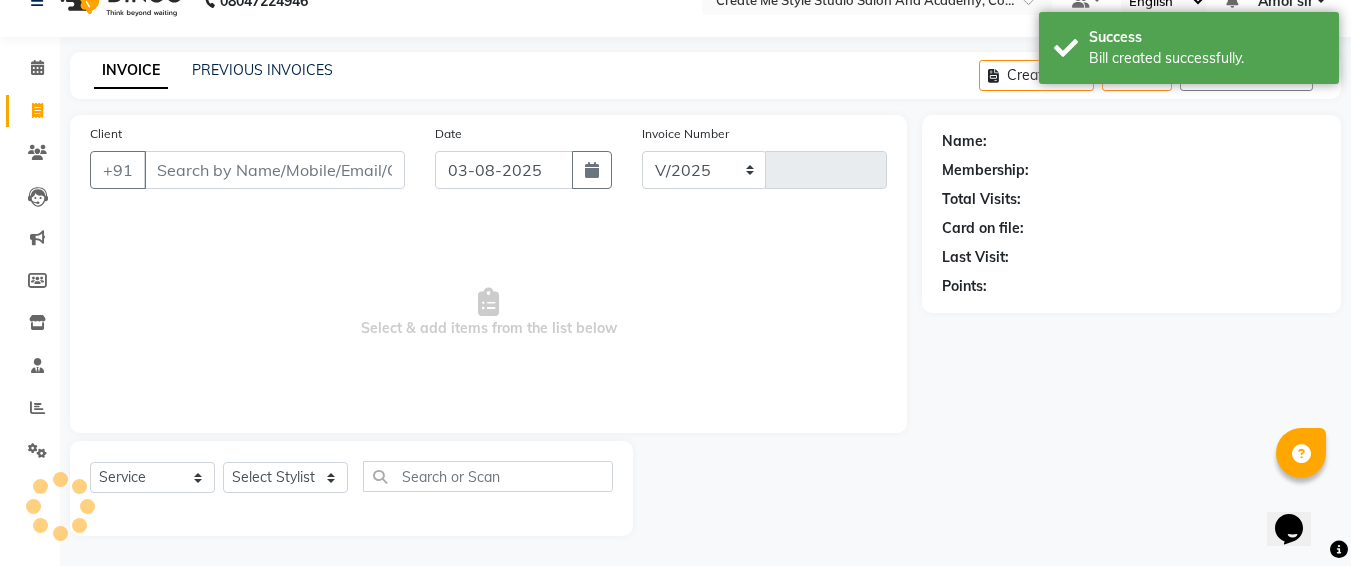select on "8253" 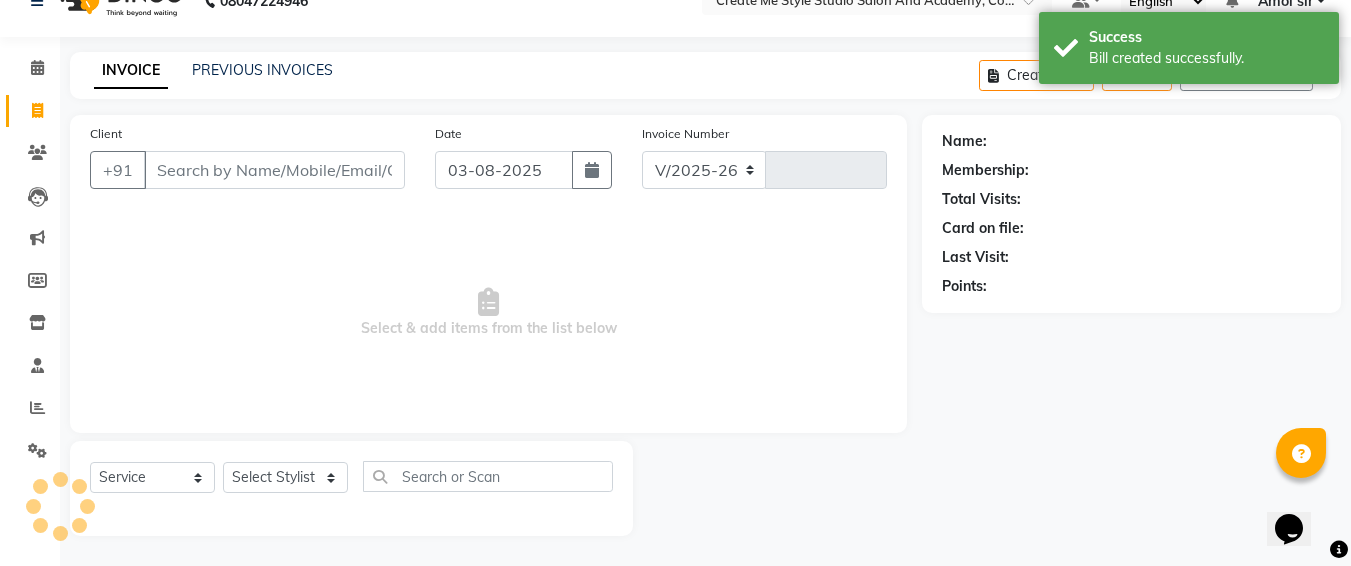 type on "1405" 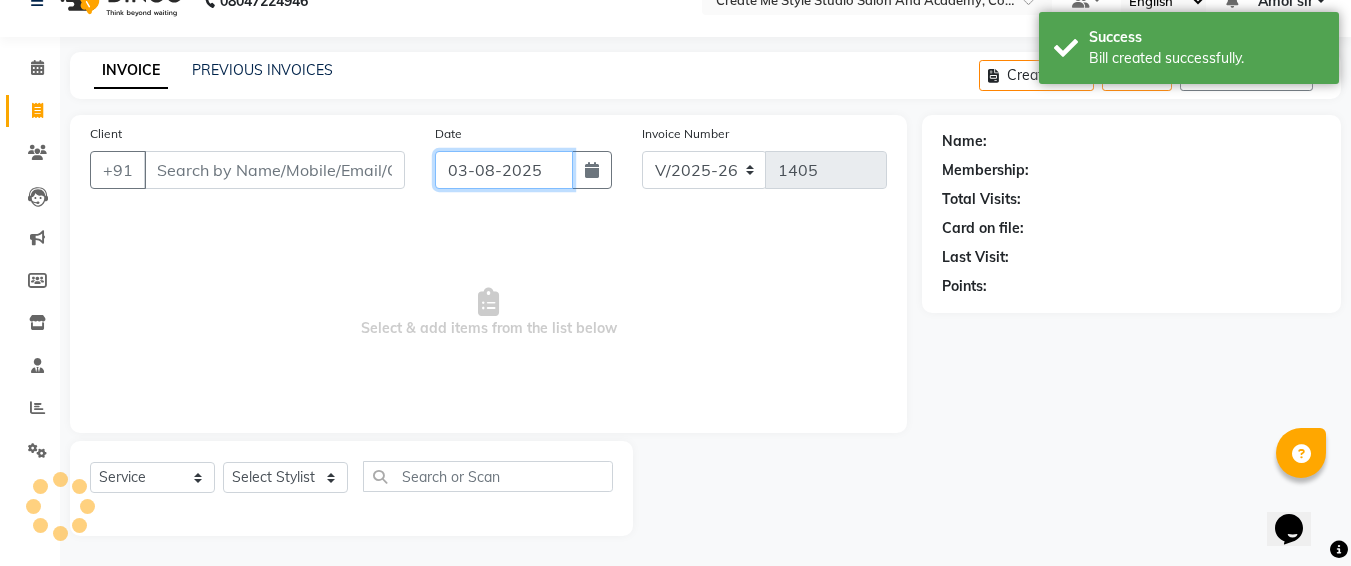 click on "03-08-2025" 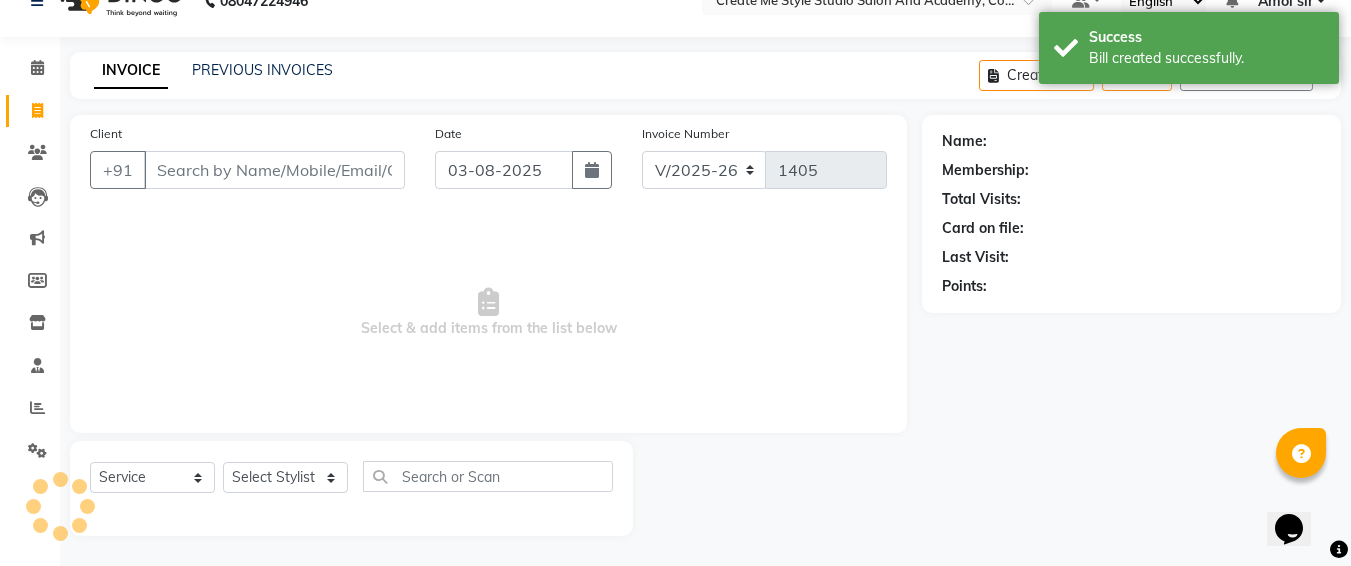 select on "8" 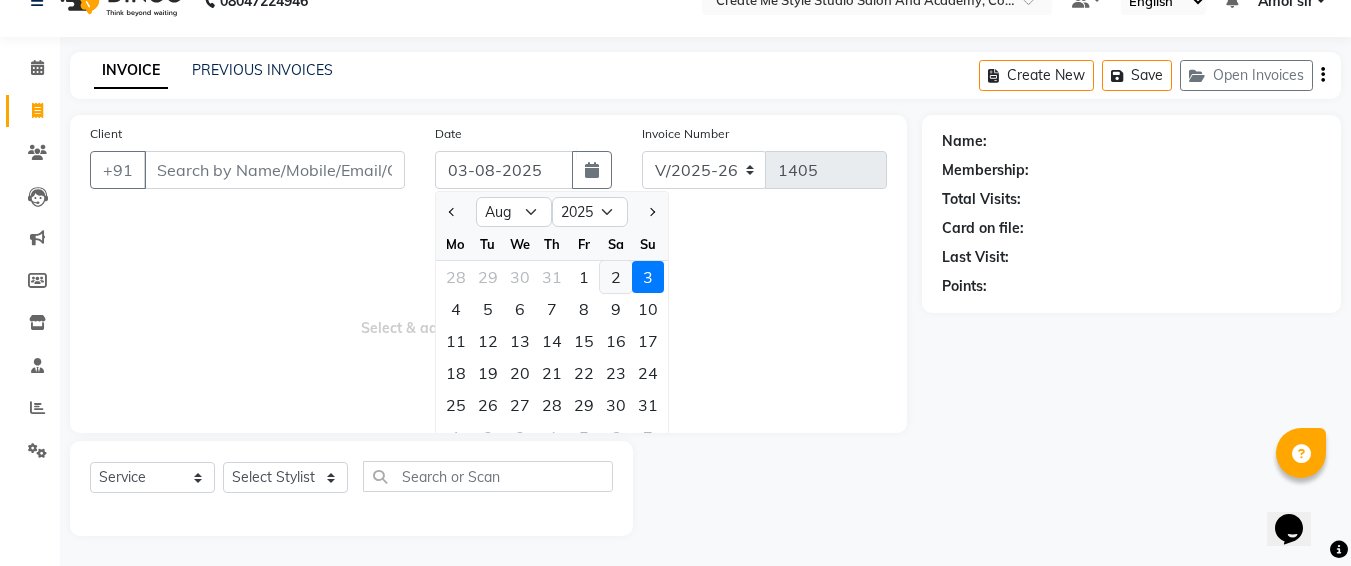 click on "2" 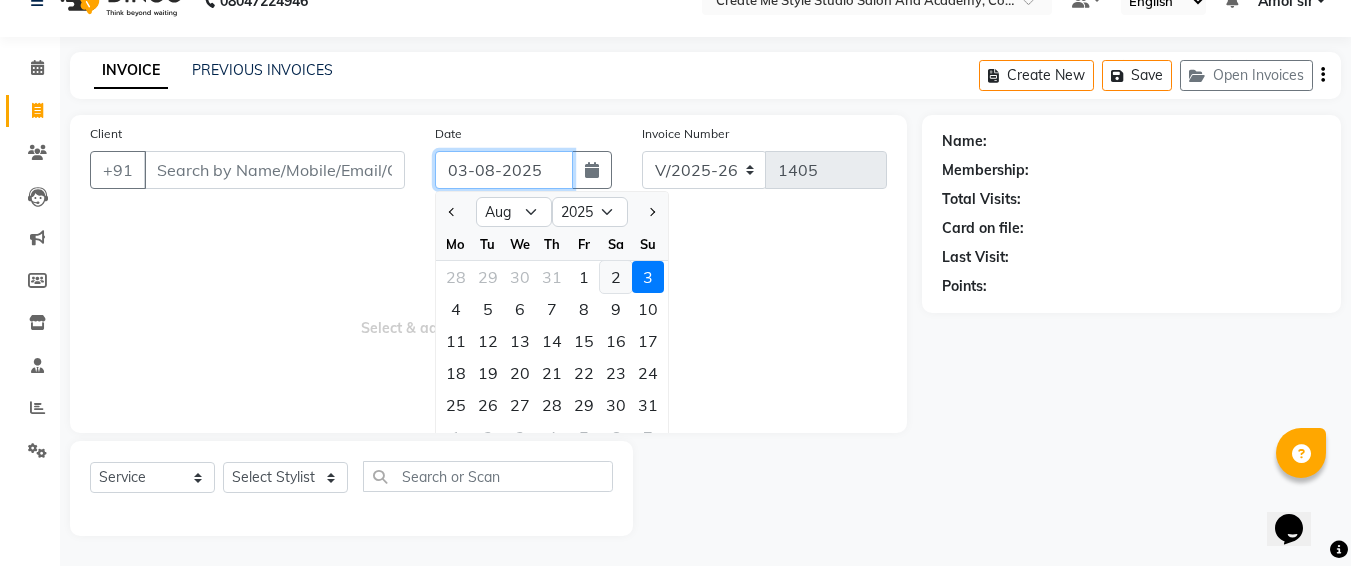 type on "02-08-2025" 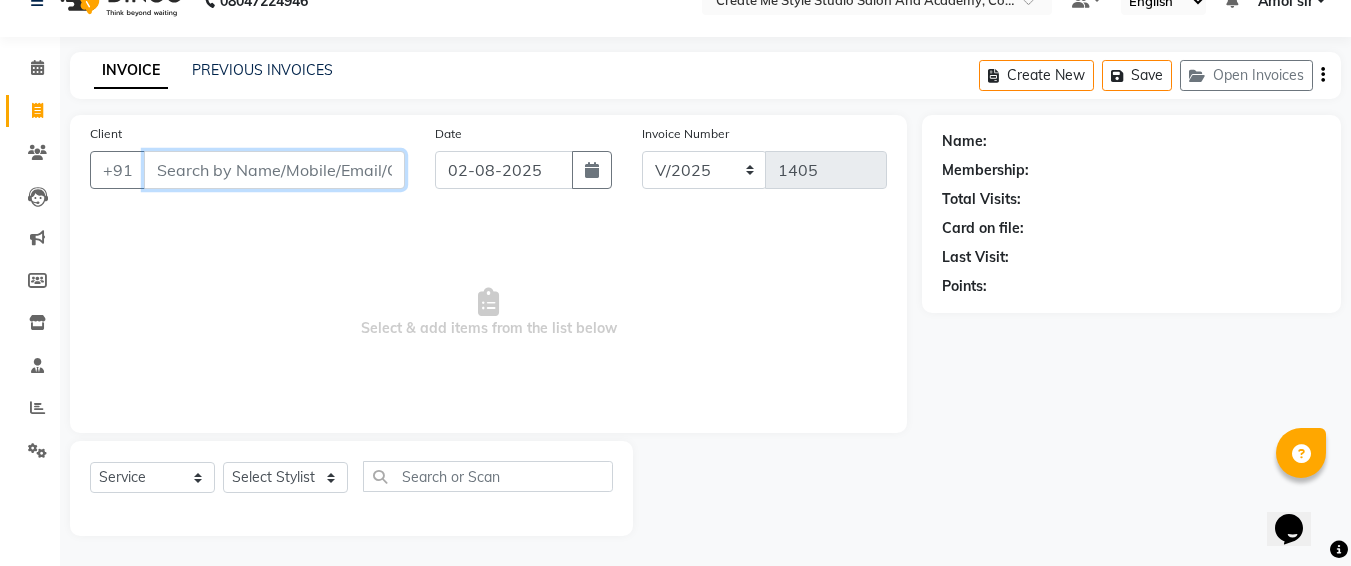 click on "Client" at bounding box center (274, 170) 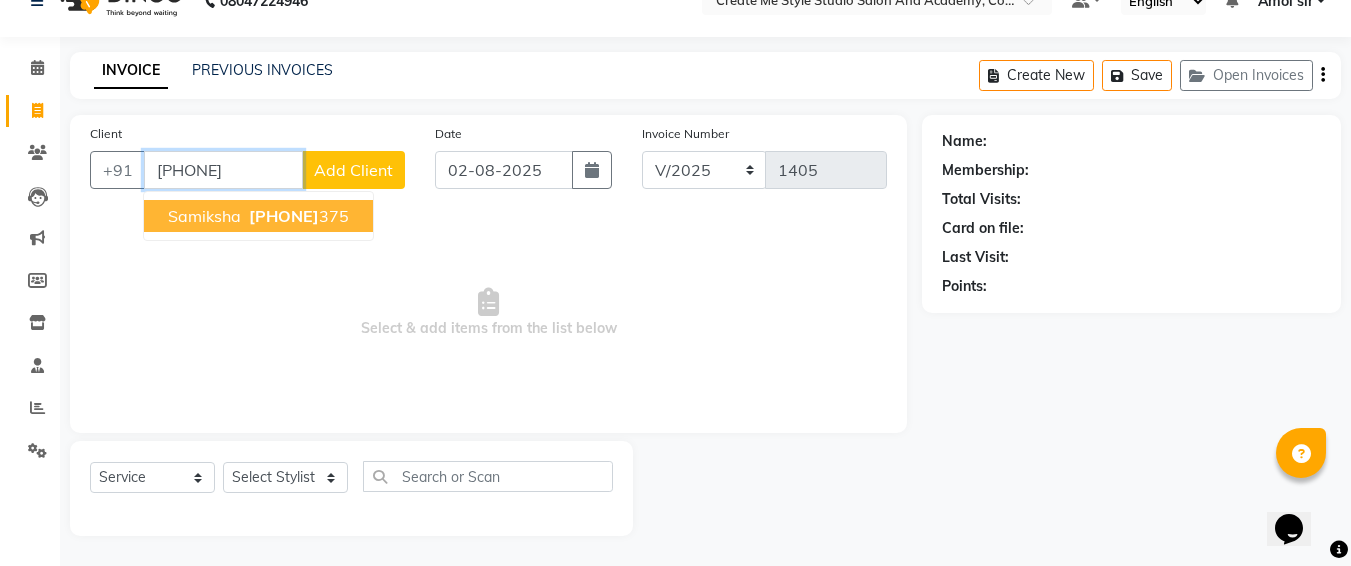 click on "[PHONE]" at bounding box center (284, 216) 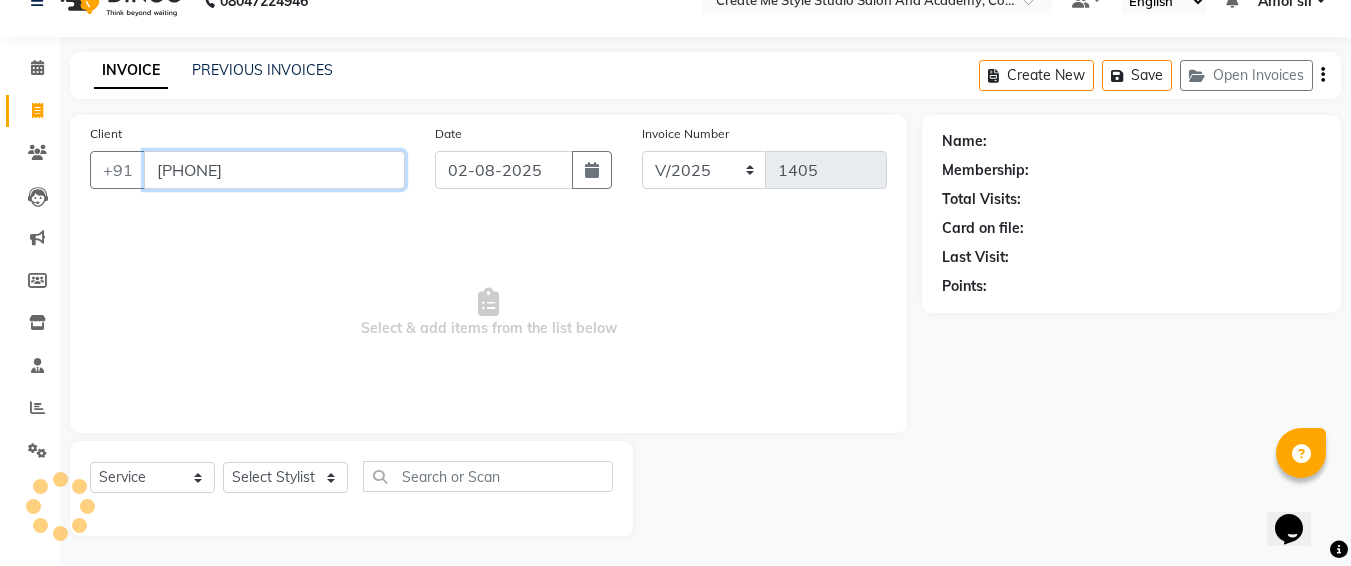 type on "[PHONE]" 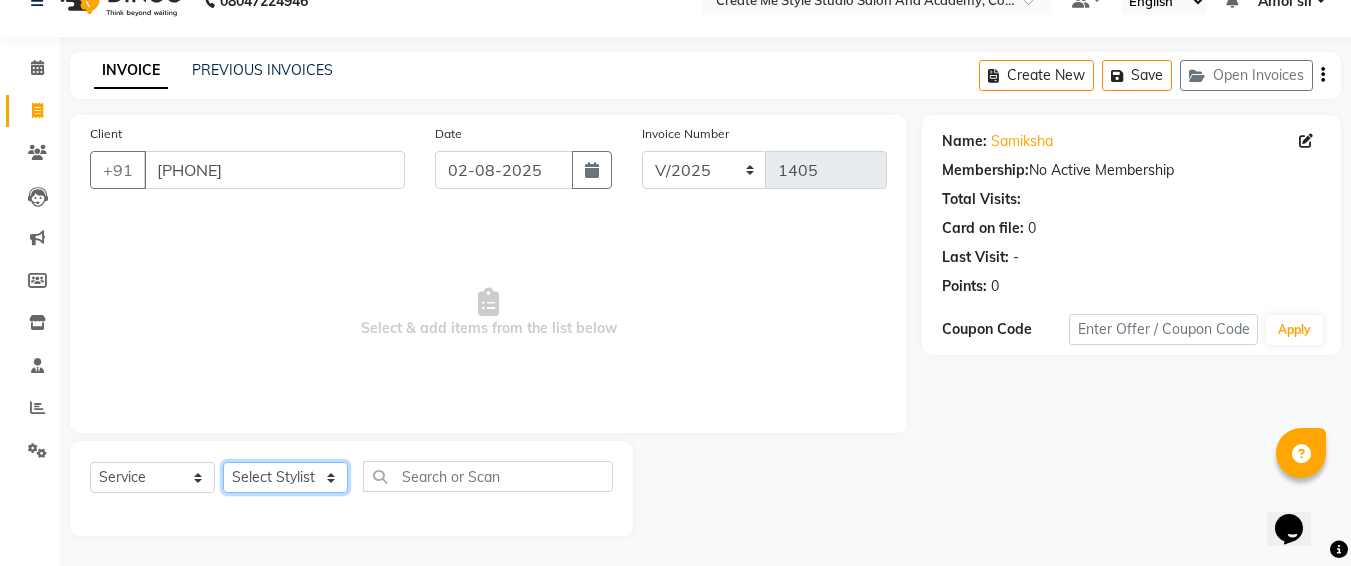 drag, startPoint x: 310, startPoint y: 478, endPoint x: 305, endPoint y: 447, distance: 31.400637 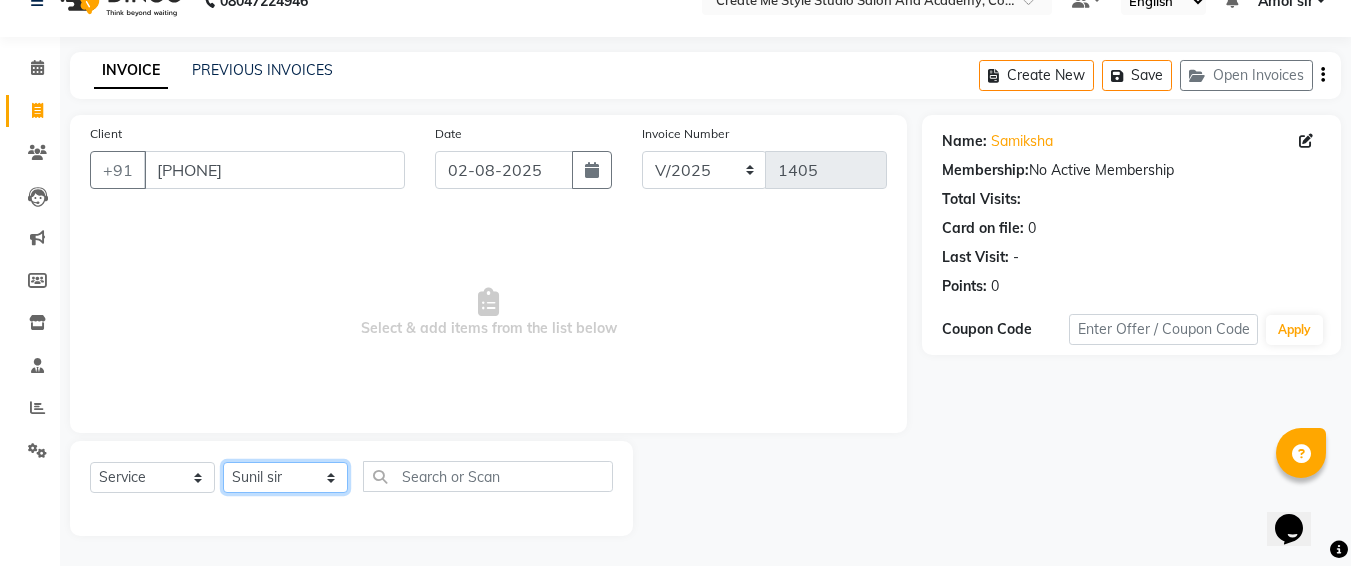 click on "Select Stylist [FIRST] sir [FIRST].B mam [FIRST].S mam TS [FIRST] mam [FIRST] mam Neelam [FIRST] mam [FIRST] sir Reception 1 Reception 2 [FIRST] sir" 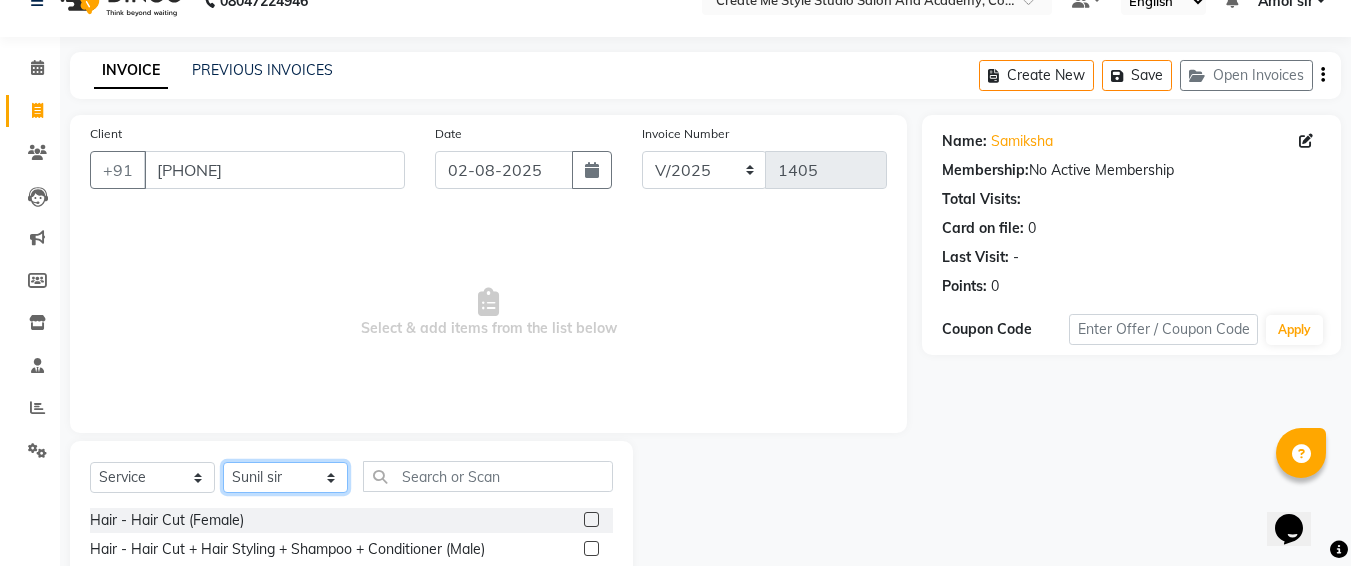 scroll, scrollTop: 235, scrollLeft: 0, axis: vertical 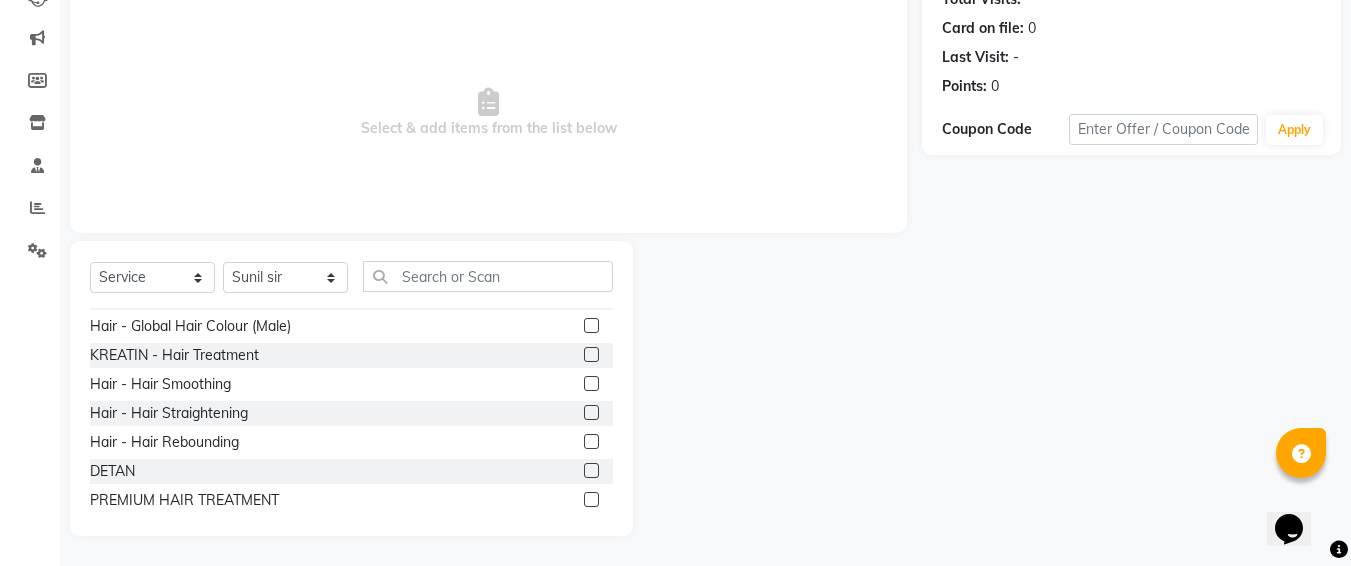 click 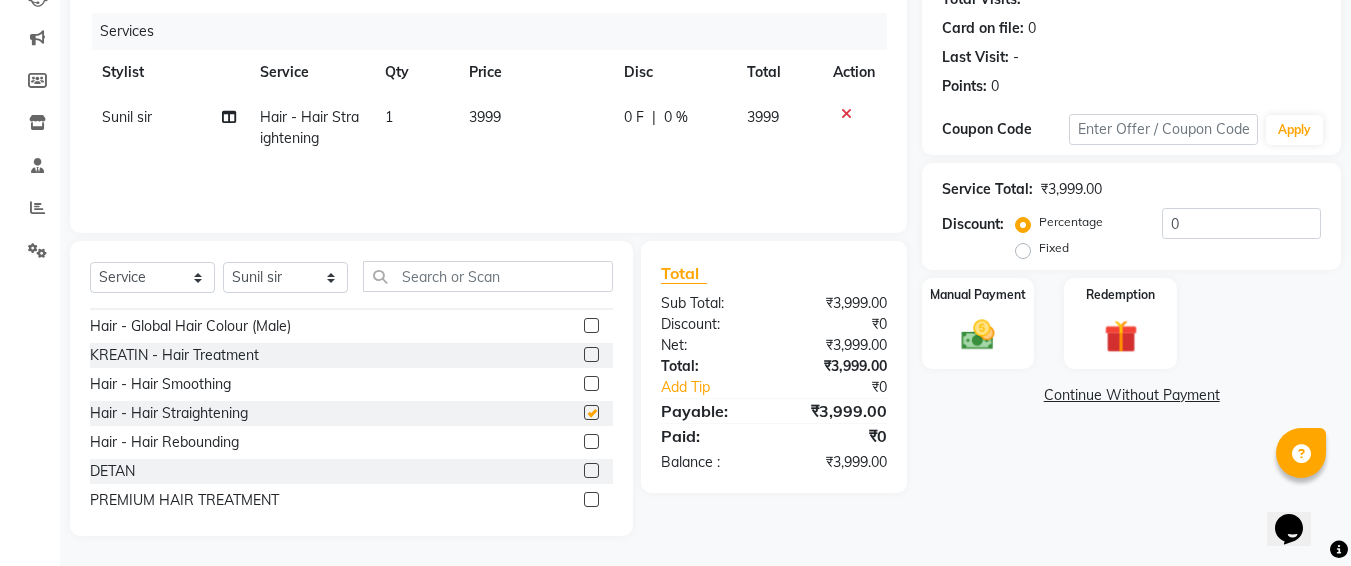 checkbox on "false" 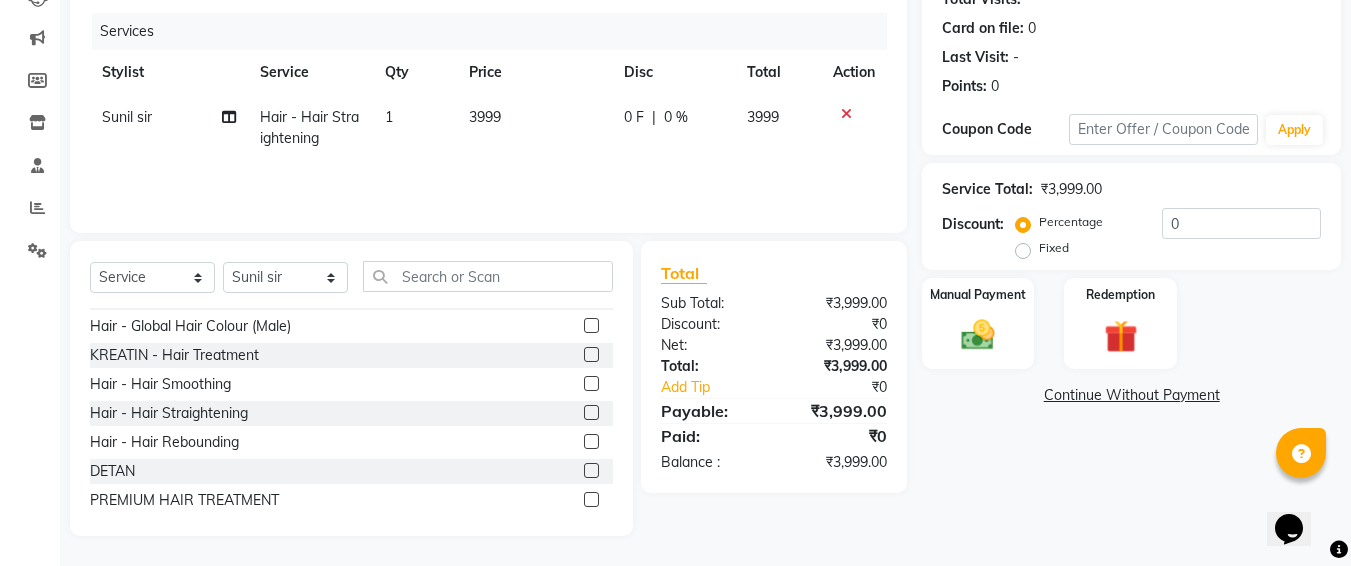click on "3999" 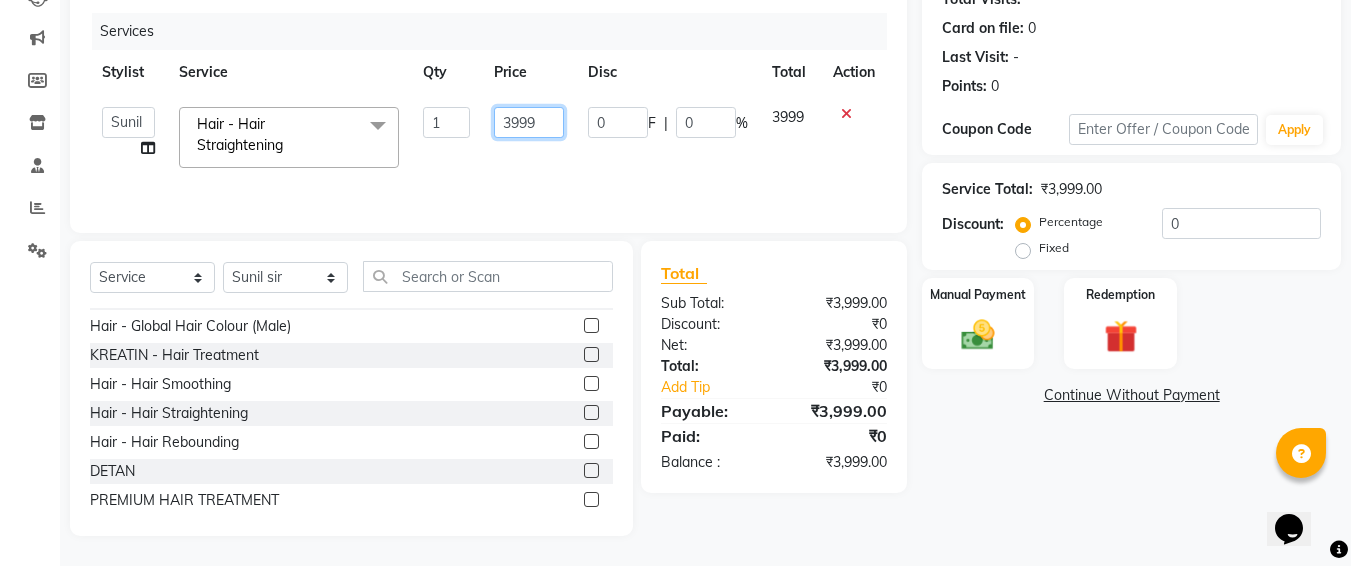 click on "3999" 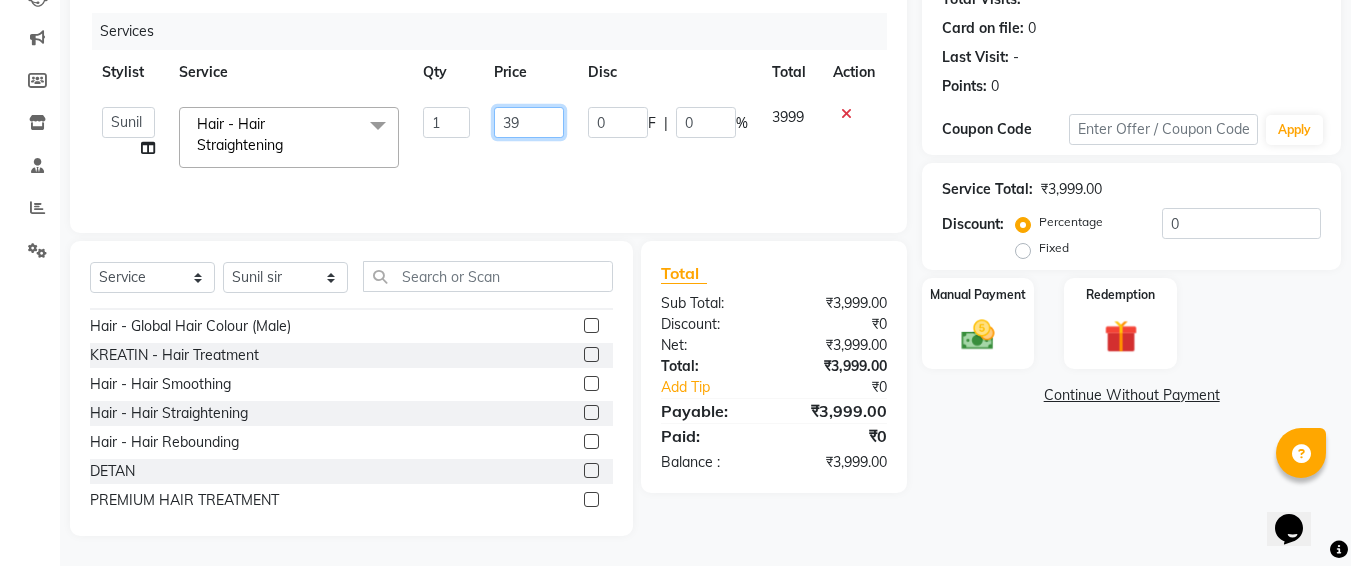 type on "3" 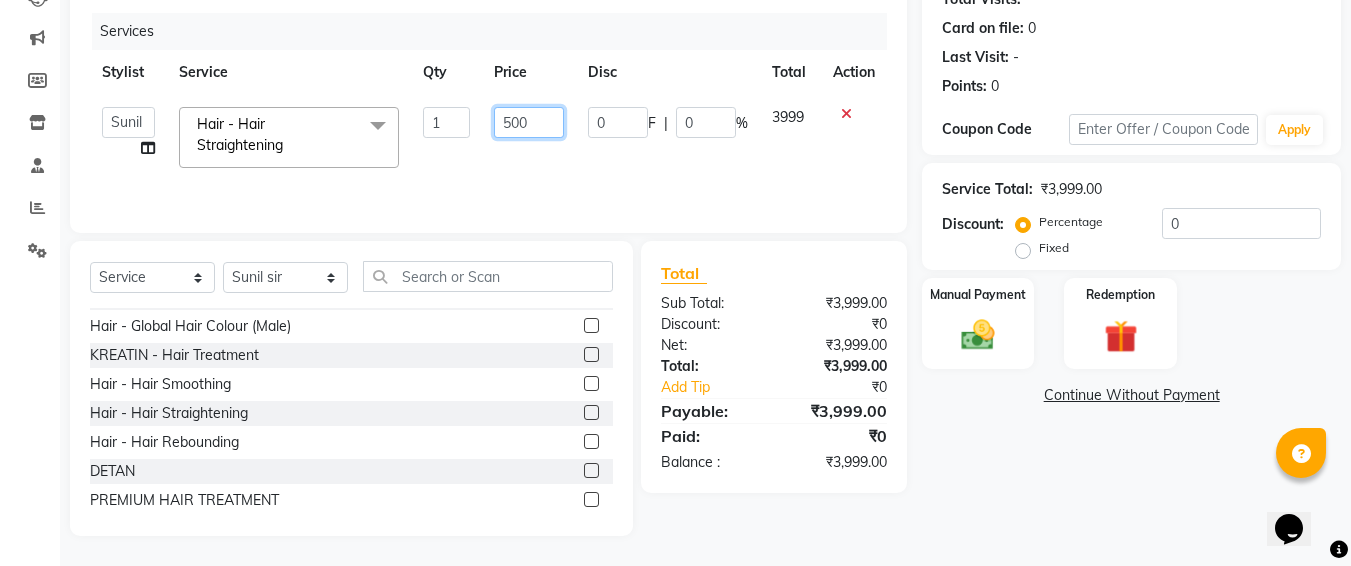 type on "5000" 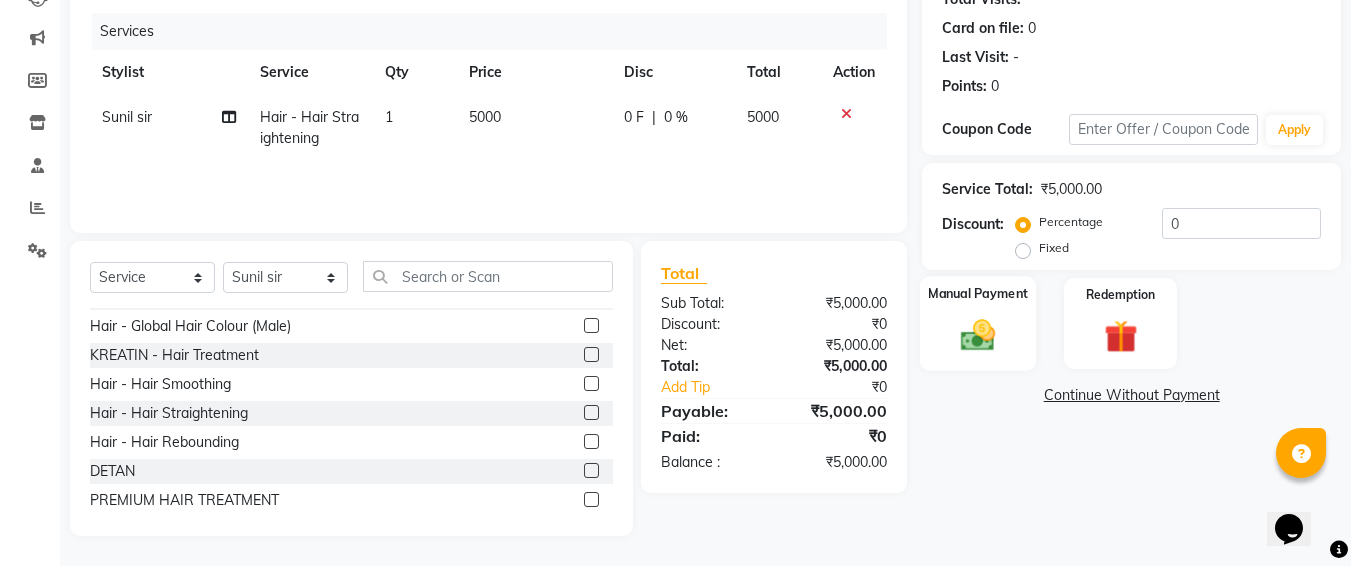 click 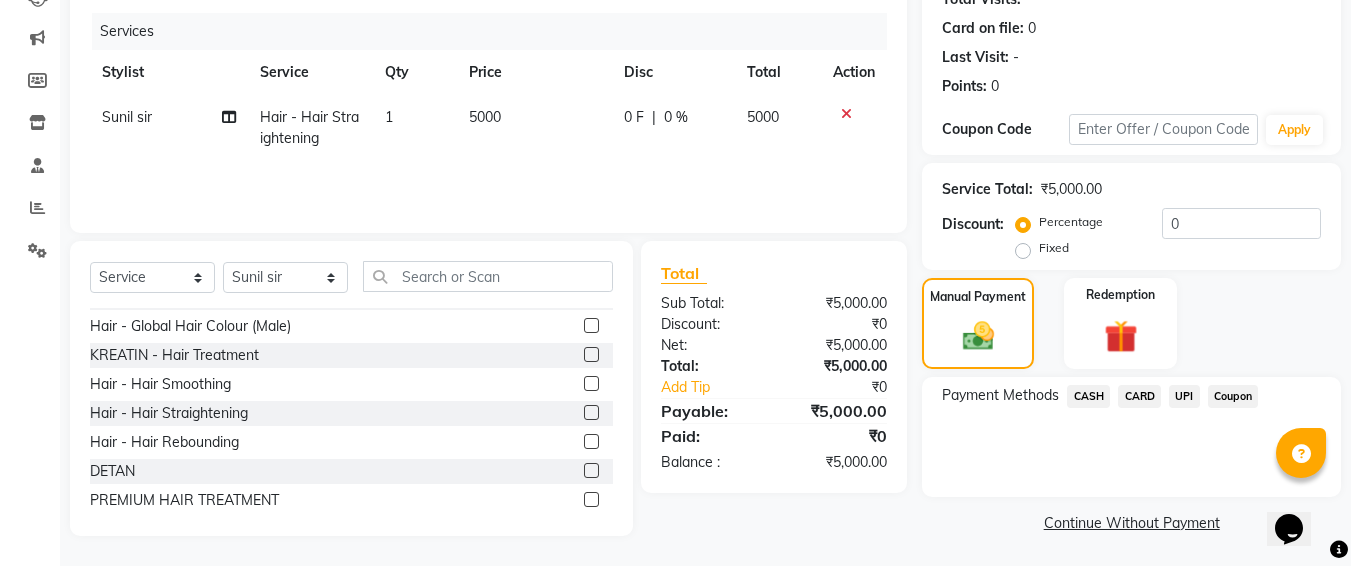click on "UPI" 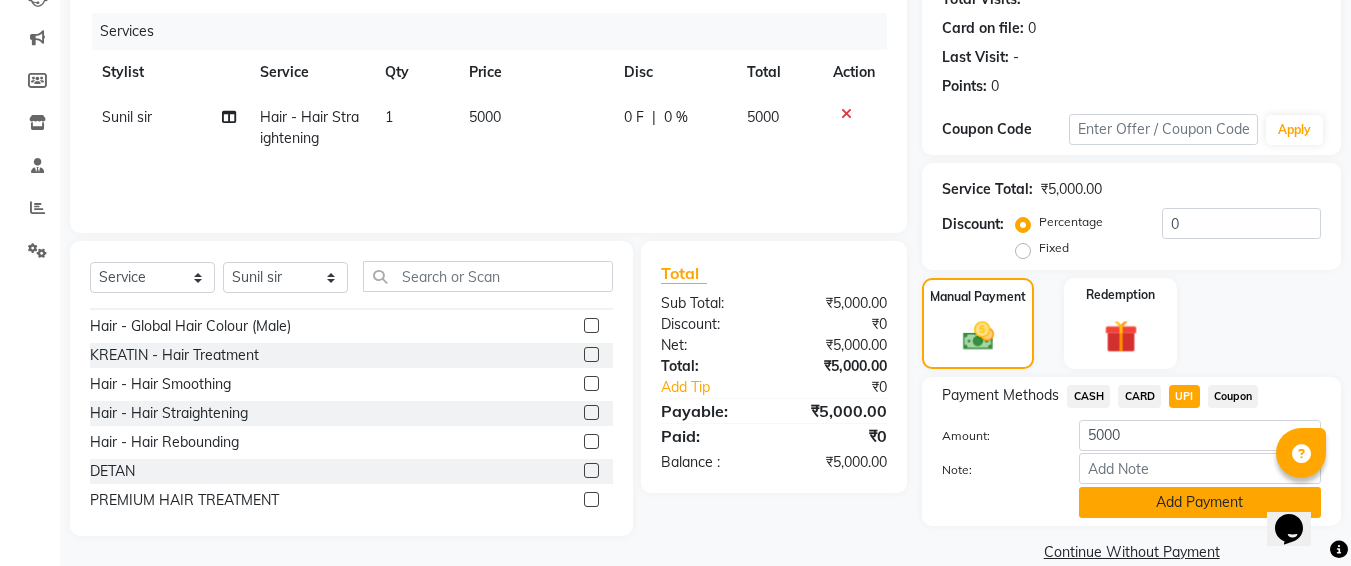 click on "Add Payment" 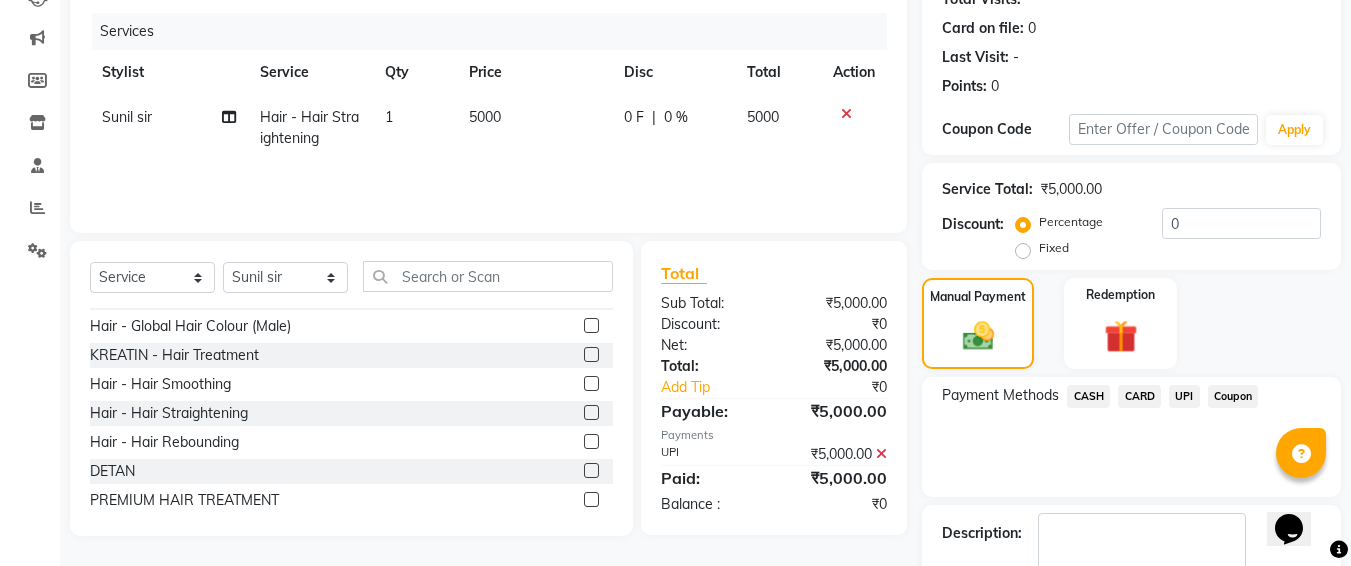scroll, scrollTop: 350, scrollLeft: 0, axis: vertical 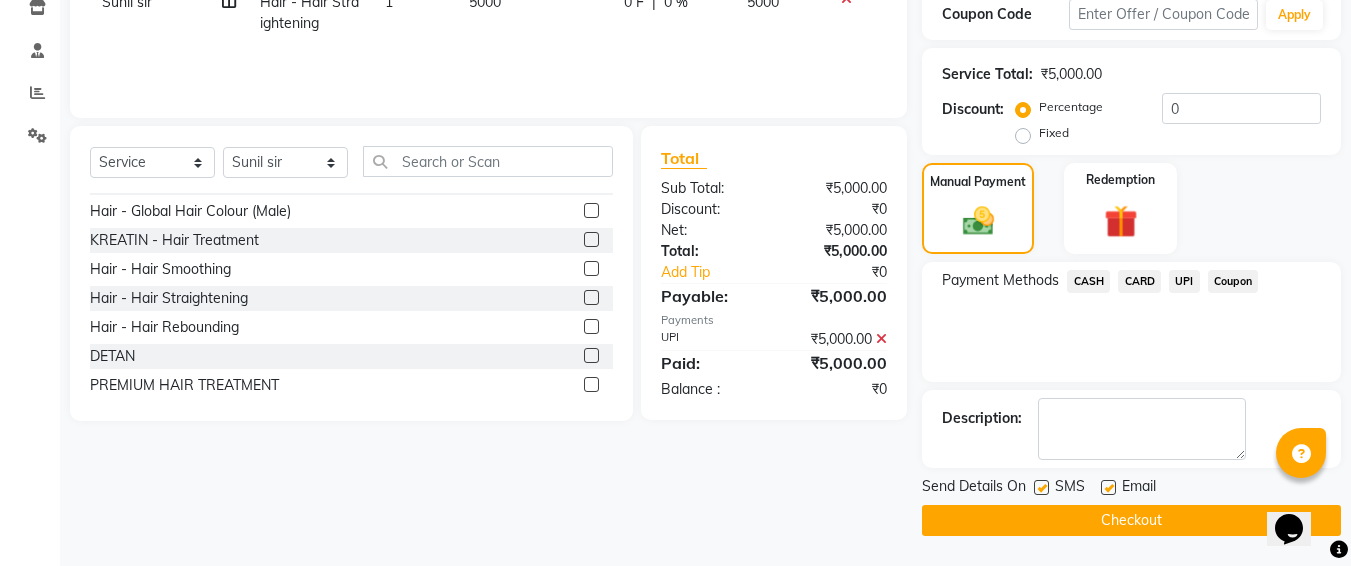 click 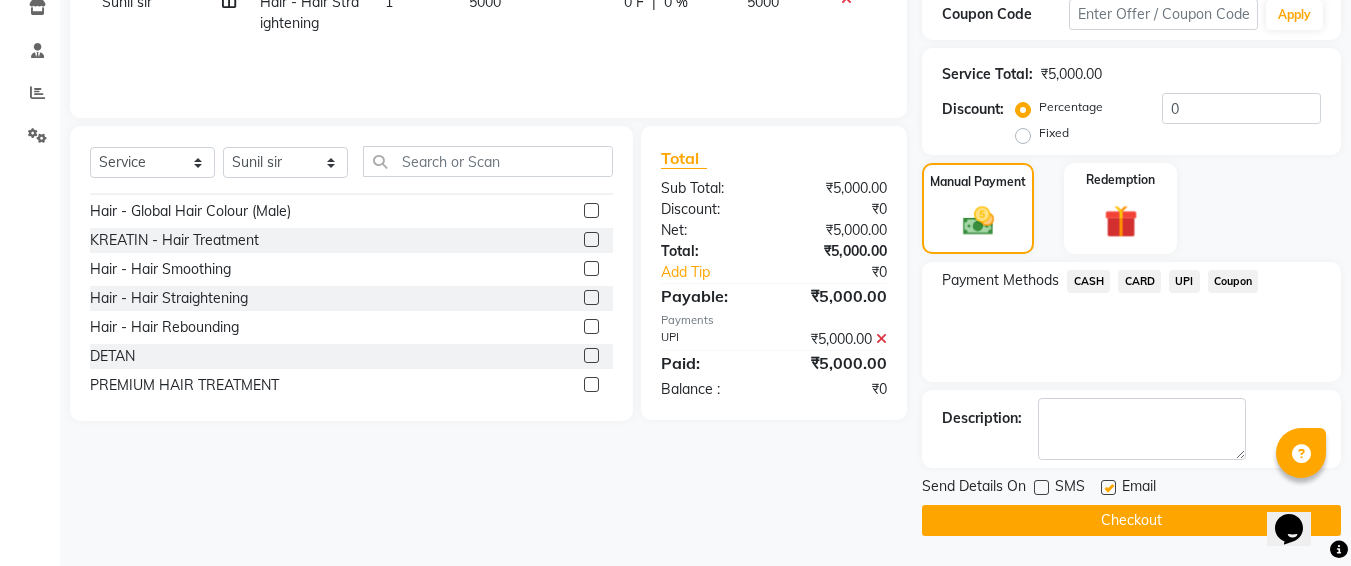 click on "Checkout" 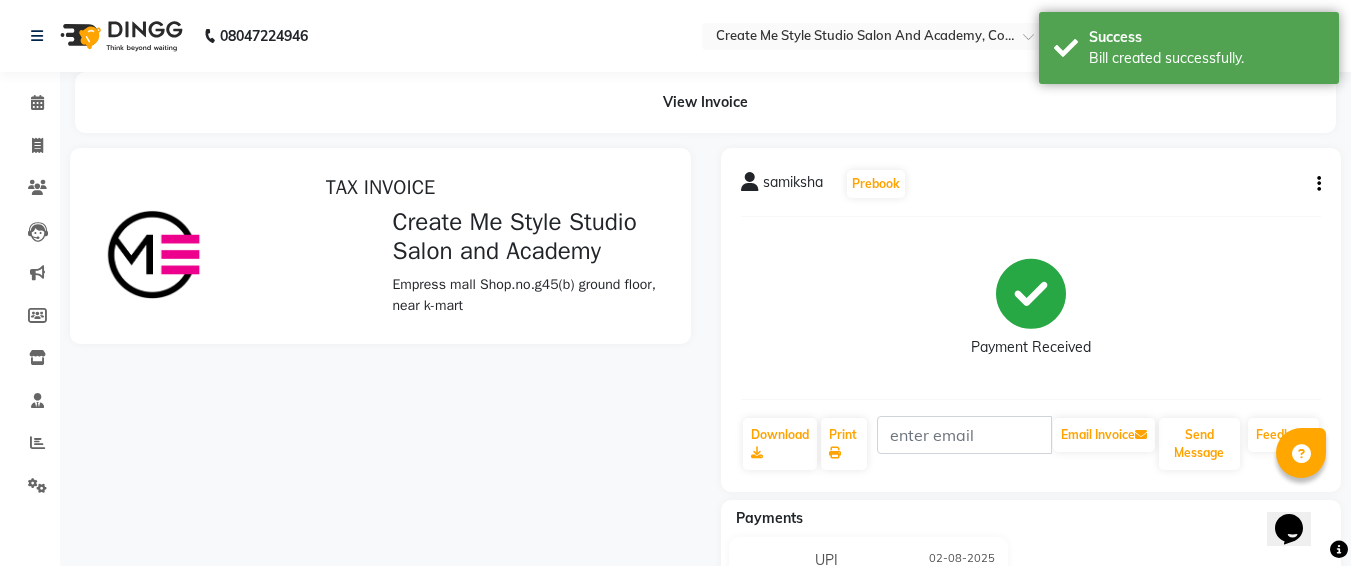 scroll, scrollTop: 0, scrollLeft: 0, axis: both 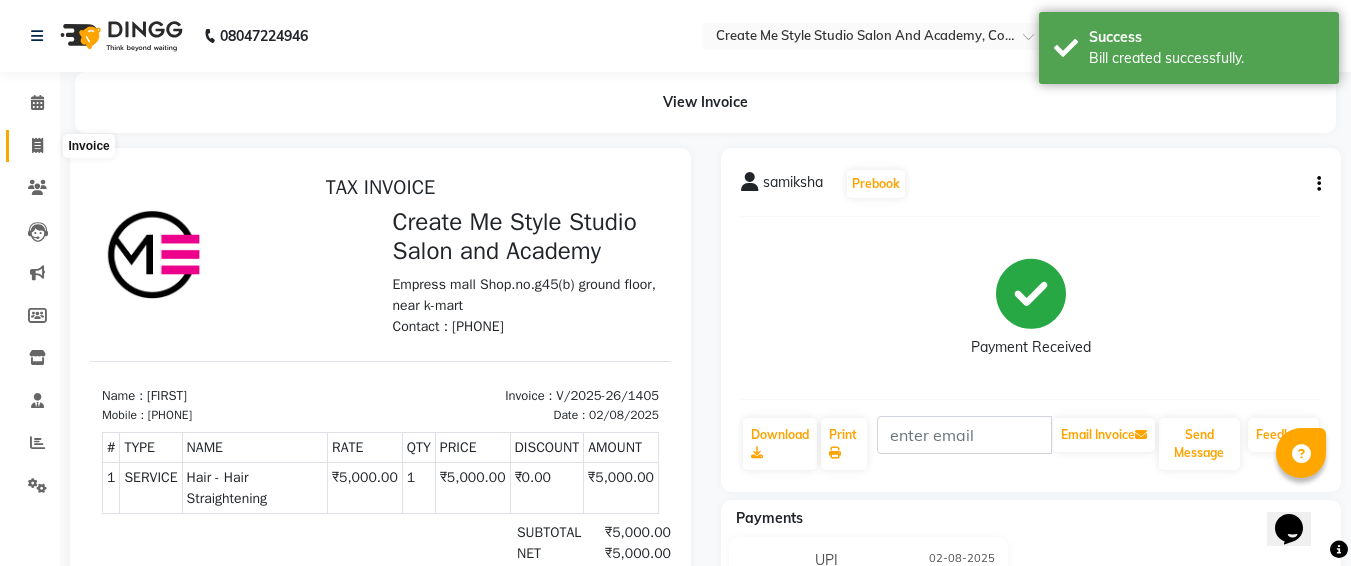click 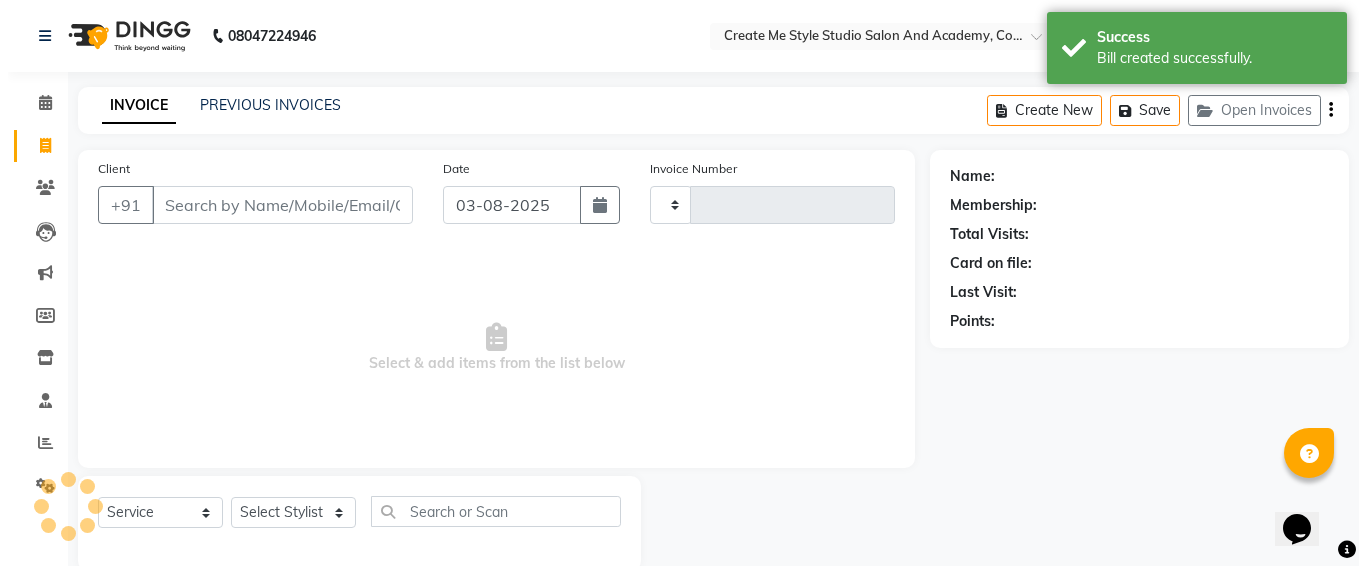 scroll, scrollTop: 35, scrollLeft: 0, axis: vertical 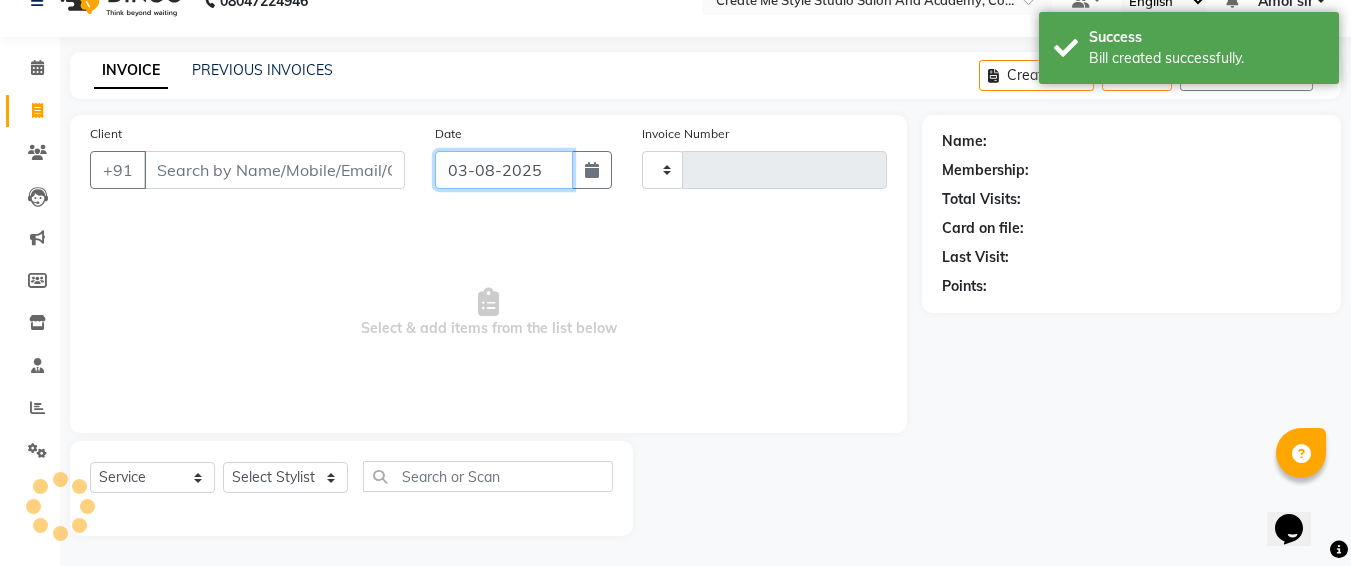 click on "03-08-2025" 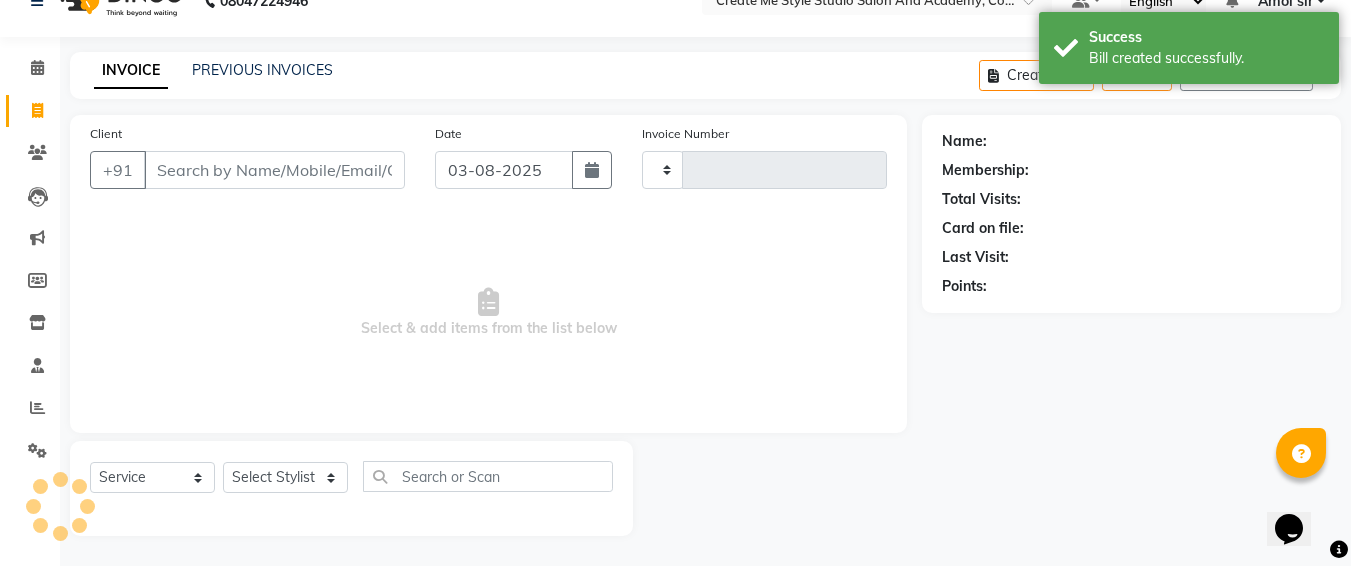 type on "1406" 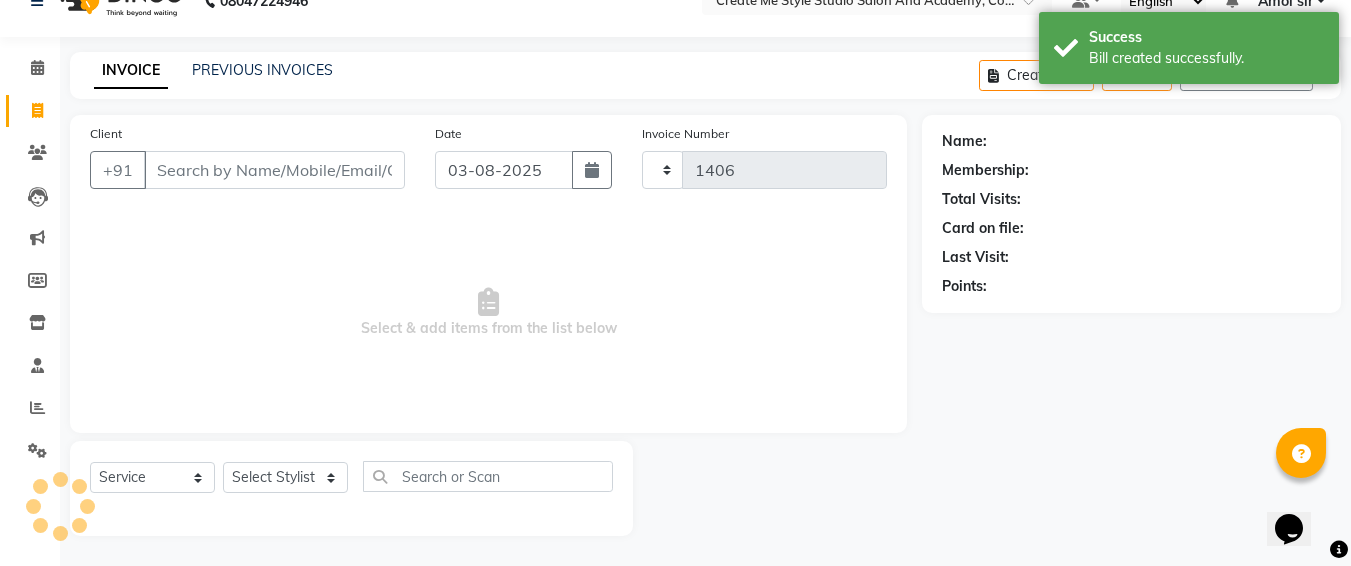 select on "8253" 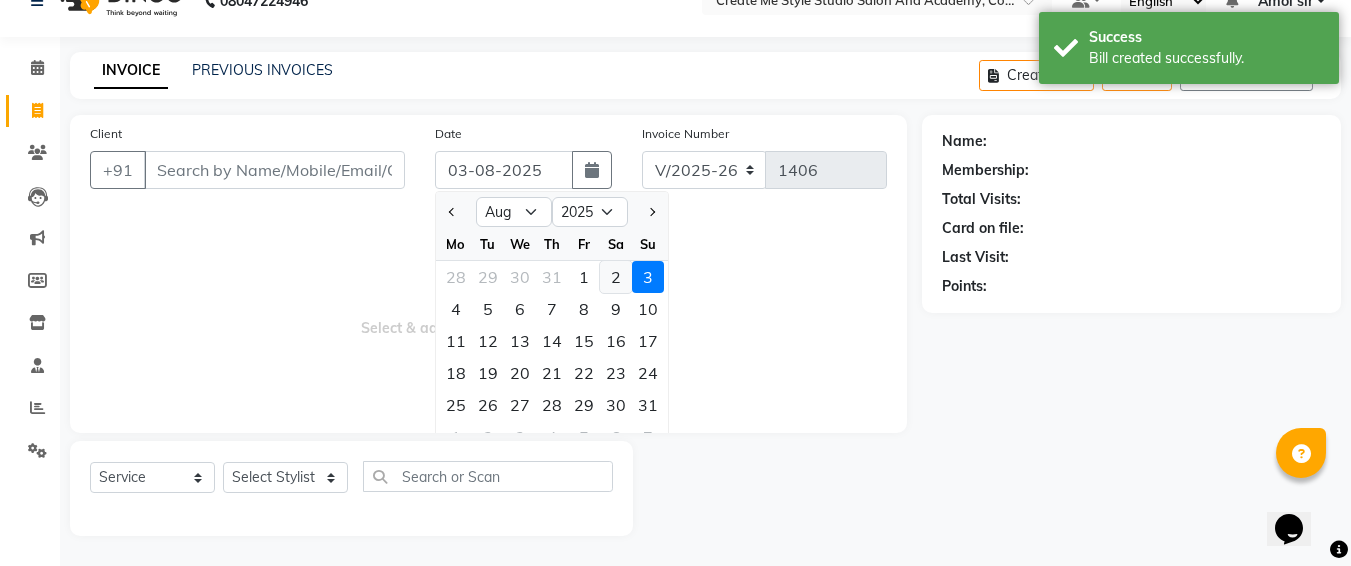 click on "2" 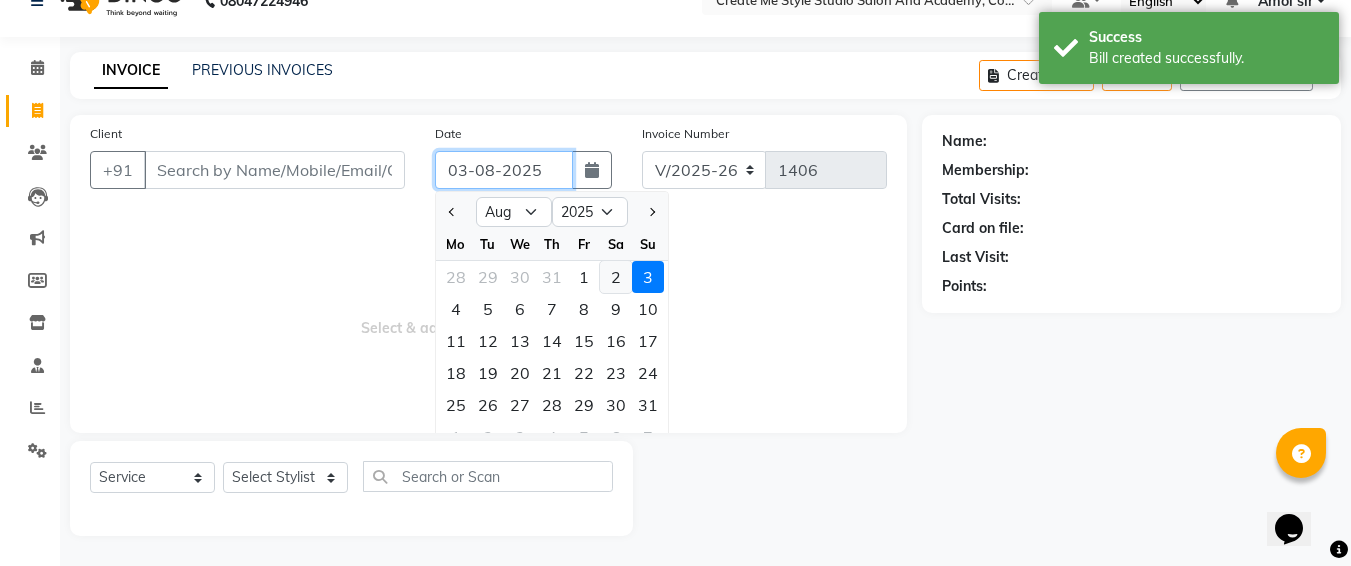 type on "02-08-2025" 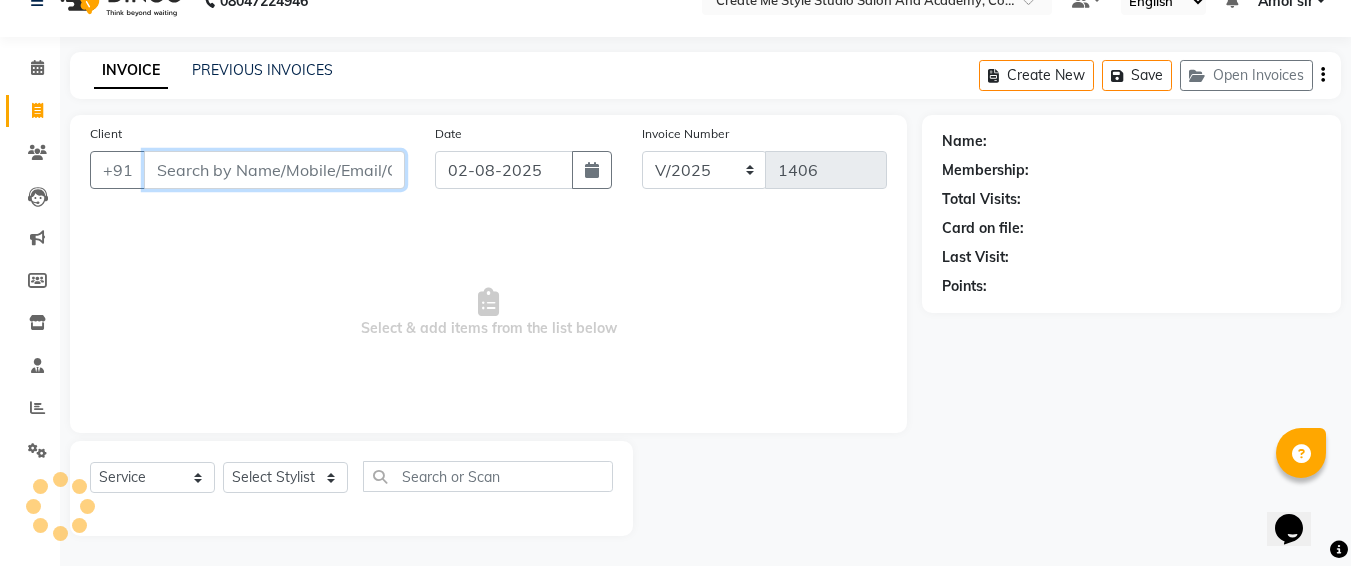 click on "Client" at bounding box center (274, 170) 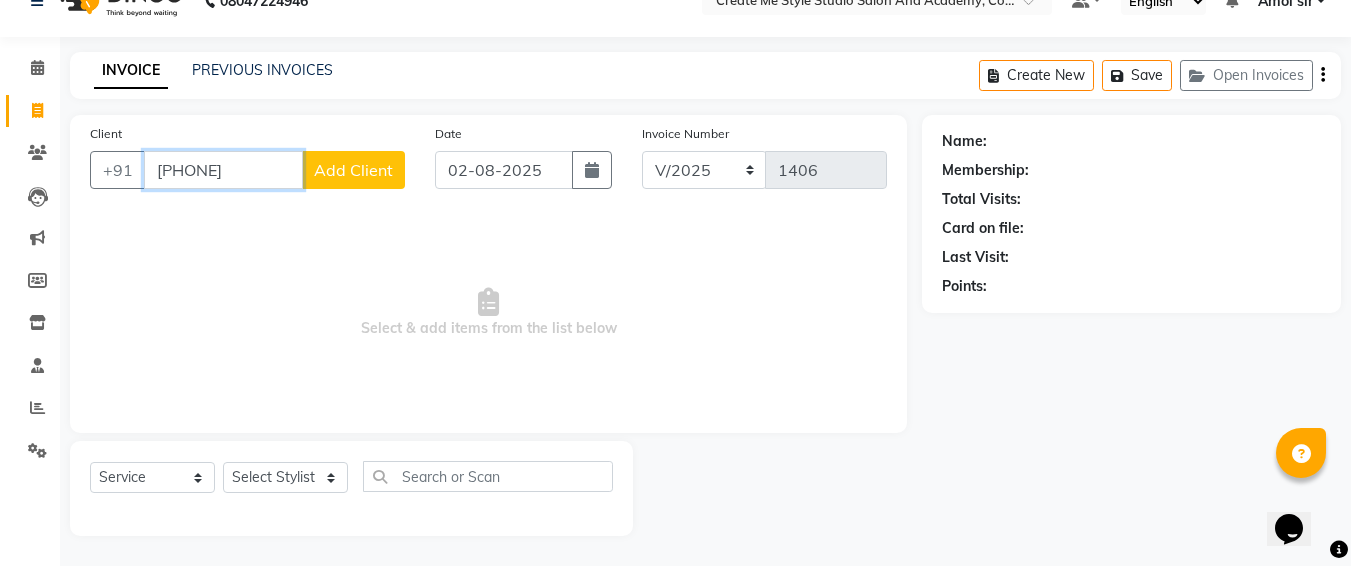 type on "[PHONE]" 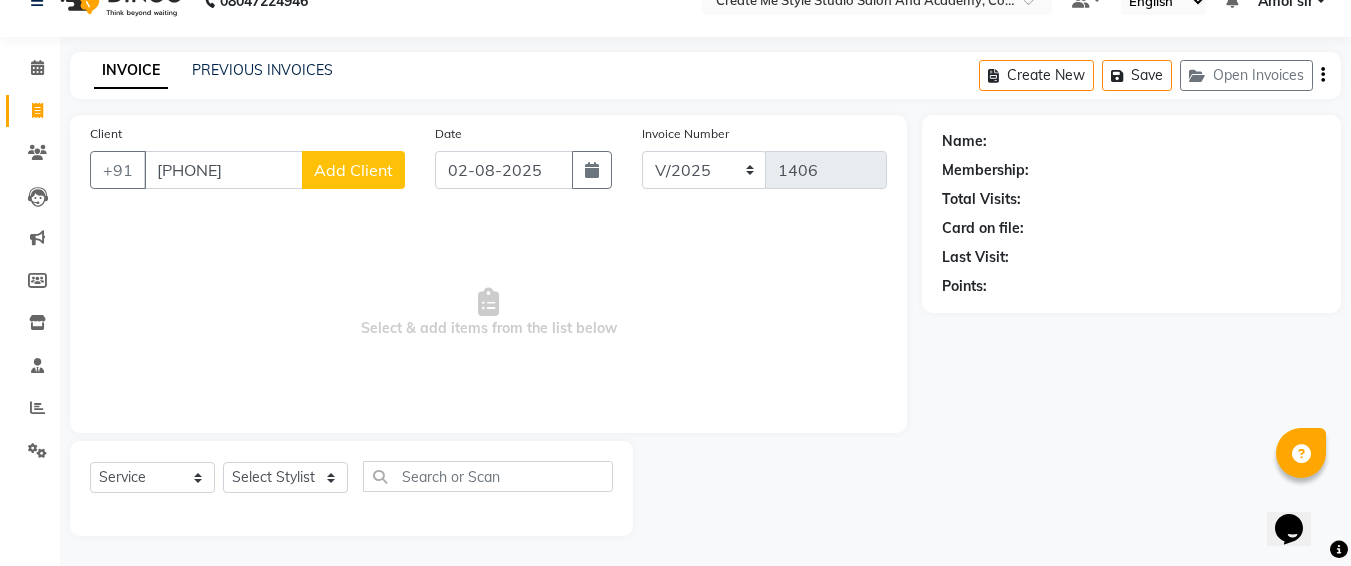 click on "Add Client" 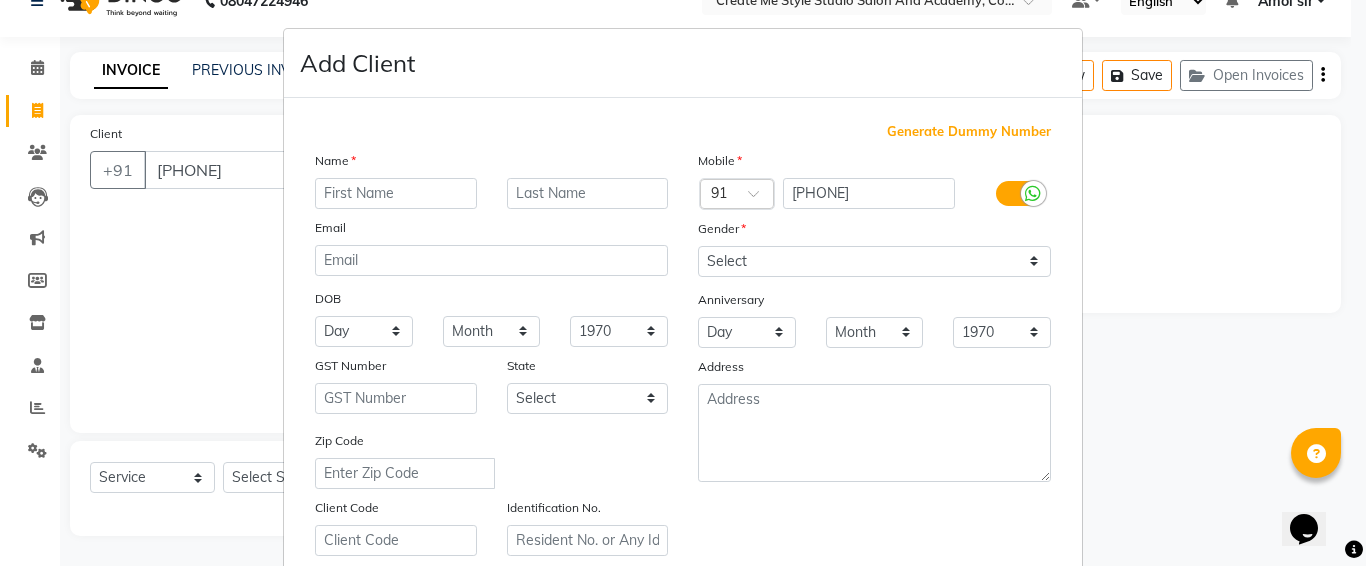 click at bounding box center (396, 193) 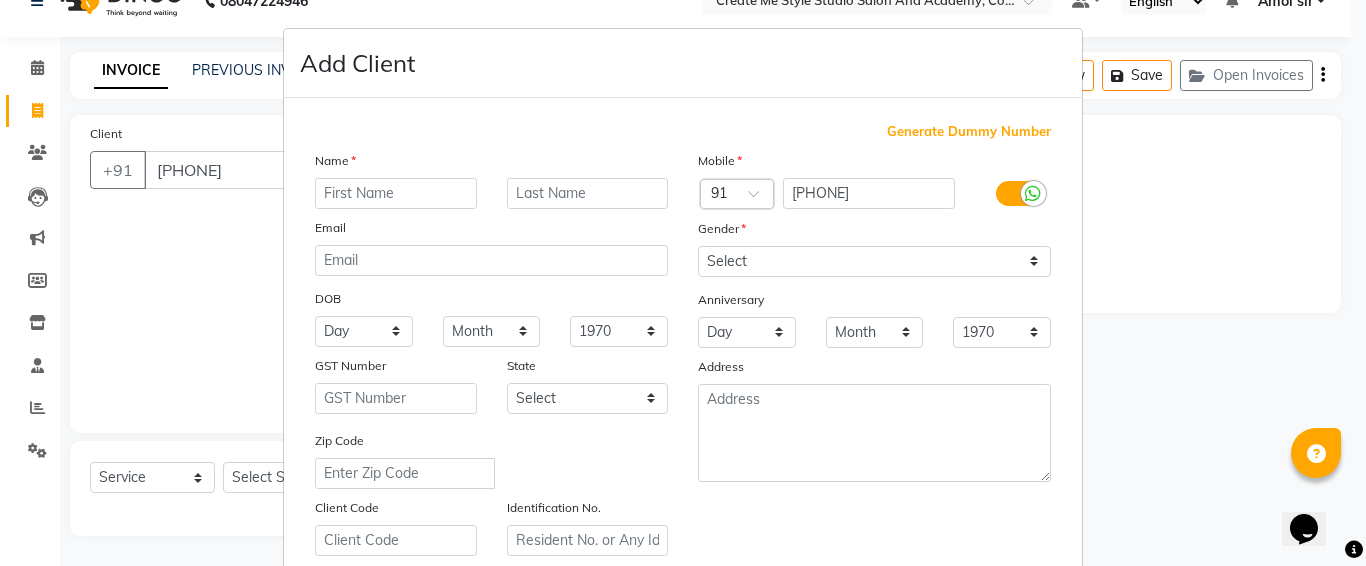 type on "h" 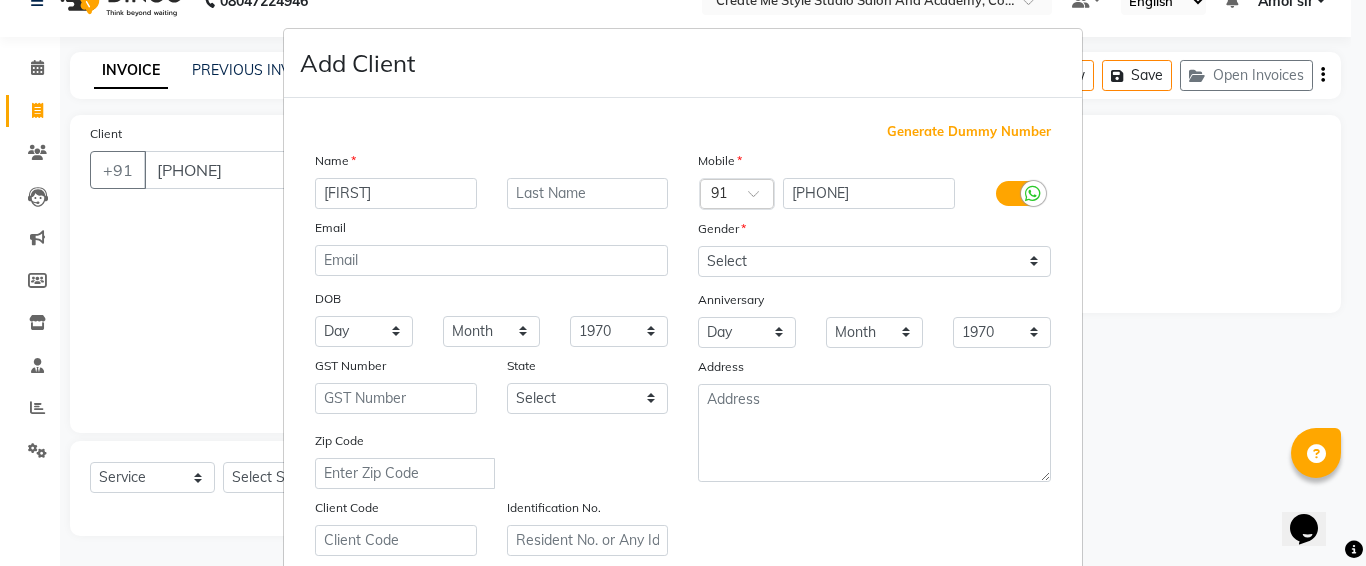 type on "[FIRST]" 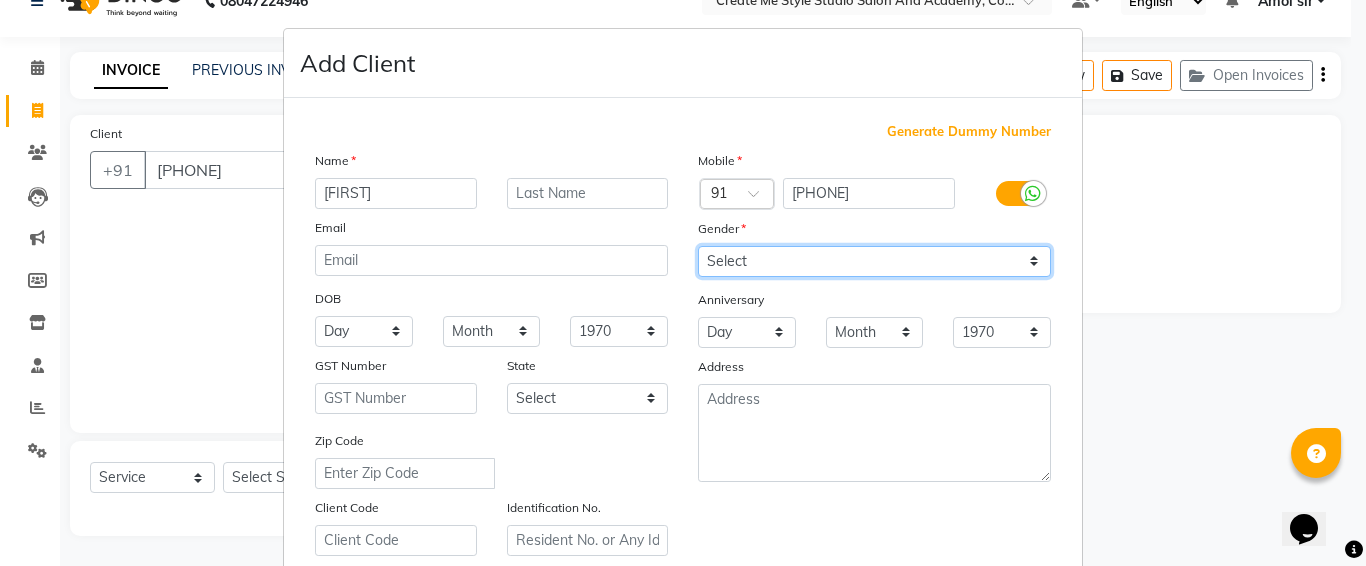 click on "Select Male Female Other Prefer Not To Say" at bounding box center (874, 261) 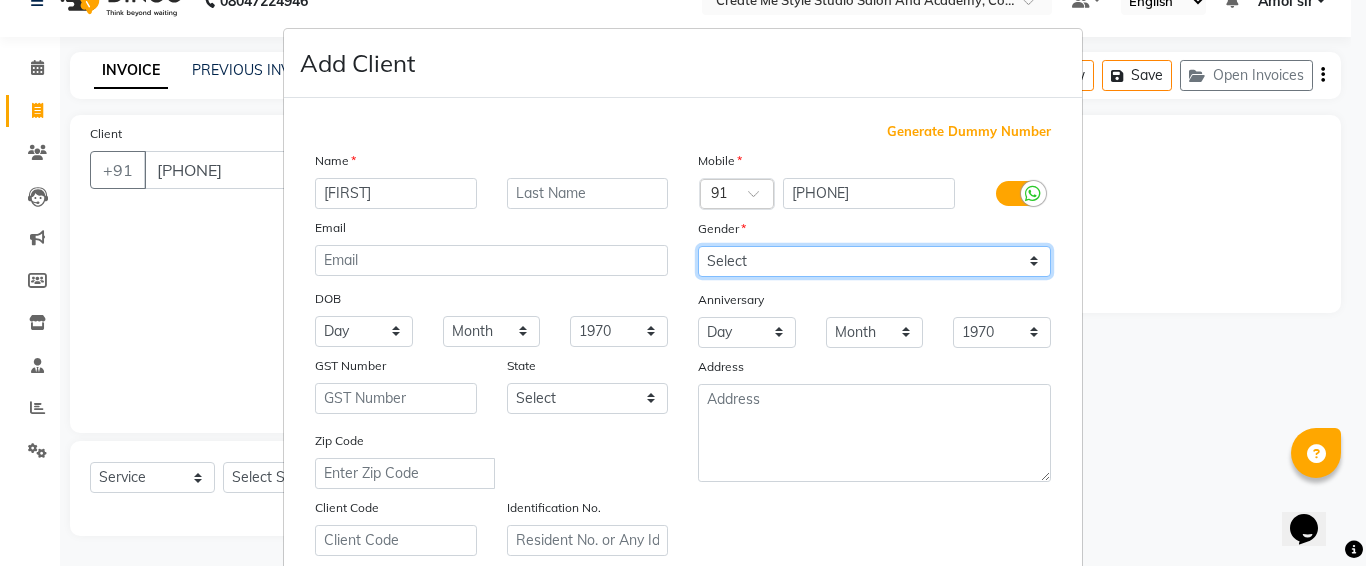 select on "female" 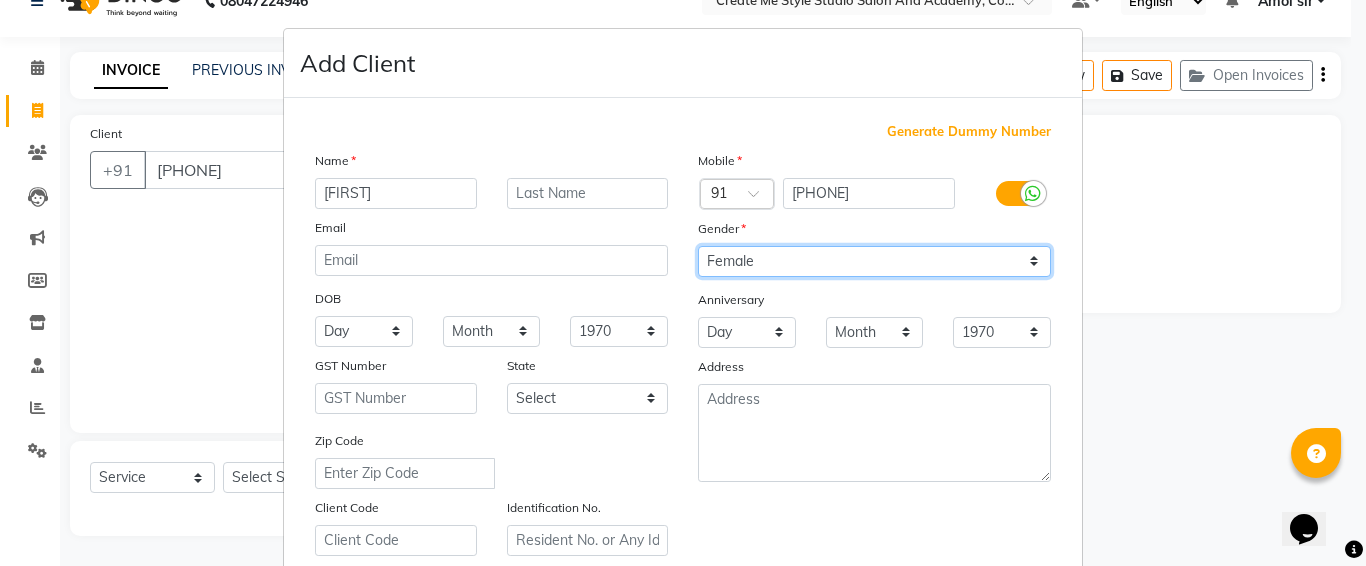 click on "Select Male Female Other Prefer Not To Say" at bounding box center (874, 261) 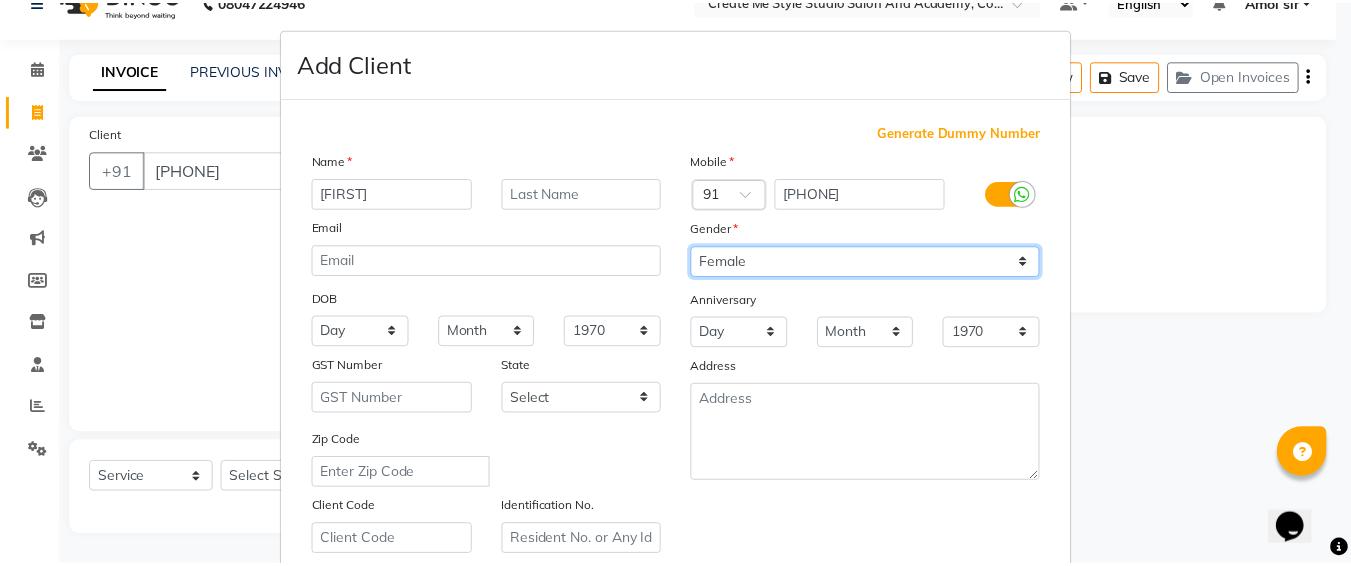 scroll, scrollTop: 357, scrollLeft: 0, axis: vertical 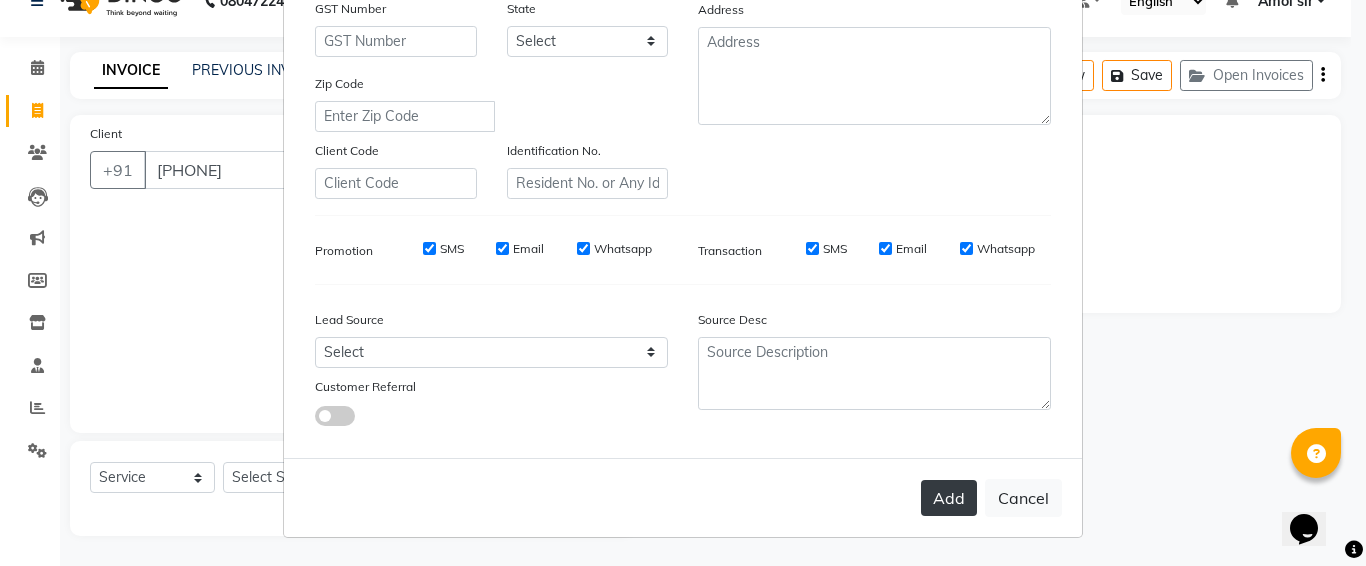 click on "Add" at bounding box center (949, 498) 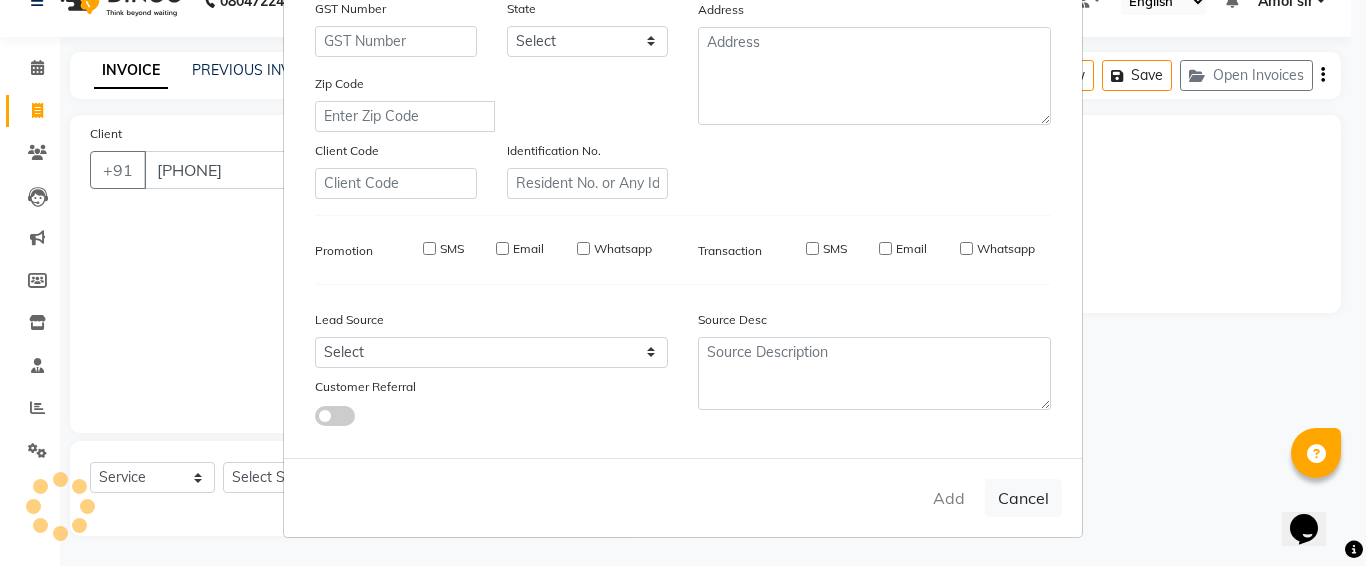 type 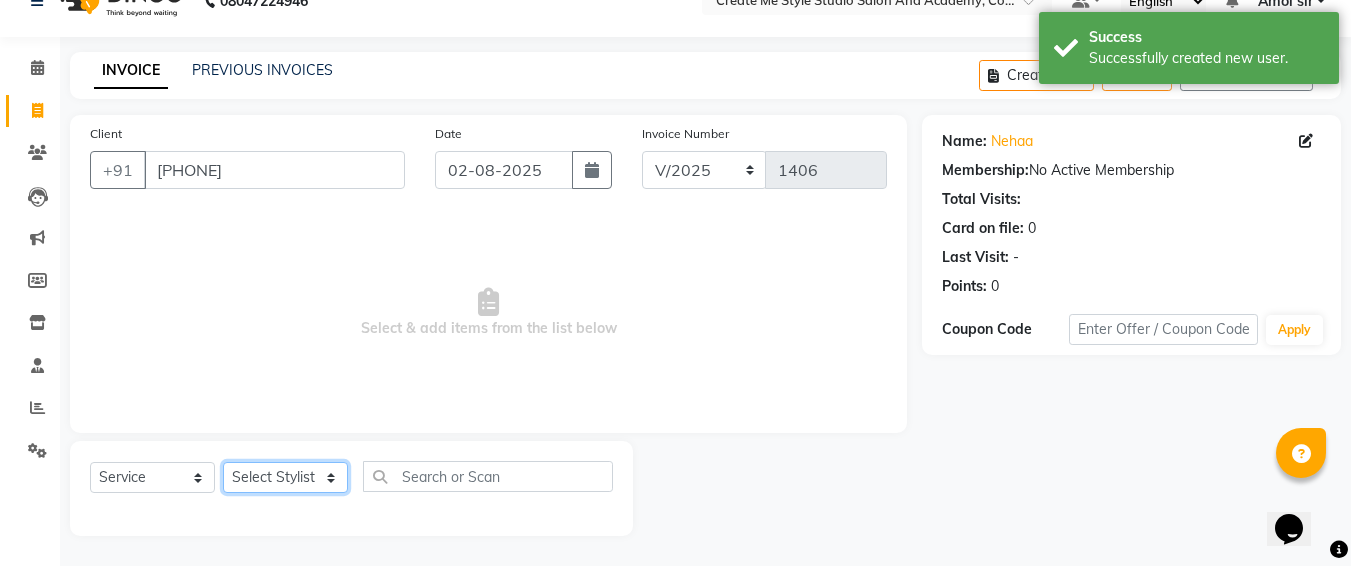 click on "Select Stylist [FIRST] sir [FIRST].B mam [FIRST].S mam TS [FIRST] mam [FIRST] mam Neelam [FIRST] mam [FIRST] sir Reception 1 Reception 2 [FIRST] sir" 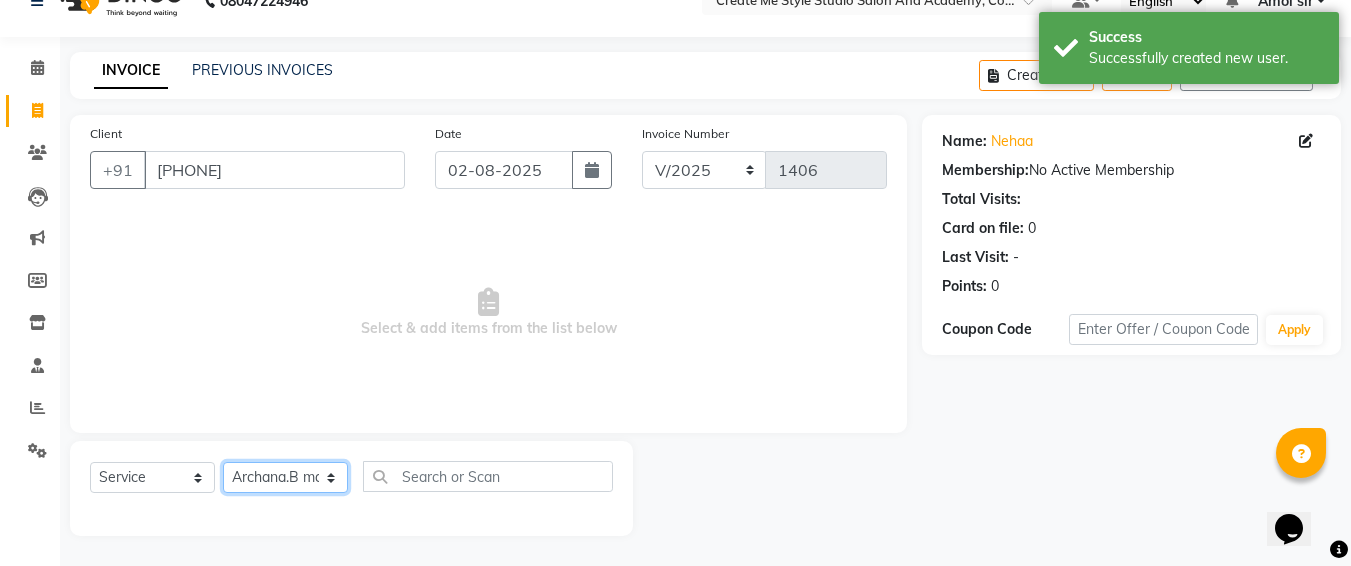 click on "Select Stylist [FIRST] sir [FIRST].B mam [FIRST].S mam TS [FIRST] mam [FIRST] mam Neelam [FIRST] mam [FIRST] sir Reception 1 Reception 2 [FIRST] sir" 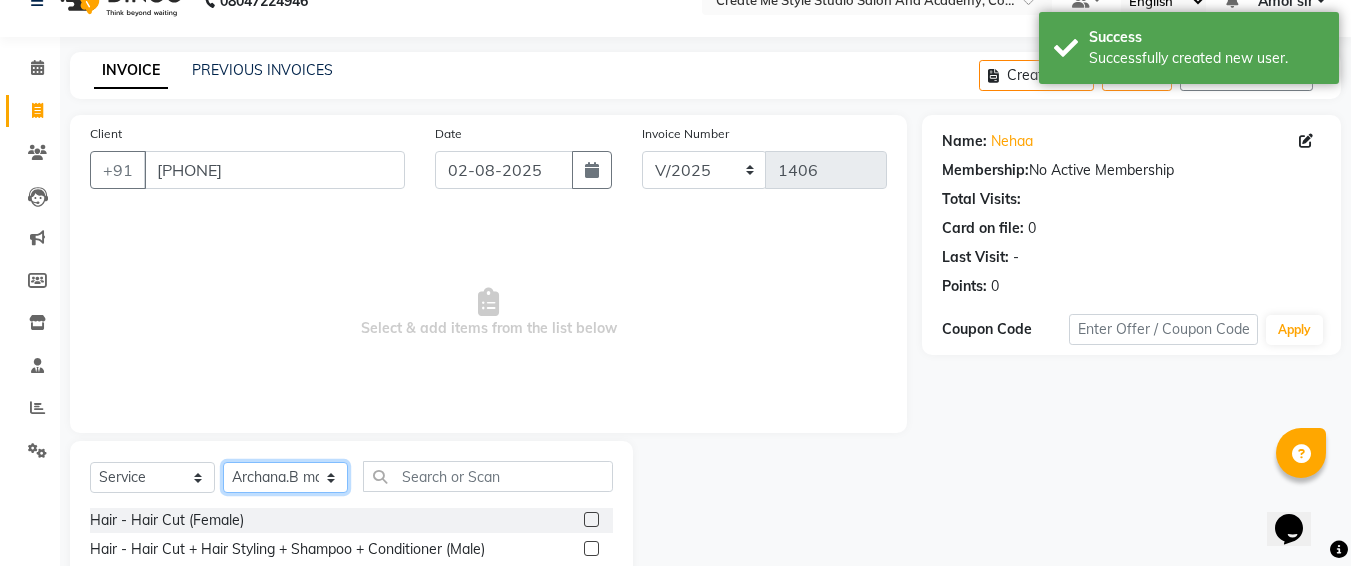 scroll, scrollTop: 235, scrollLeft: 0, axis: vertical 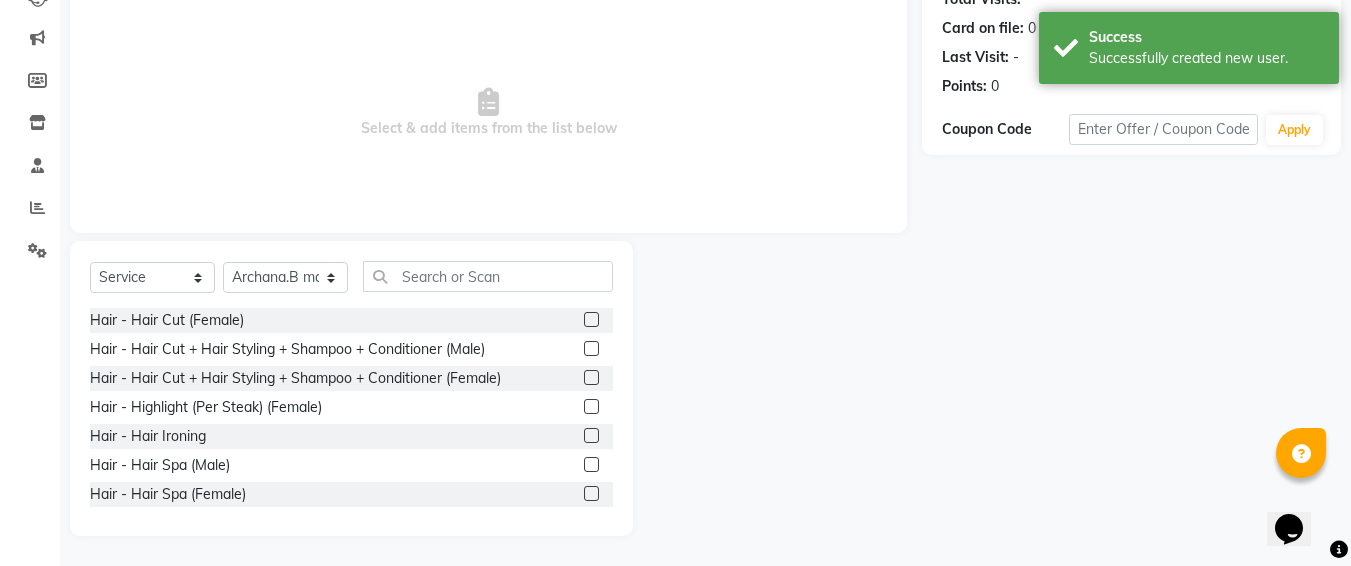 click 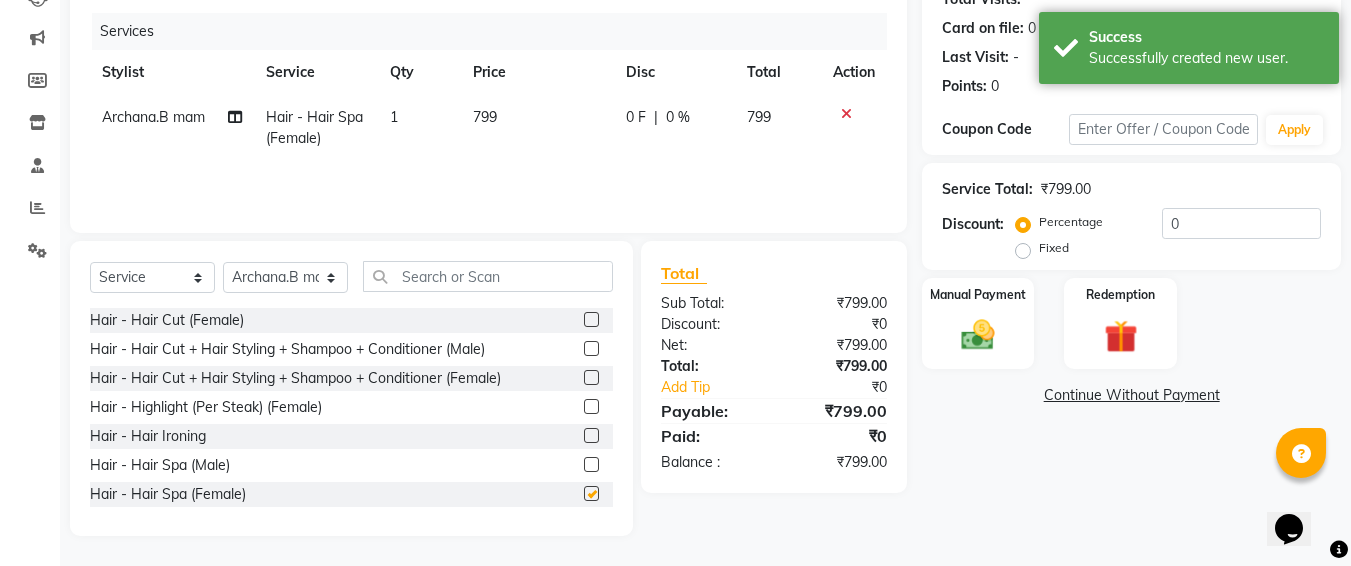 checkbox on "false" 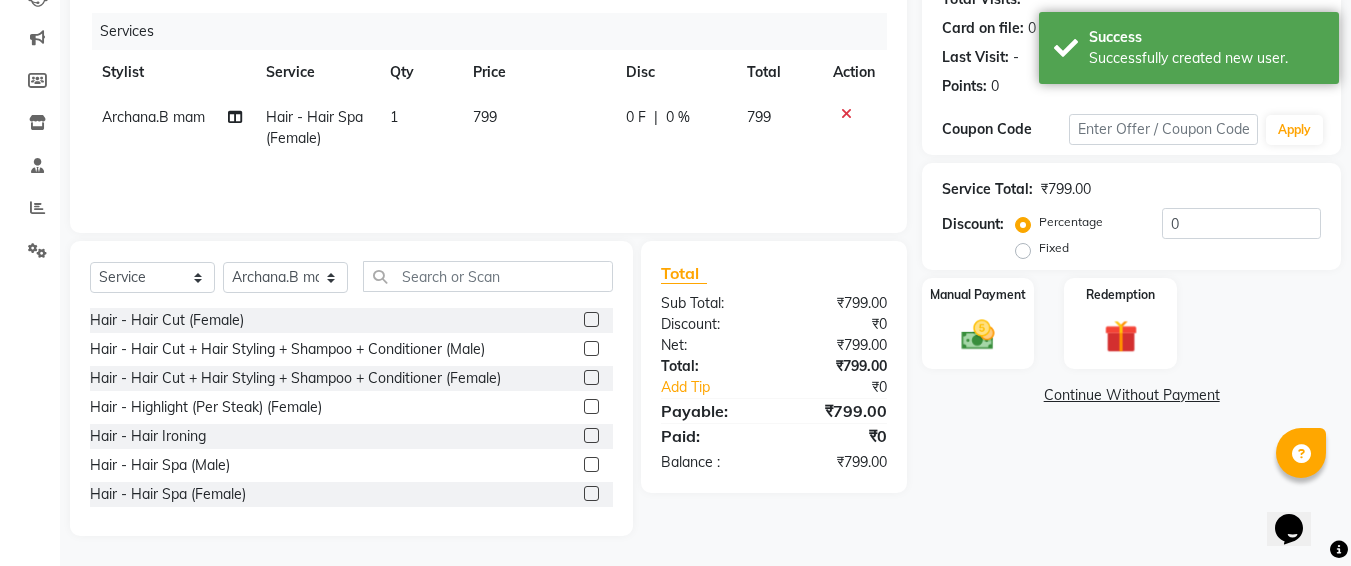 click on "799" 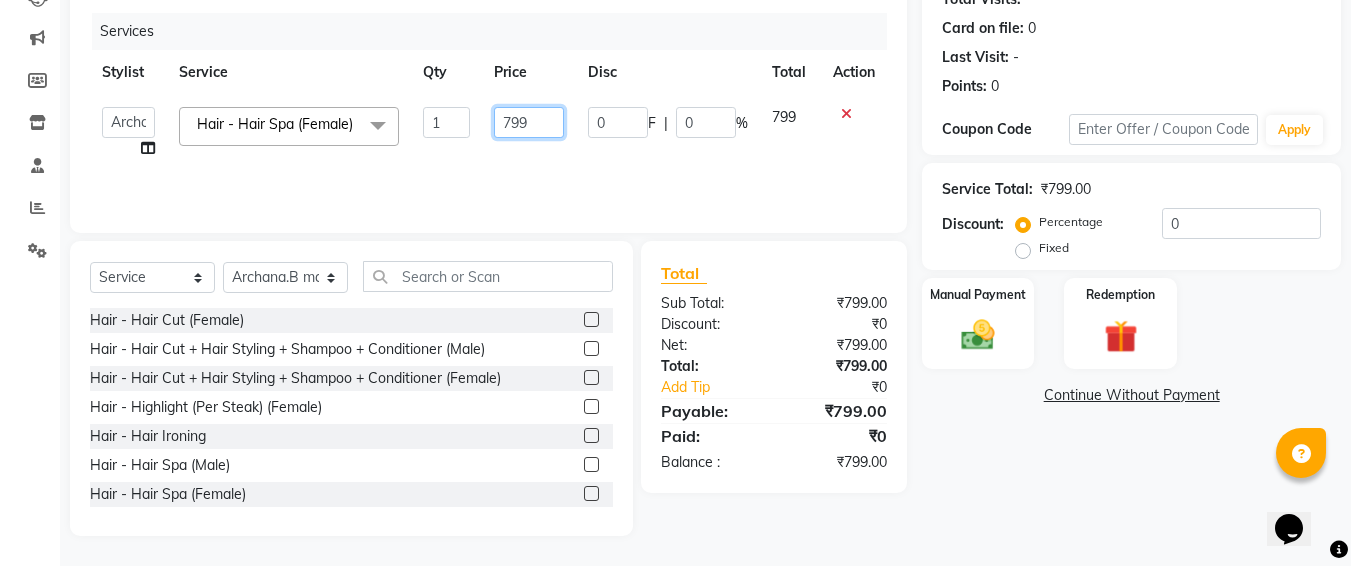 click on "799" 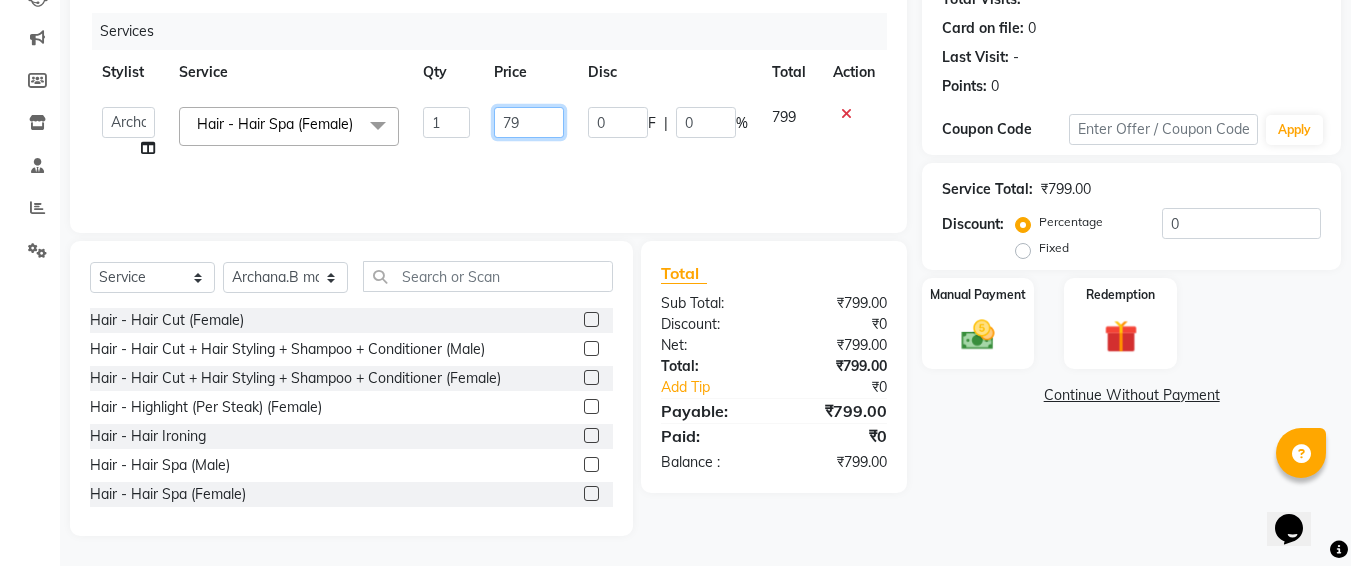 type on "7" 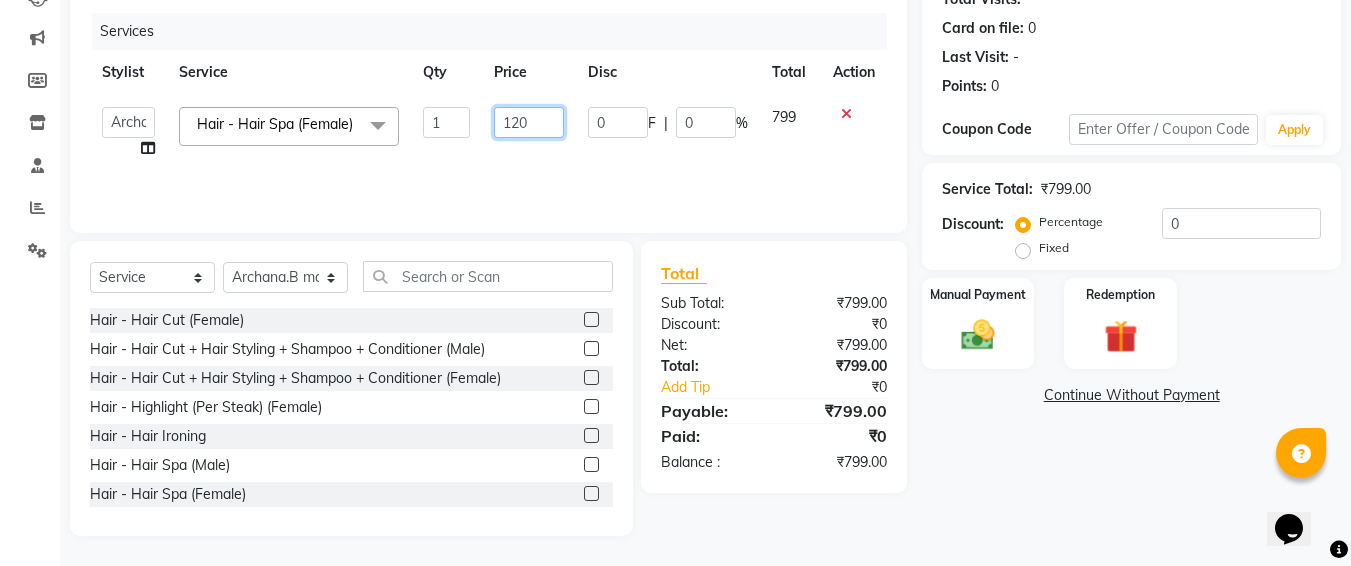 type on "1200" 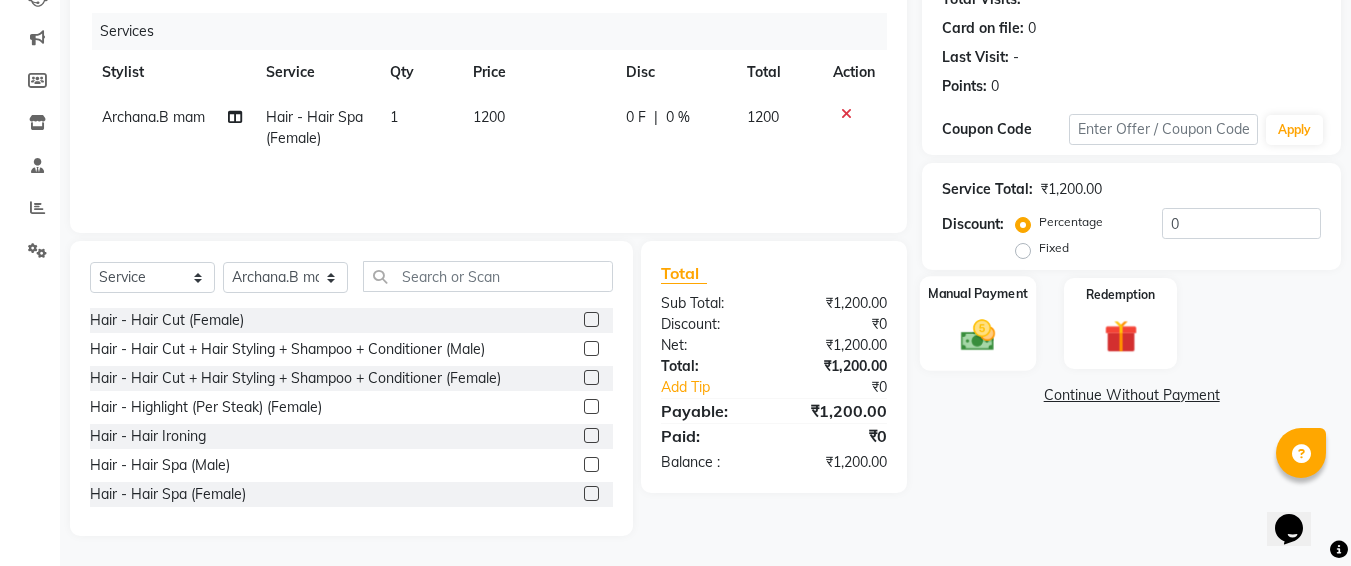 click 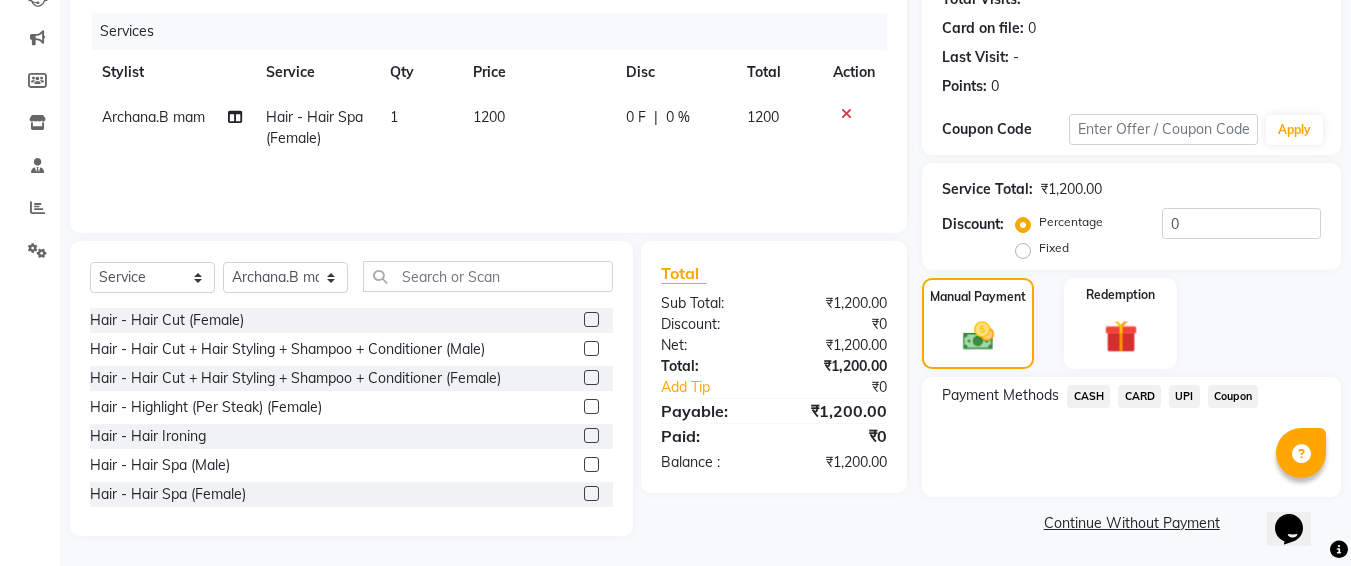 click on "UPI" 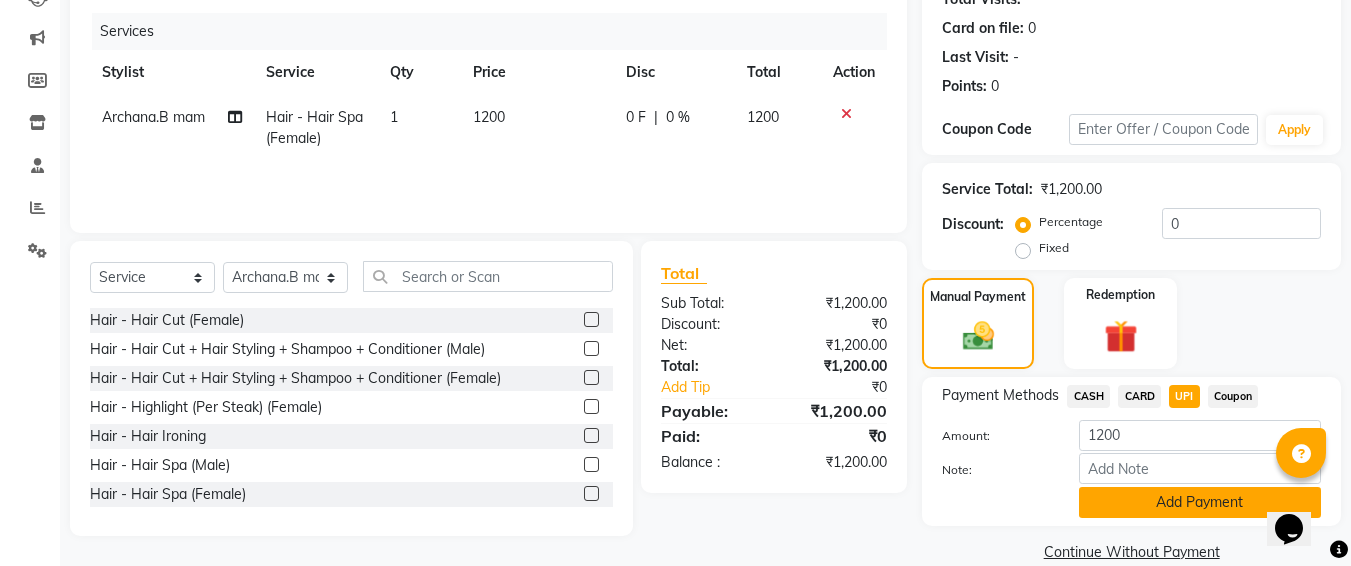 click on "Add Payment" 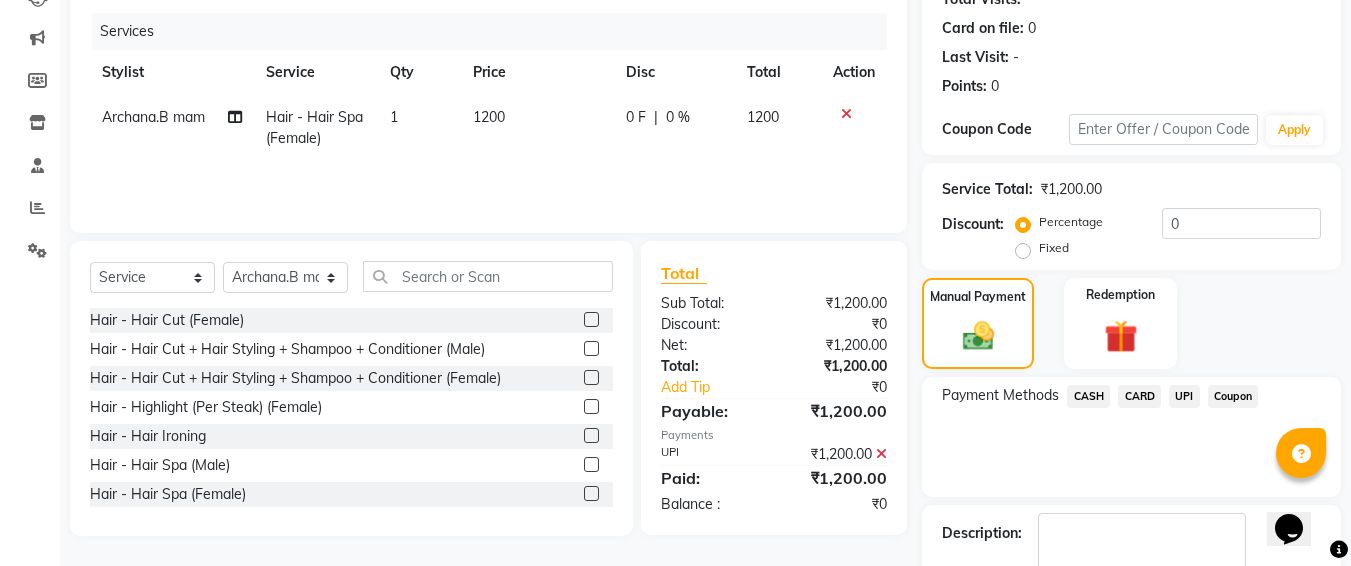 scroll, scrollTop: 350, scrollLeft: 0, axis: vertical 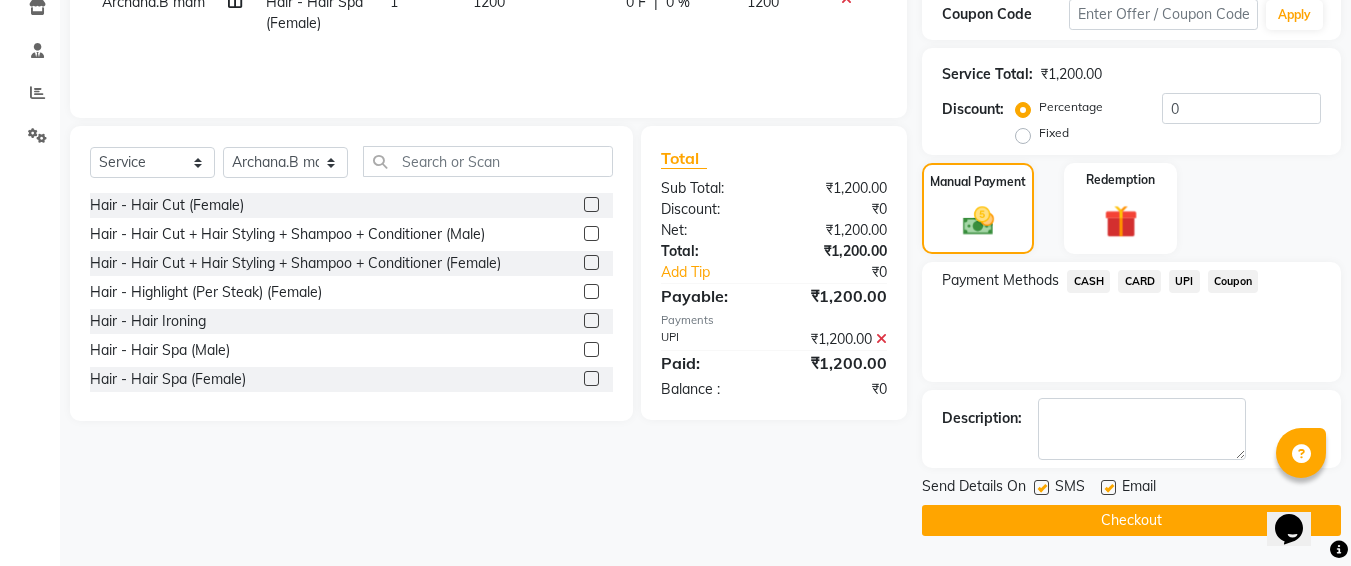 click 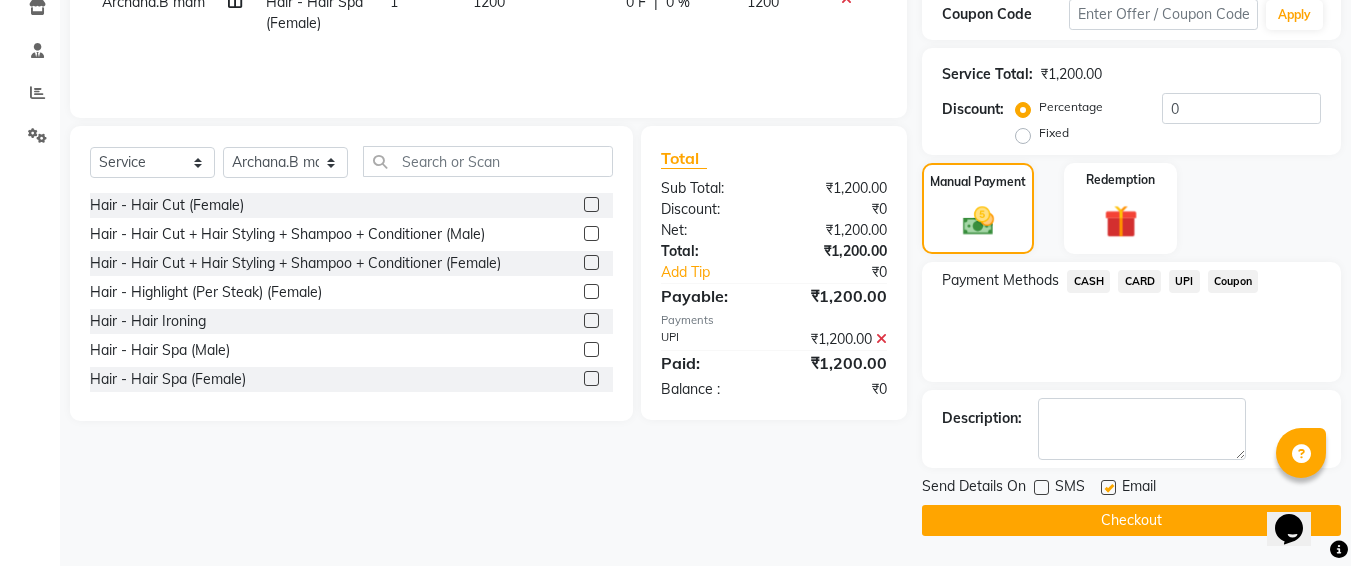 click on "Checkout" 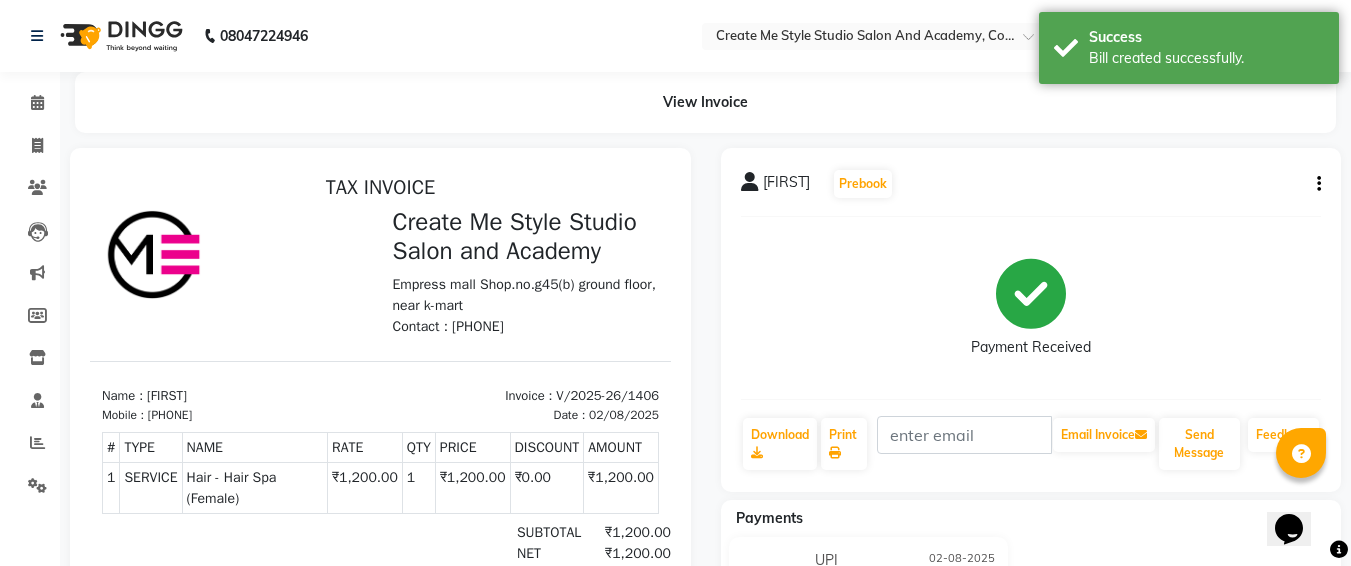 scroll, scrollTop: 0, scrollLeft: 0, axis: both 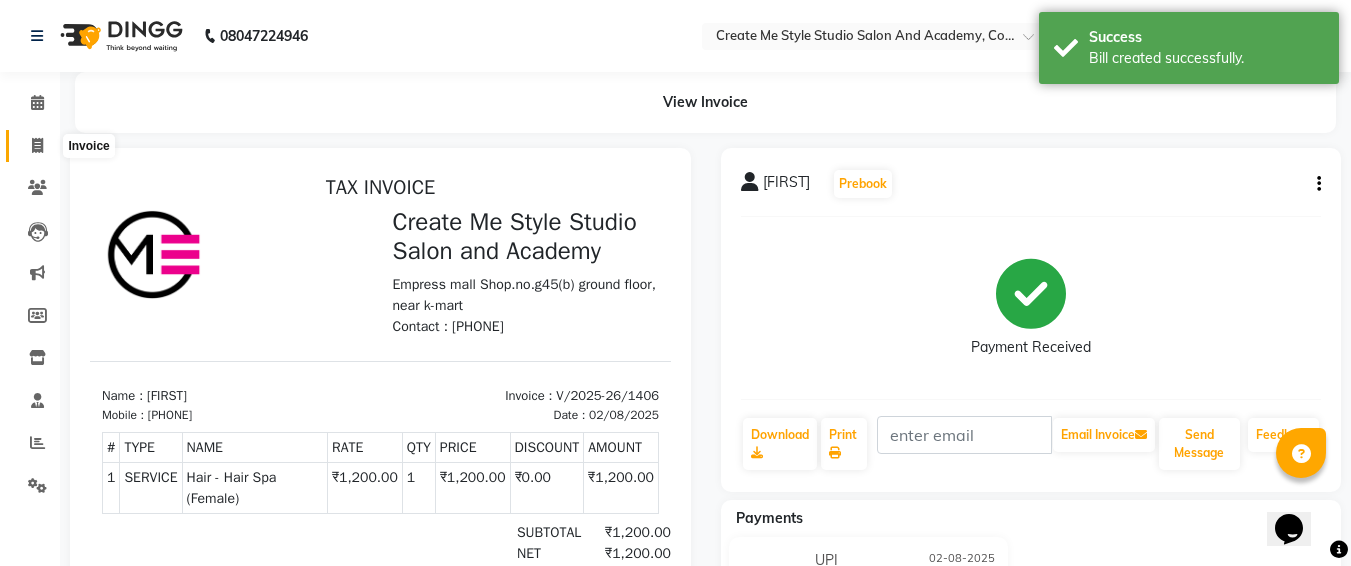 click 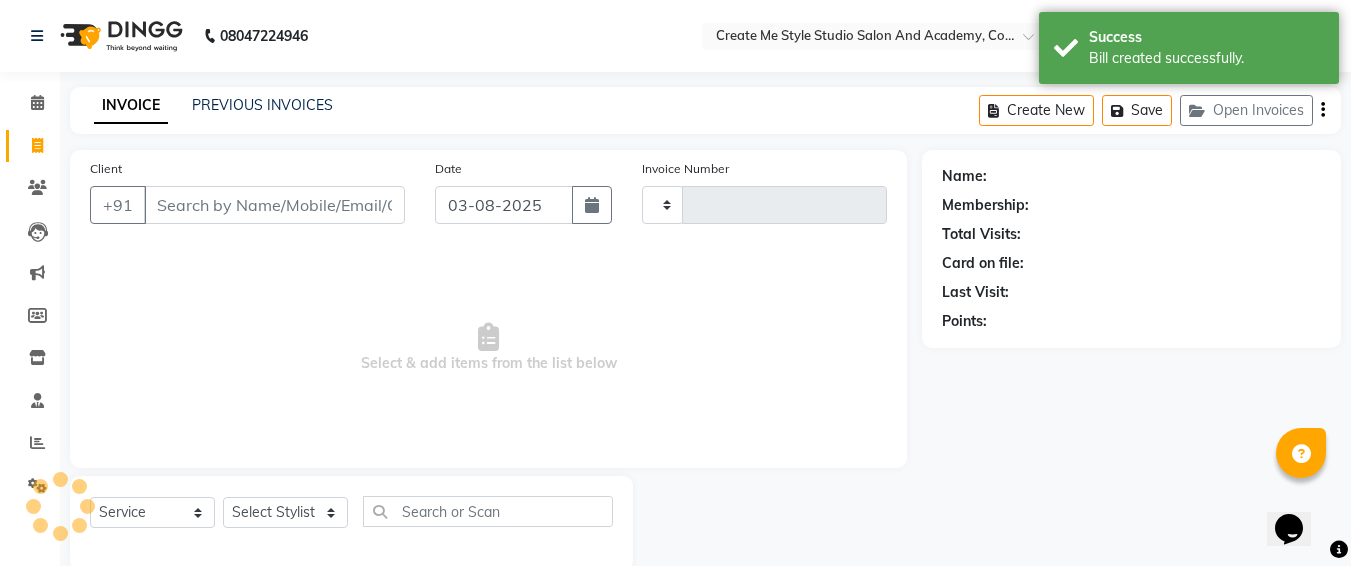 type on "1407" 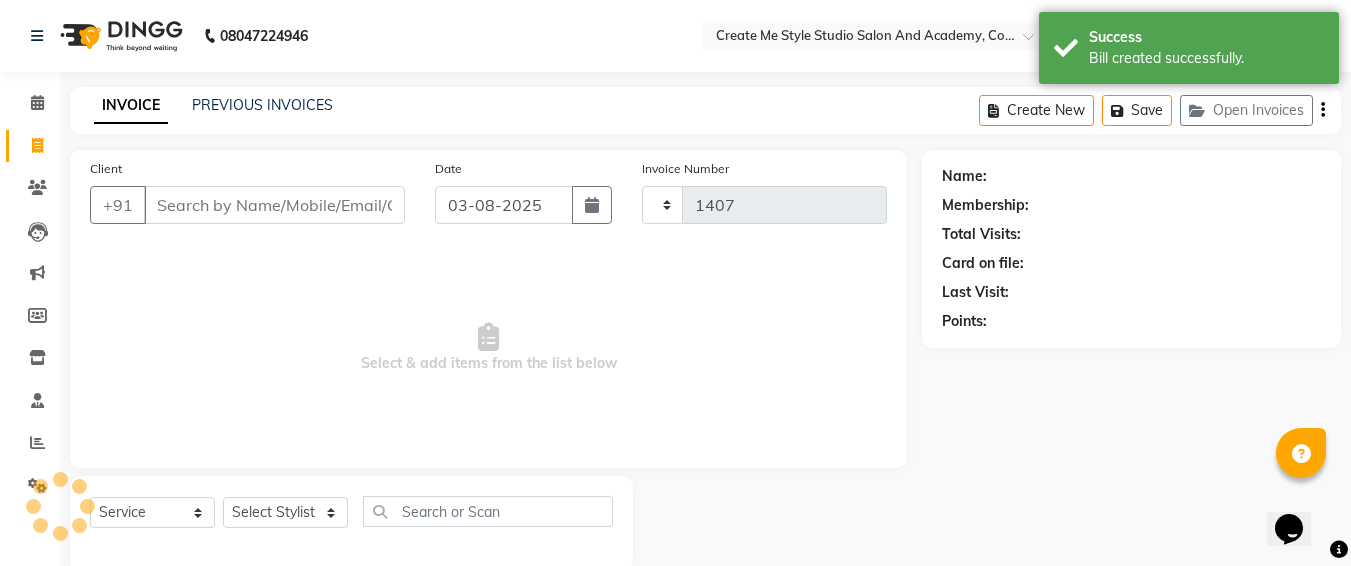select on "8253" 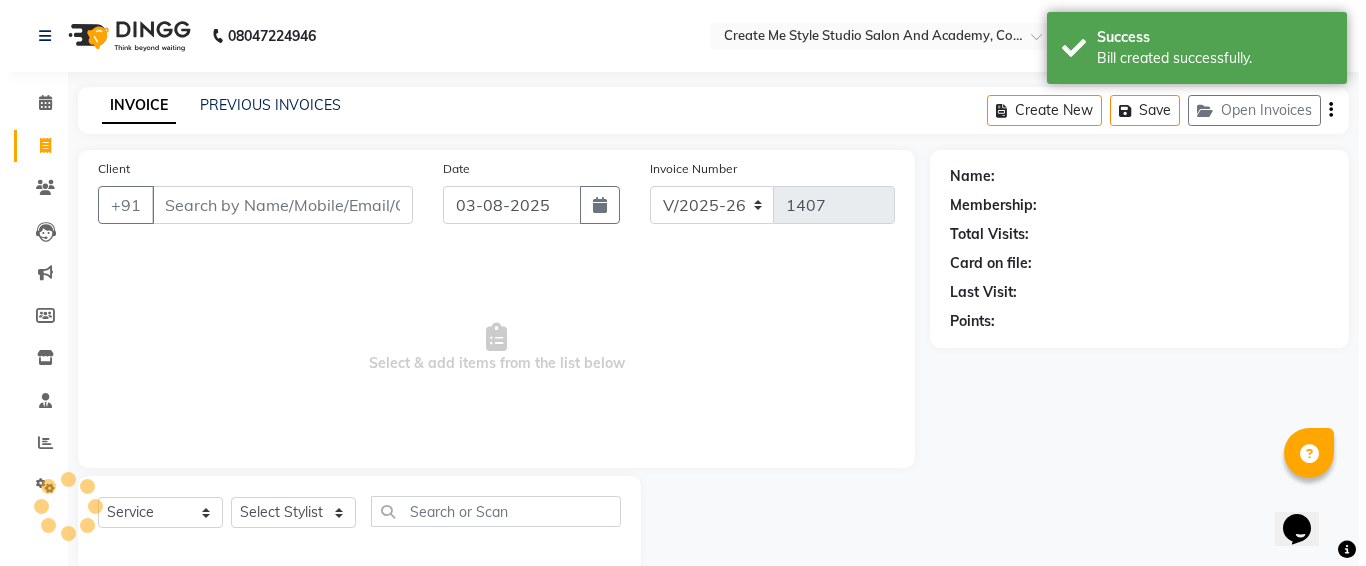 scroll, scrollTop: 35, scrollLeft: 0, axis: vertical 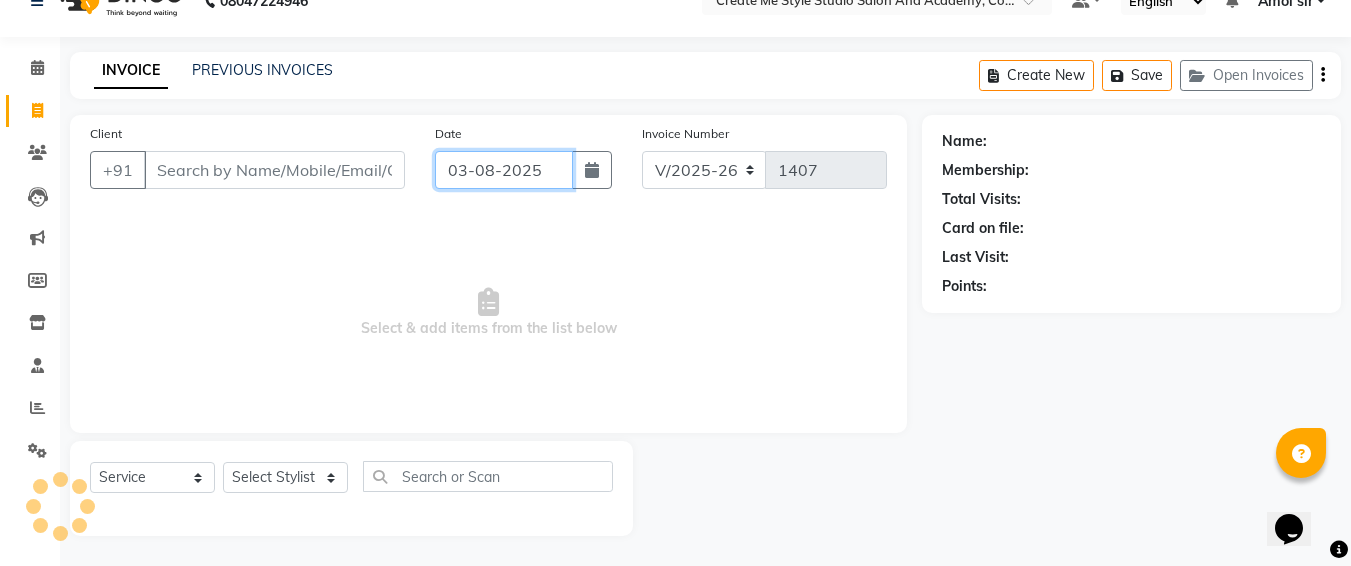 click on "03-08-2025" 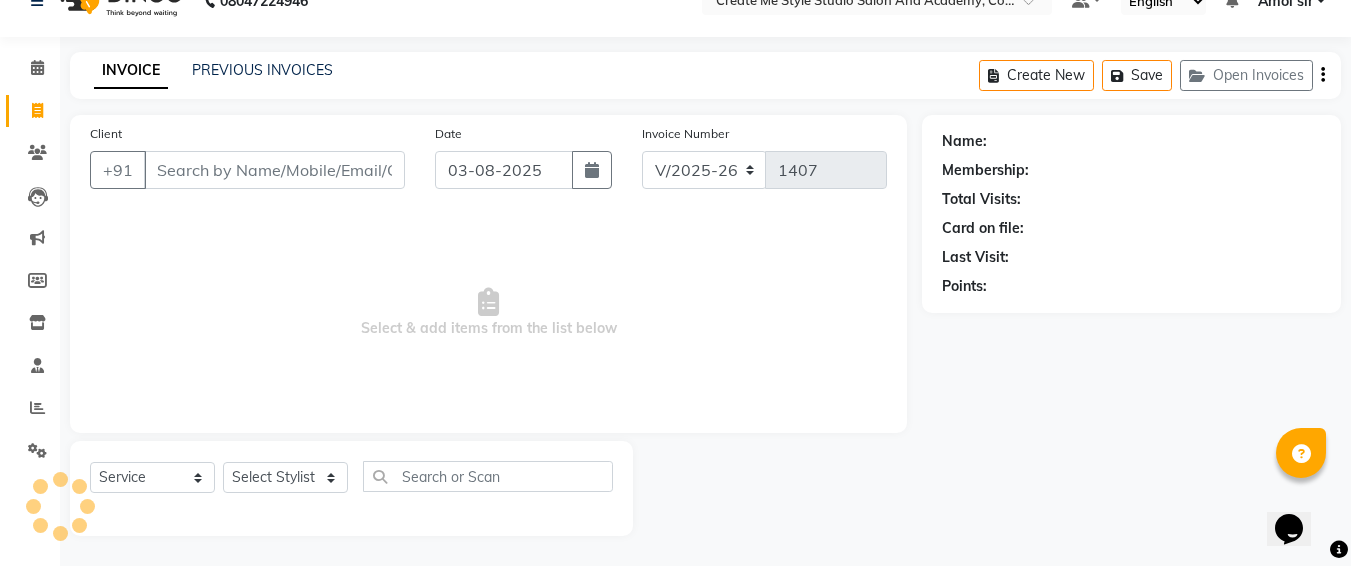 select on "8" 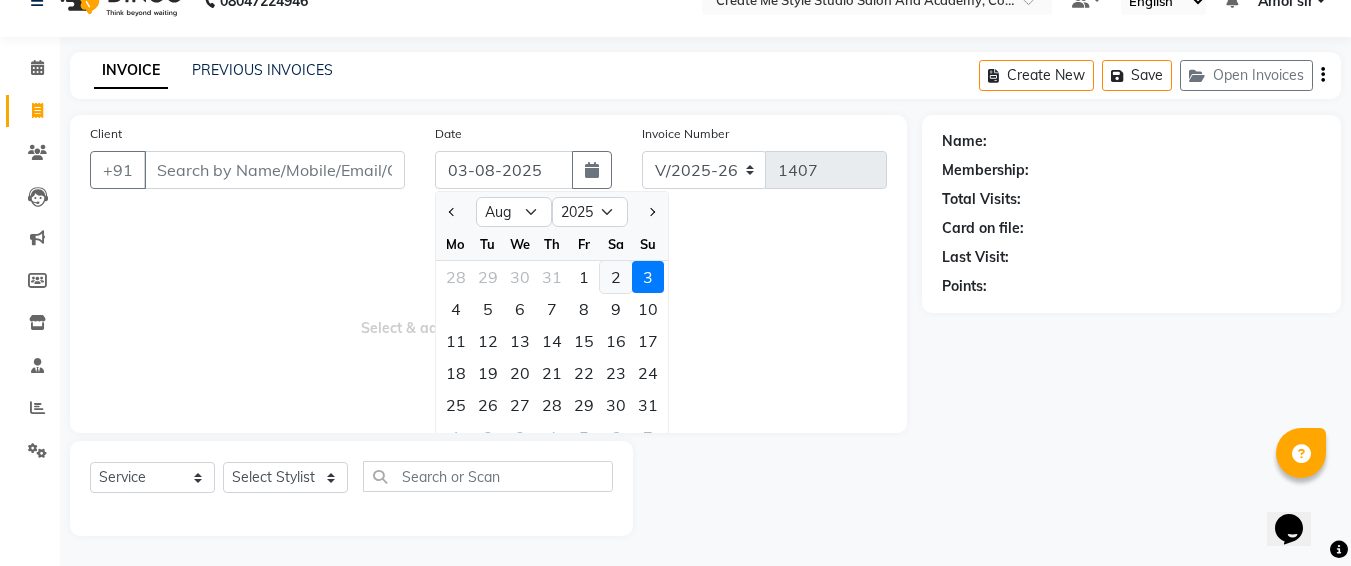 click on "2" 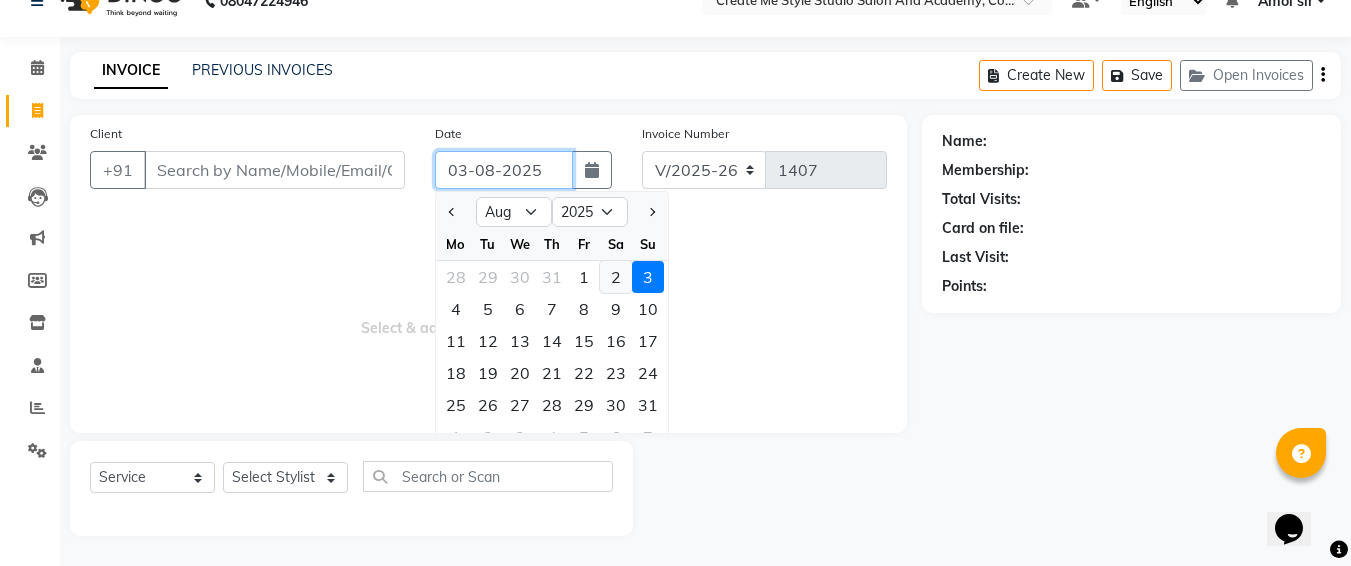 type on "02-08-2025" 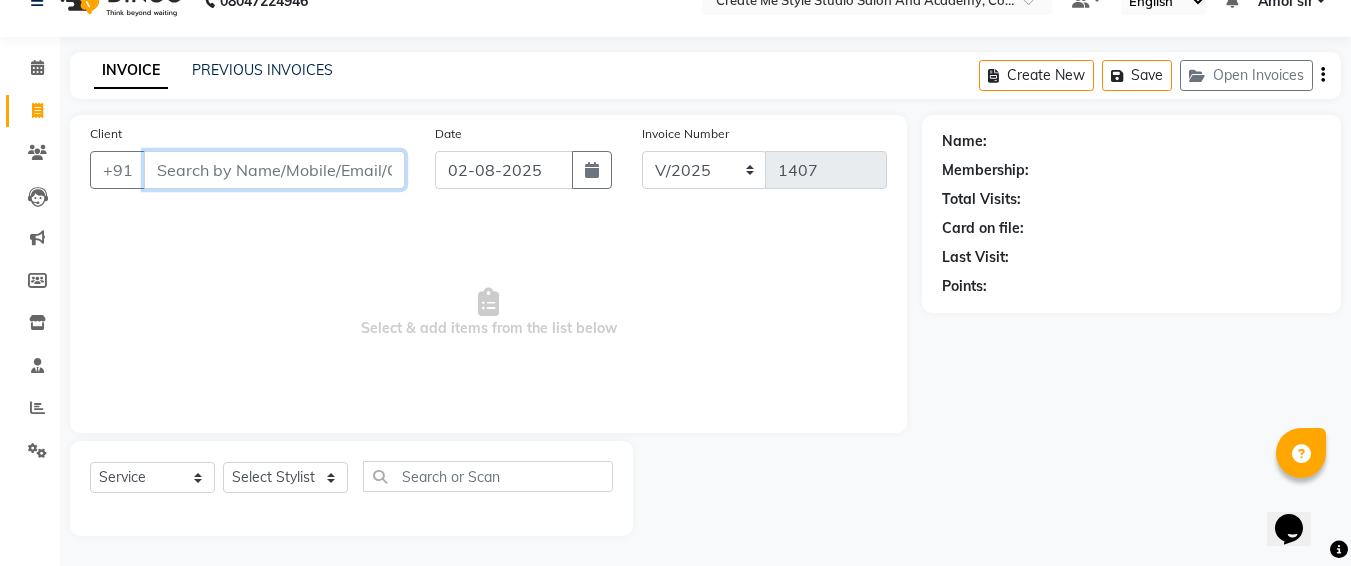 click on "Client" at bounding box center (274, 170) 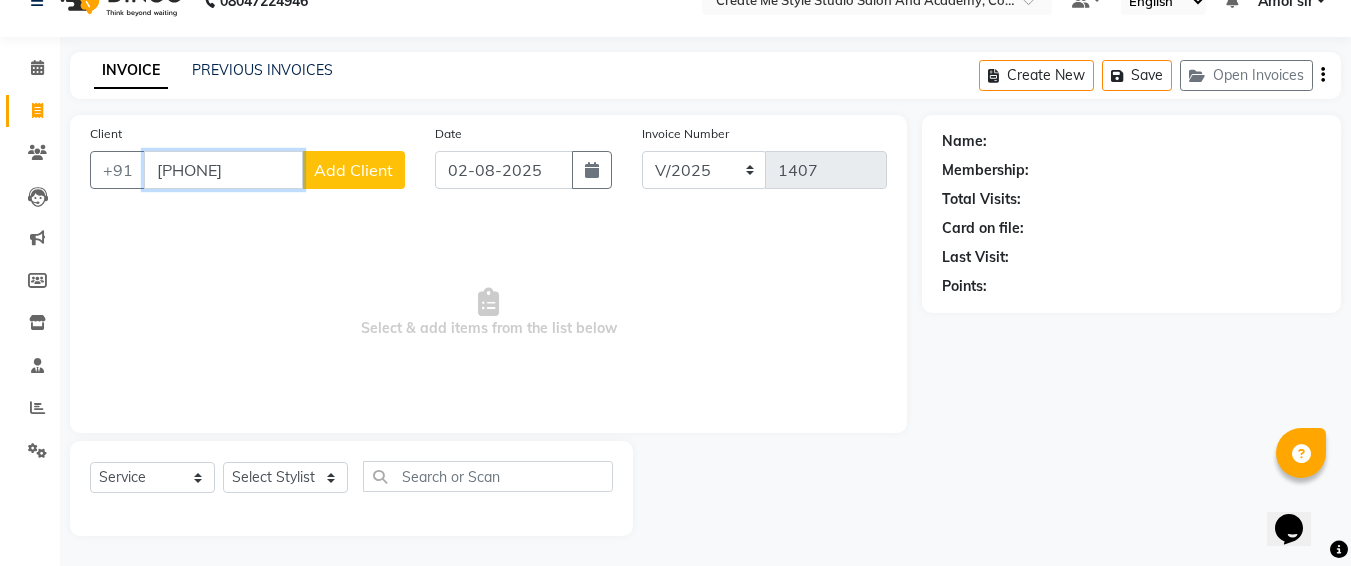 type on "[PHONE]" 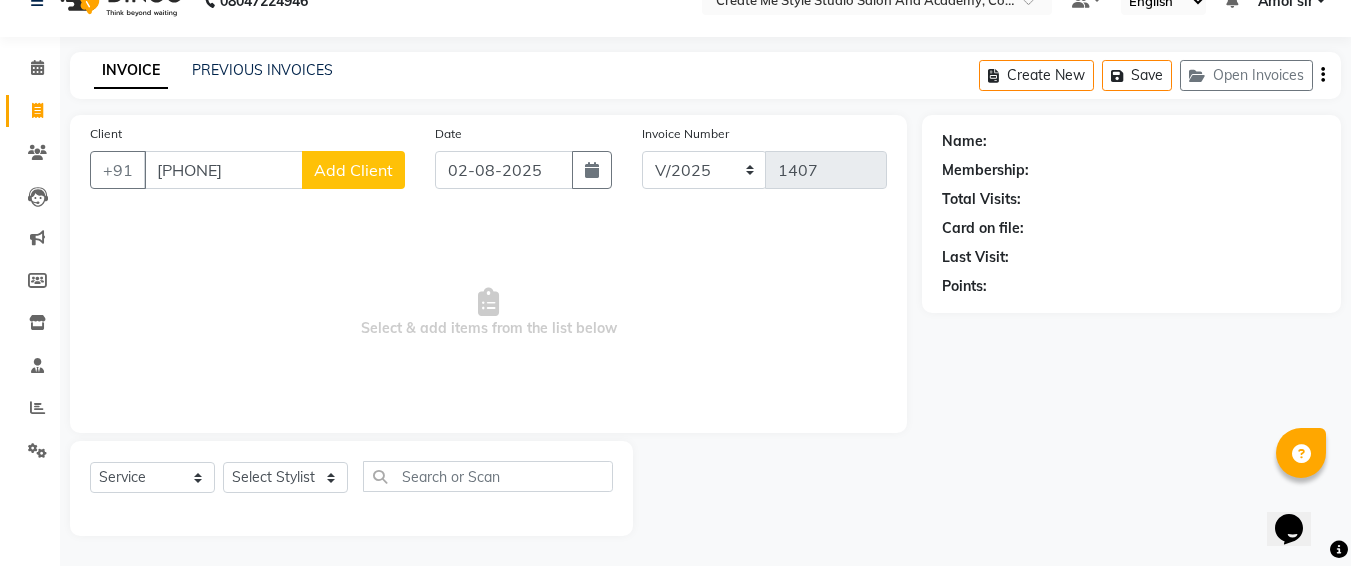 click on "Add Client" 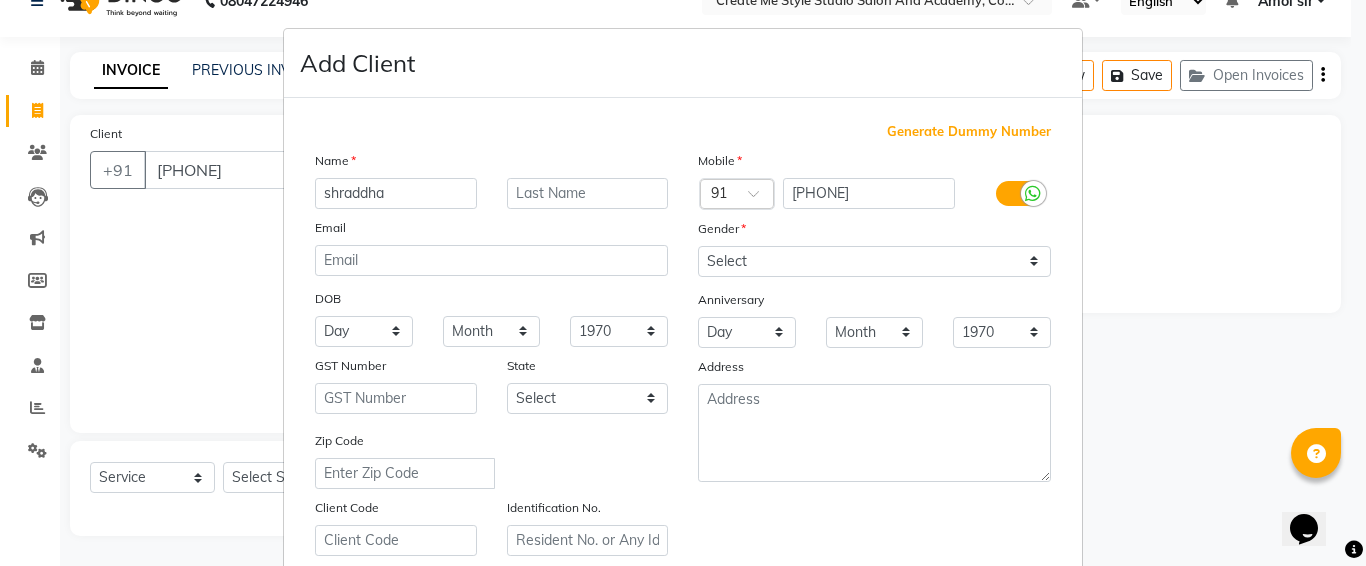 type on "shraddha" 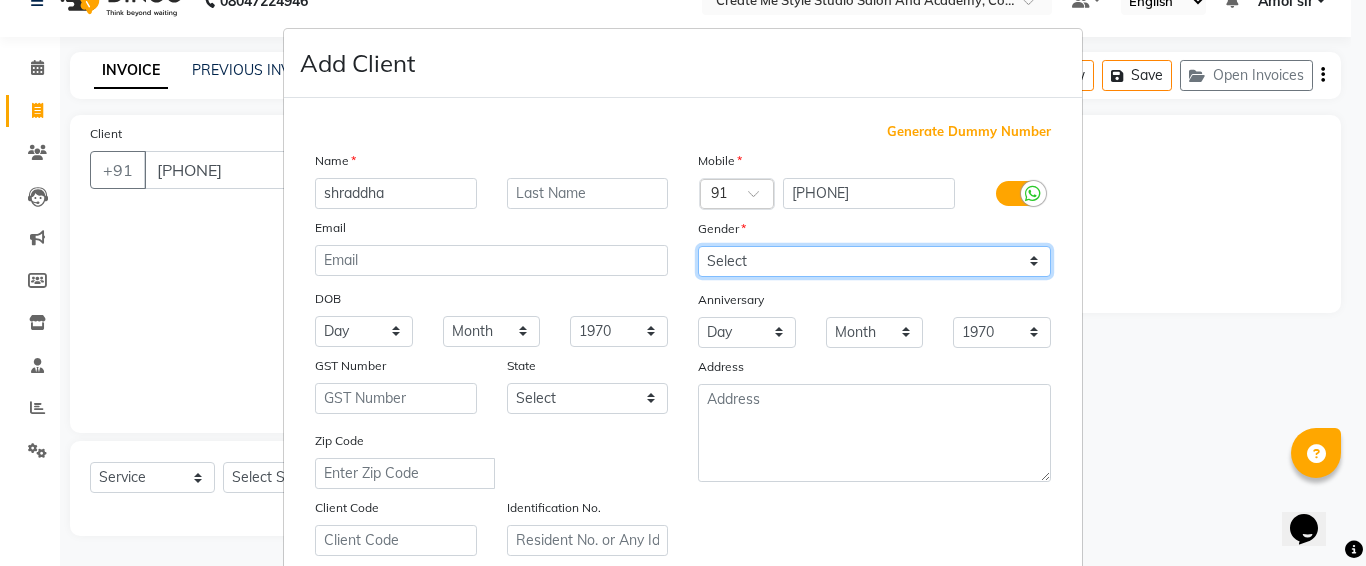click on "Select Male Female Other Prefer Not To Say" at bounding box center [874, 261] 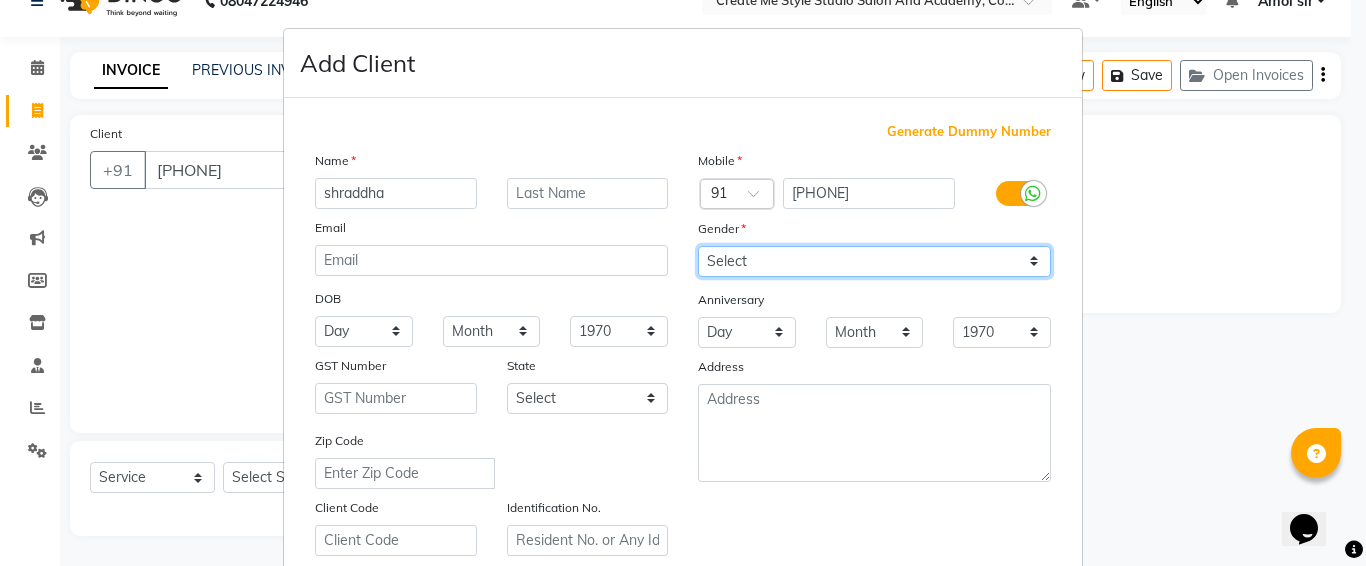 select on "female" 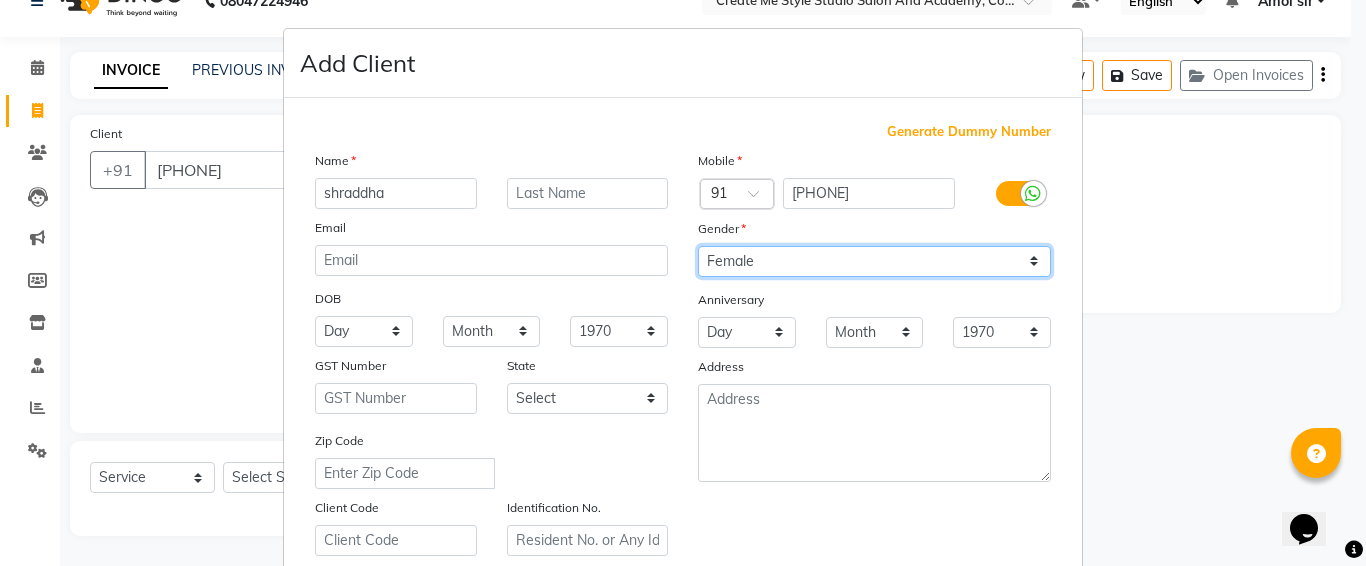 click on "Select Male Female Other Prefer Not To Say" at bounding box center [874, 261] 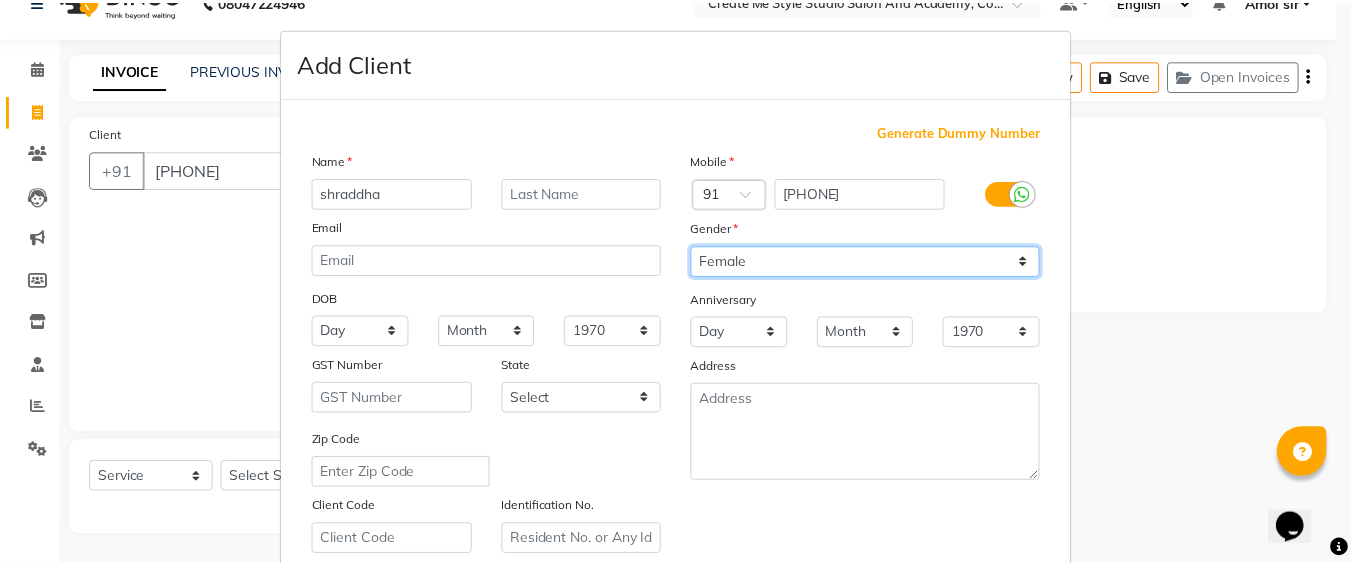 scroll, scrollTop: 357, scrollLeft: 0, axis: vertical 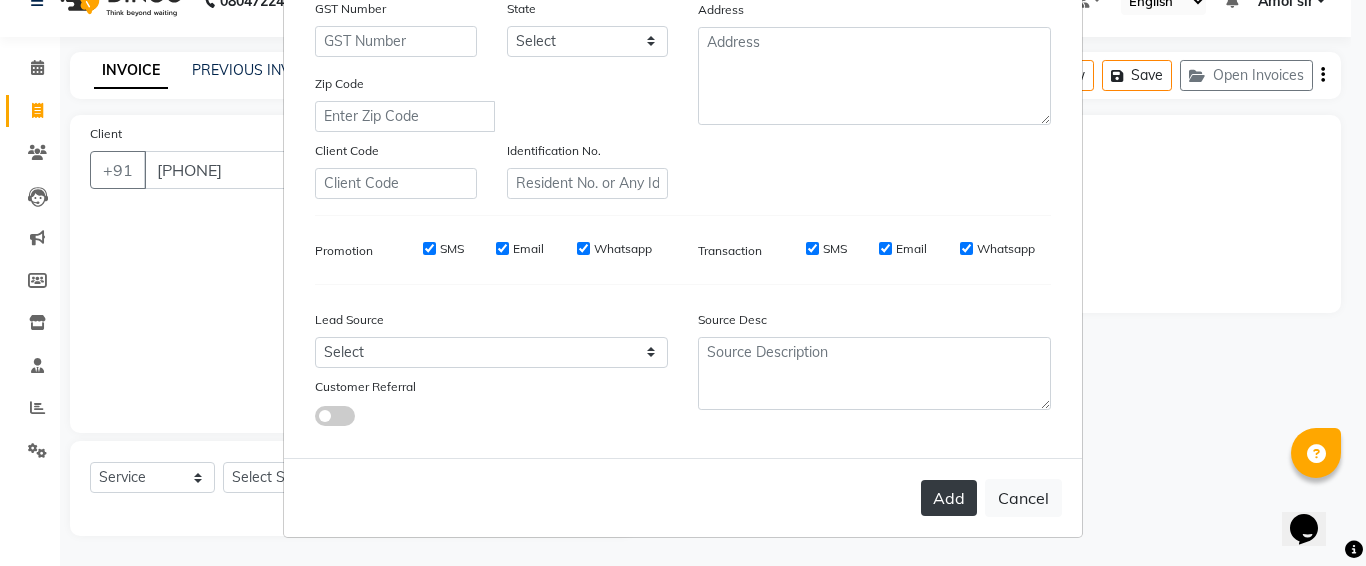 click on "Add" at bounding box center [949, 498] 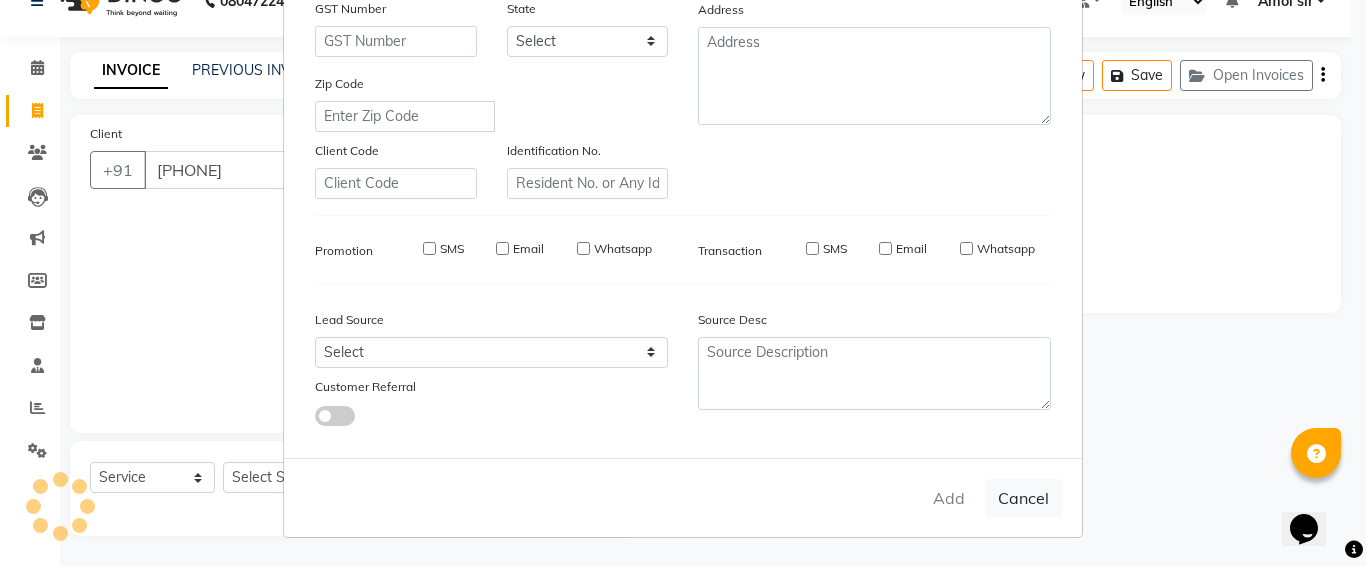 type 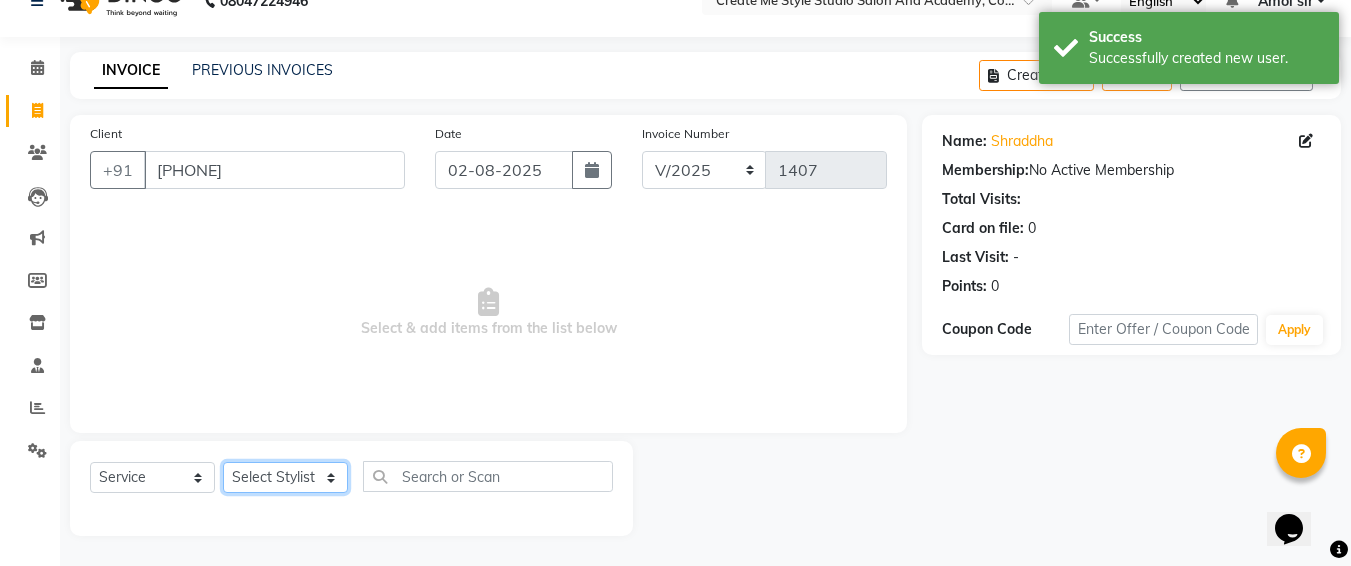 click on "Select Stylist [FIRST] sir [FIRST].B mam [FIRST].S mam TS [FIRST] mam [FIRST] mam Neelam [FIRST] mam [FIRST] sir Reception 1 Reception 2 [FIRST] sir" 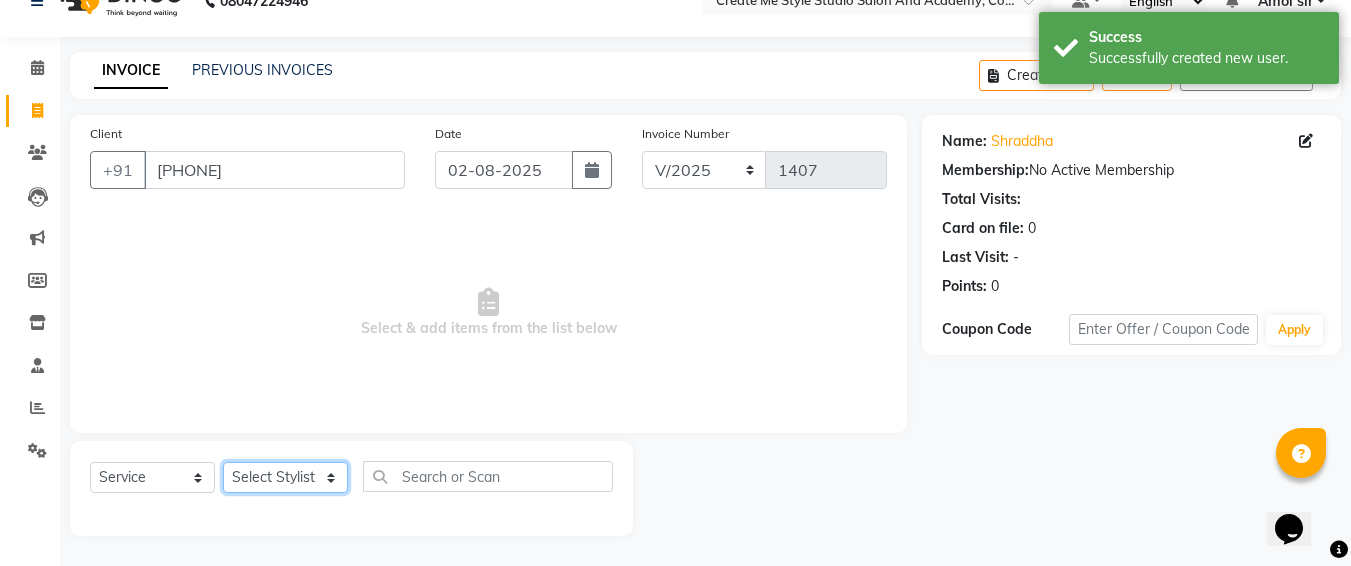 select on "[NUMBER]" 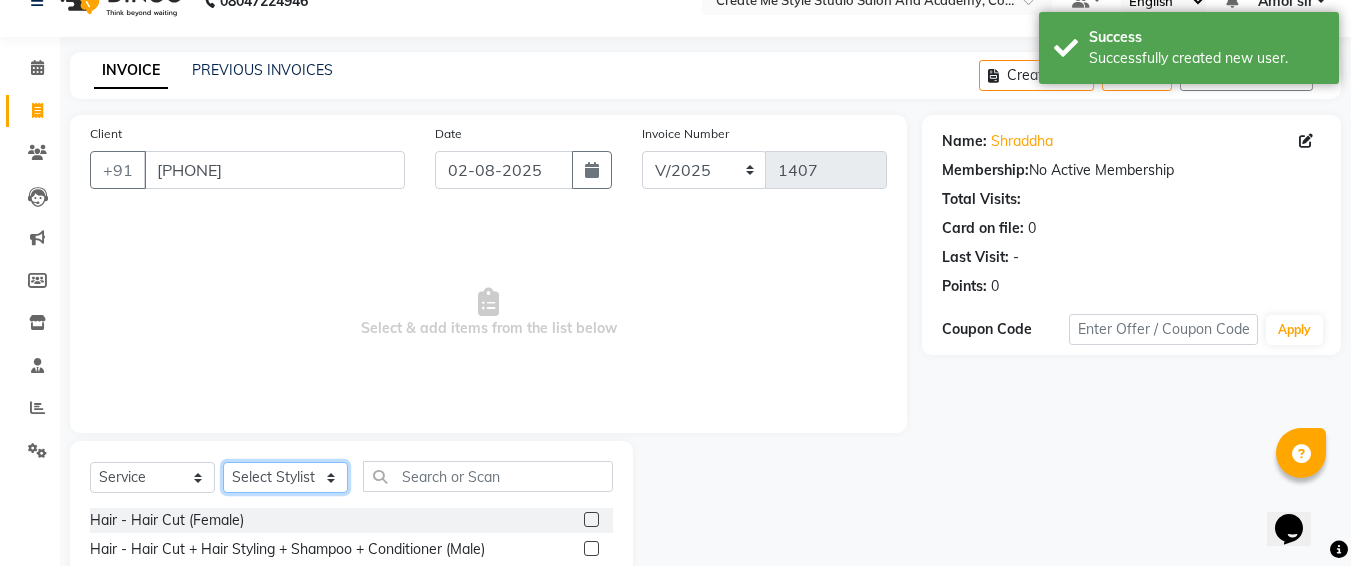 scroll, scrollTop: 235, scrollLeft: 0, axis: vertical 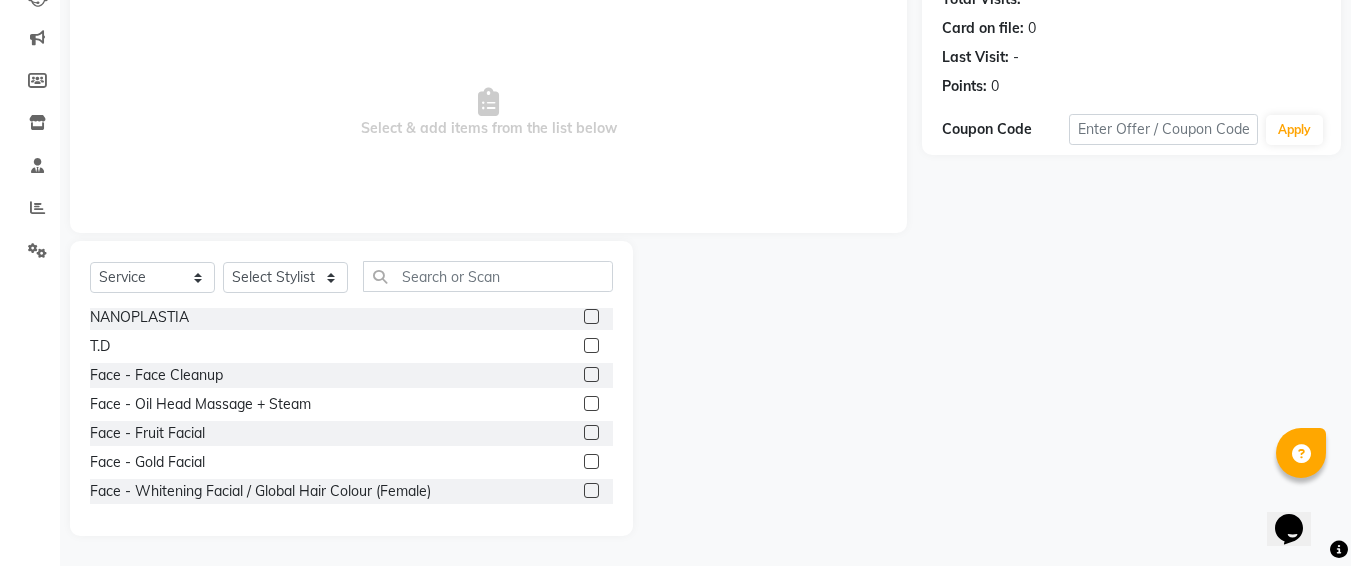 click 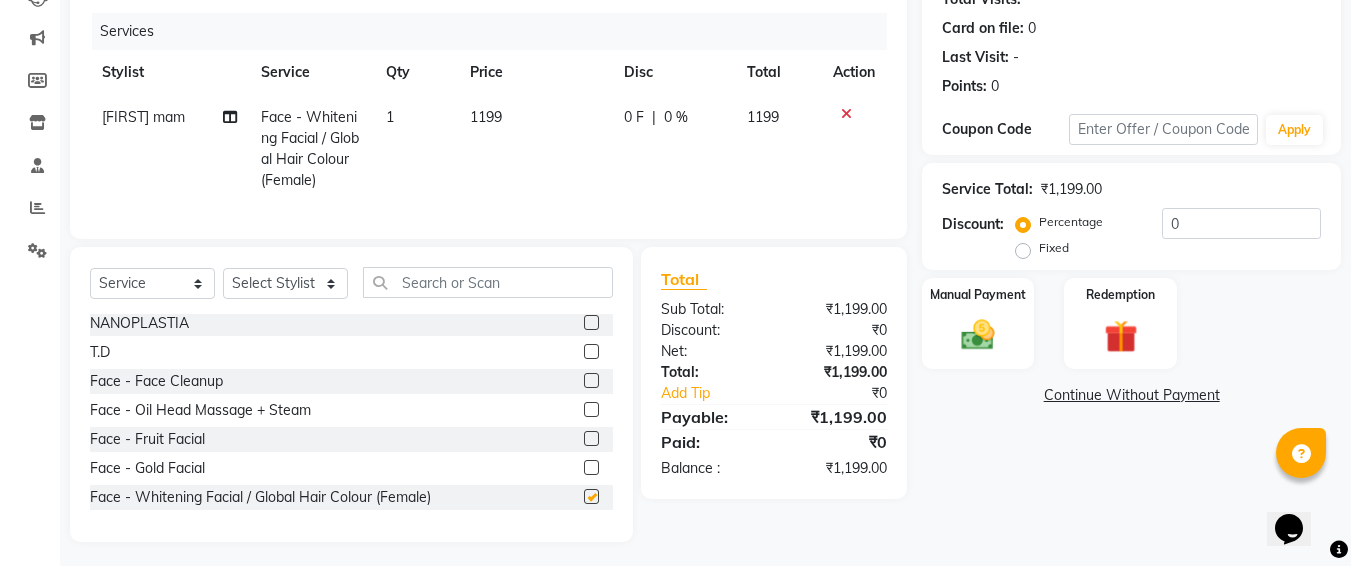 checkbox on "false" 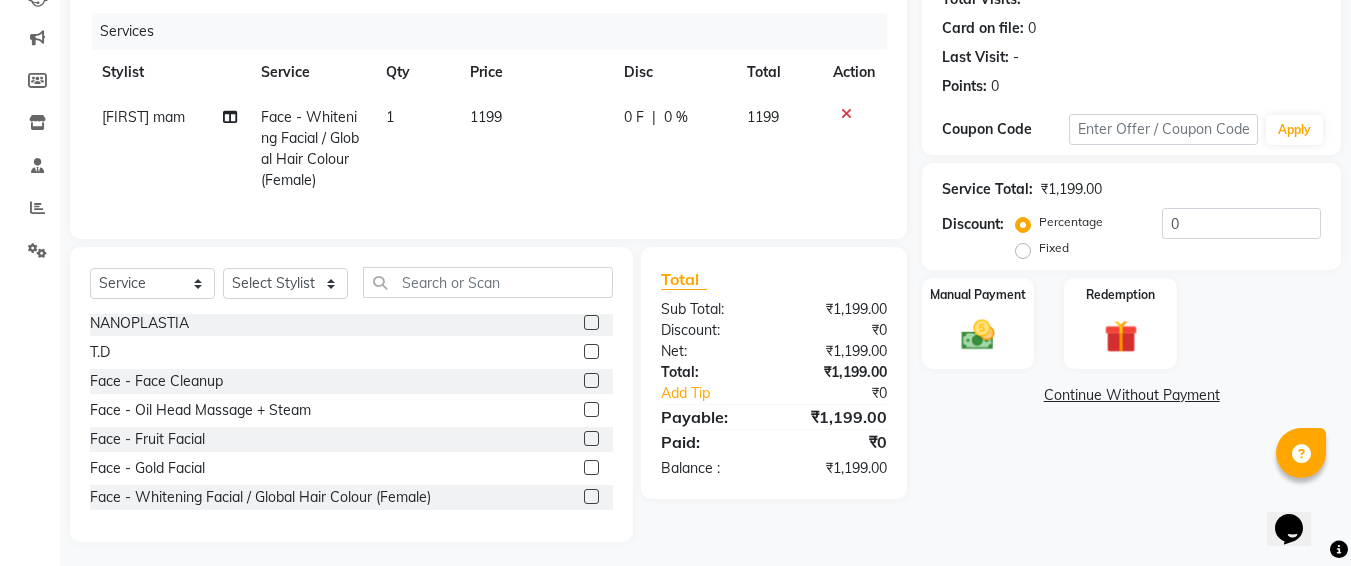click on "1199" 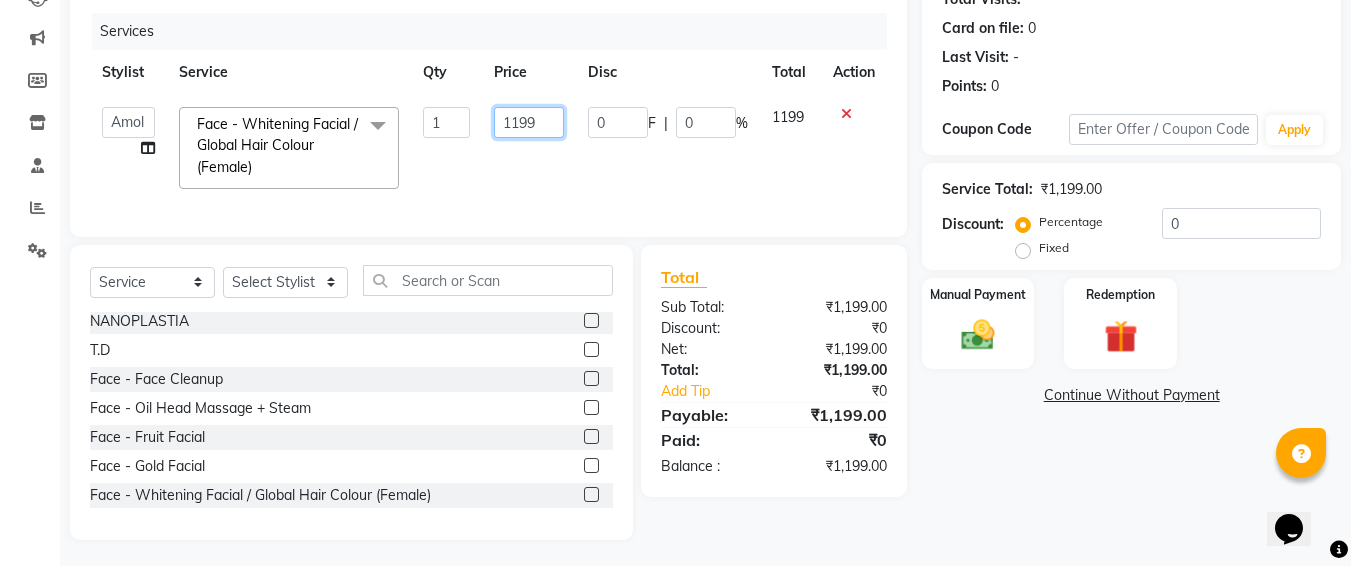 click on "1199" 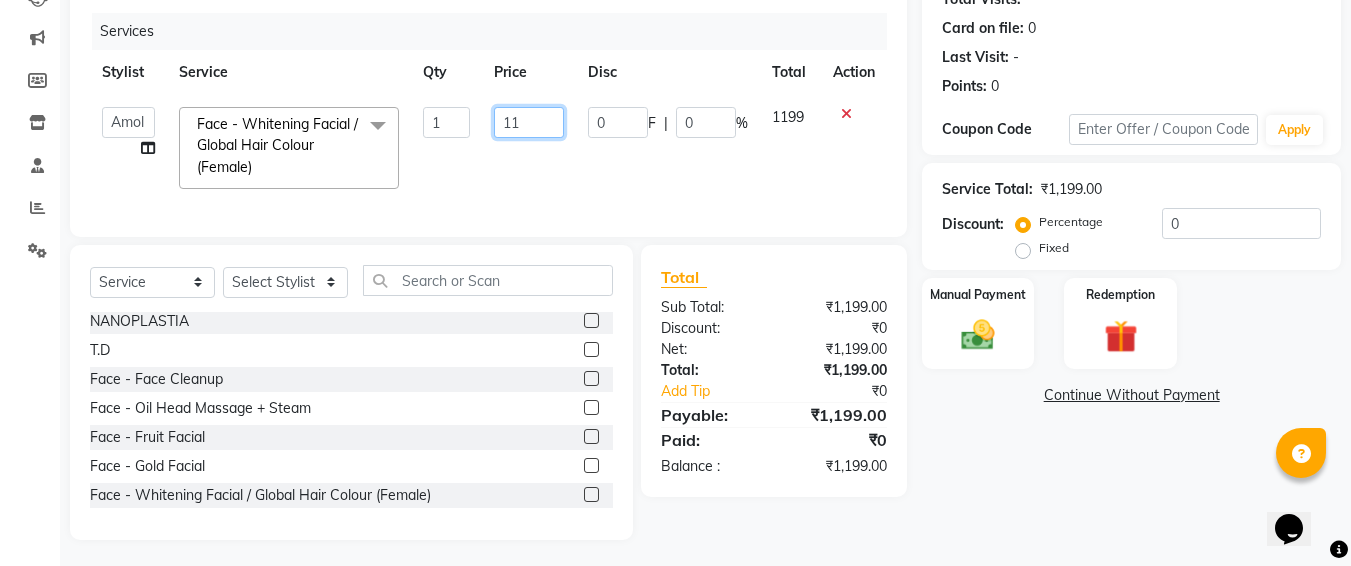 type on "1" 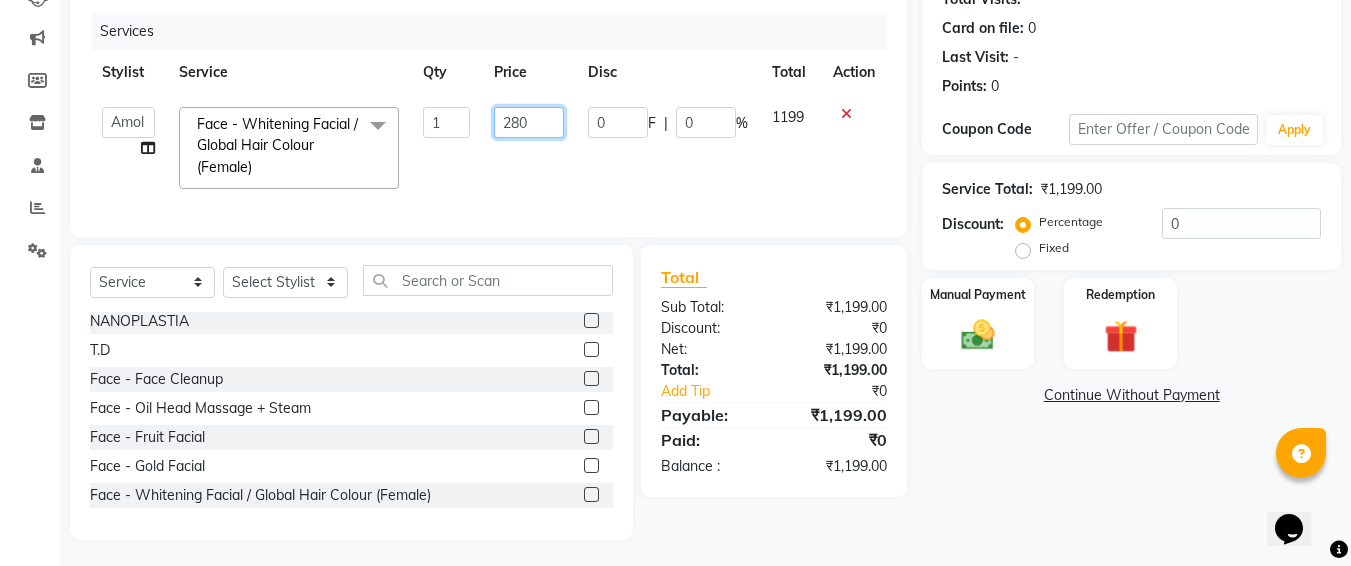 type on "2800" 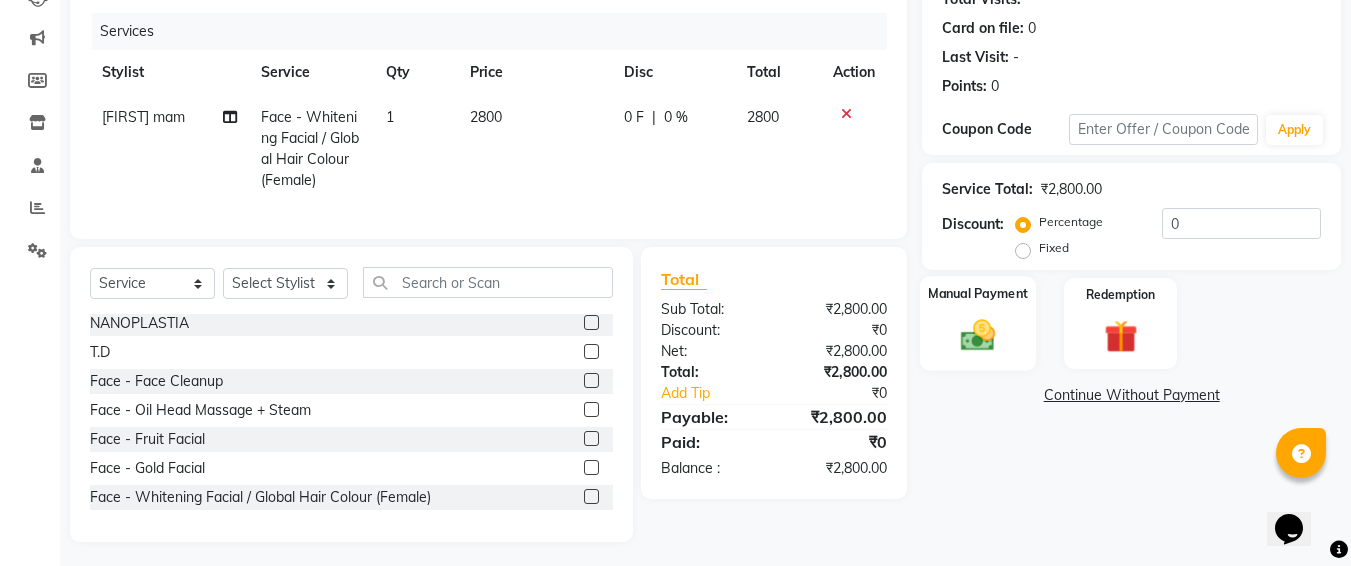 click on "Manual Payment" 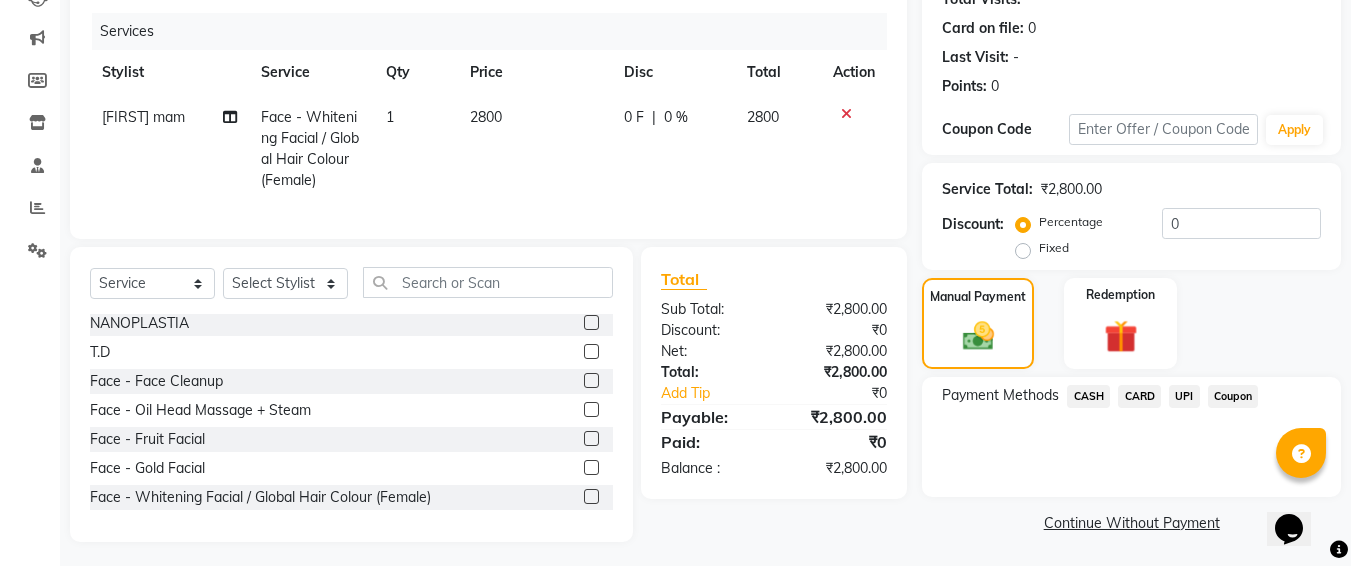 click on "CASH" 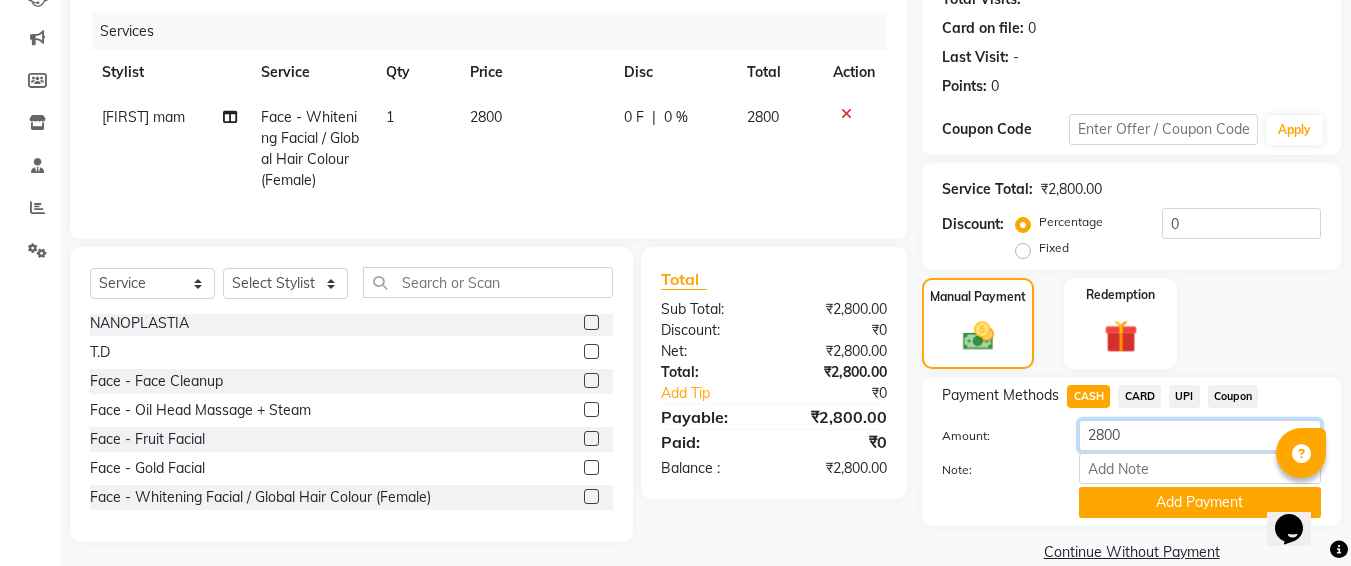 click on "2800" 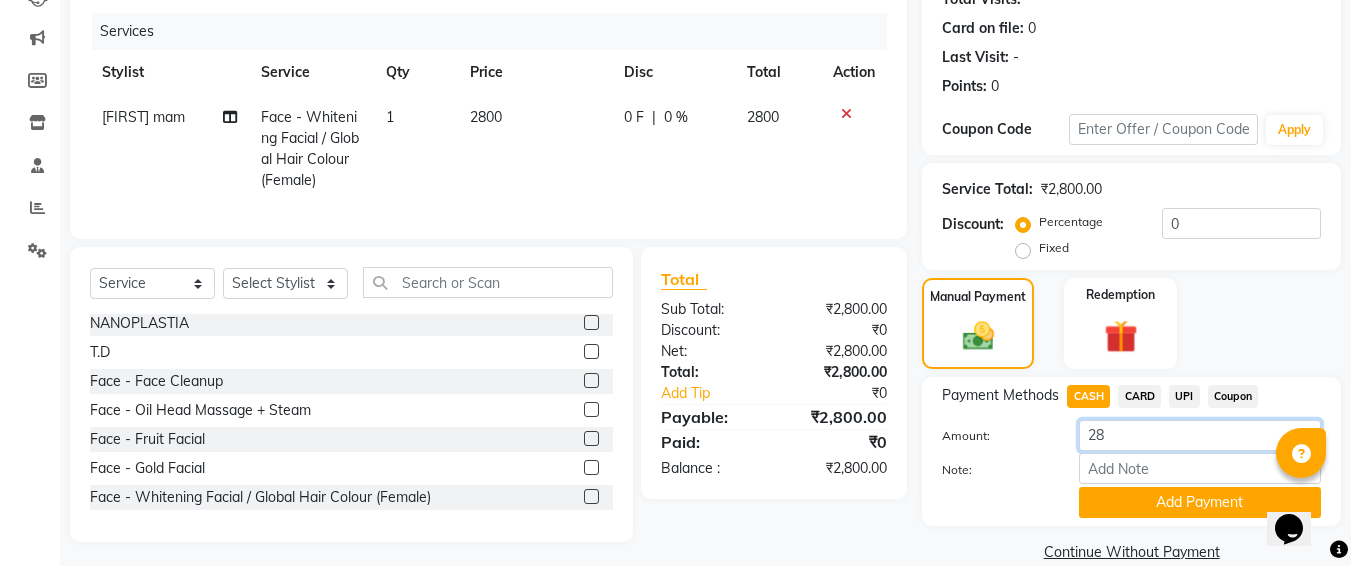 type on "2" 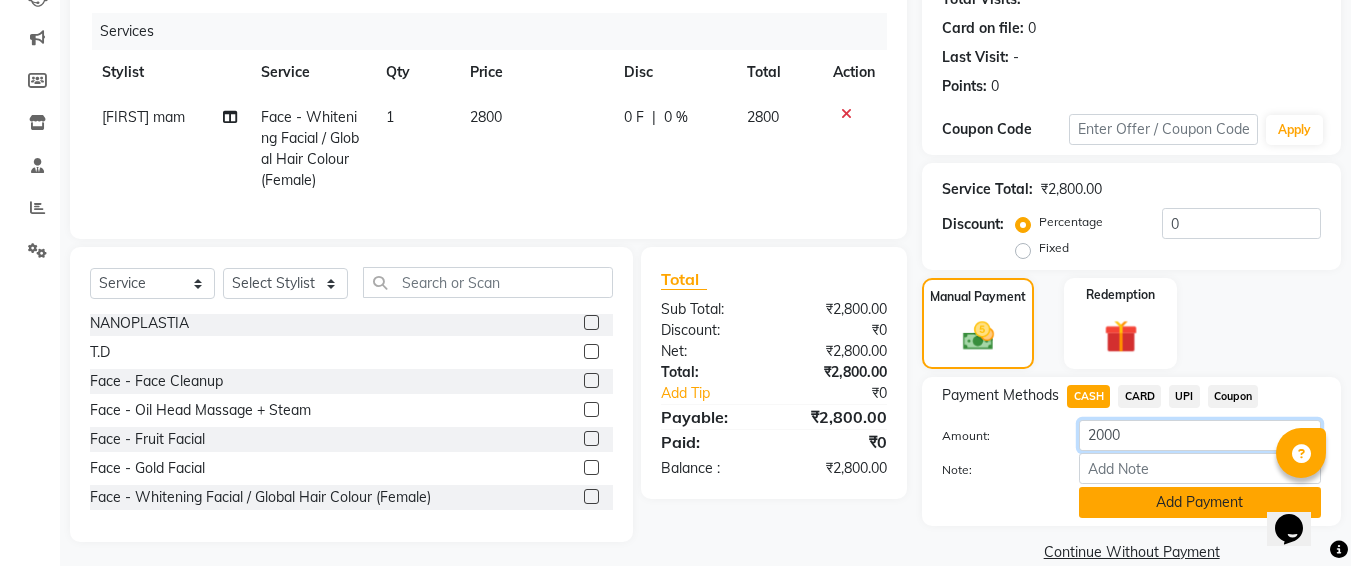 type 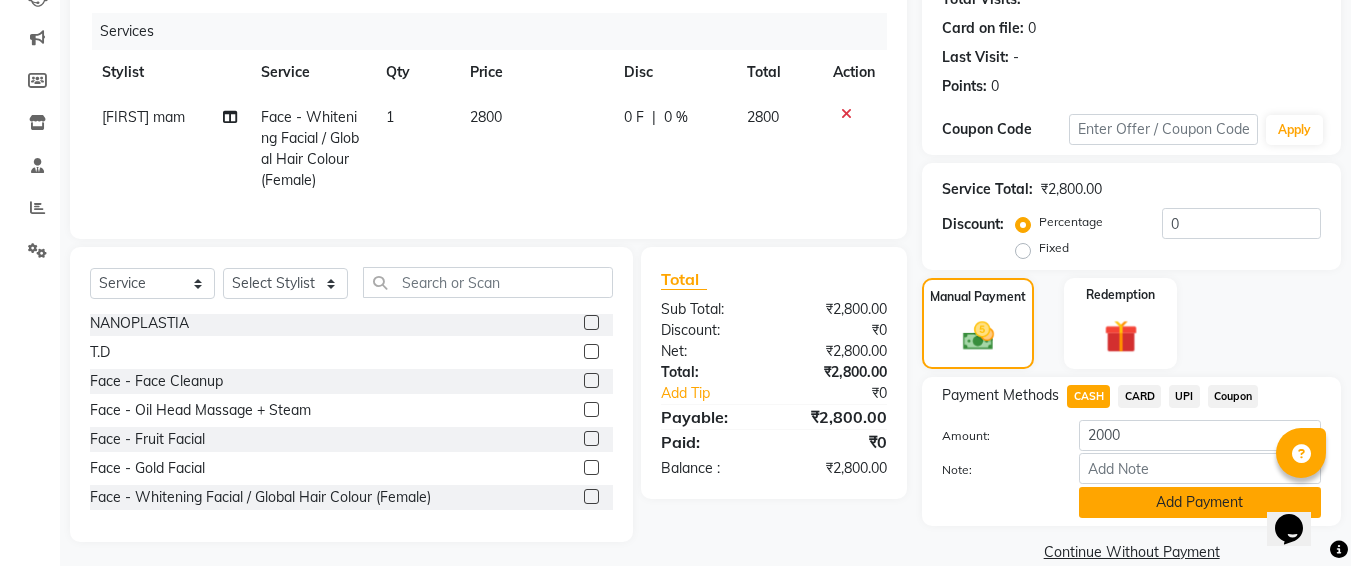 click on "Add Payment" 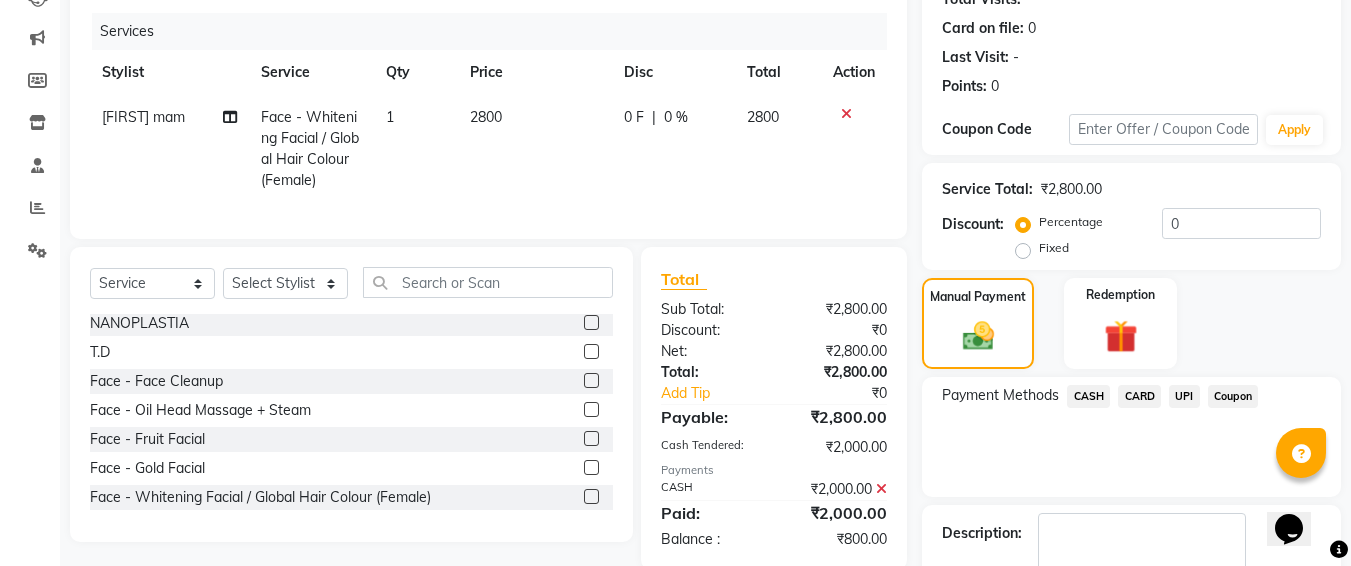 scroll, scrollTop: 291, scrollLeft: 0, axis: vertical 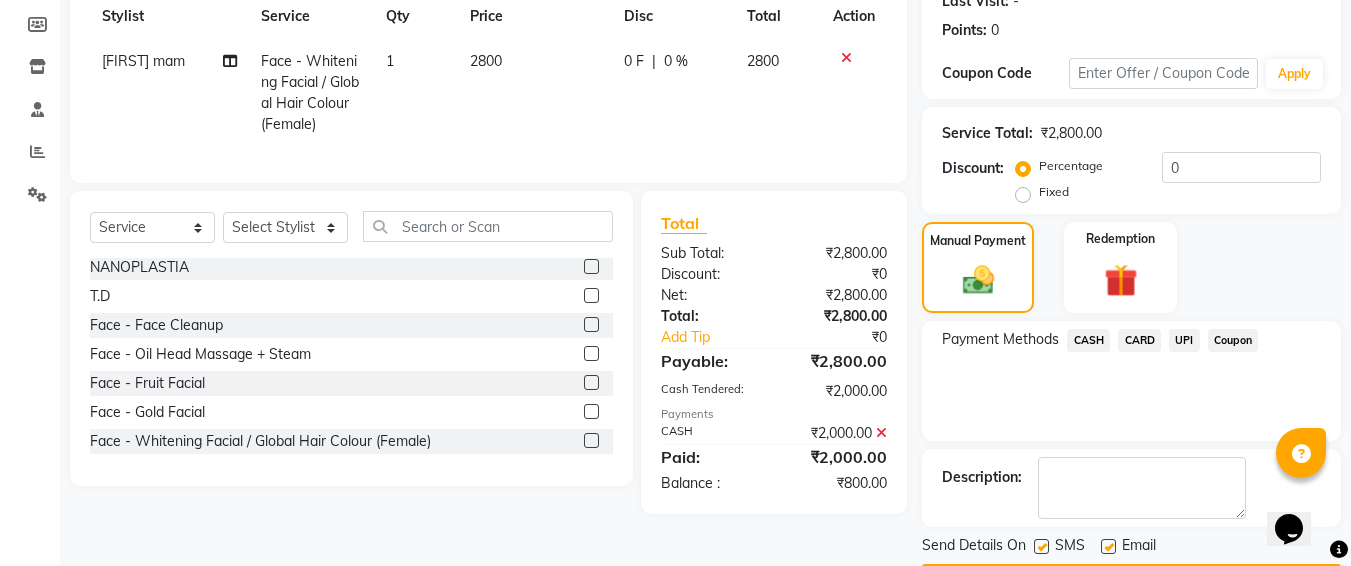click on "UPI" 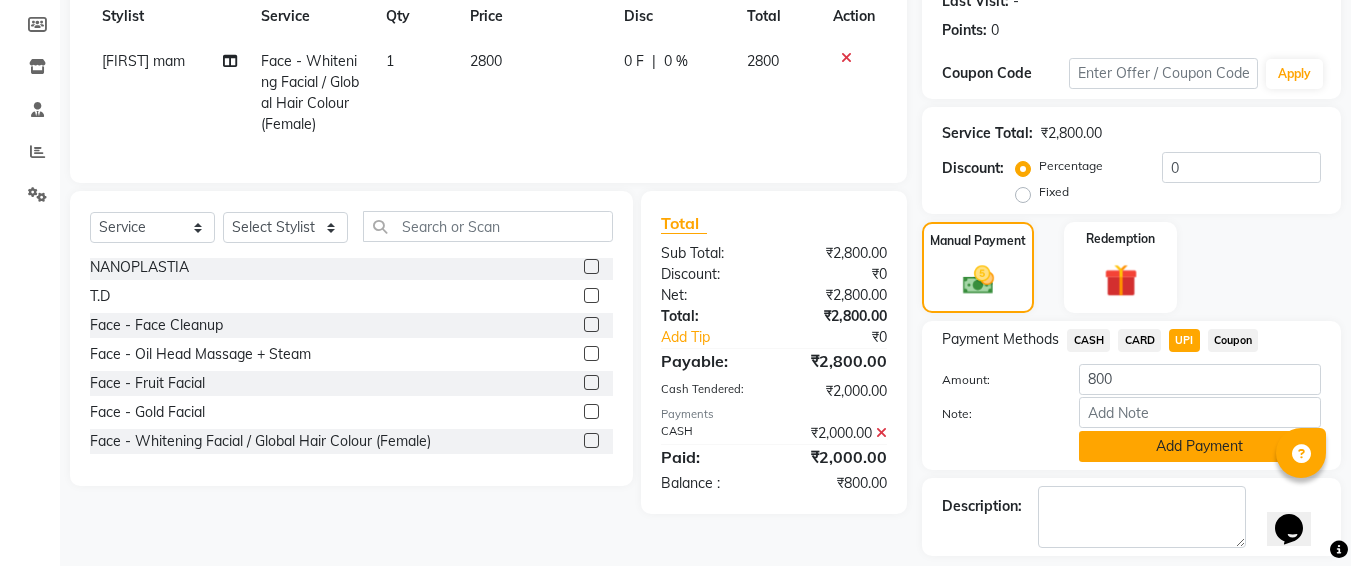 click on "Add Payment" 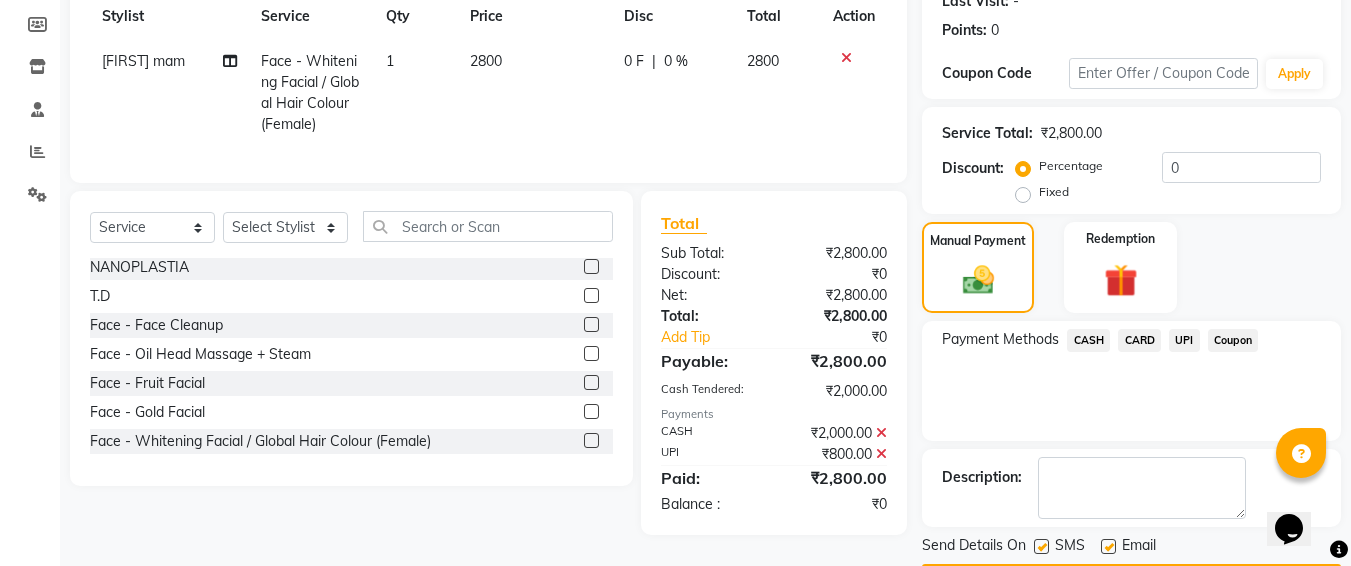 scroll, scrollTop: 350, scrollLeft: 0, axis: vertical 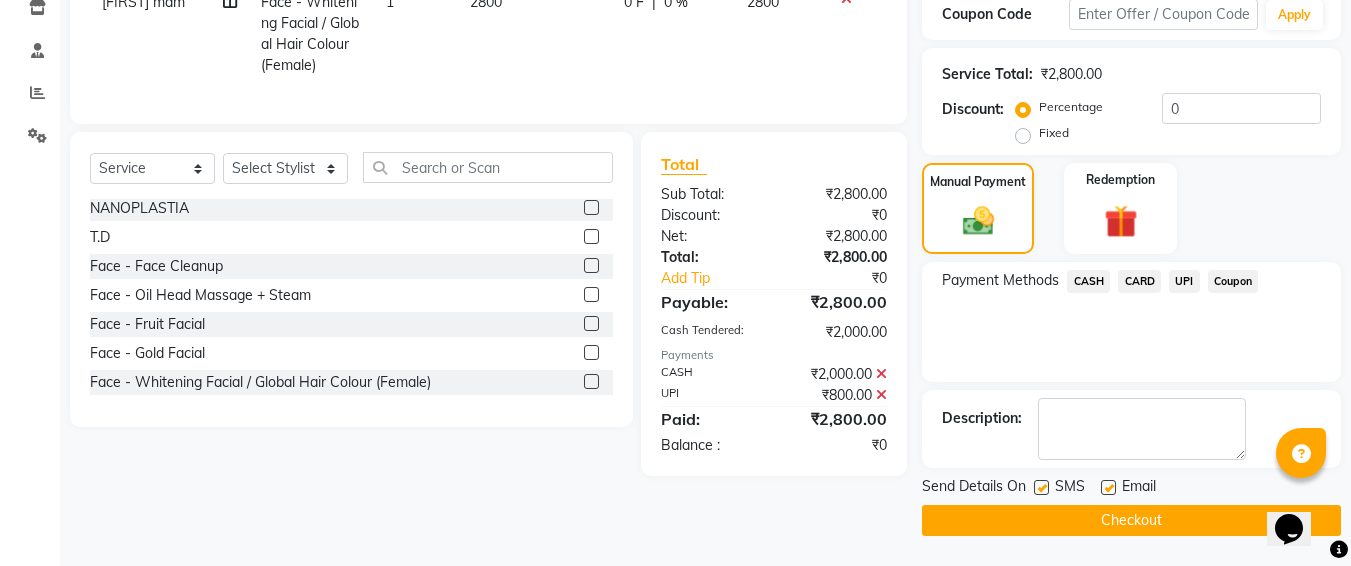 click 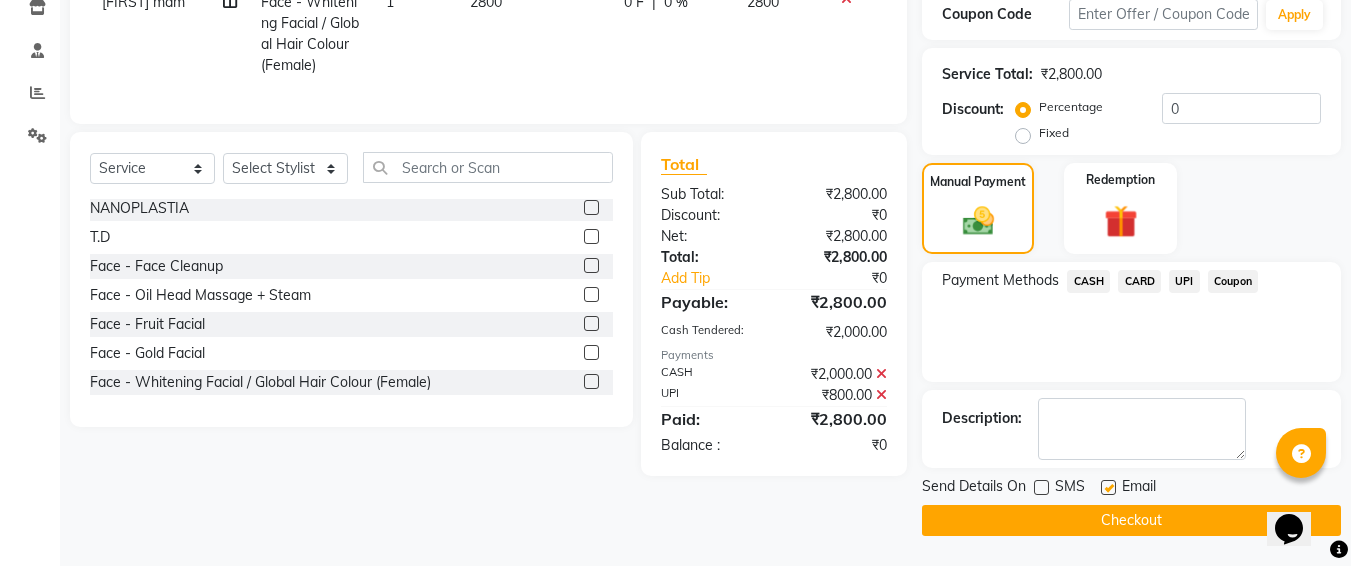 click on "Checkout" 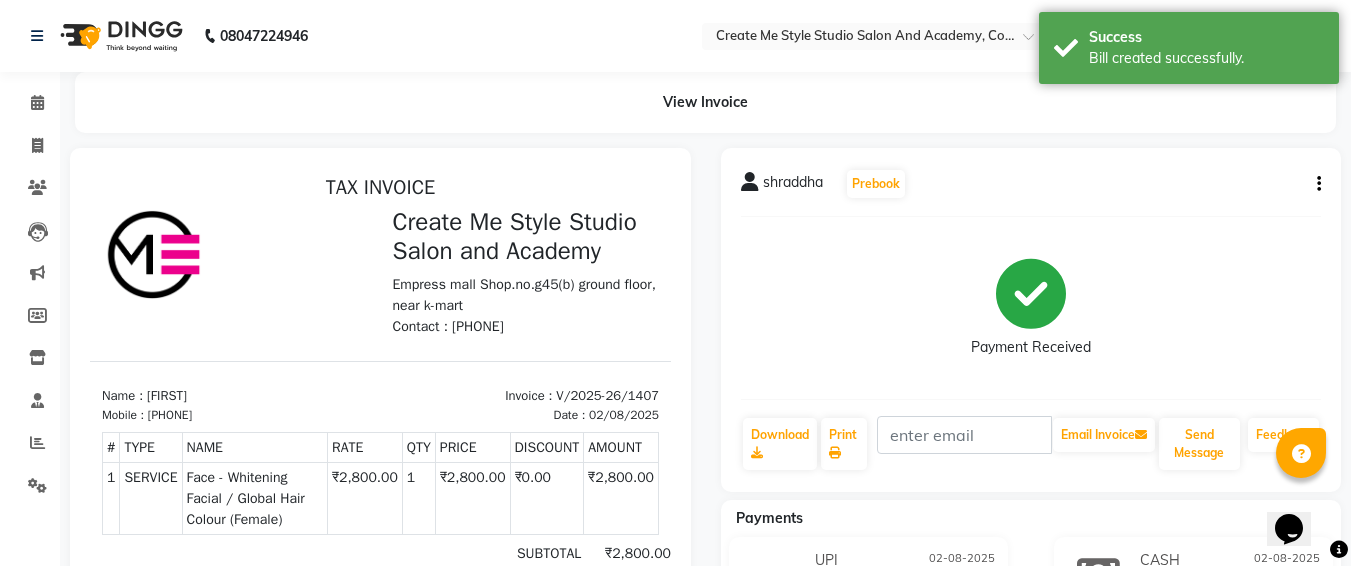 scroll, scrollTop: 0, scrollLeft: 0, axis: both 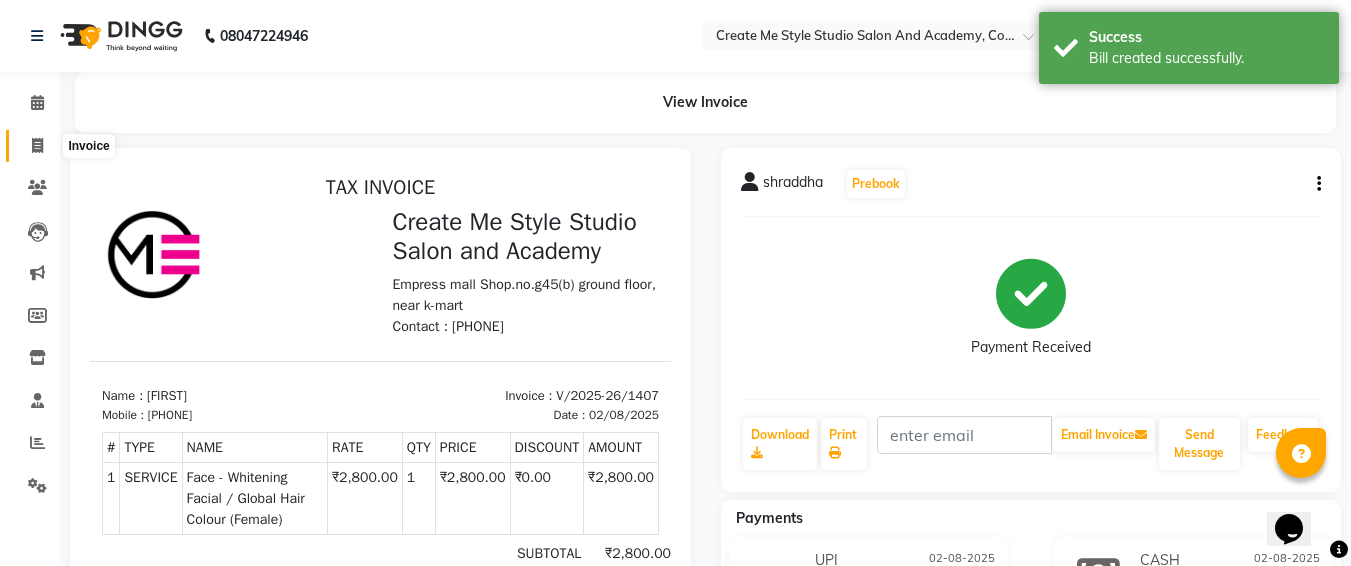click 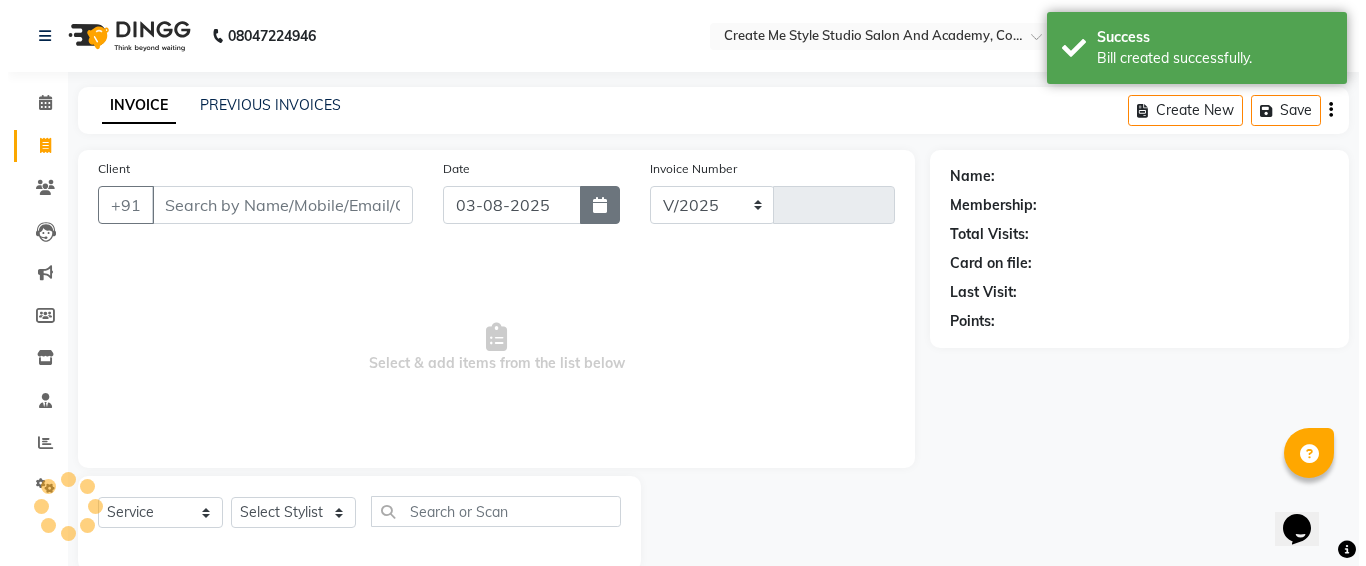 scroll, scrollTop: 35, scrollLeft: 0, axis: vertical 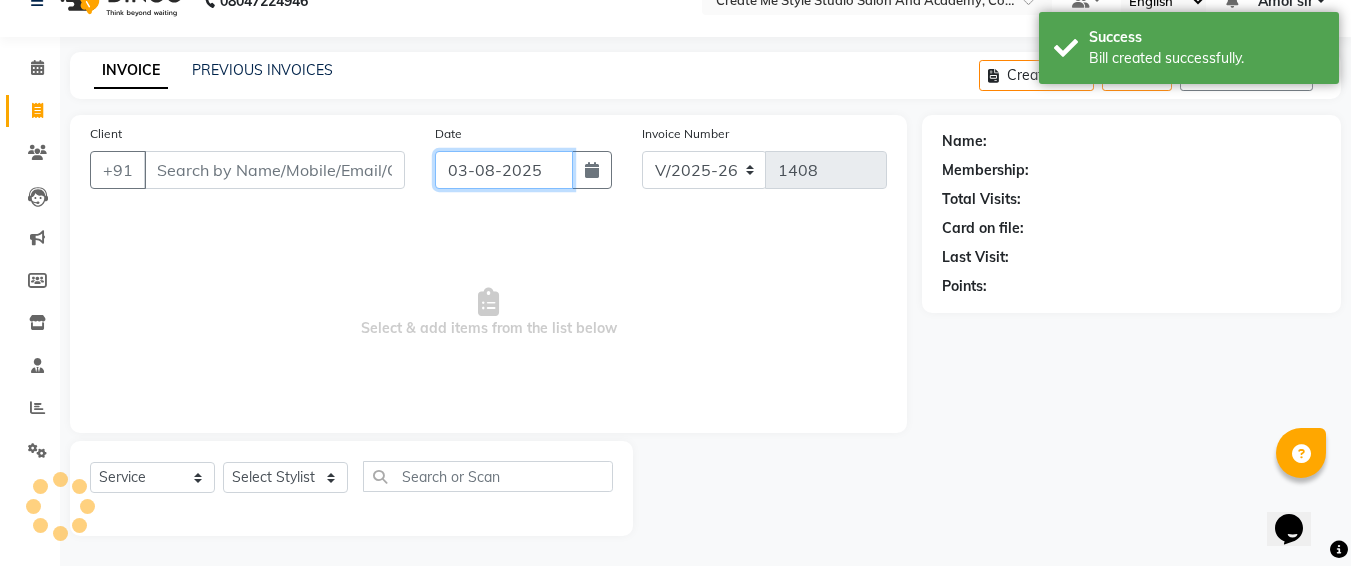 click on "03-08-2025" 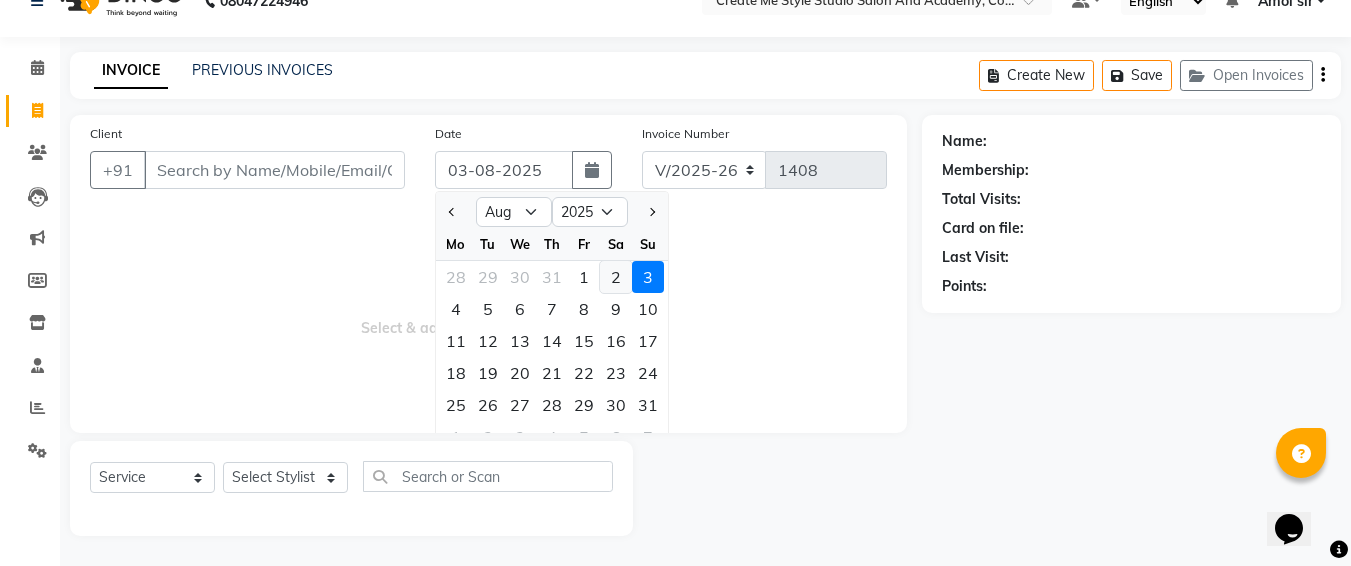 click on "2" 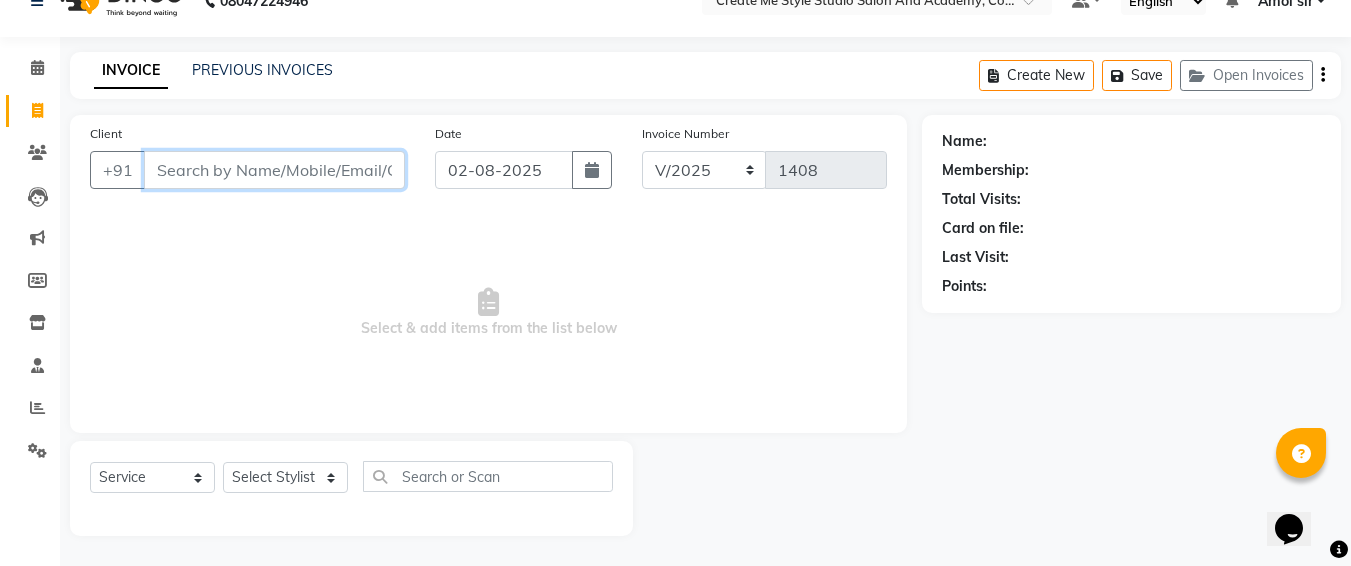 click on "Client" at bounding box center (274, 170) 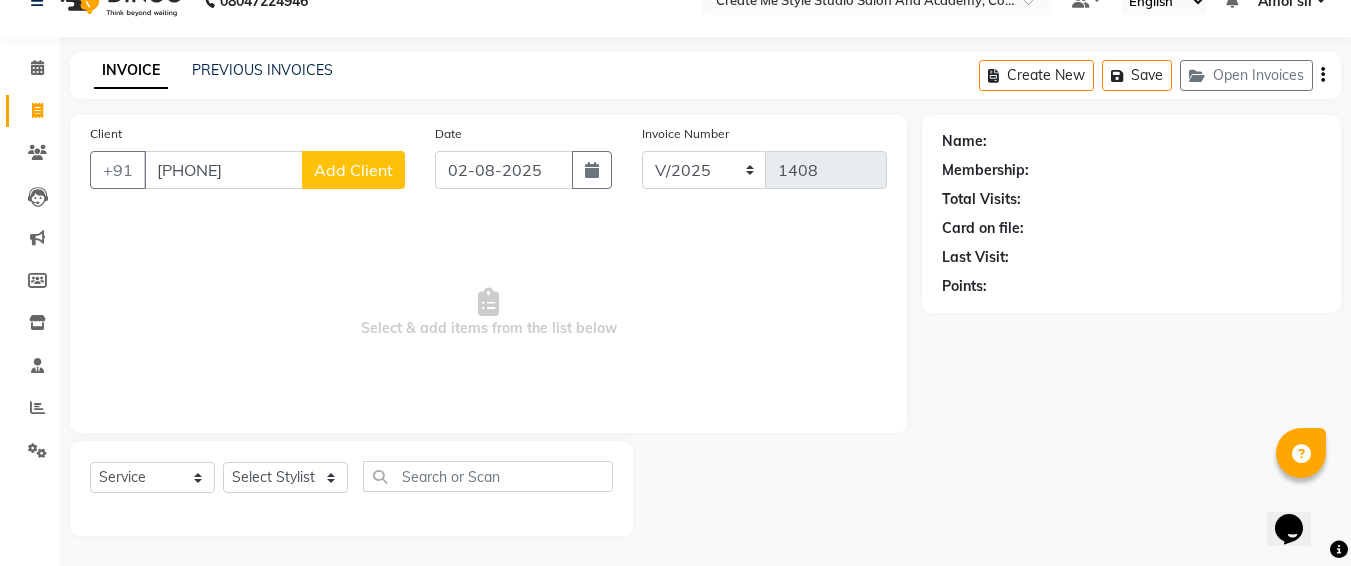 click on "Add Client" 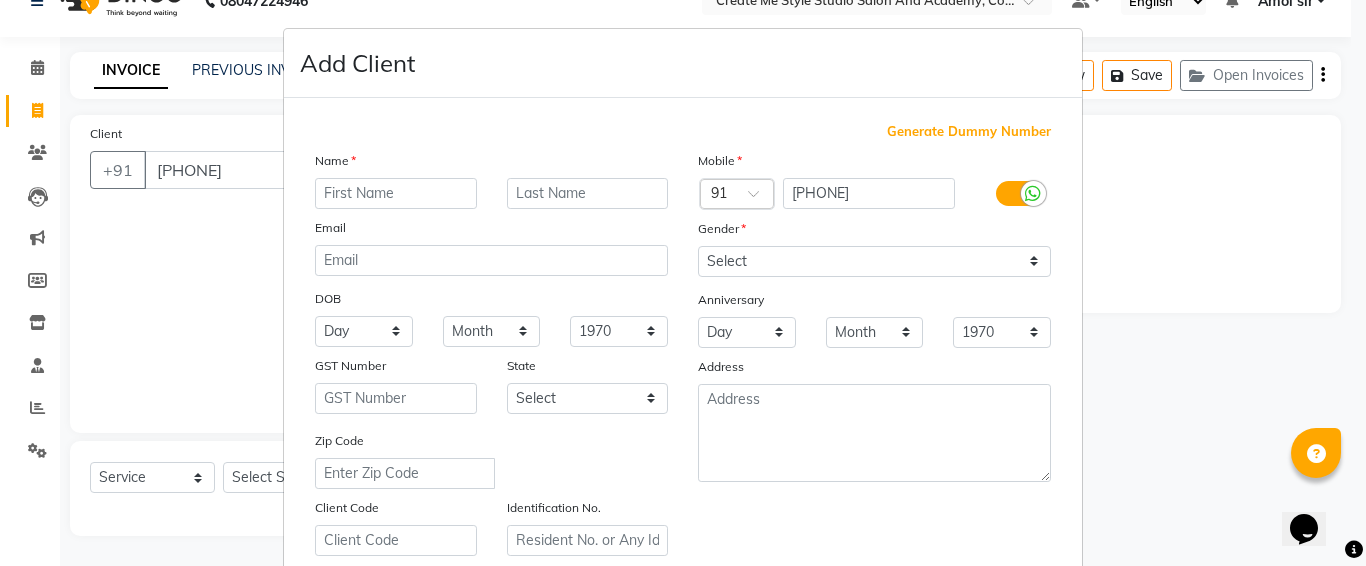 click at bounding box center [396, 193] 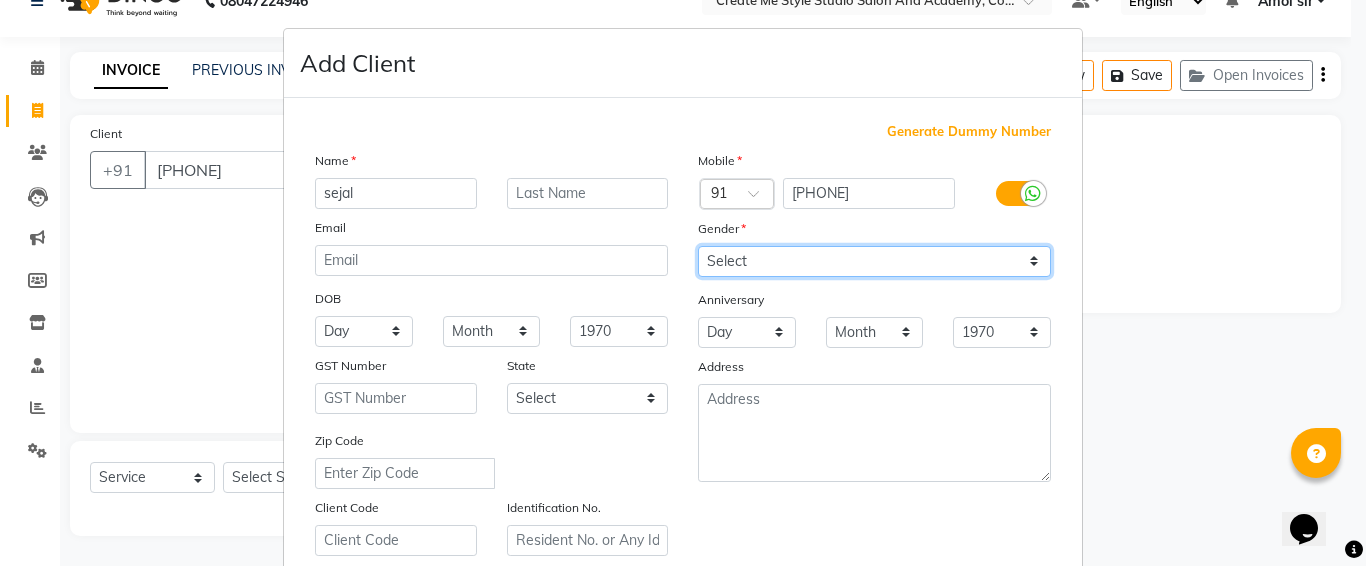 click on "Select Male Female Other Prefer Not To Say" at bounding box center [874, 261] 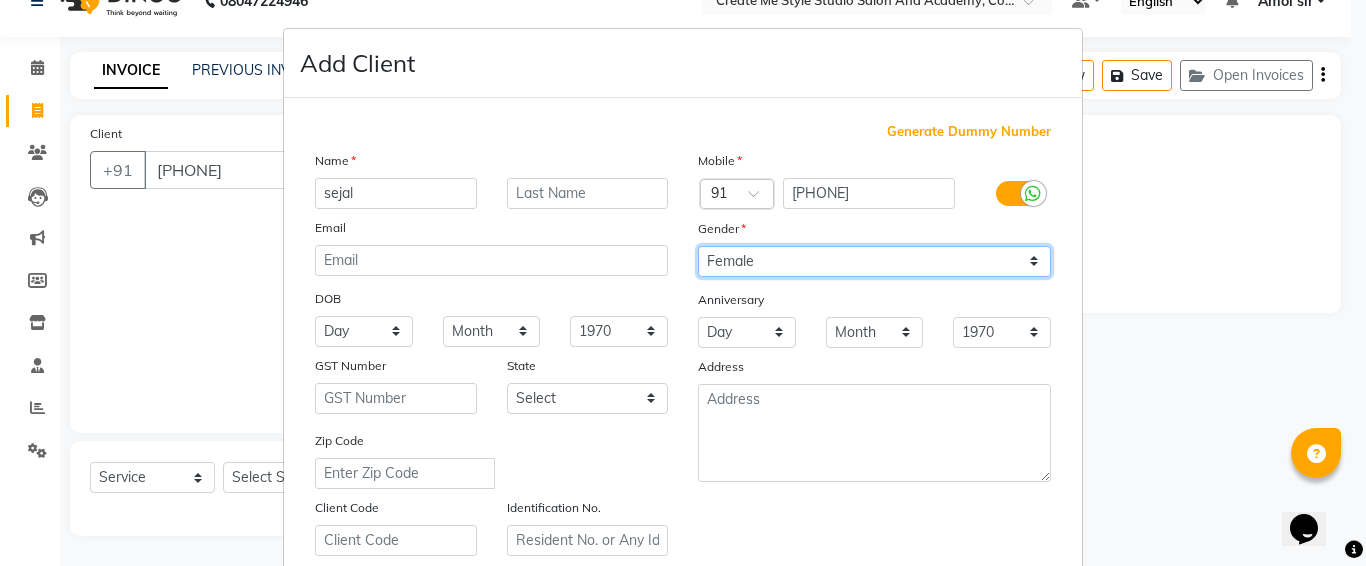 click on "Select Male Female Other Prefer Not To Say" at bounding box center (874, 261) 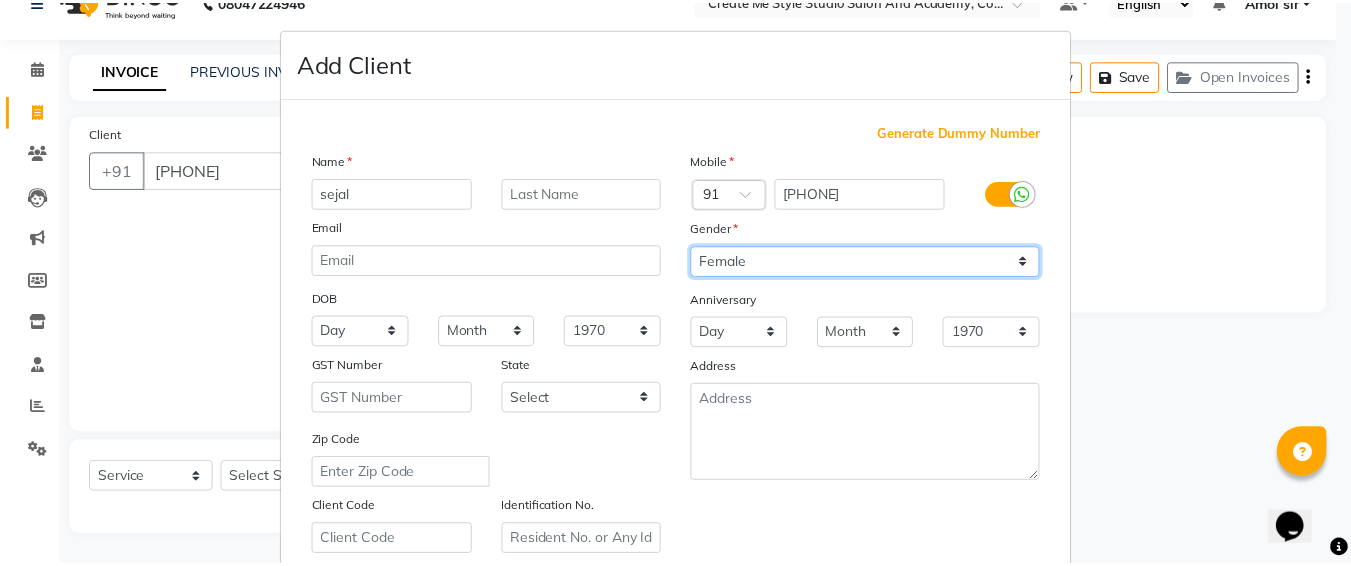 scroll, scrollTop: 357, scrollLeft: 0, axis: vertical 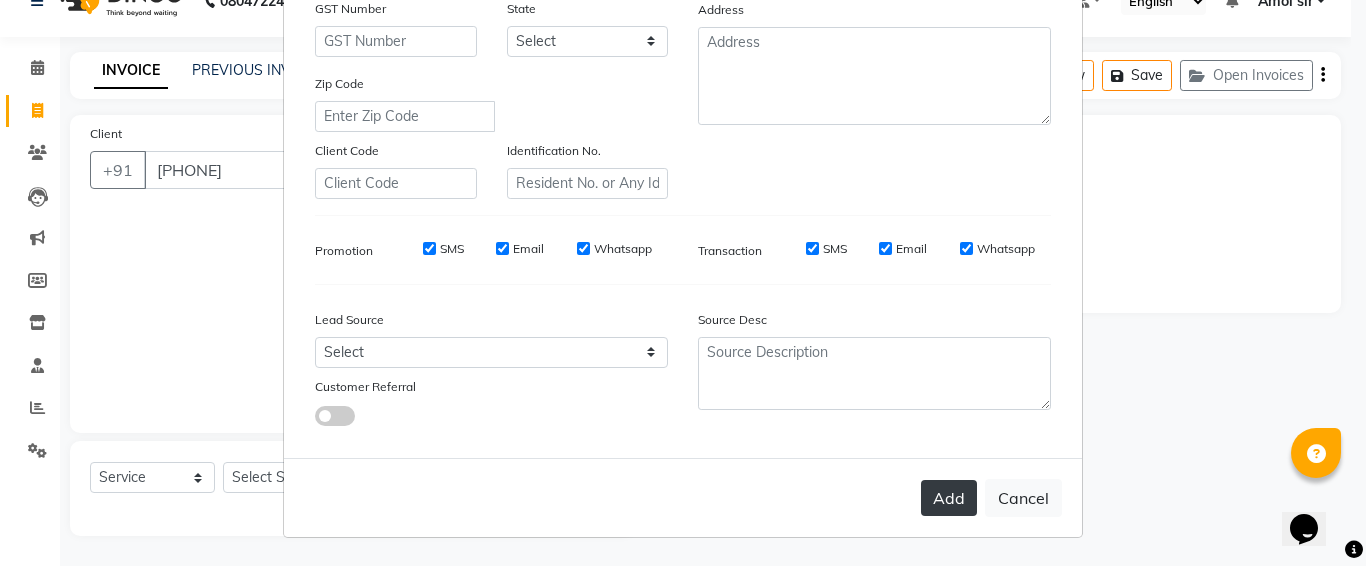 click on "Add" at bounding box center (949, 498) 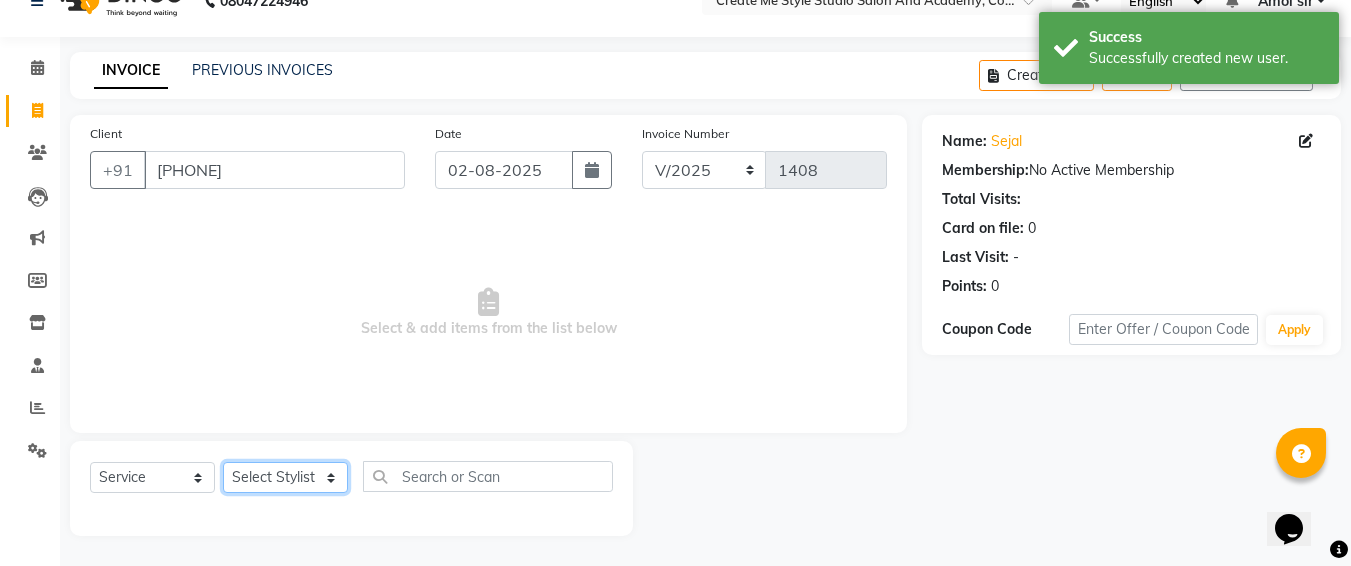 click on "Select Stylist [FIRST] sir [FIRST].B mam [FIRST].S mam TS [FIRST] mam [FIRST] mam Neelam [FIRST] mam [FIRST] sir Reception 1 Reception 2 [FIRST] sir" 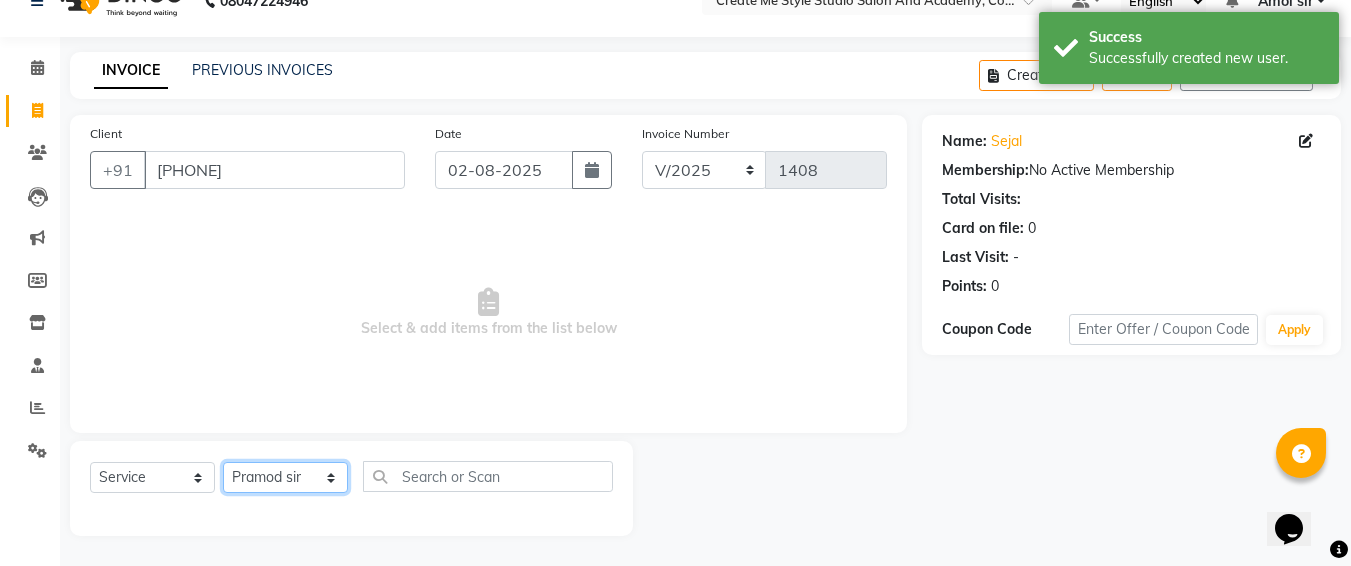 click on "Select Stylist [FIRST] sir [FIRST].B mam [FIRST].S mam TS [FIRST] mam [FIRST] mam Neelam [FIRST] mam [FIRST] sir Reception 1 Reception 2 [FIRST] sir" 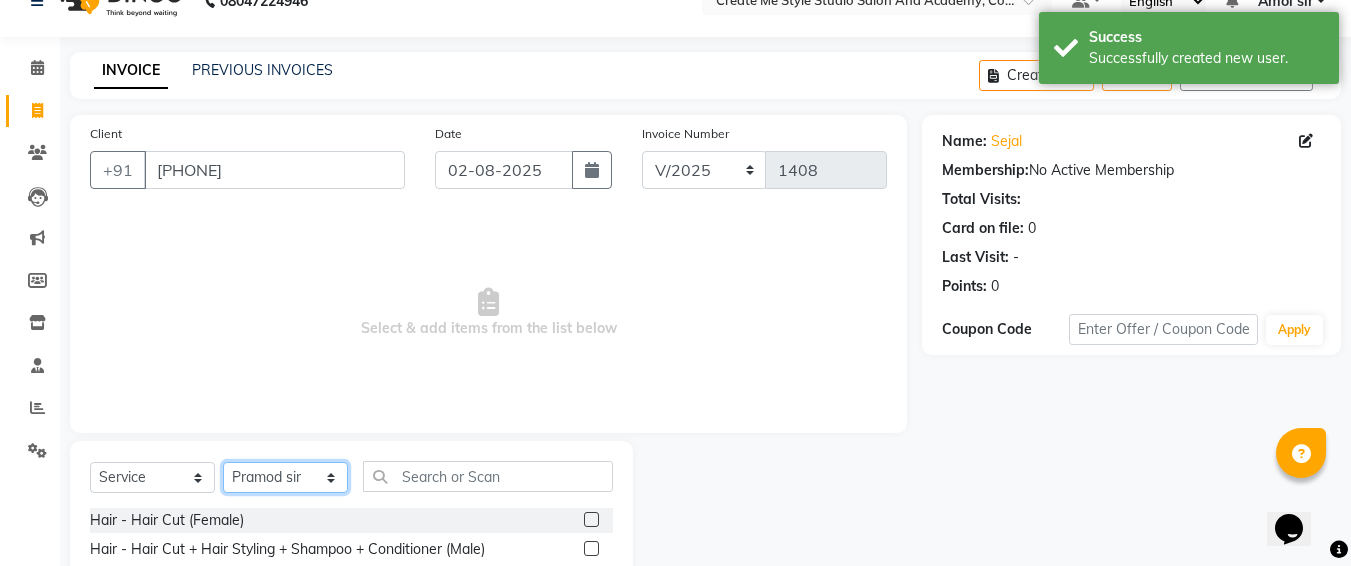 scroll, scrollTop: 235, scrollLeft: 0, axis: vertical 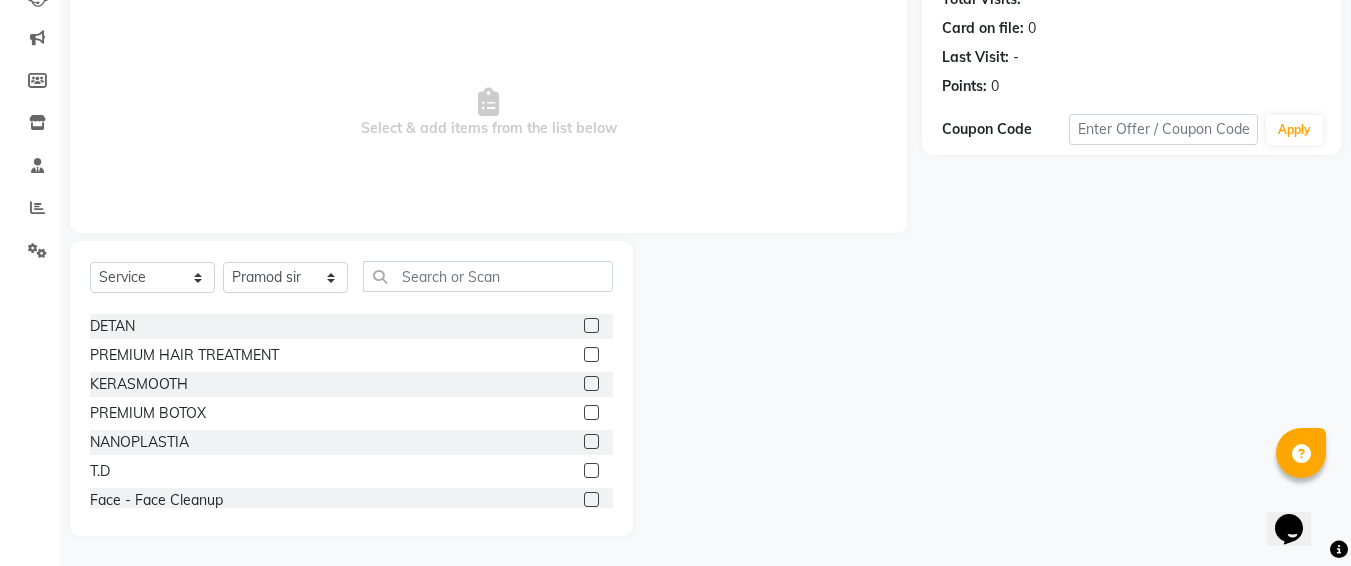 click 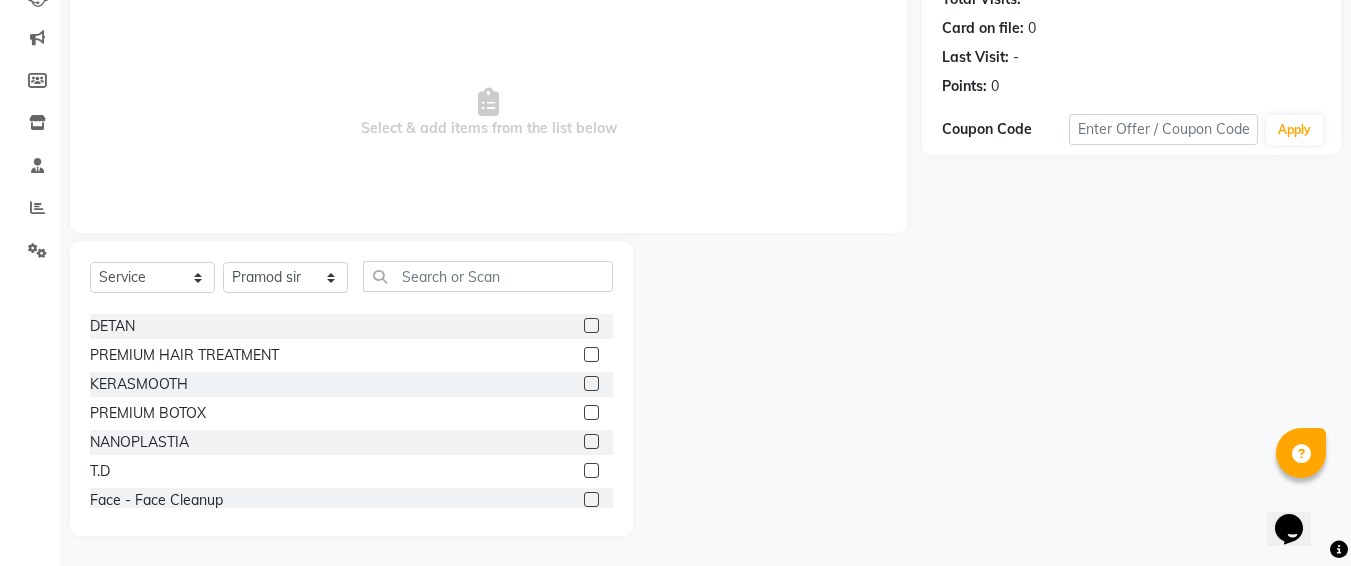 click 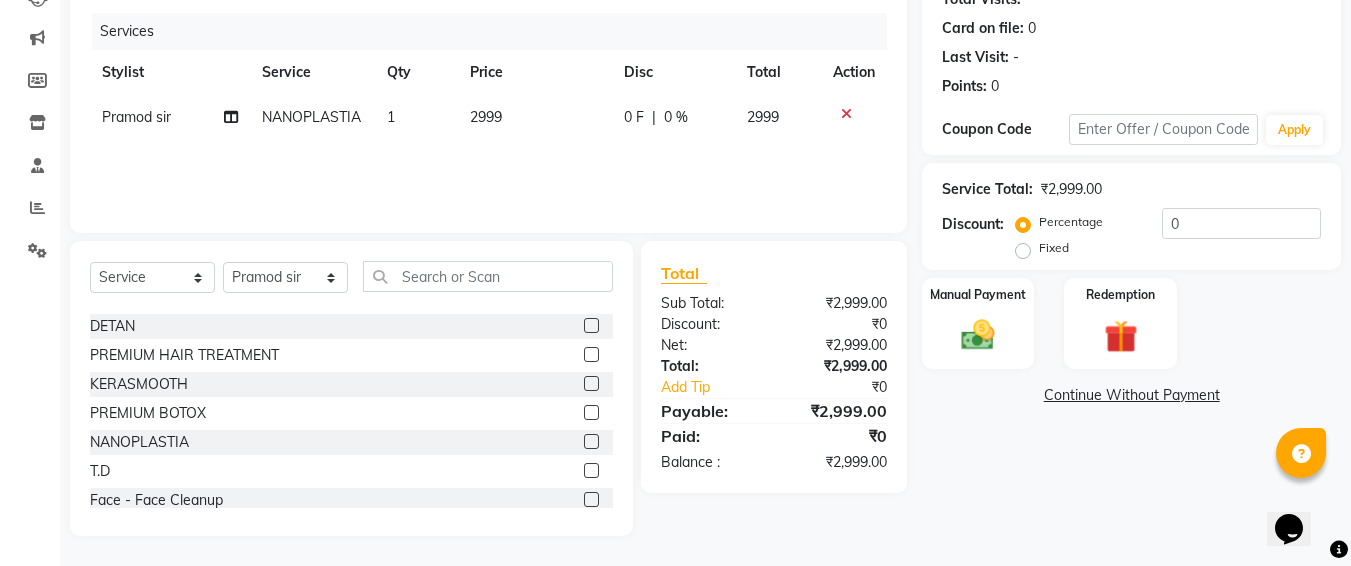 click on "2999" 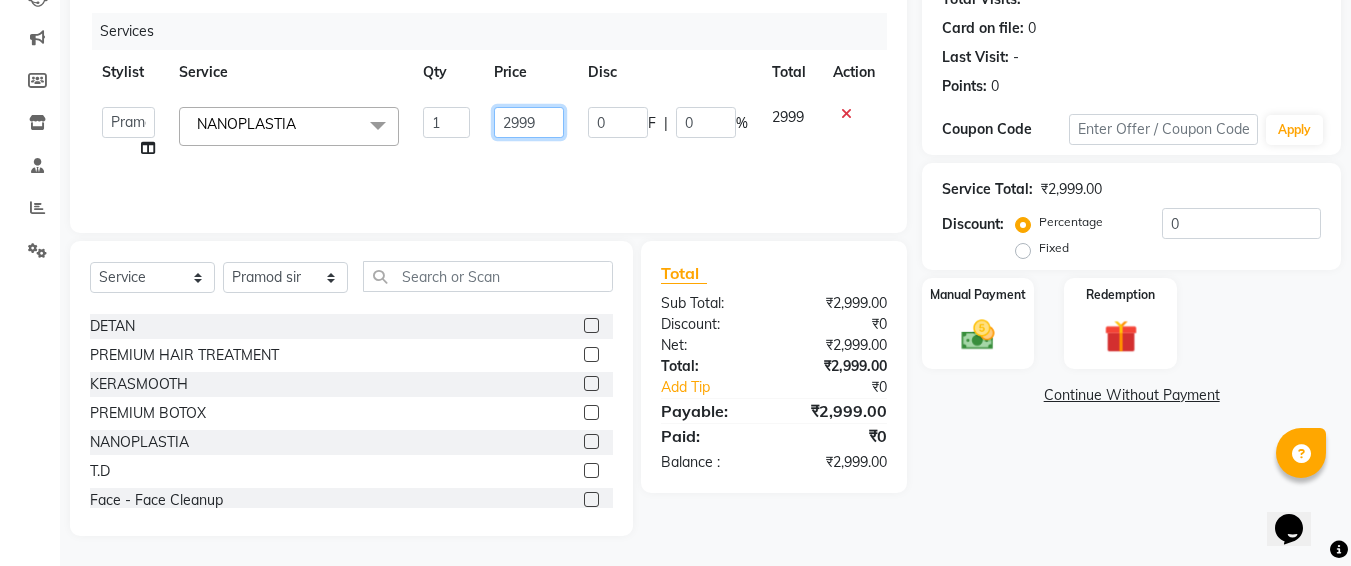 click on "2999" 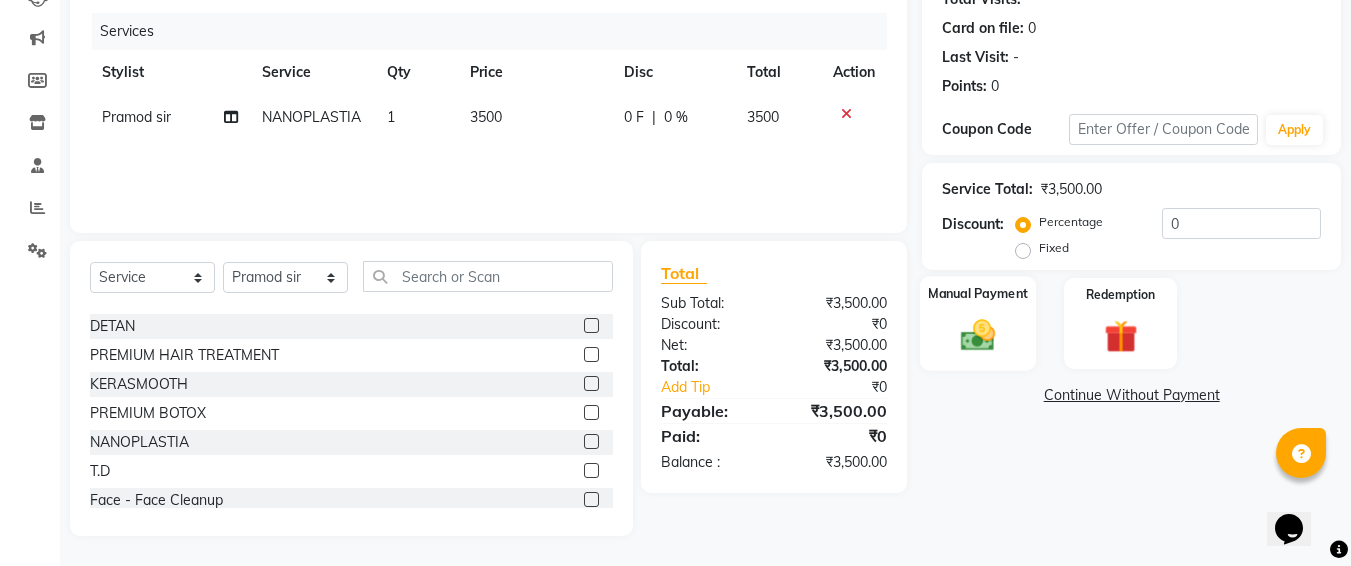 click 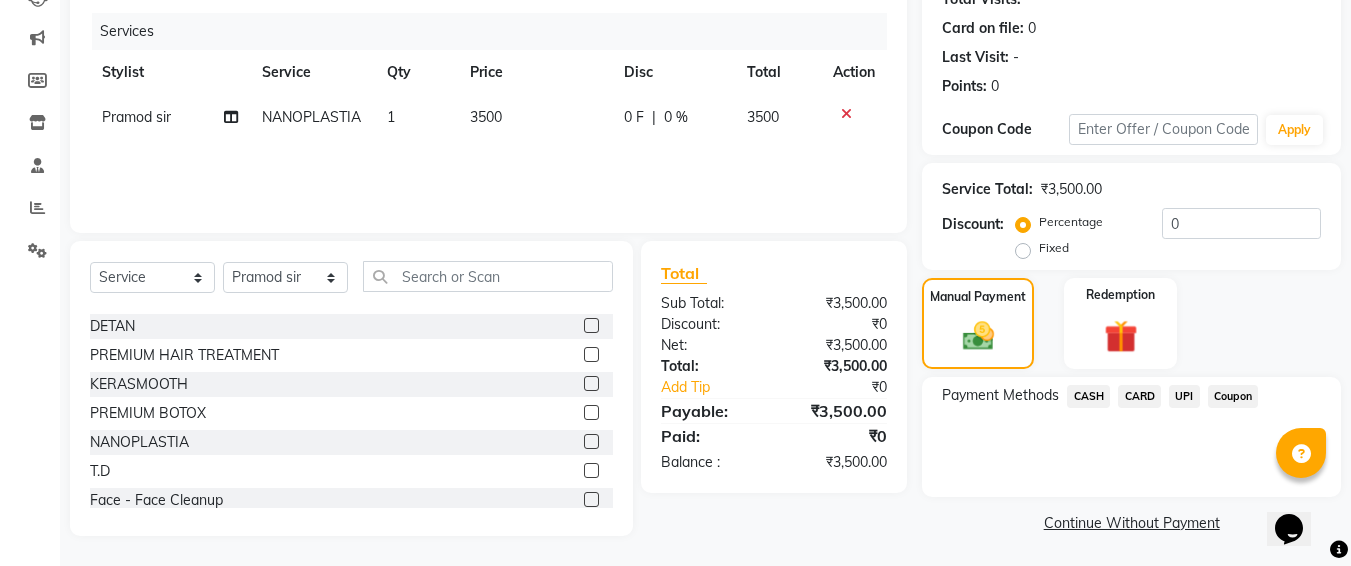 click on "UPI" 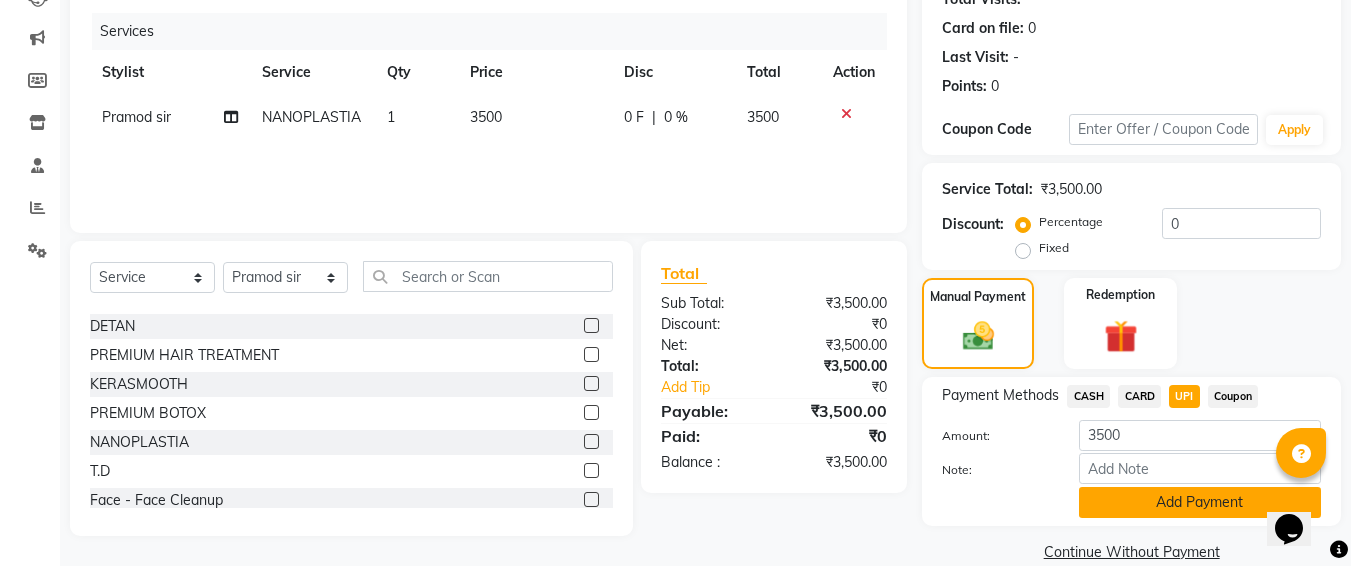 click on "Add Payment" 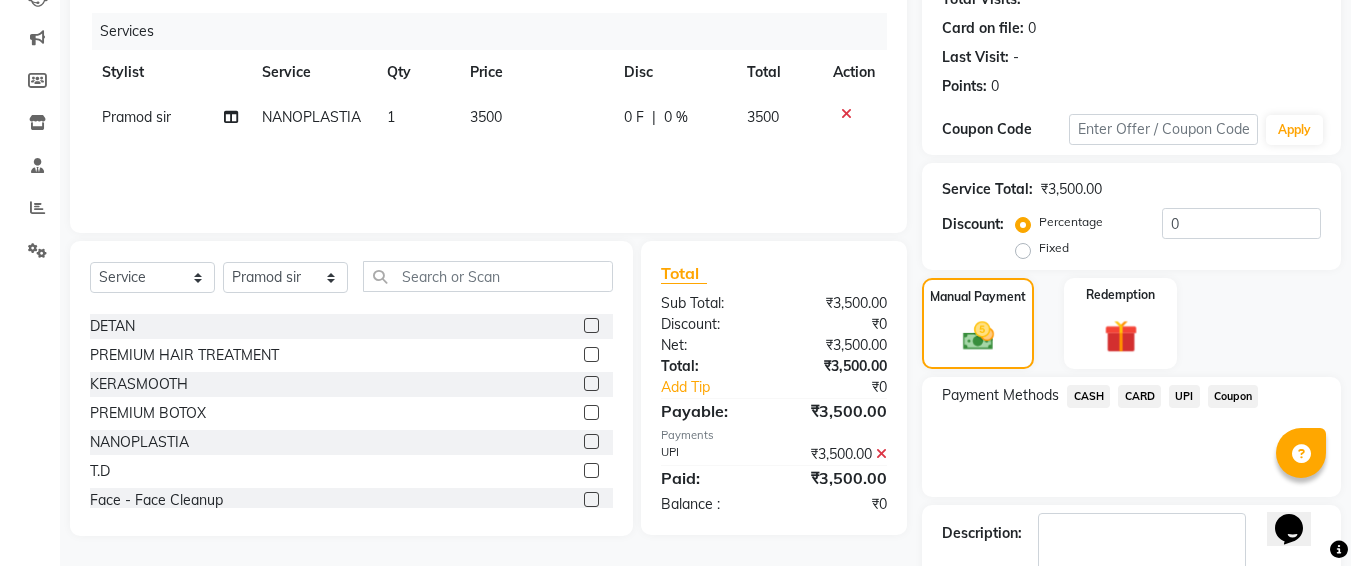 scroll, scrollTop: 350, scrollLeft: 0, axis: vertical 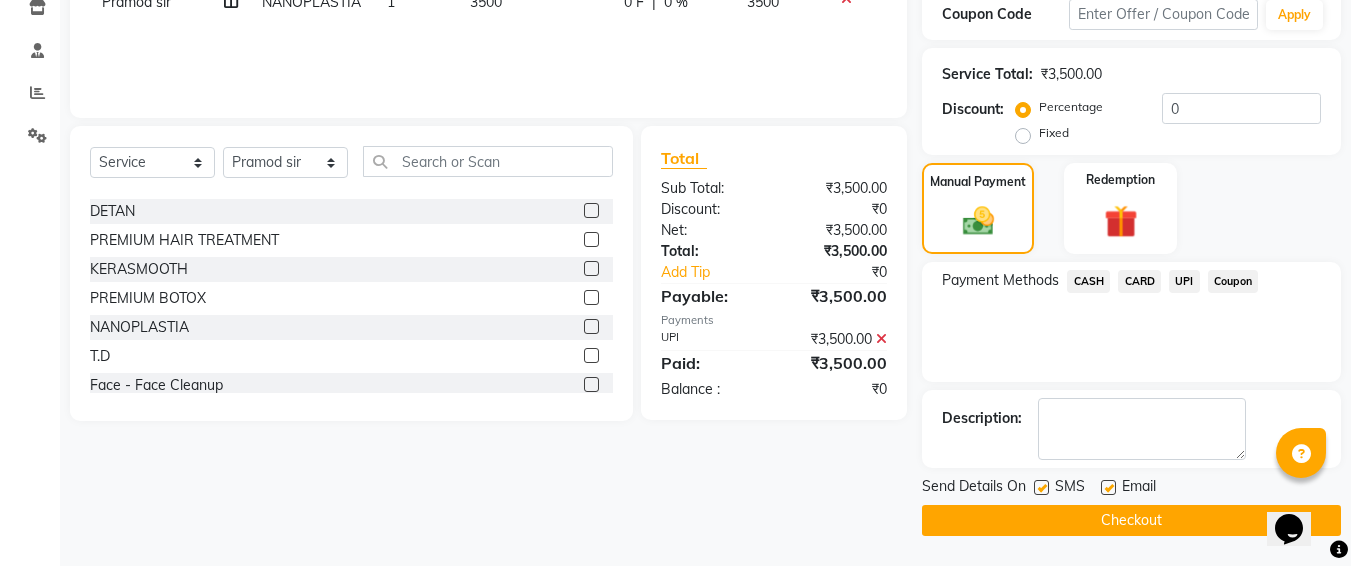 click 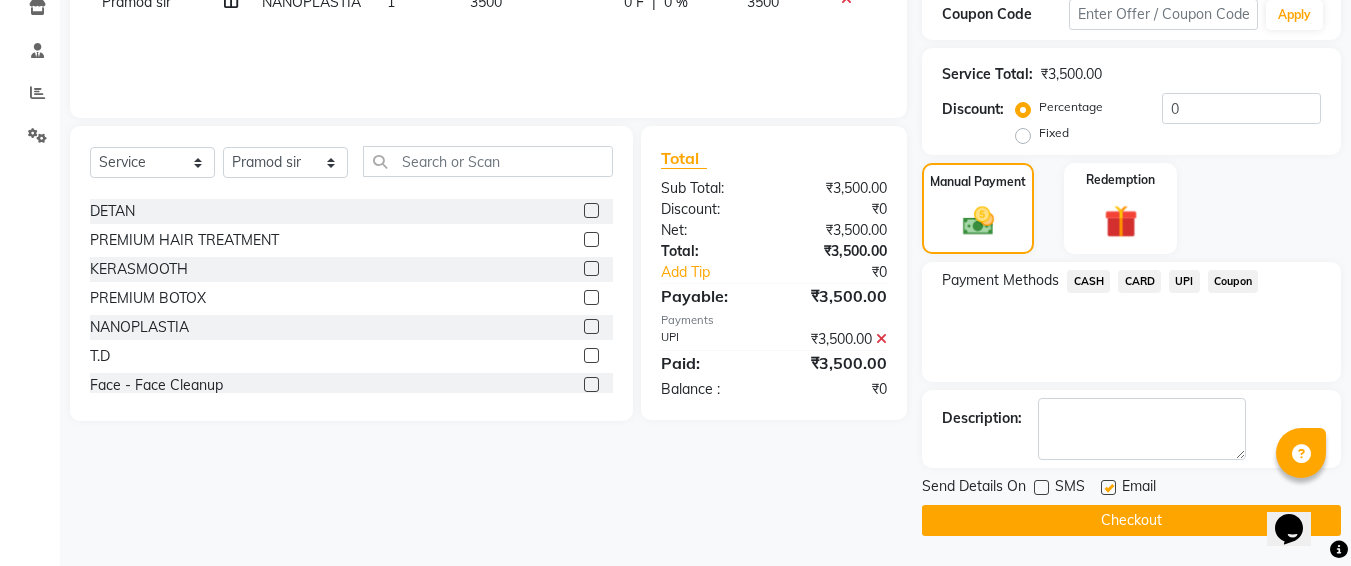 click on "Checkout" 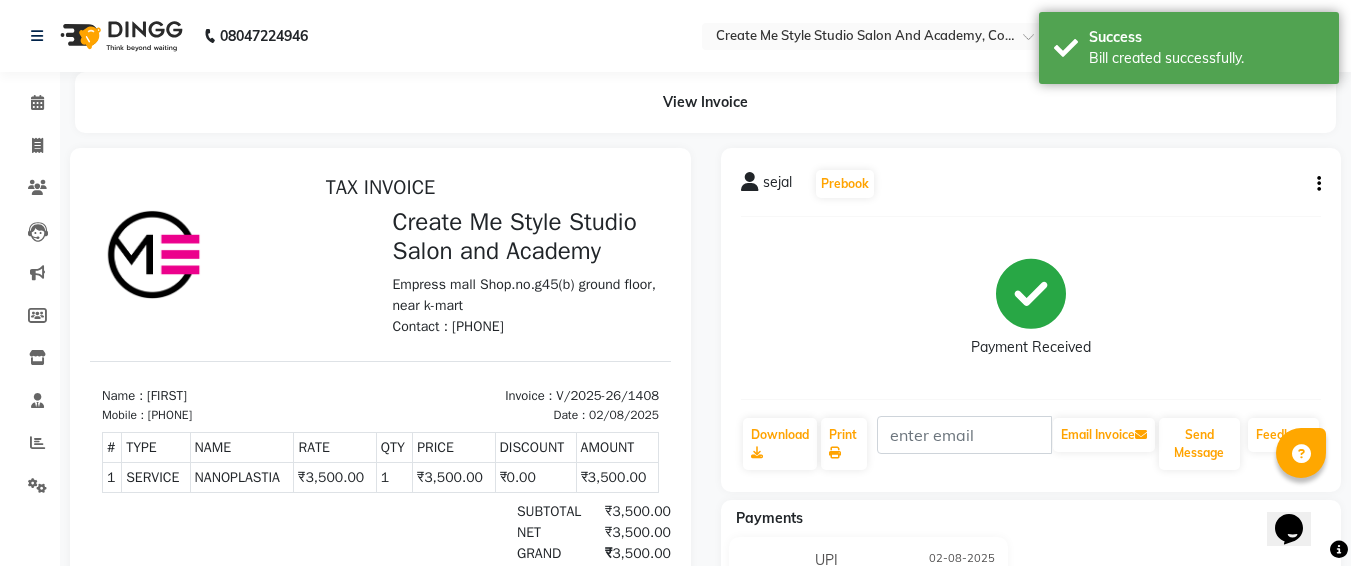 scroll, scrollTop: 0, scrollLeft: 0, axis: both 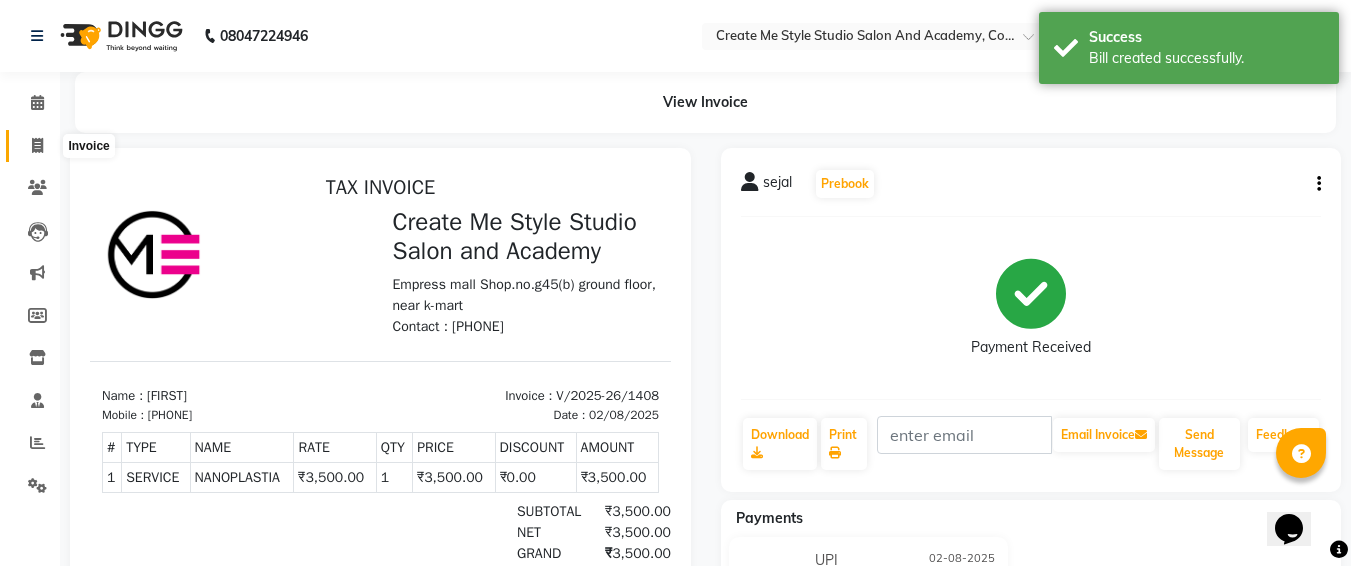 click 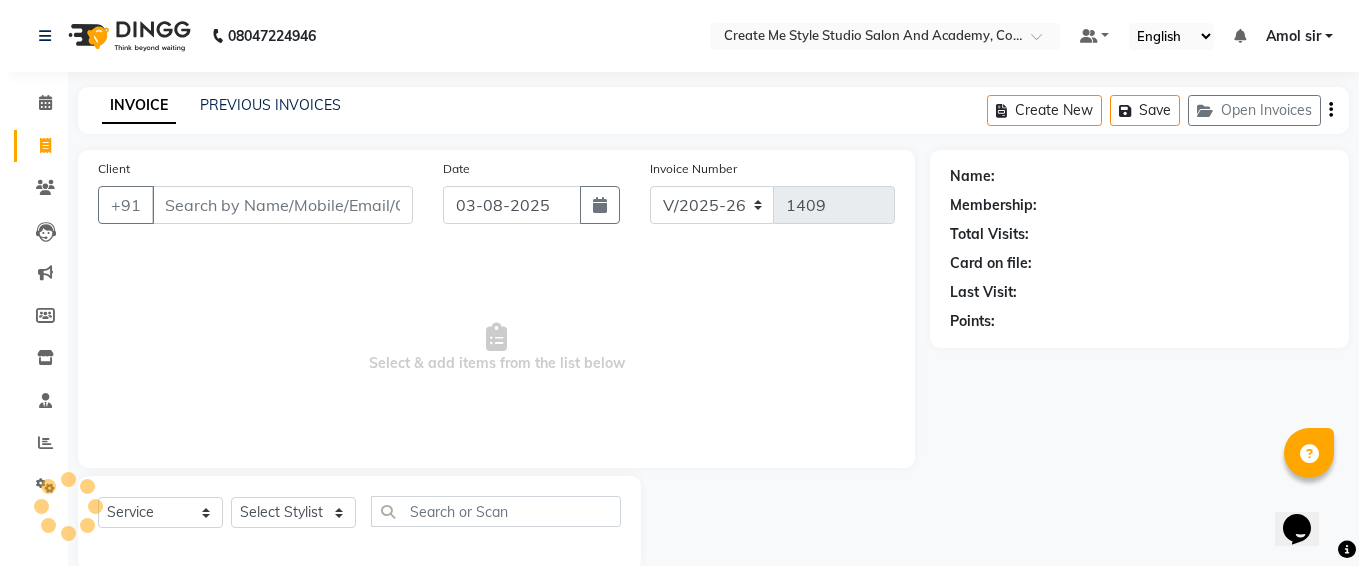 scroll, scrollTop: 35, scrollLeft: 0, axis: vertical 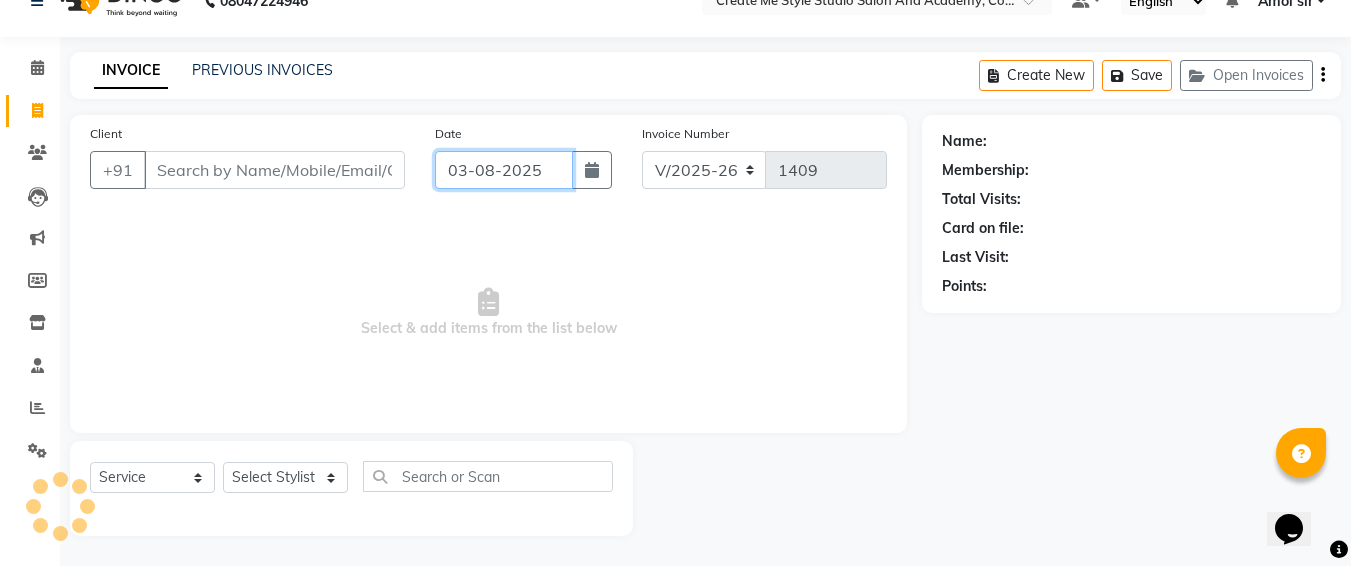 click on "03-08-2025" 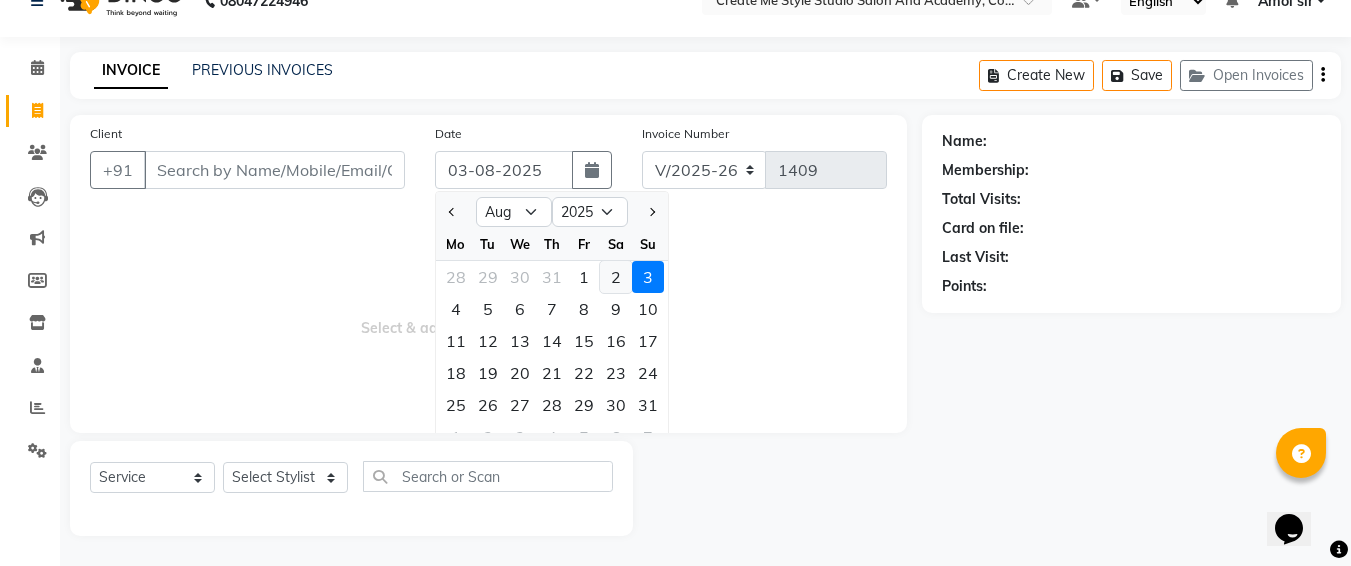click on "2" 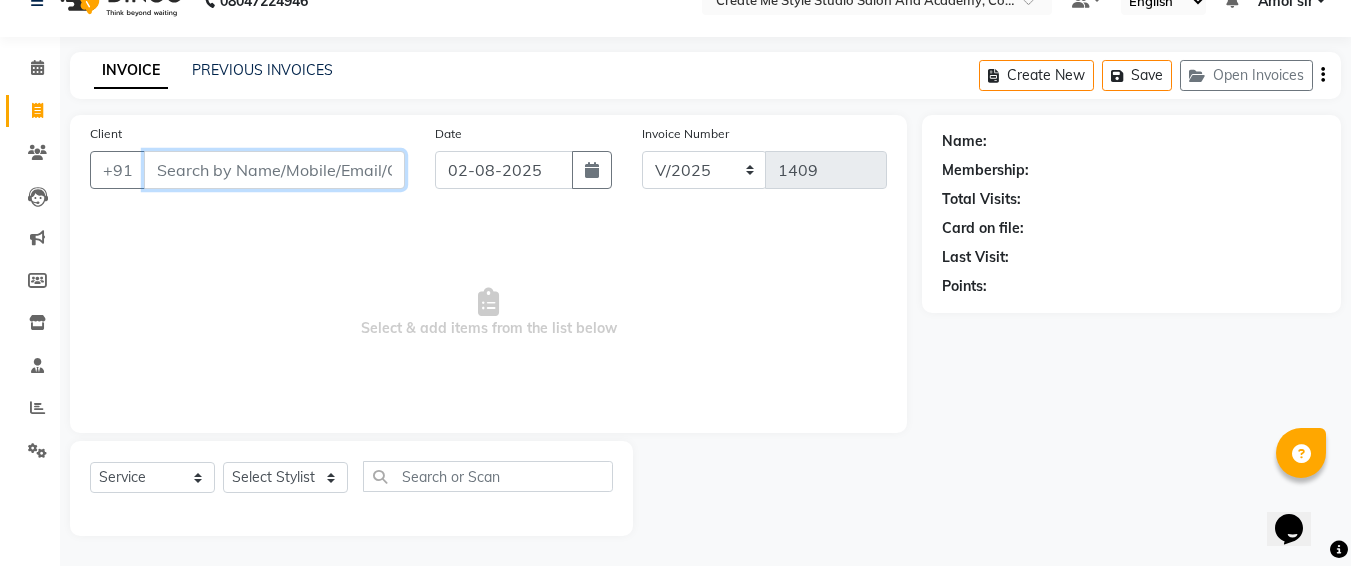 click on "Client" at bounding box center [274, 170] 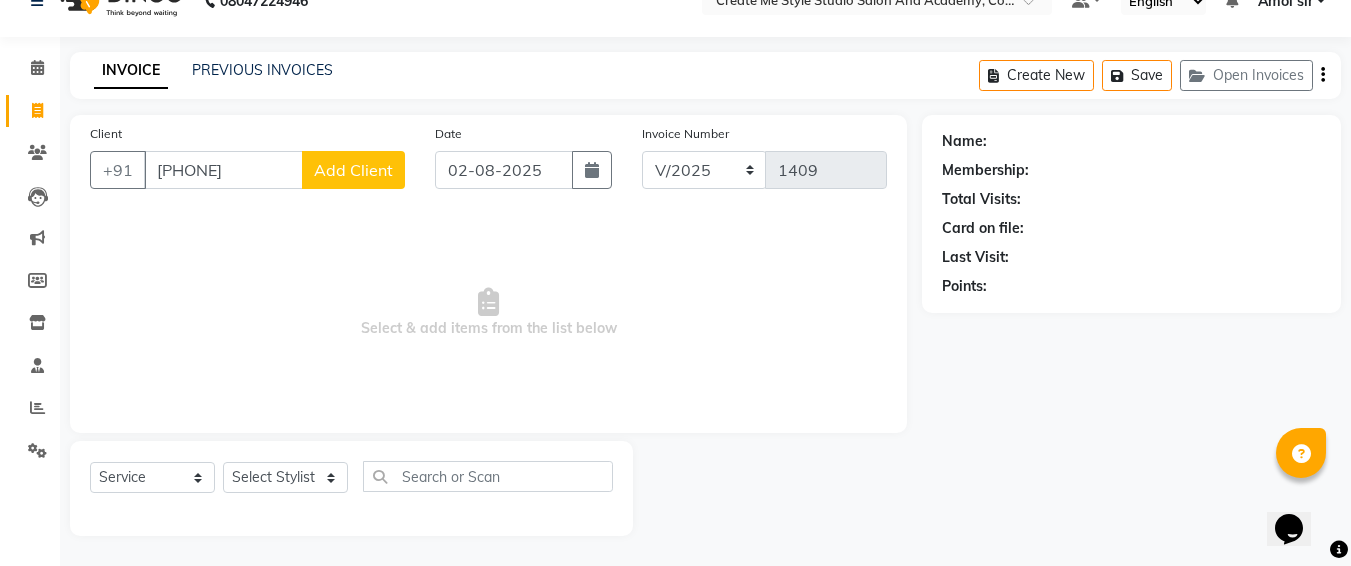 click on "Add Client" 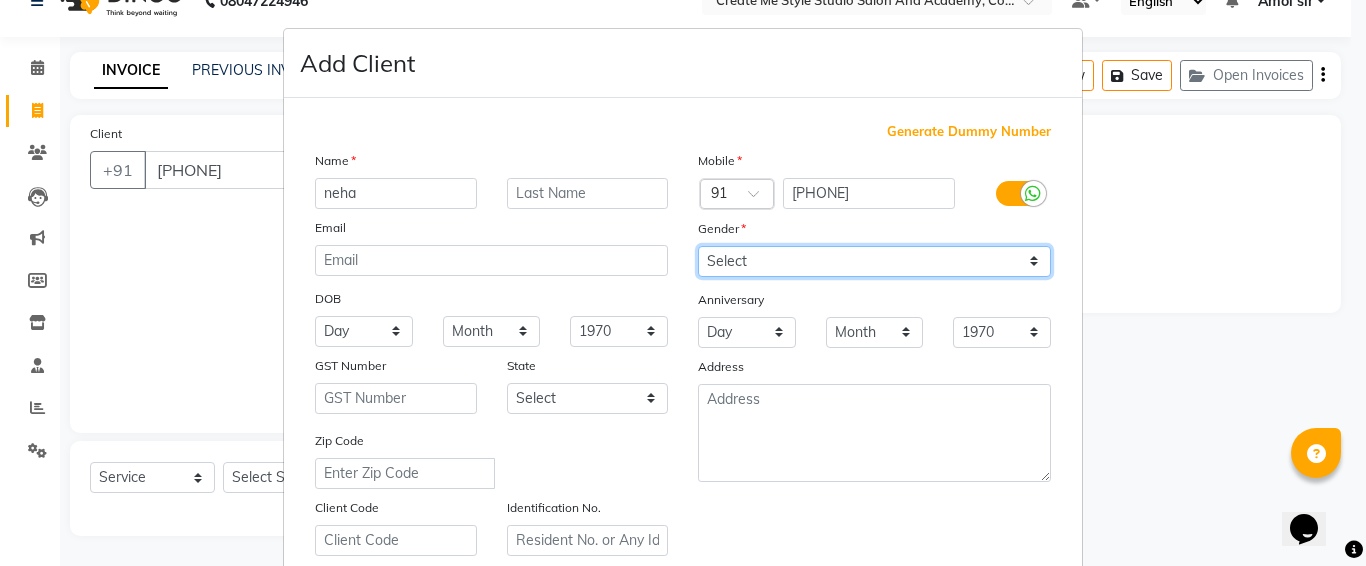 click on "Select Male Female Other Prefer Not To Say" at bounding box center [874, 261] 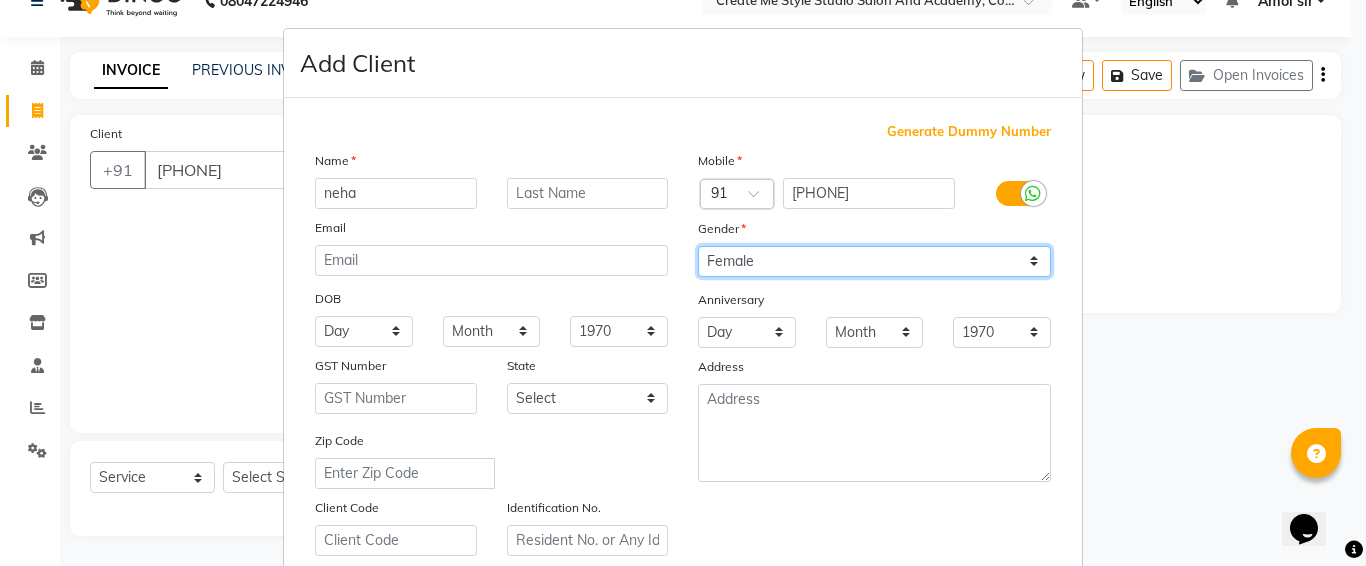 click on "Select Male Female Other Prefer Not To Say" at bounding box center [874, 261] 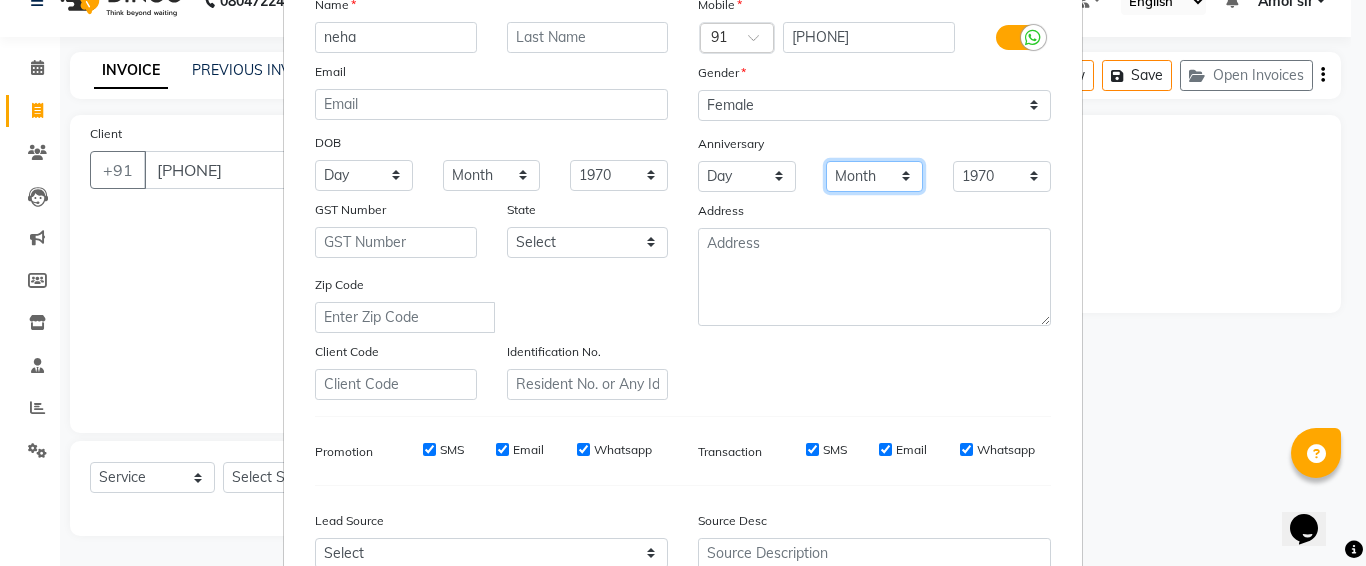 scroll, scrollTop: 214, scrollLeft: 0, axis: vertical 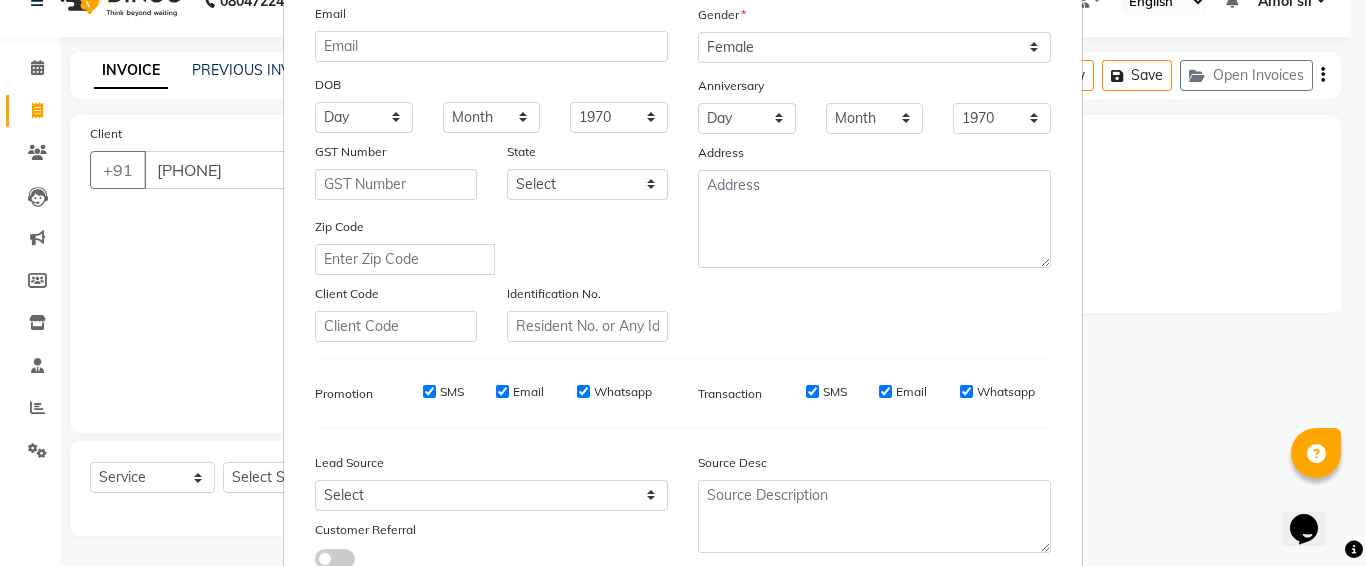 drag, startPoint x: 835, startPoint y: 335, endPoint x: 749, endPoint y: 325, distance: 86.579445 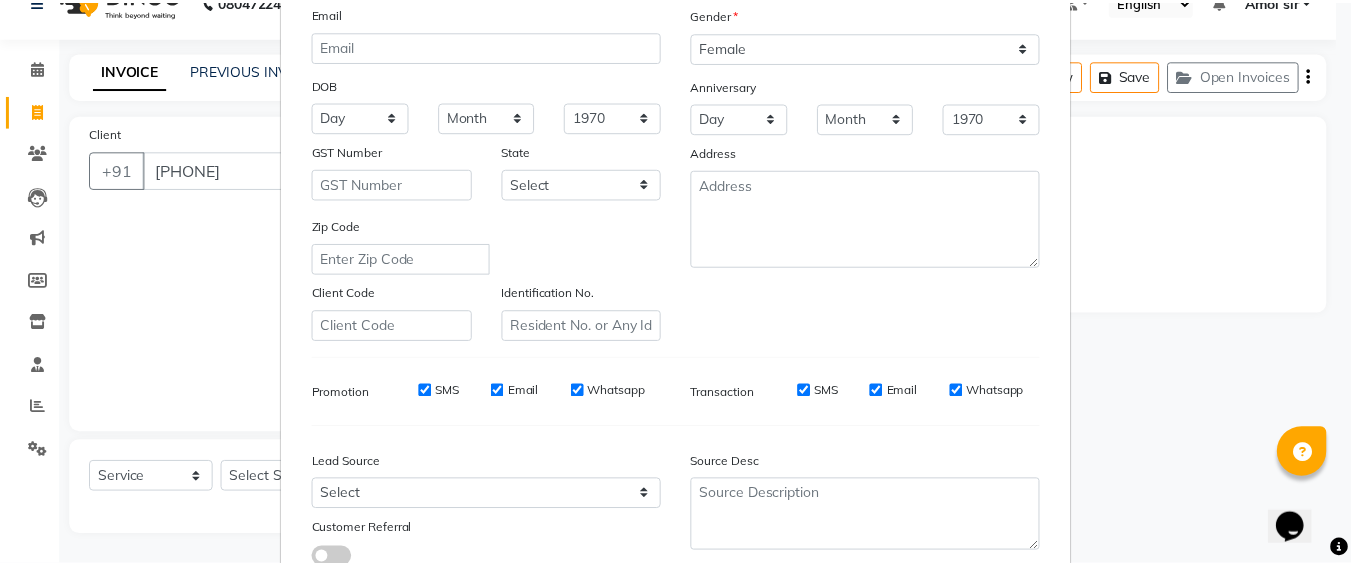 scroll, scrollTop: 357, scrollLeft: 0, axis: vertical 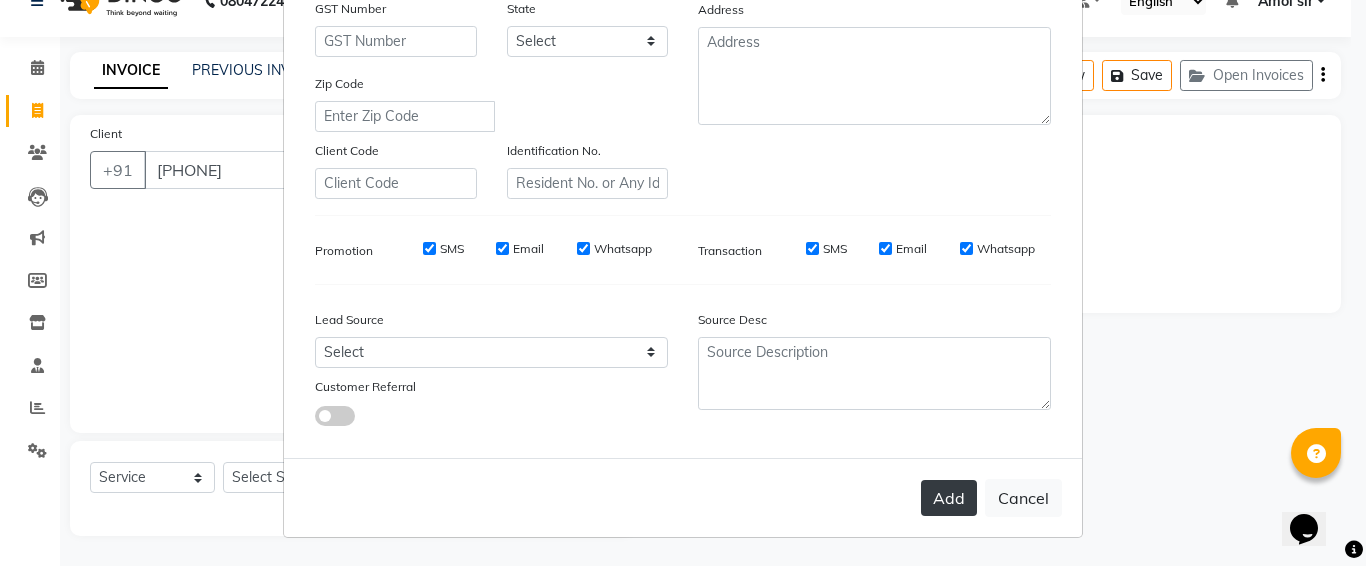 click on "Add" at bounding box center [949, 498] 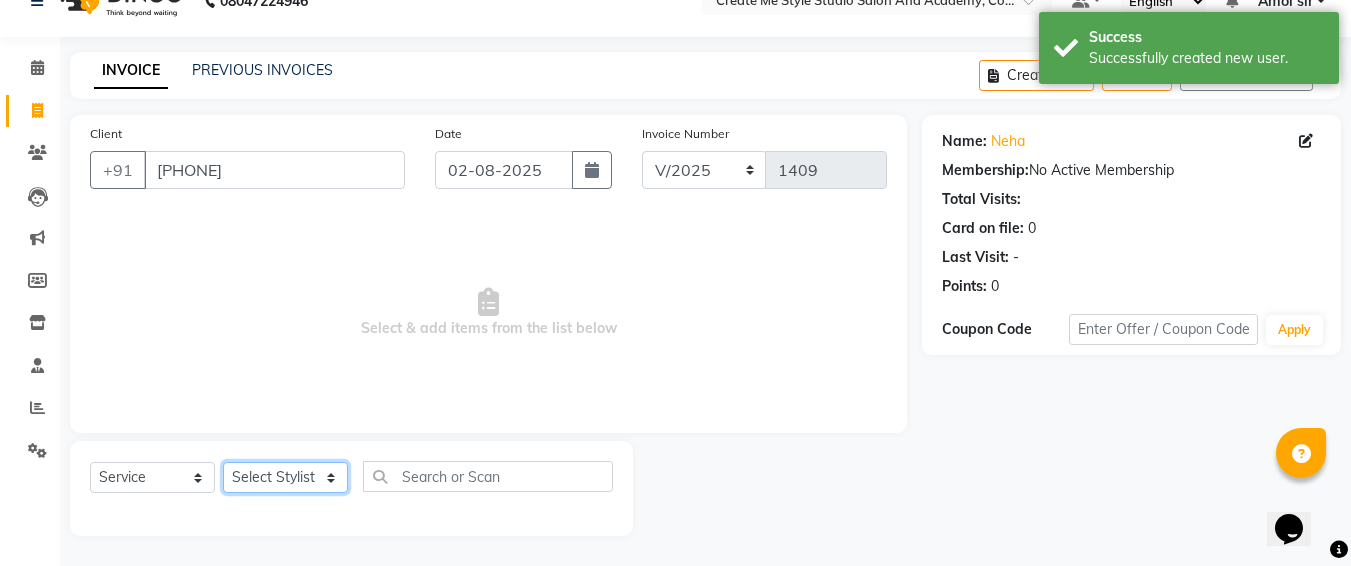 click on "Select Stylist [FIRST] sir [FIRST].B mam [FIRST].S mam TS [FIRST] mam [FIRST] mam Neelam [FIRST] mam [FIRST] sir Reception 1 Reception 2 [FIRST] sir" 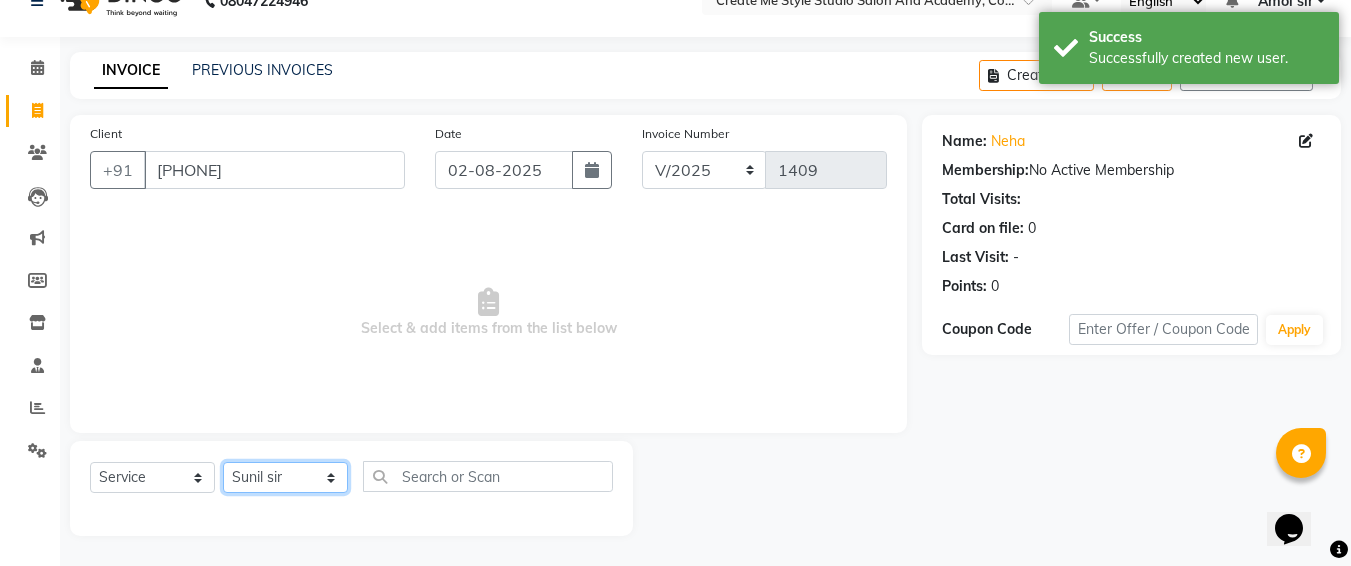 click on "Select Stylist [FIRST] sir [FIRST].B mam [FIRST].S mam TS [FIRST] mam [FIRST] mam Neelam [FIRST] mam [FIRST] sir Reception 1 Reception 2 [FIRST] sir" 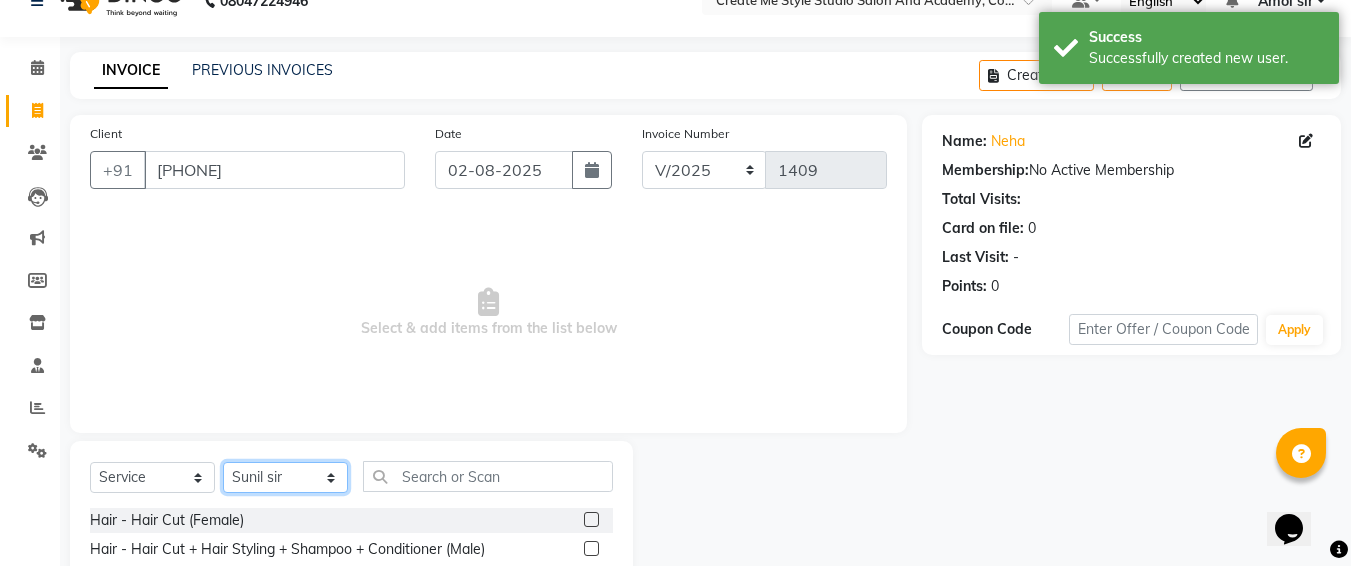 scroll, scrollTop: 235, scrollLeft: 0, axis: vertical 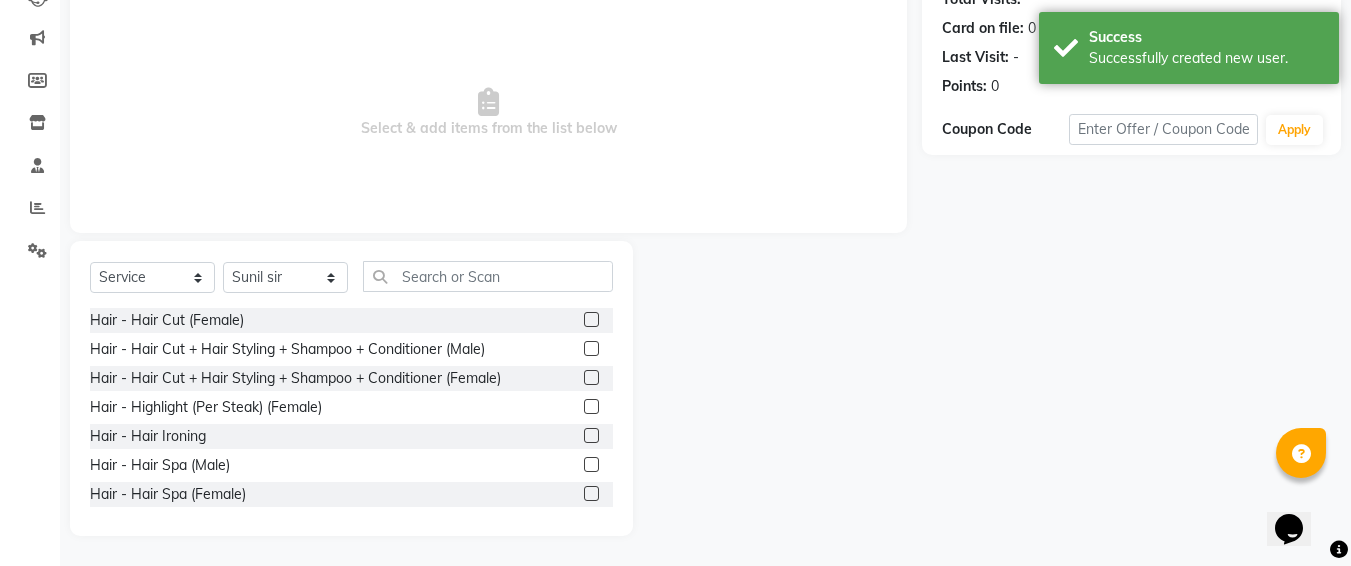 click 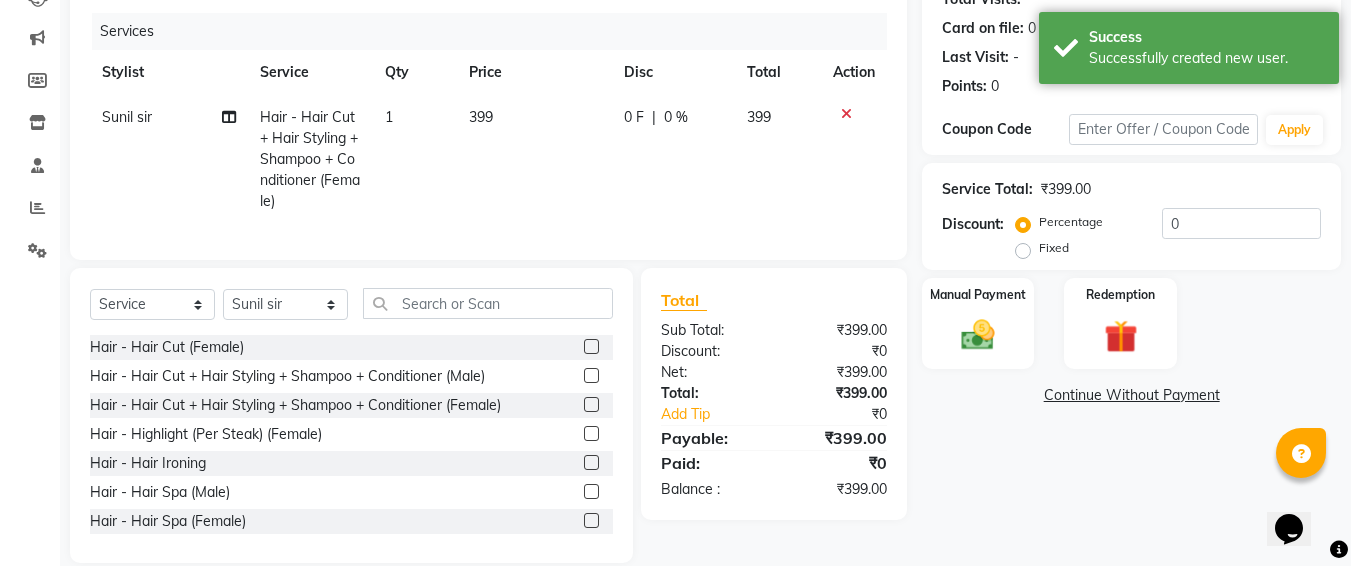 click on "399" 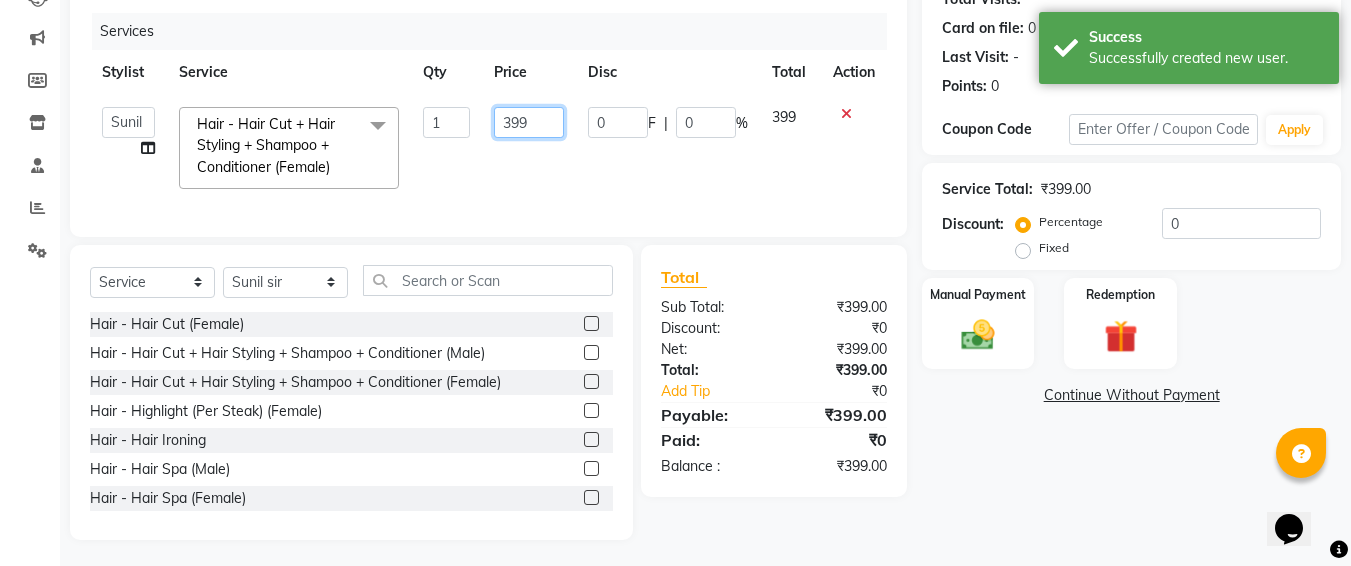 click on "399" 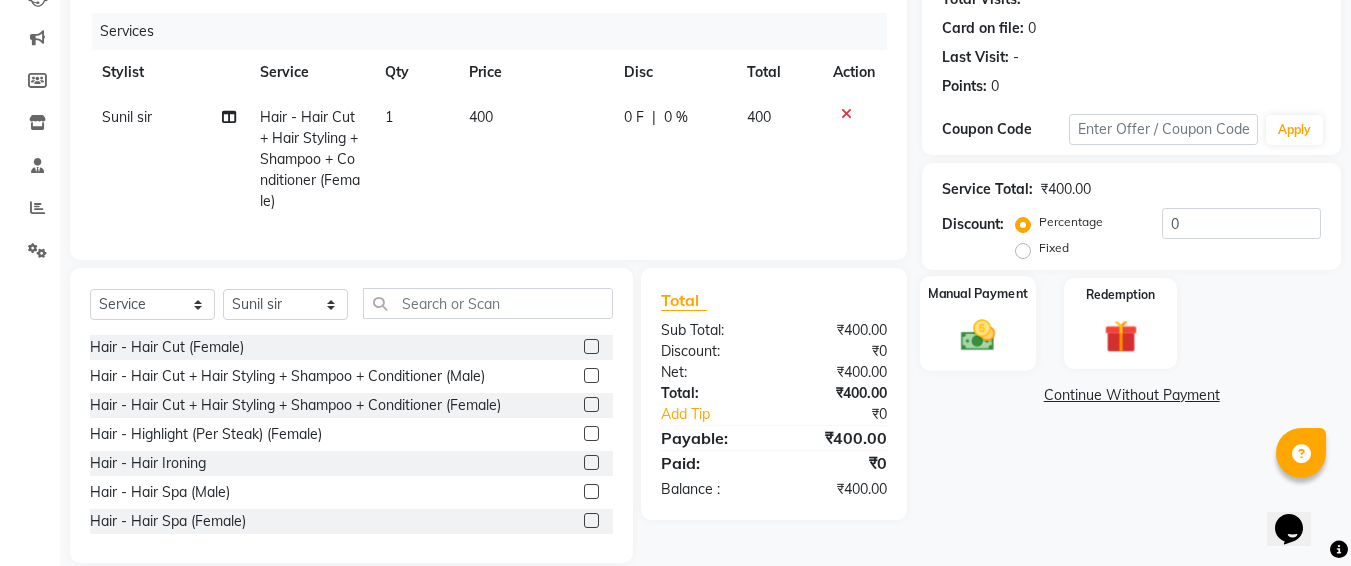 click on "Manual Payment" 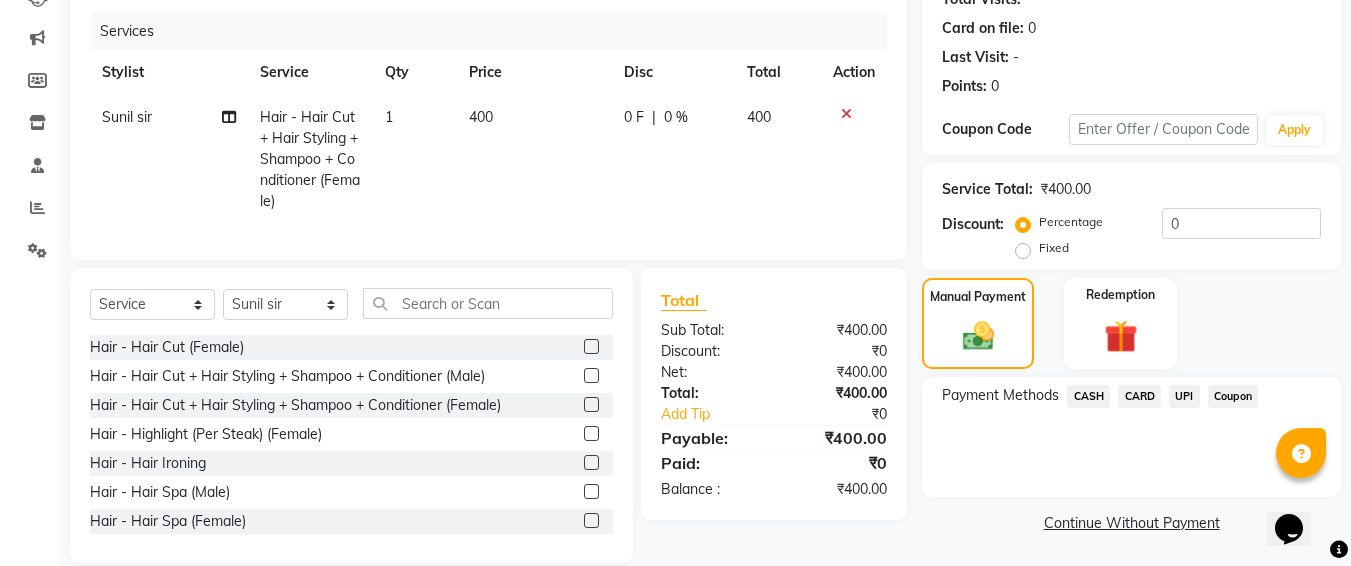 click on "CASH" 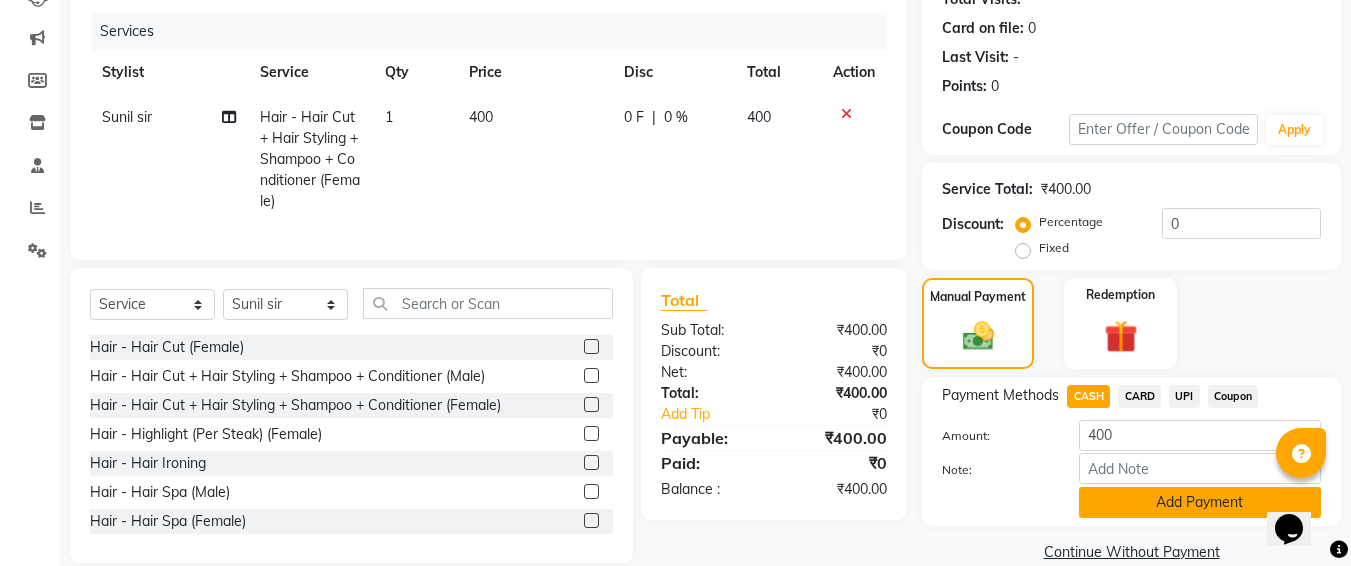 scroll, scrollTop: 277, scrollLeft: 0, axis: vertical 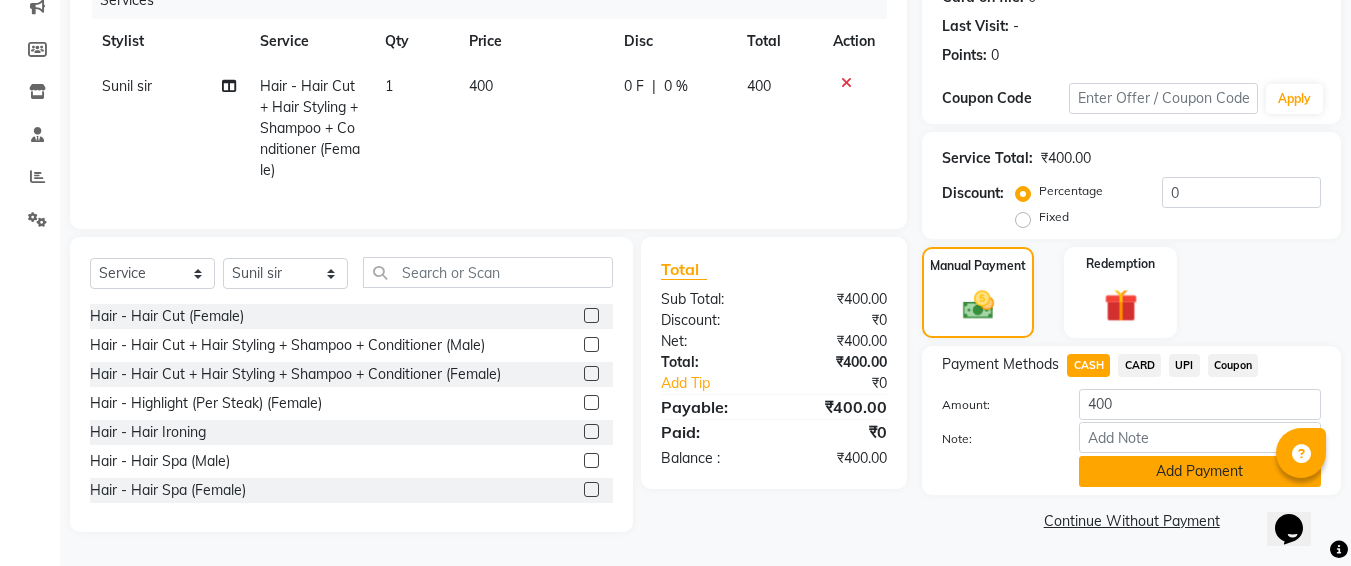 click on "Add Payment" 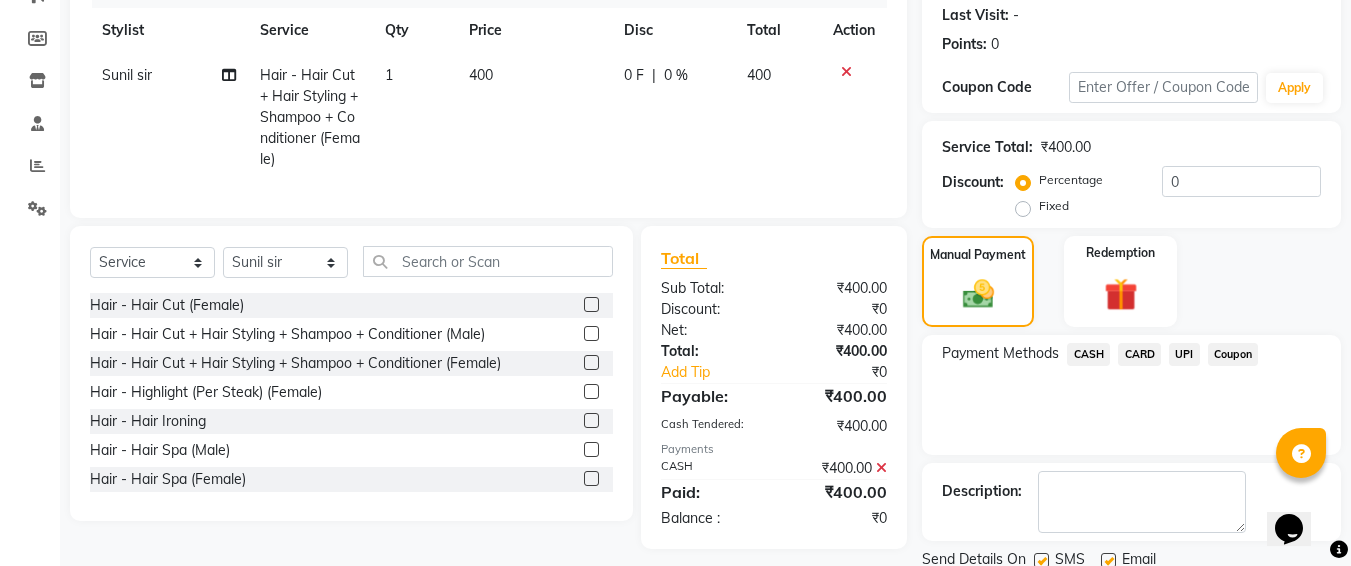 scroll, scrollTop: 350, scrollLeft: 0, axis: vertical 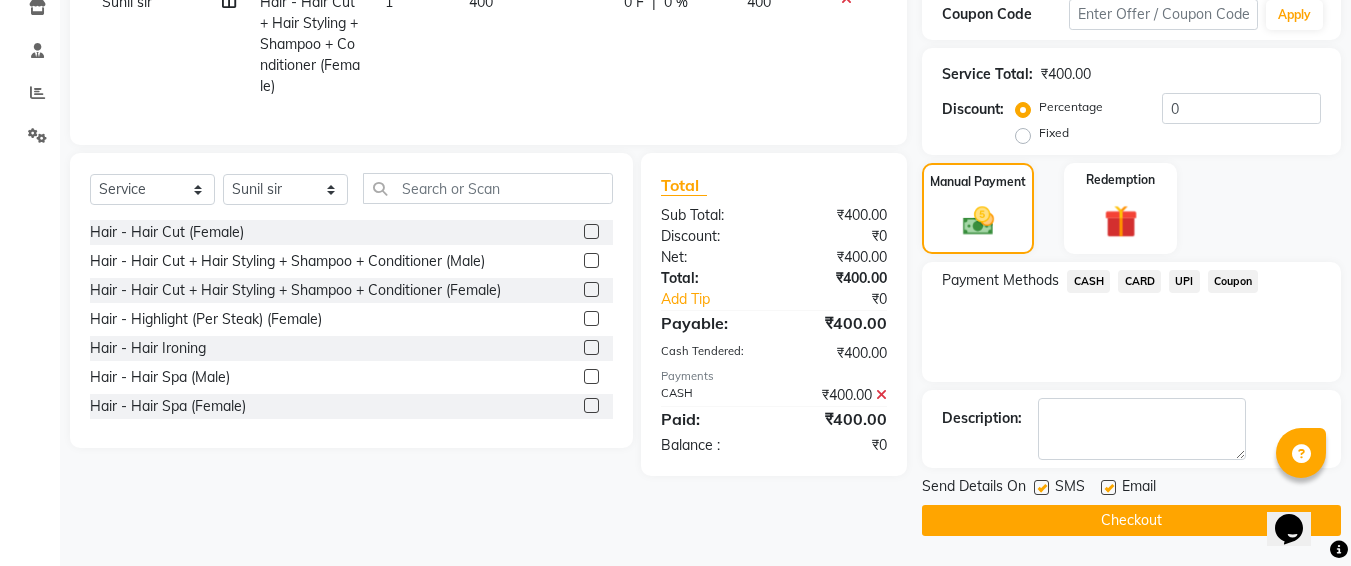 click on "SMS" 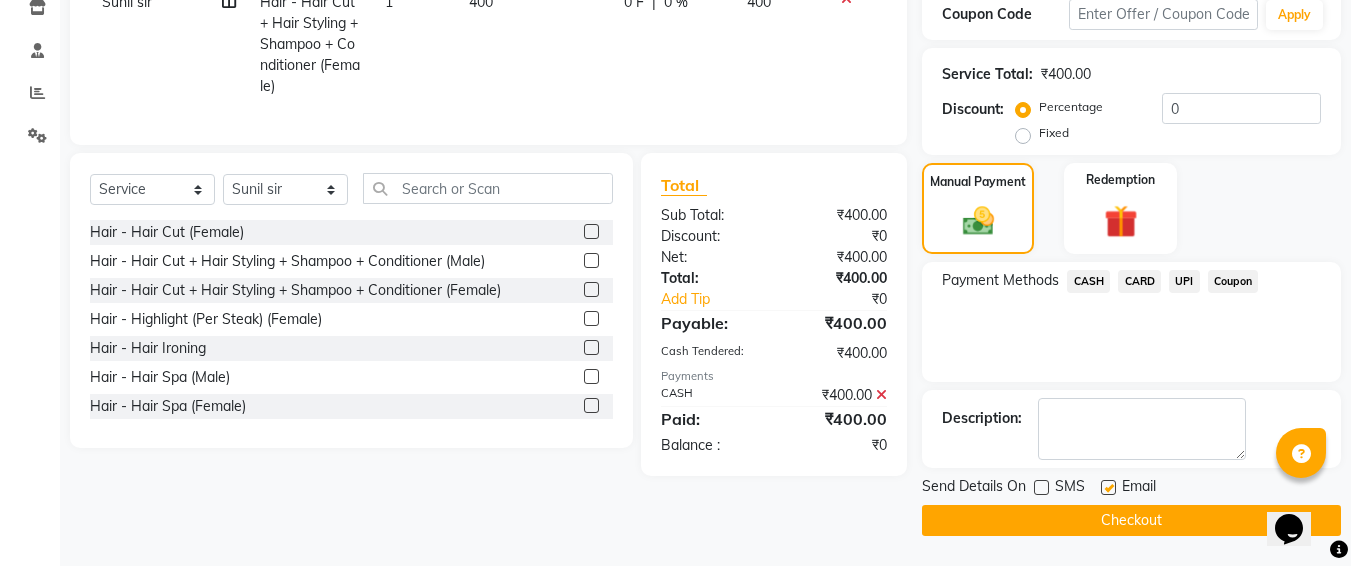 click on "Checkout" 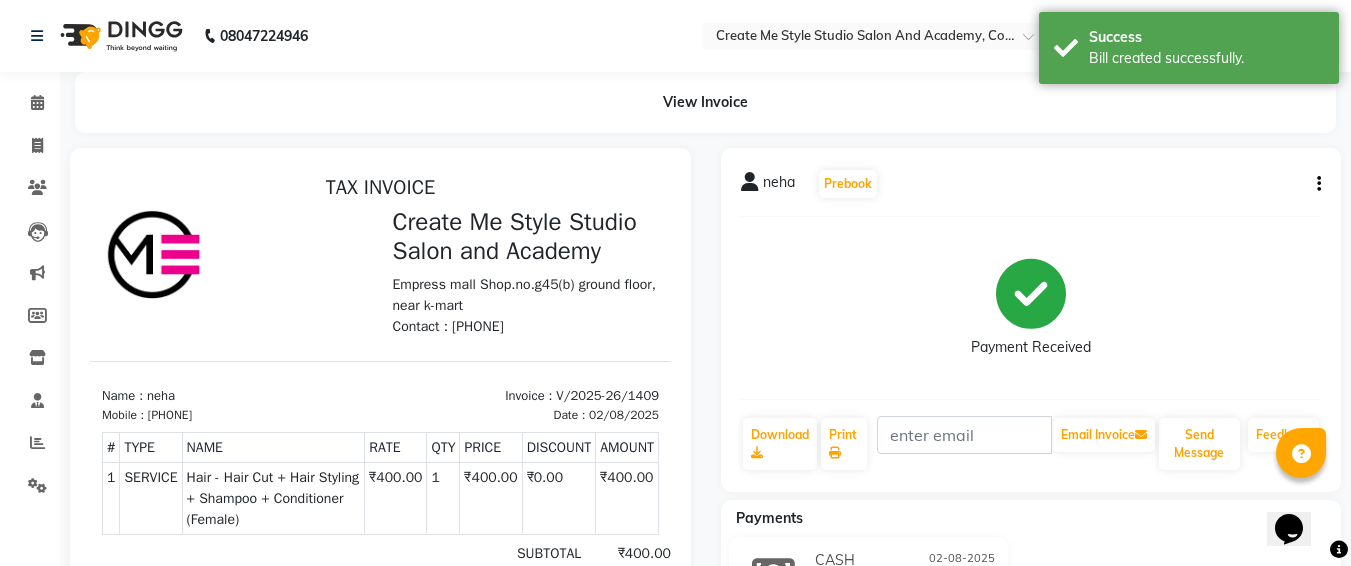 scroll, scrollTop: 0, scrollLeft: 0, axis: both 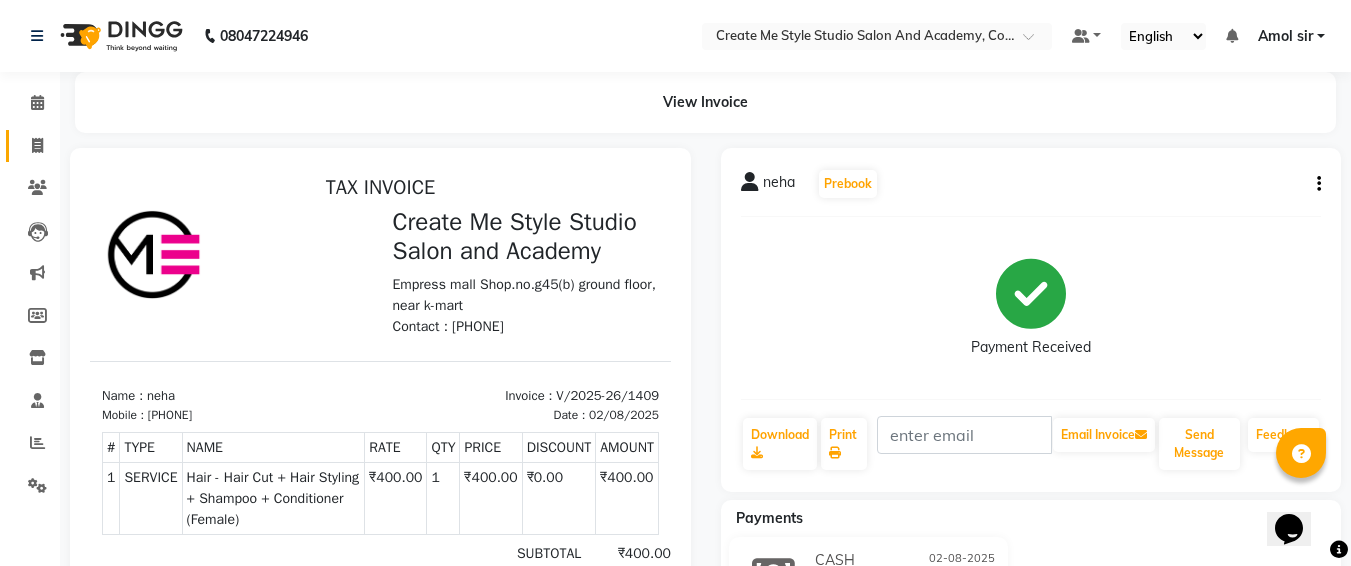 click 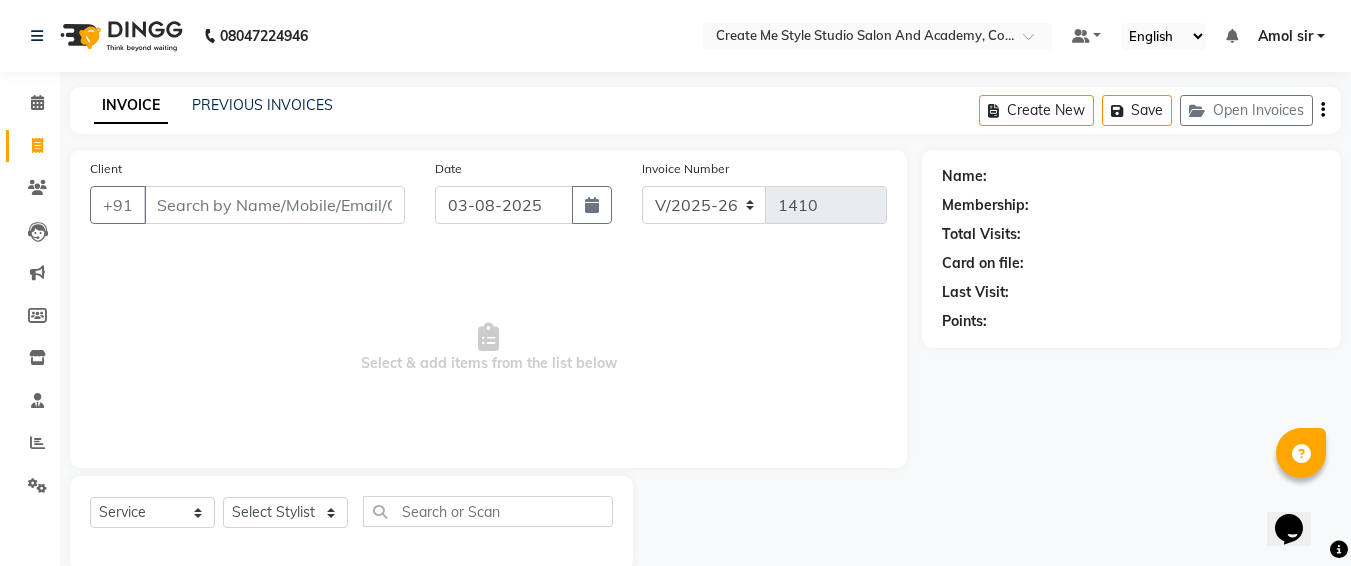 scroll, scrollTop: 35, scrollLeft: 0, axis: vertical 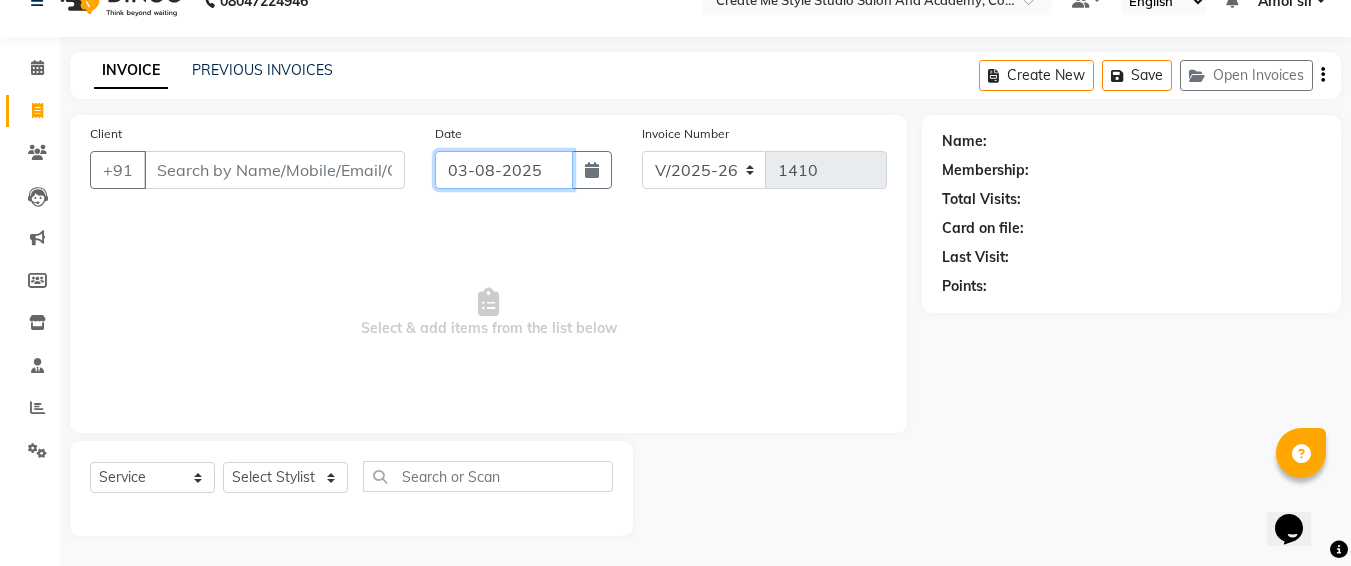 click on "03-08-2025" 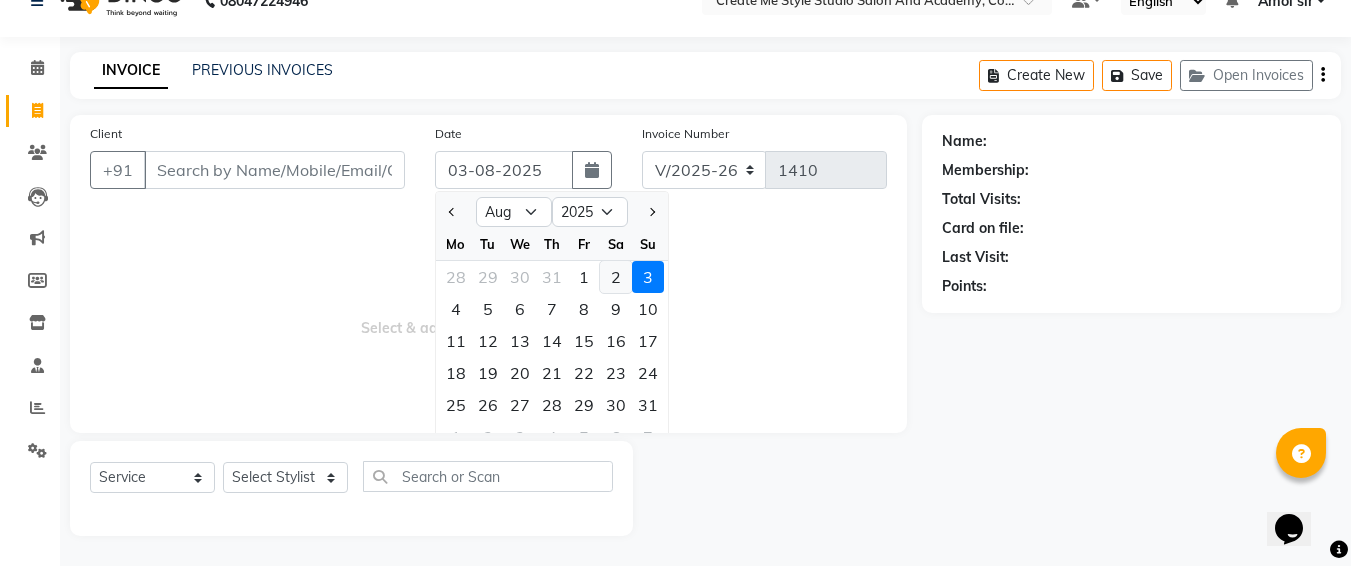 click on "2" 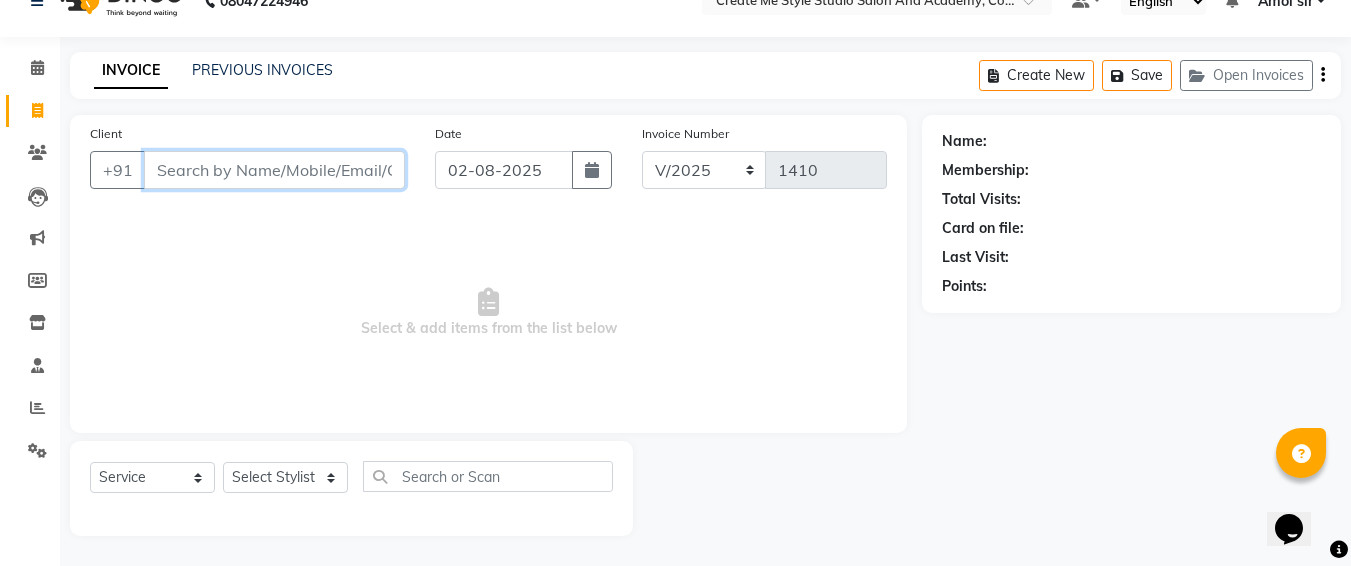 click on "Client" at bounding box center (274, 170) 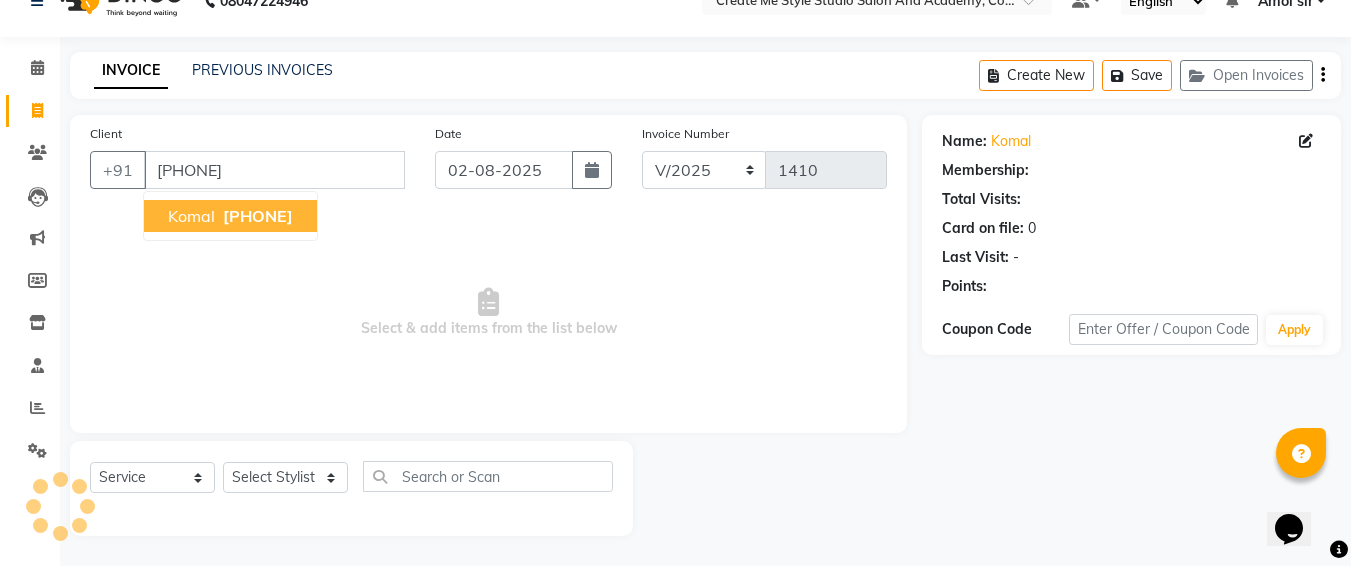 click on "[PHONE]" at bounding box center (258, 216) 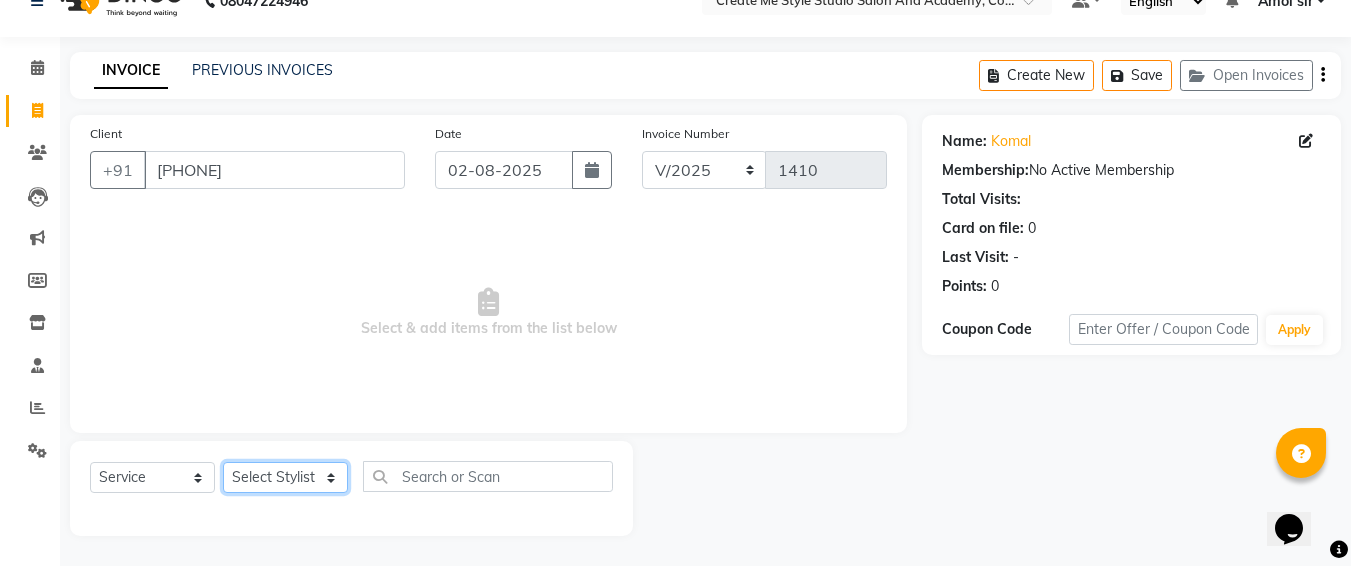 click on "Select Stylist [FIRST] sir [FIRST].B mam [FIRST].S mam TS [FIRST] mam [FIRST] mam Neelam [FIRST] mam [FIRST] sir Reception 1 Reception 2 [FIRST] sir" 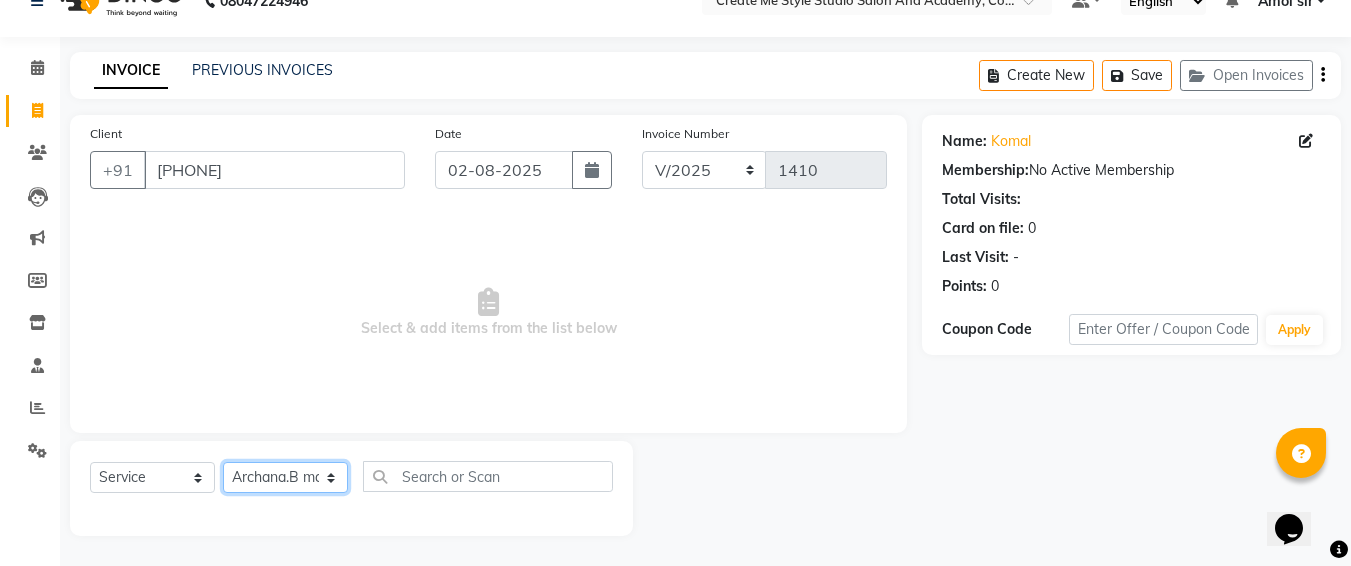 click on "Select Stylist [FIRST] sir [FIRST].B mam [FIRST].S mam TS [FIRST] mam [FIRST] mam Neelam [FIRST] mam [FIRST] sir Reception 1 Reception 2 [FIRST] sir" 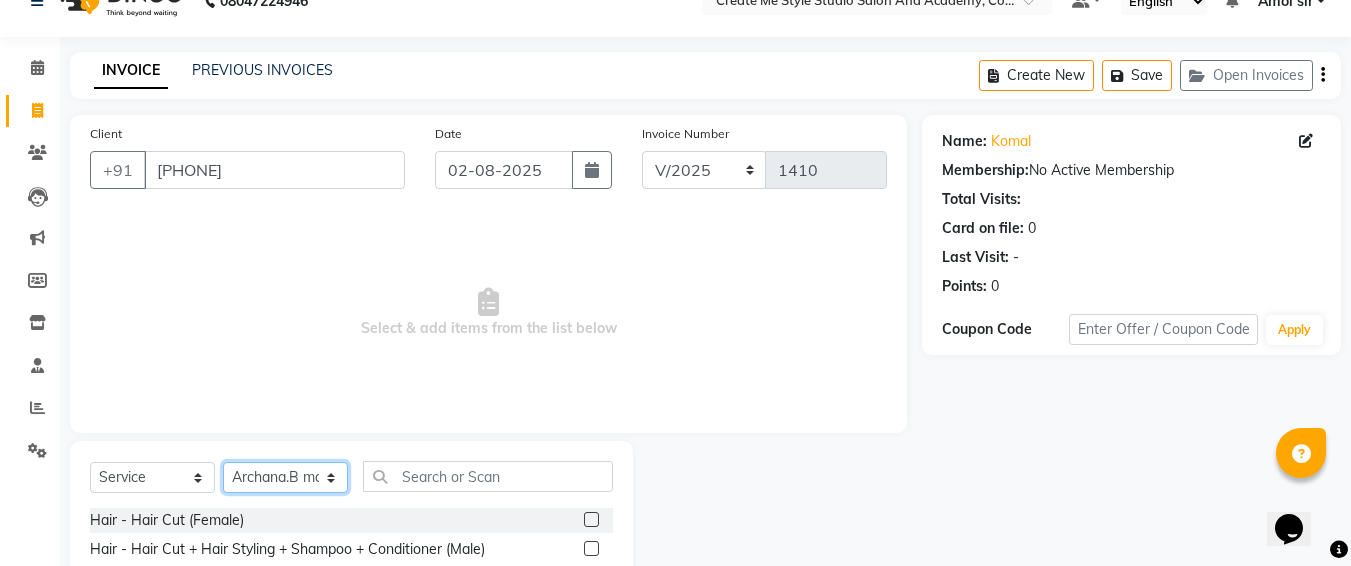 scroll, scrollTop: 235, scrollLeft: 0, axis: vertical 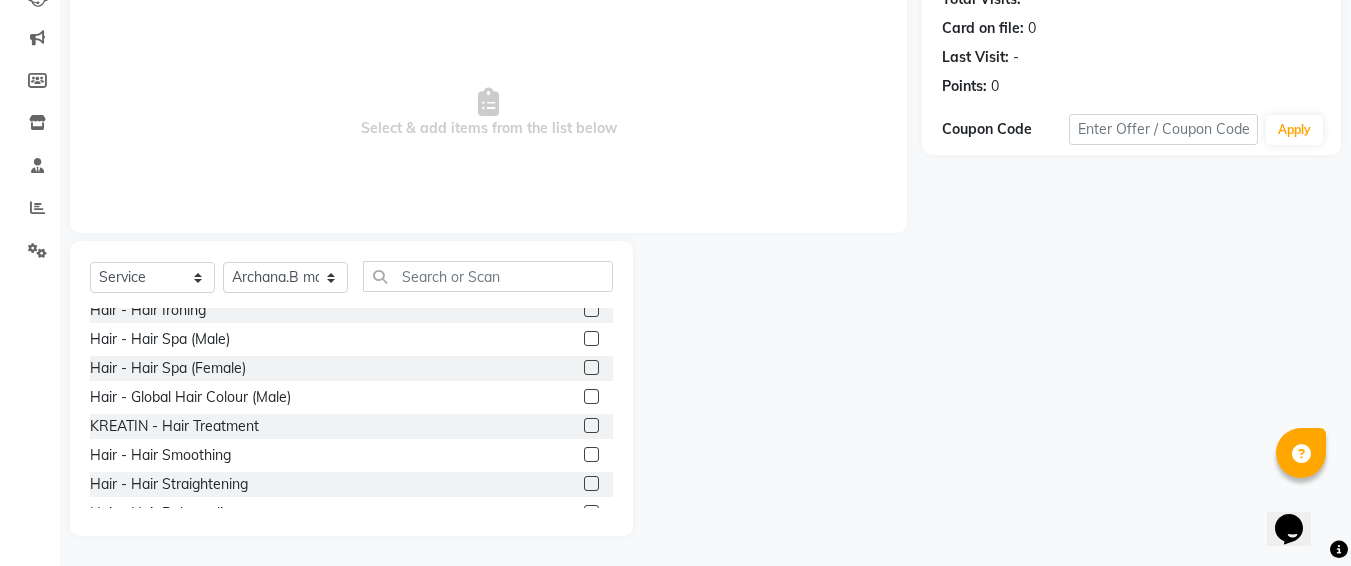 click 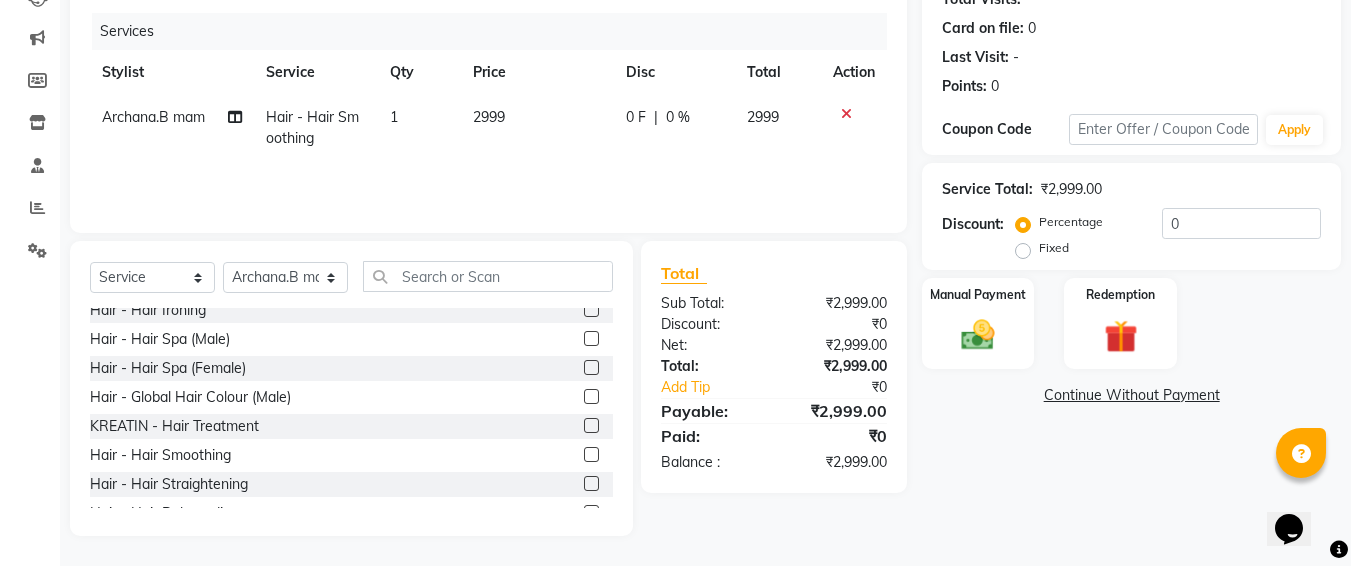 click on "2999" 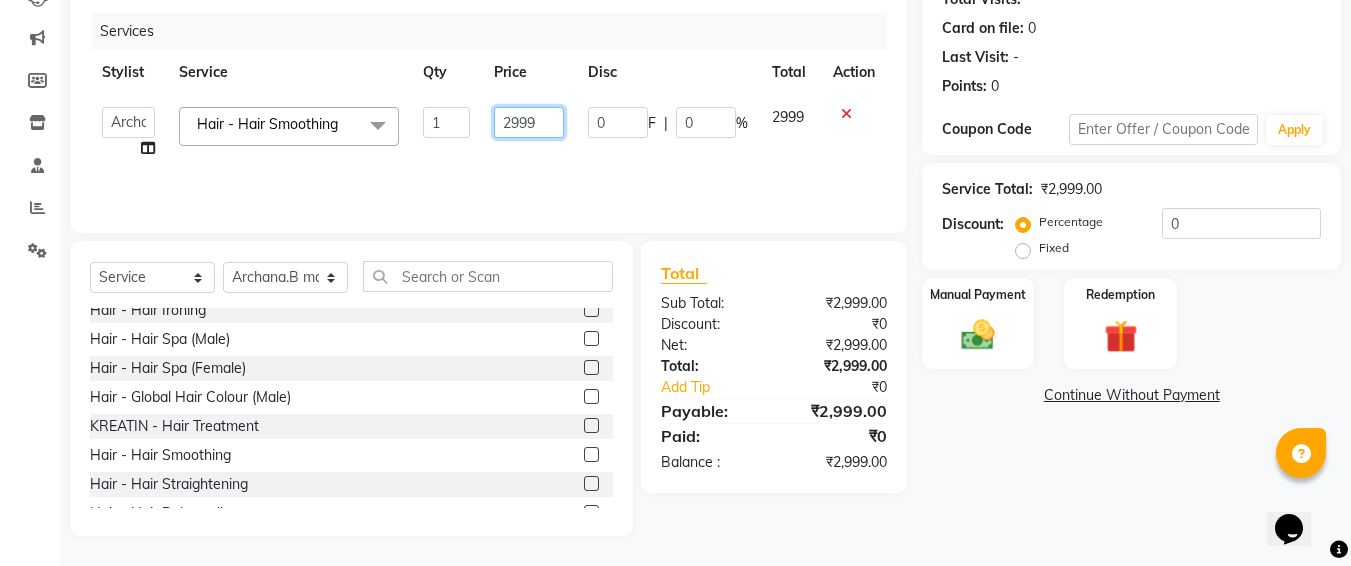 click on "2999" 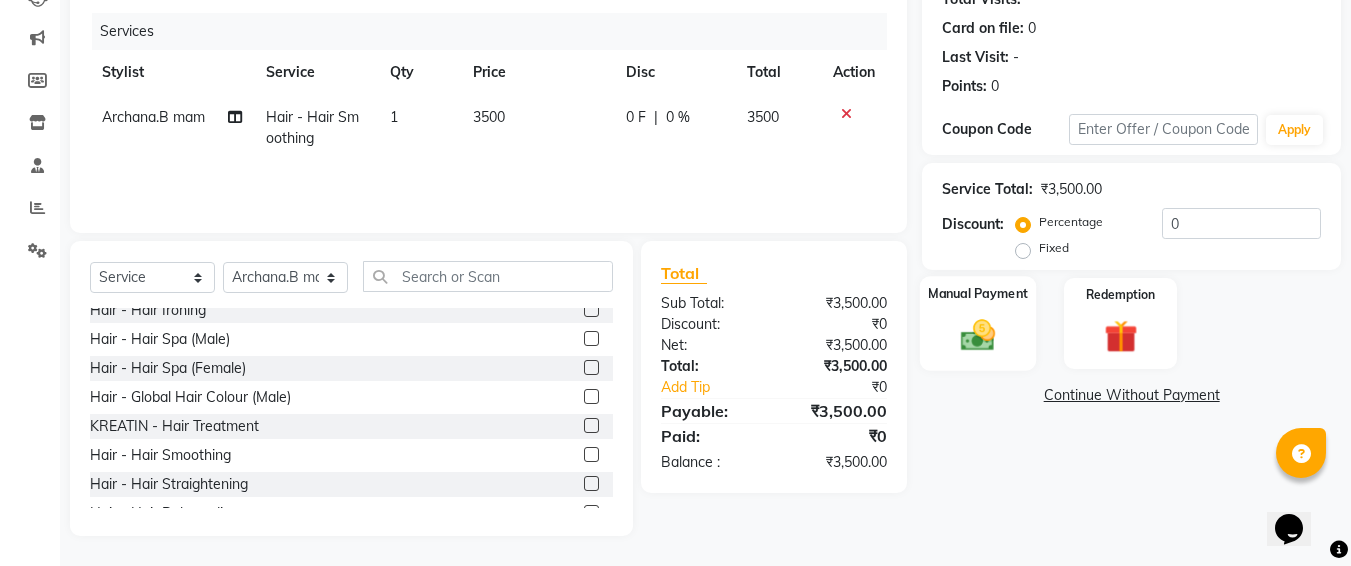 click 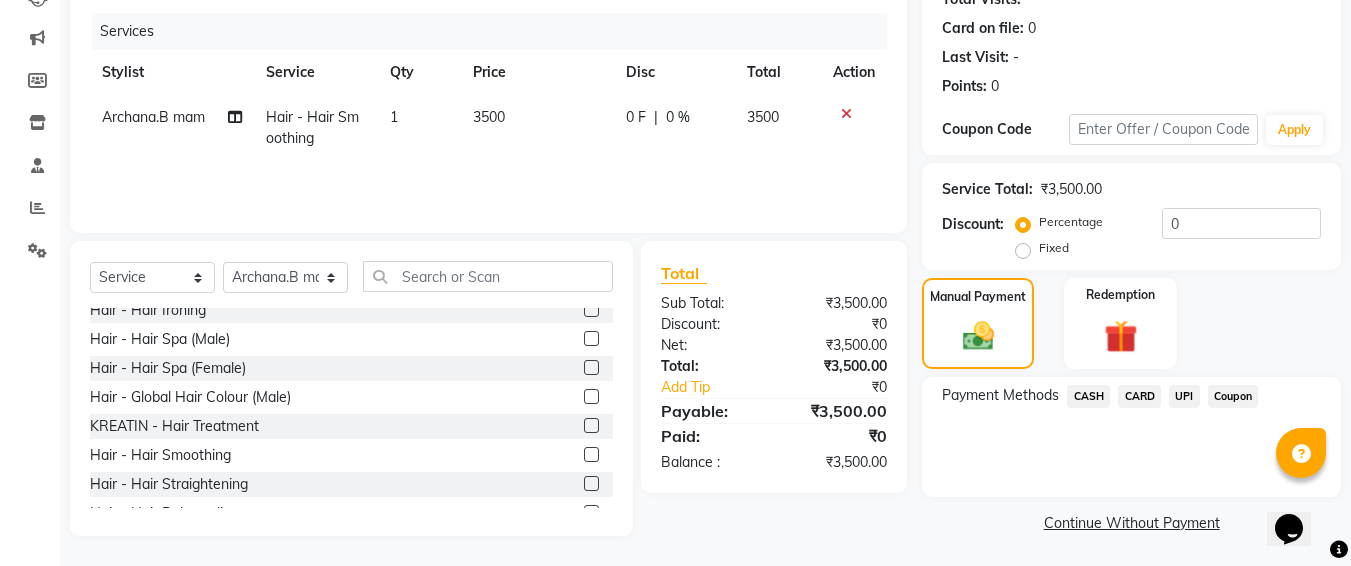 click on "UPI" 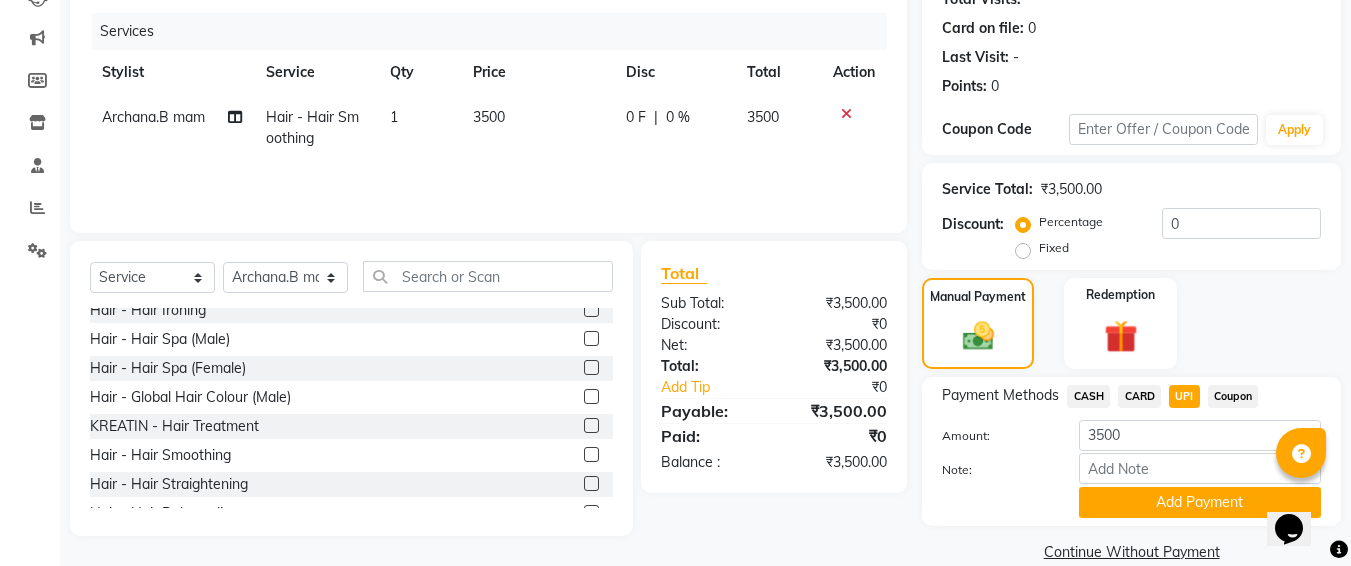 scroll, scrollTop: 266, scrollLeft: 0, axis: vertical 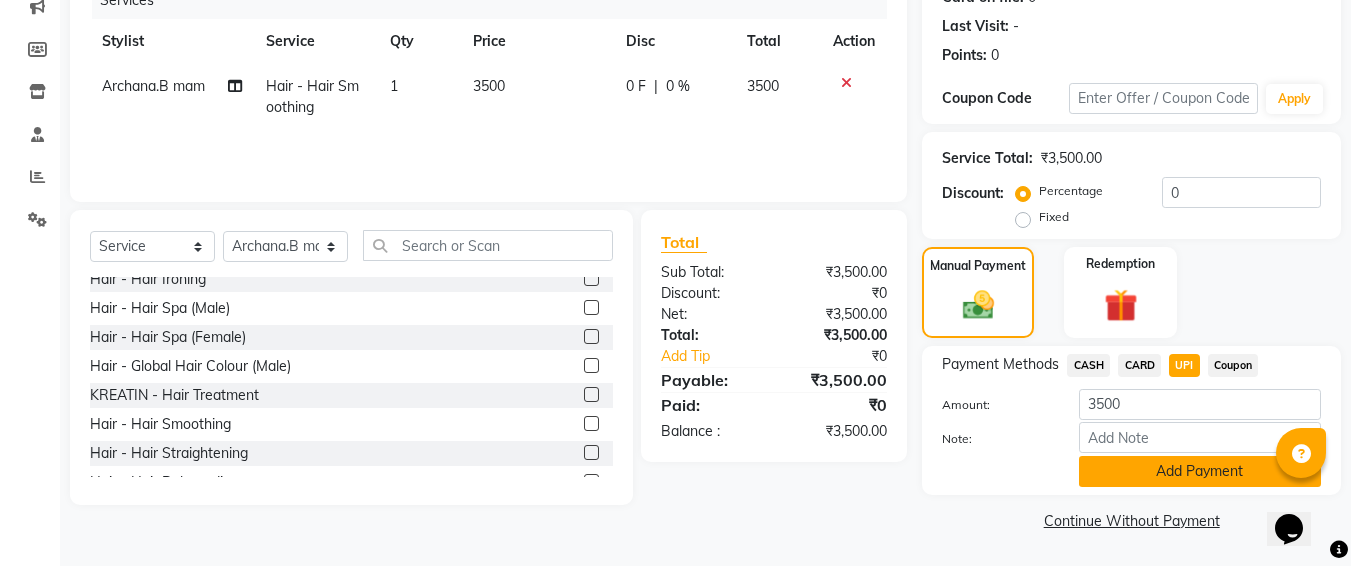 click on "Add Payment" 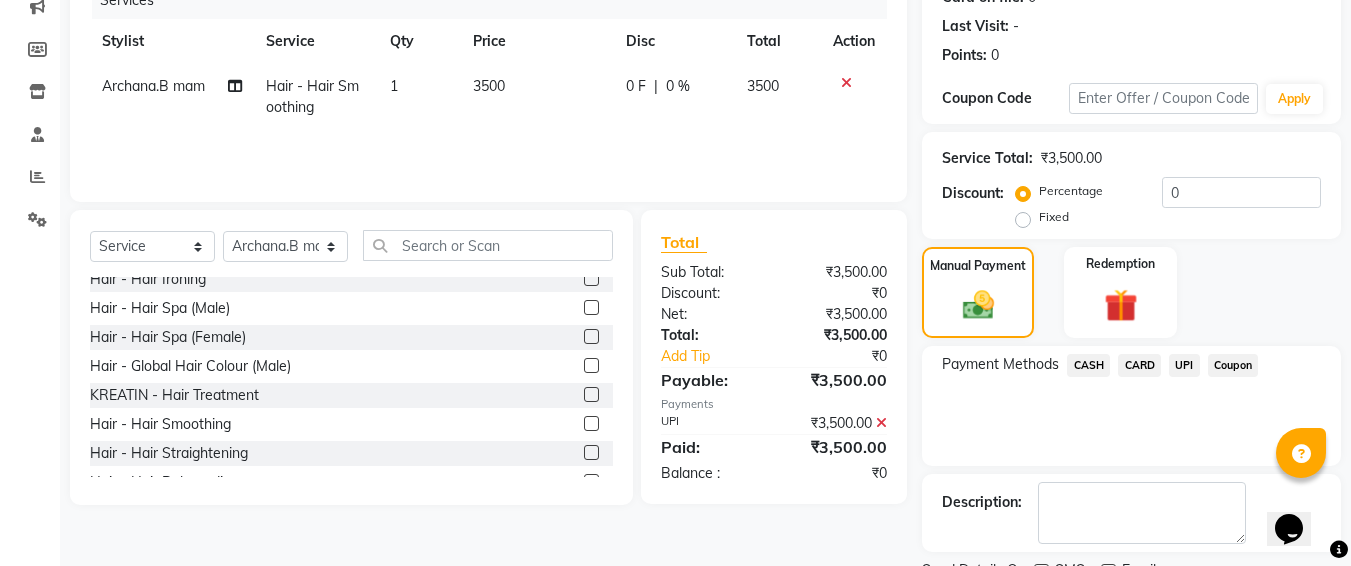 scroll, scrollTop: 350, scrollLeft: 0, axis: vertical 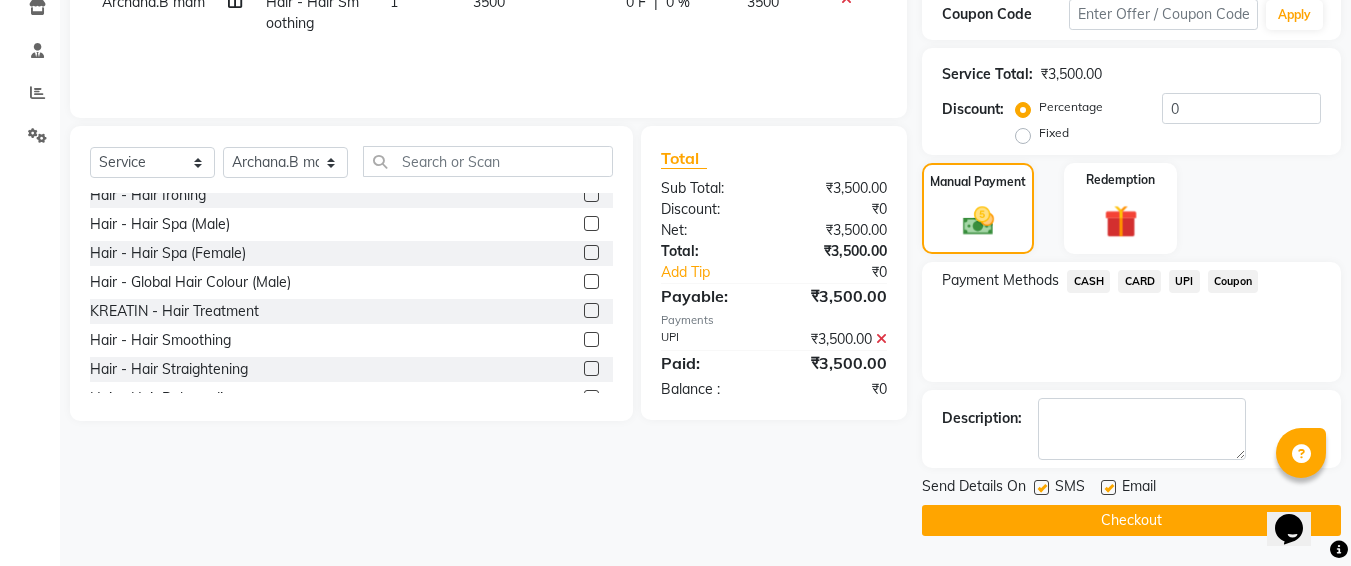 click 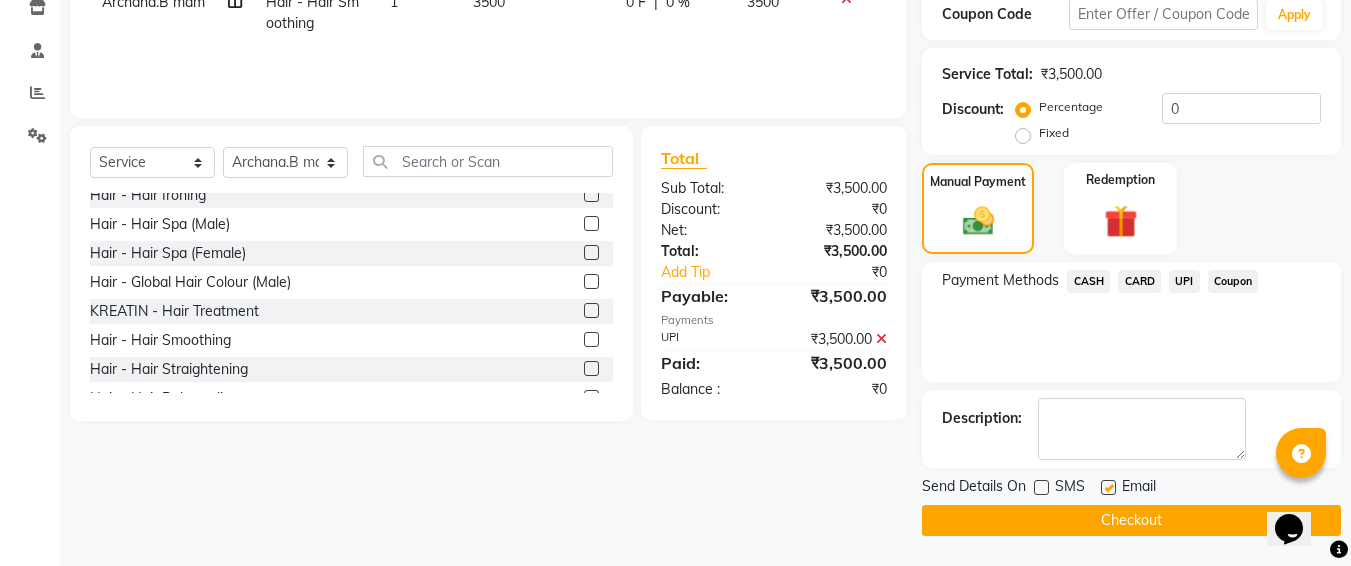 click on "Checkout" 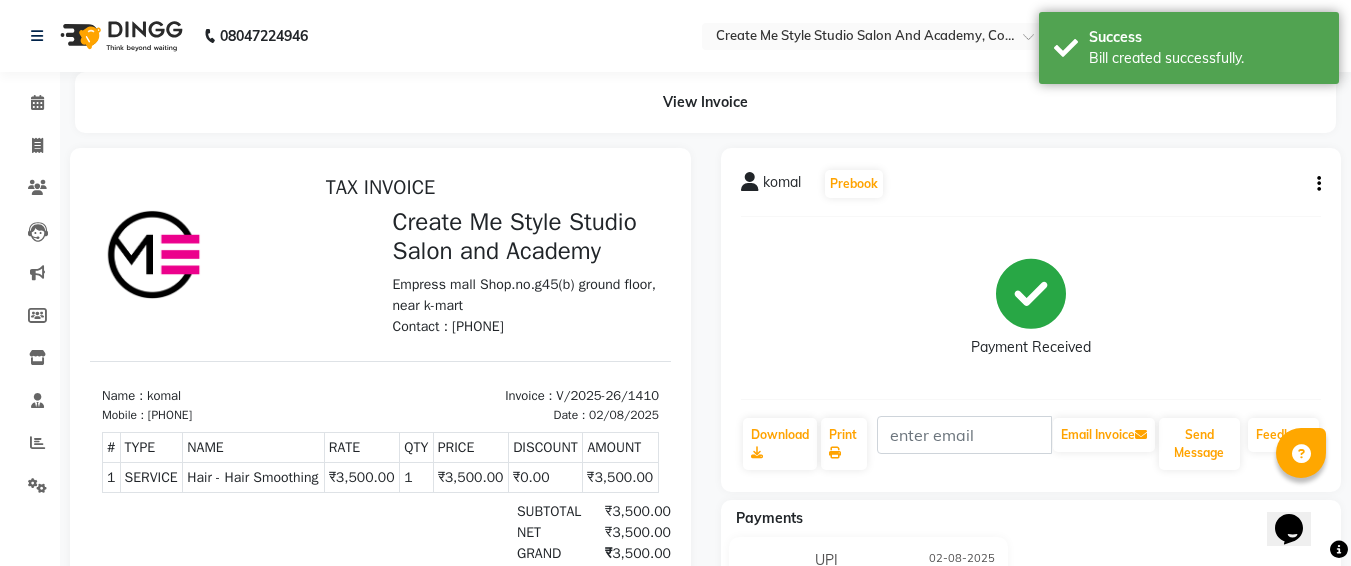 scroll, scrollTop: 0, scrollLeft: 0, axis: both 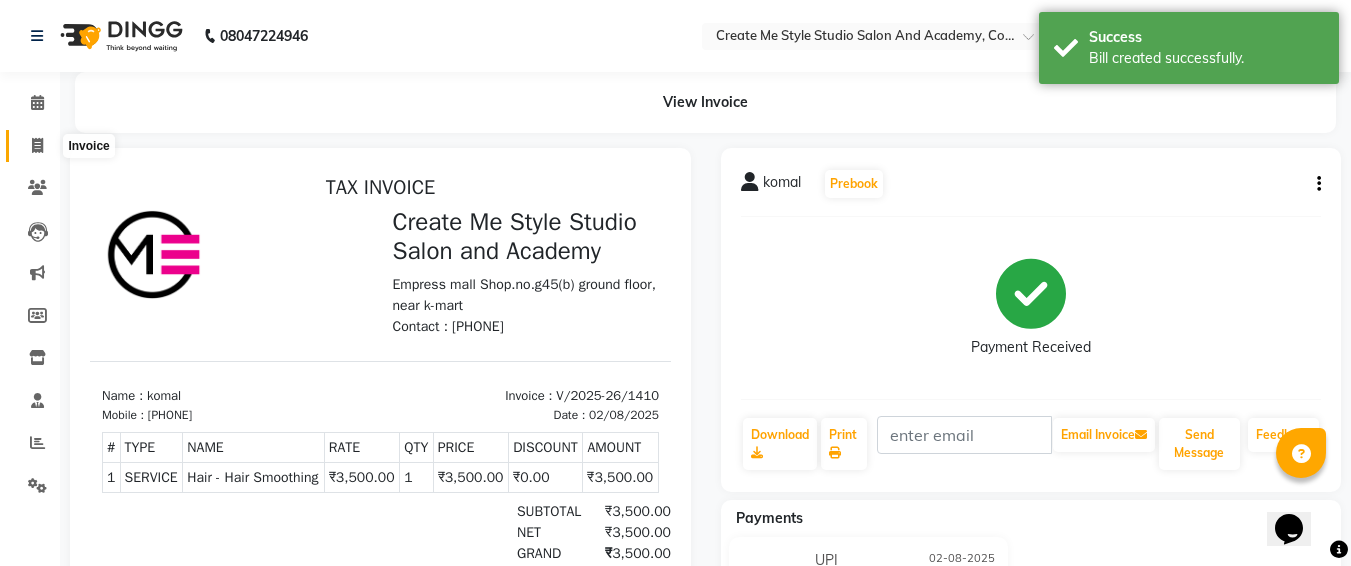 click 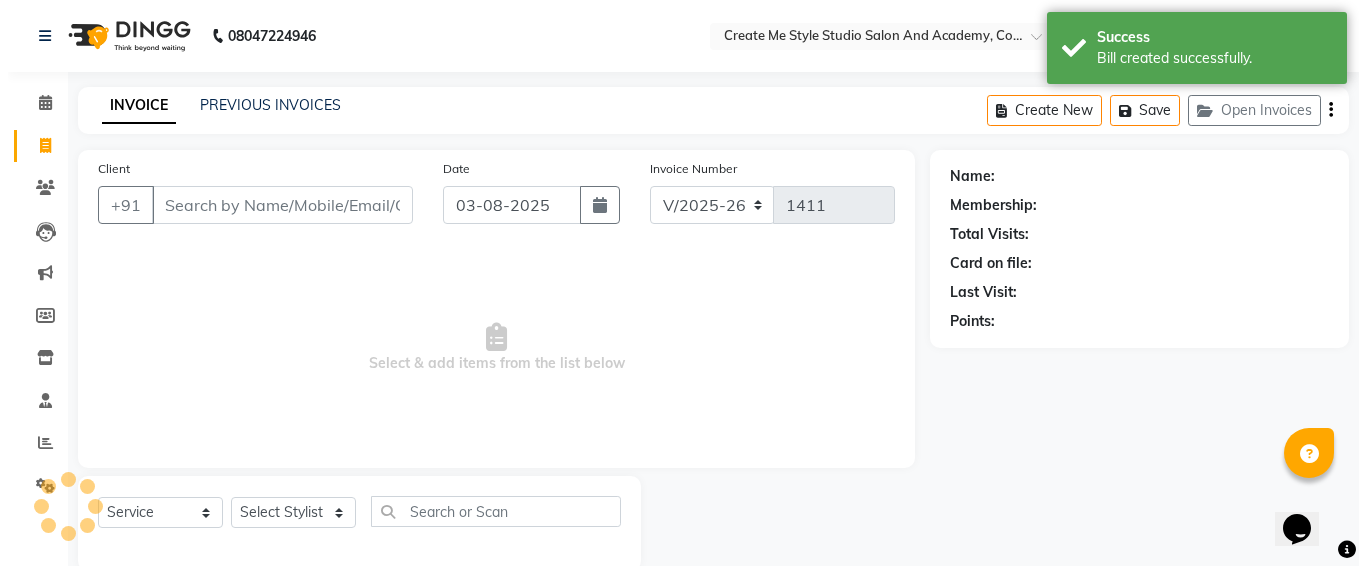 scroll, scrollTop: 35, scrollLeft: 0, axis: vertical 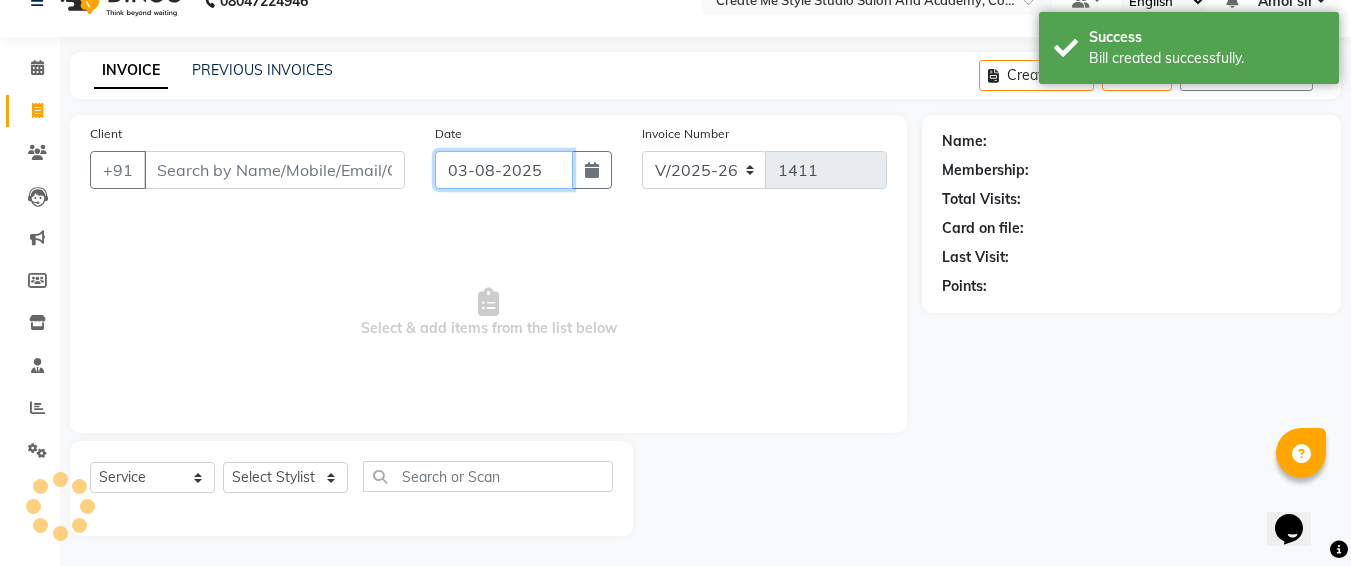 click on "03-08-2025" 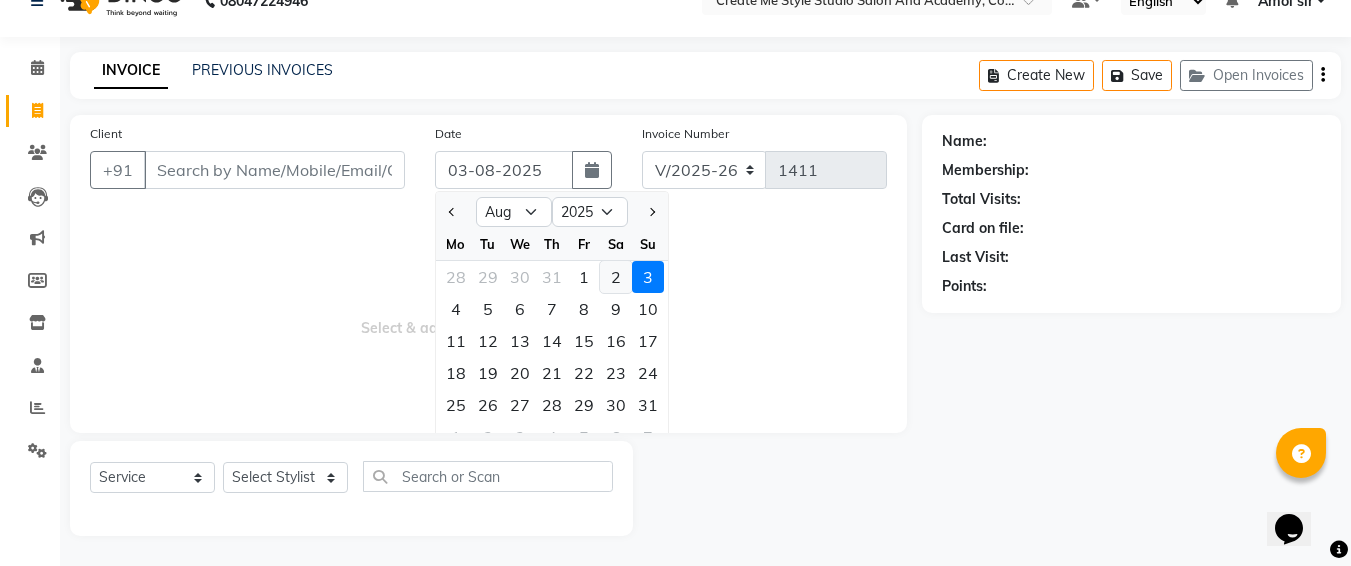 click on "2" 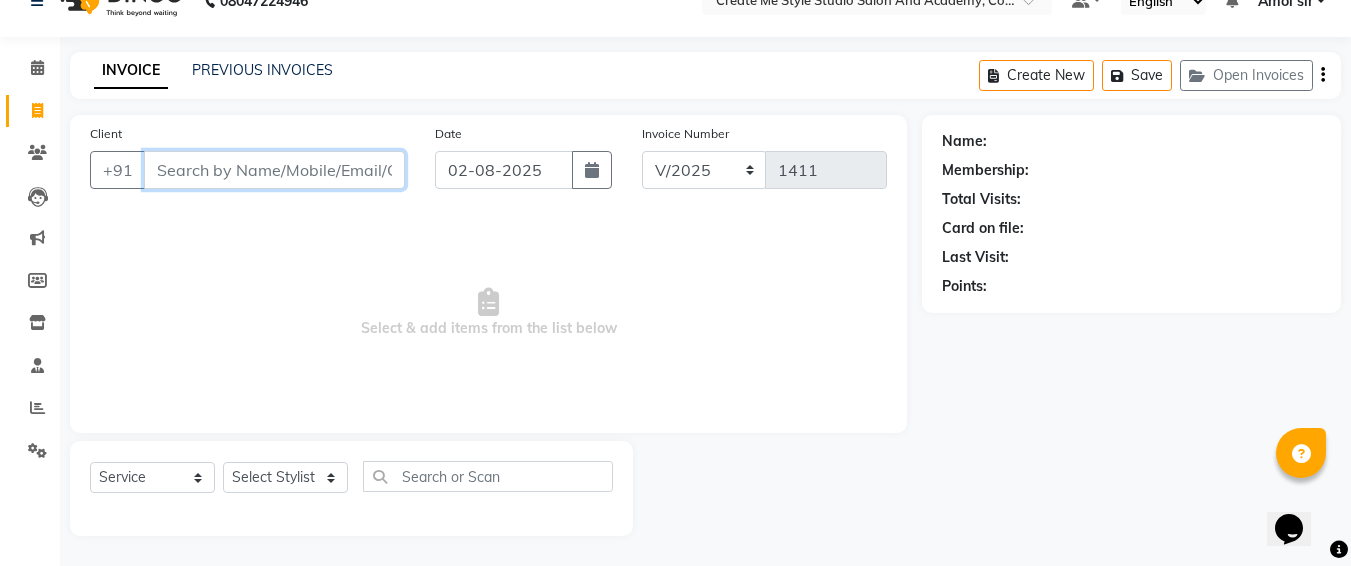 click on "Client" at bounding box center [274, 170] 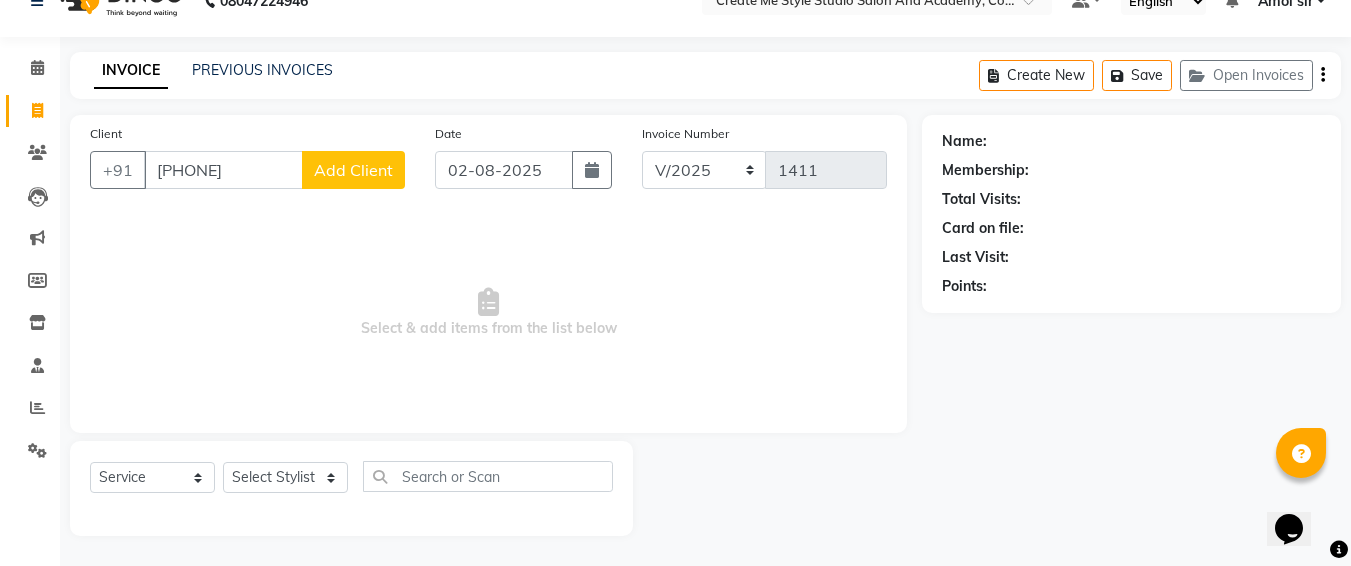 click on "Add Client" 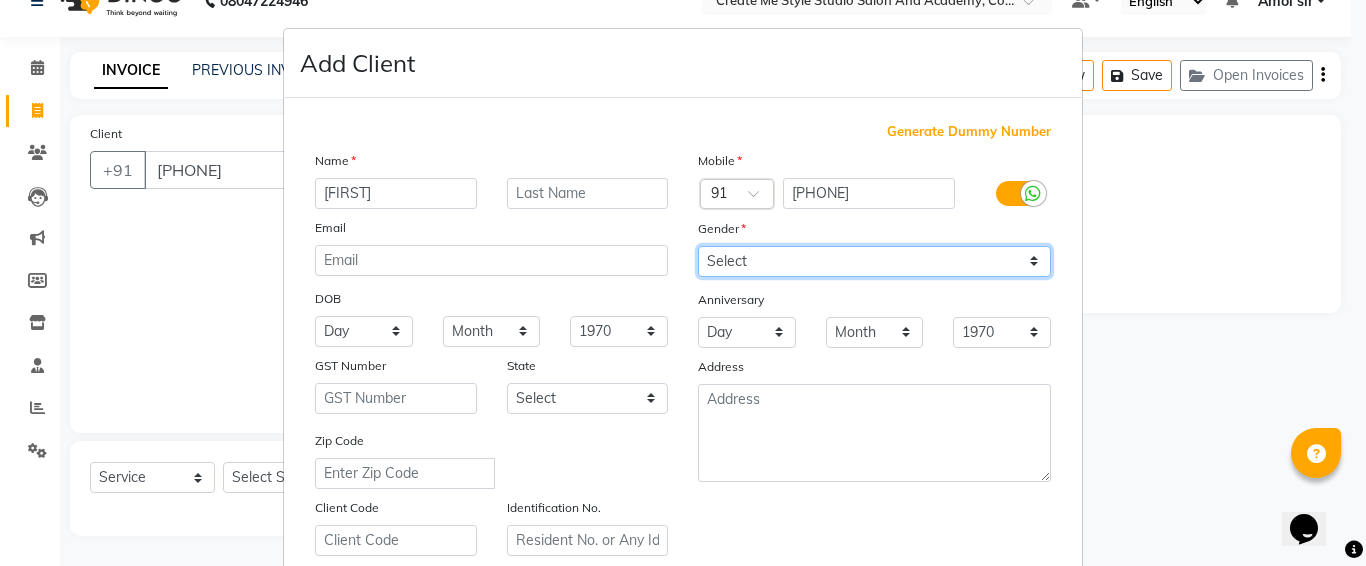 click on "Select Male Female Other Prefer Not To Say" at bounding box center [874, 261] 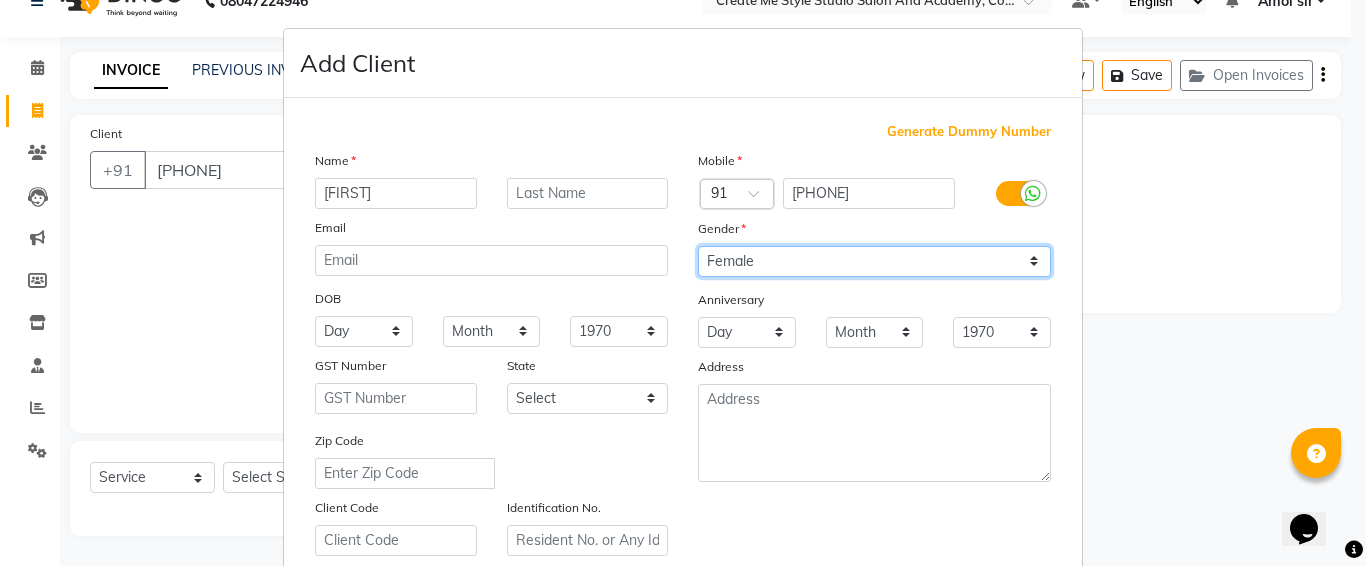 click on "Select Male Female Other Prefer Not To Say" at bounding box center (874, 261) 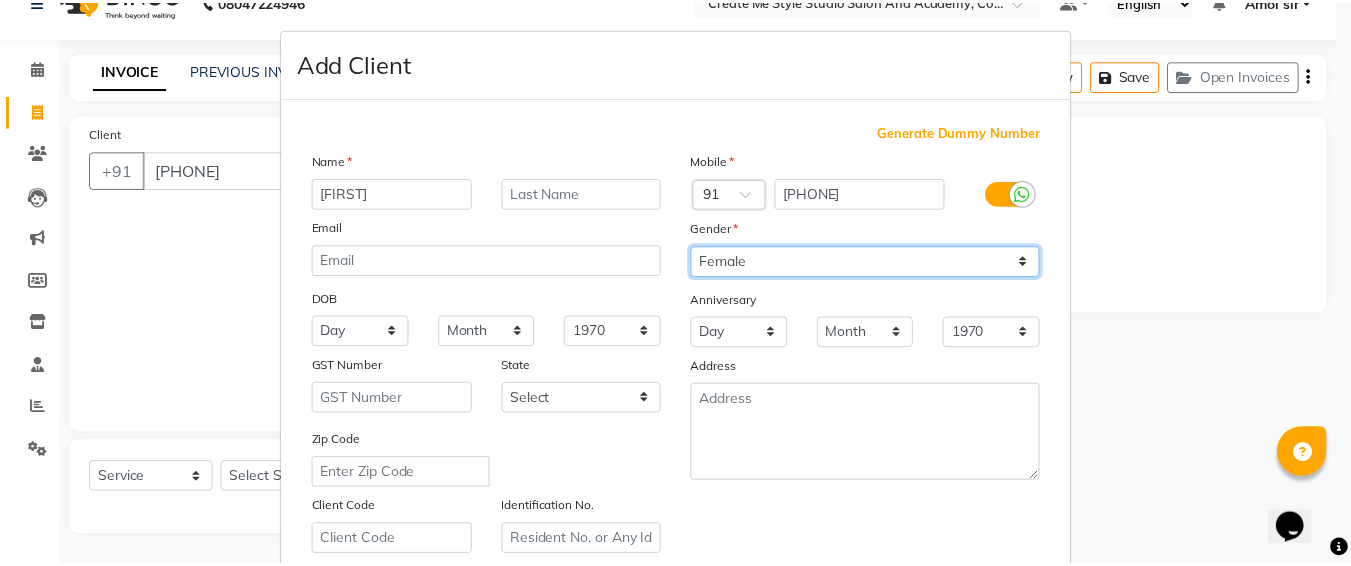 scroll, scrollTop: 357, scrollLeft: 0, axis: vertical 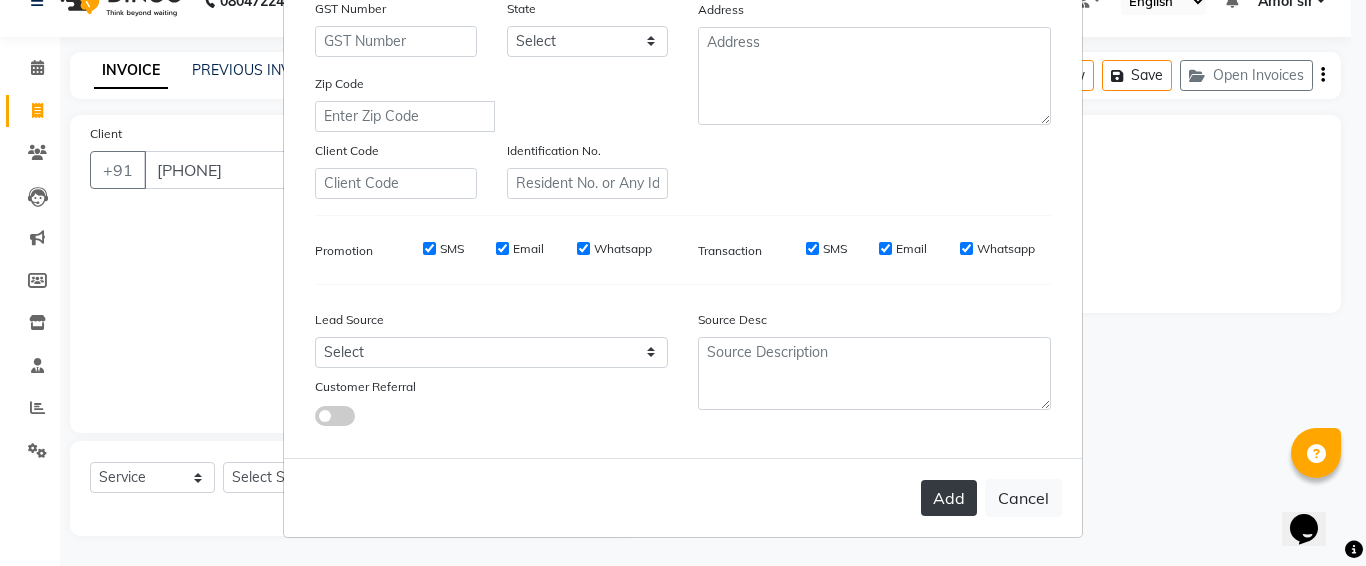 click on "Add" at bounding box center (949, 498) 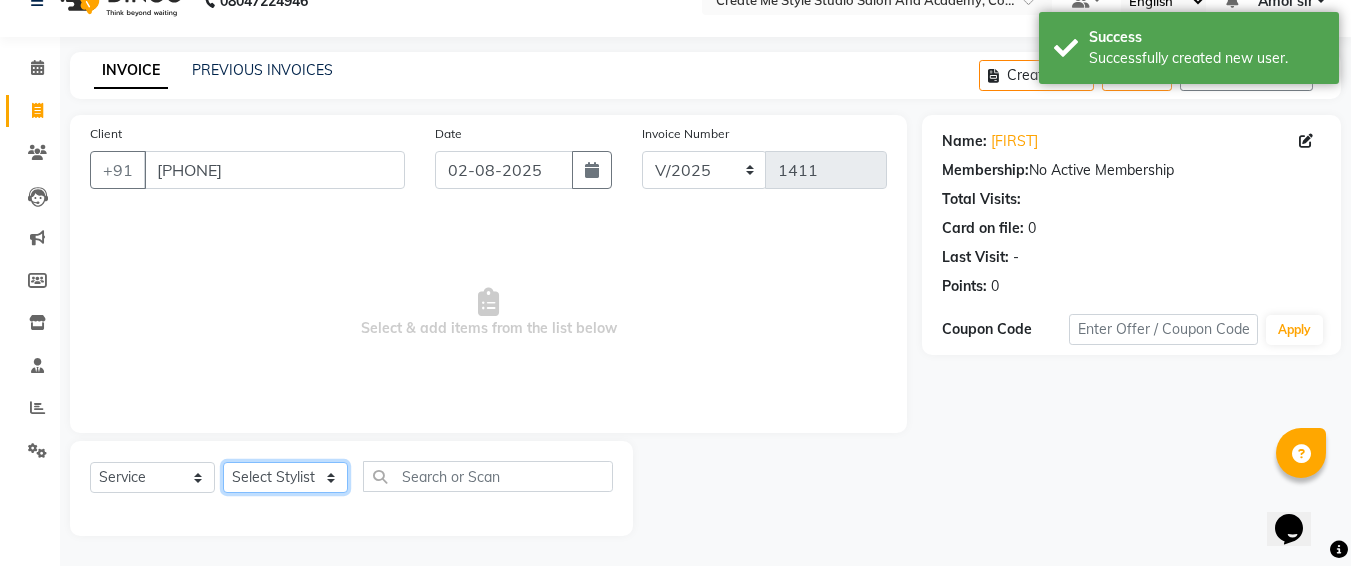 click on "Select Stylist [FIRST] sir [FIRST].B mam [FIRST].S mam TS [FIRST] mam [FIRST] mam Neelam [FIRST] mam [FIRST] sir Reception 1 Reception 2 [FIRST] sir" 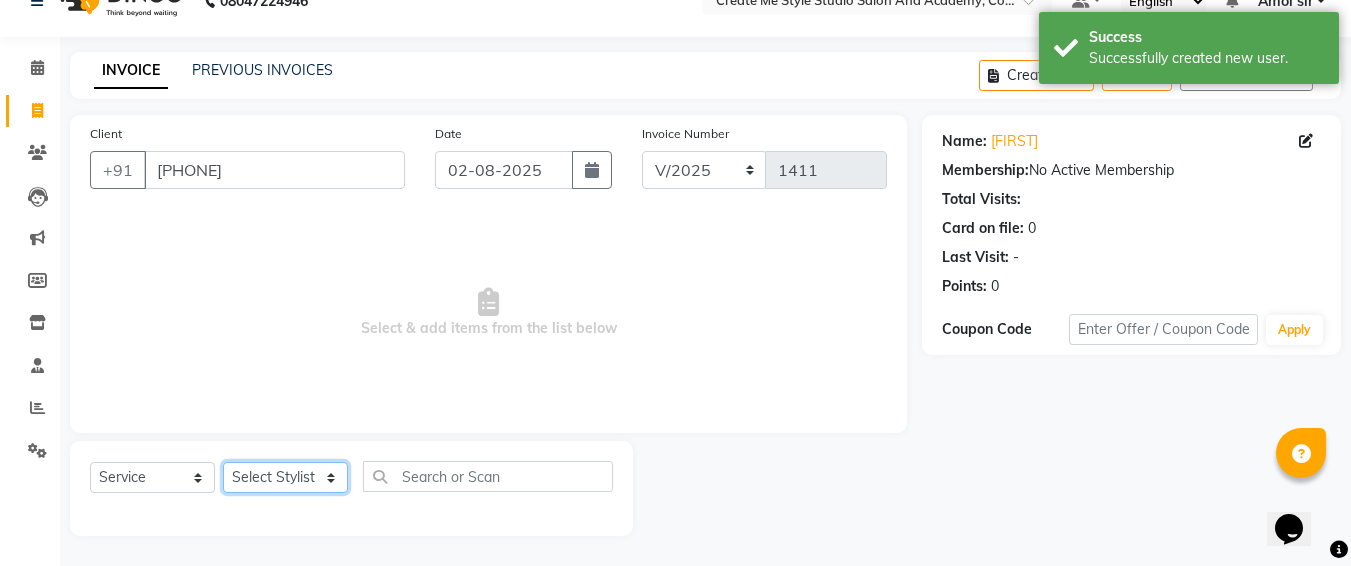 click on "Select Stylist [FIRST] sir [FIRST].B mam [FIRST].S mam TS [FIRST] mam [FIRST] mam Neelam [FIRST] mam [FIRST] sir Reception 1 Reception 2 [FIRST] sir" 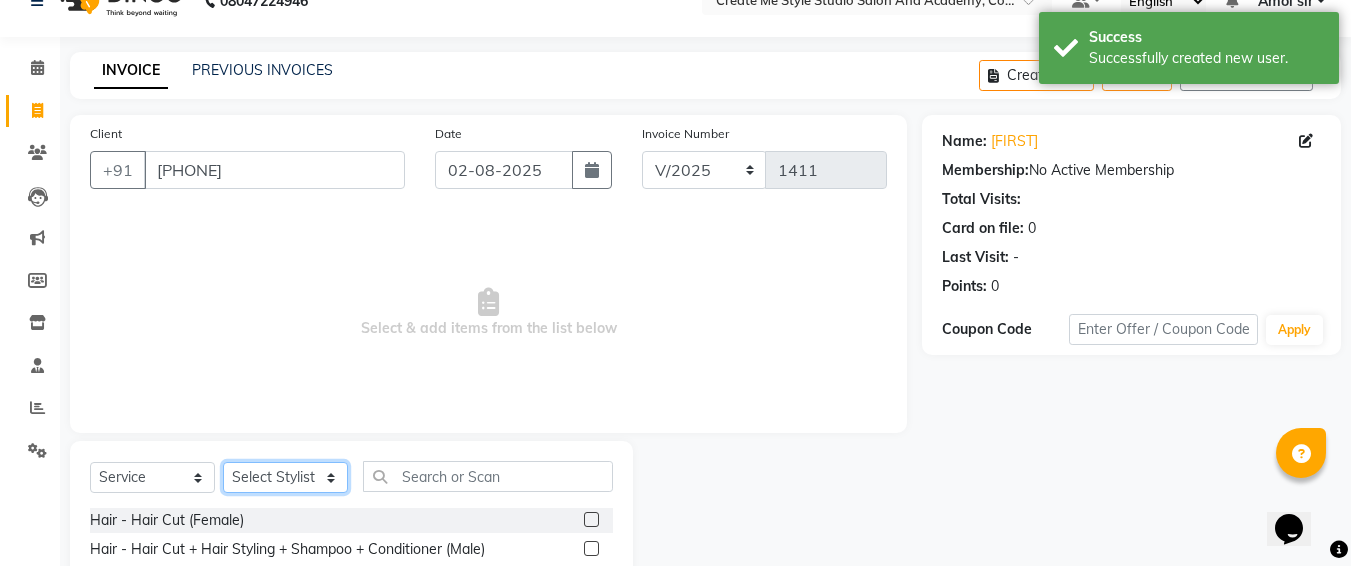scroll, scrollTop: 235, scrollLeft: 0, axis: vertical 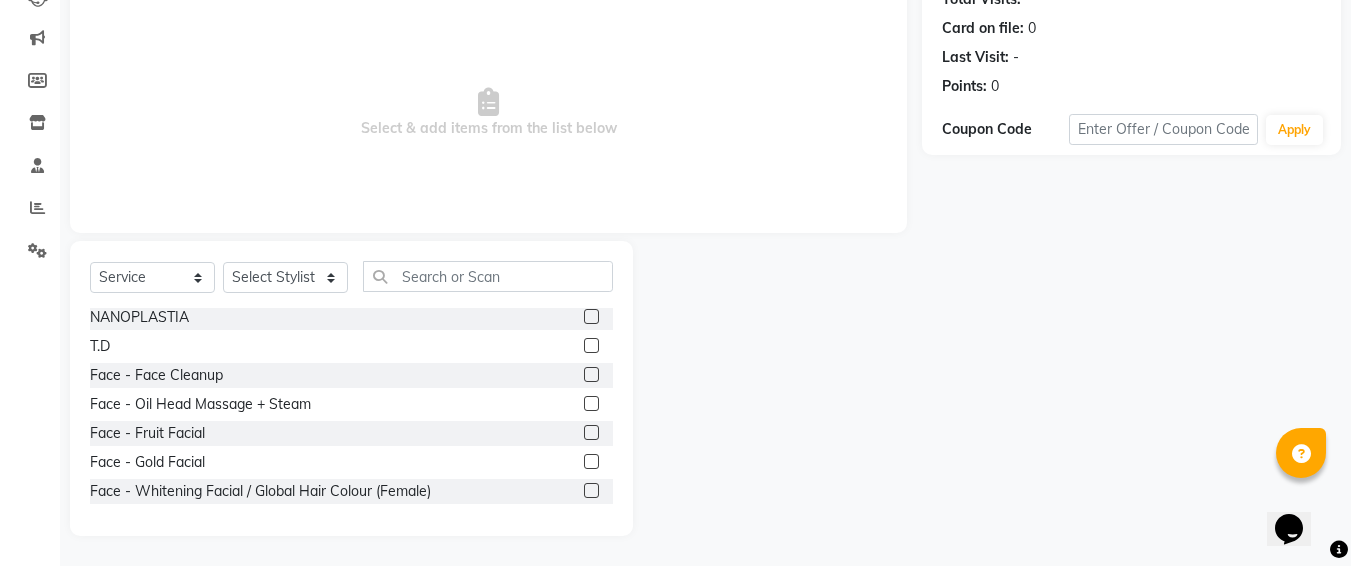 click 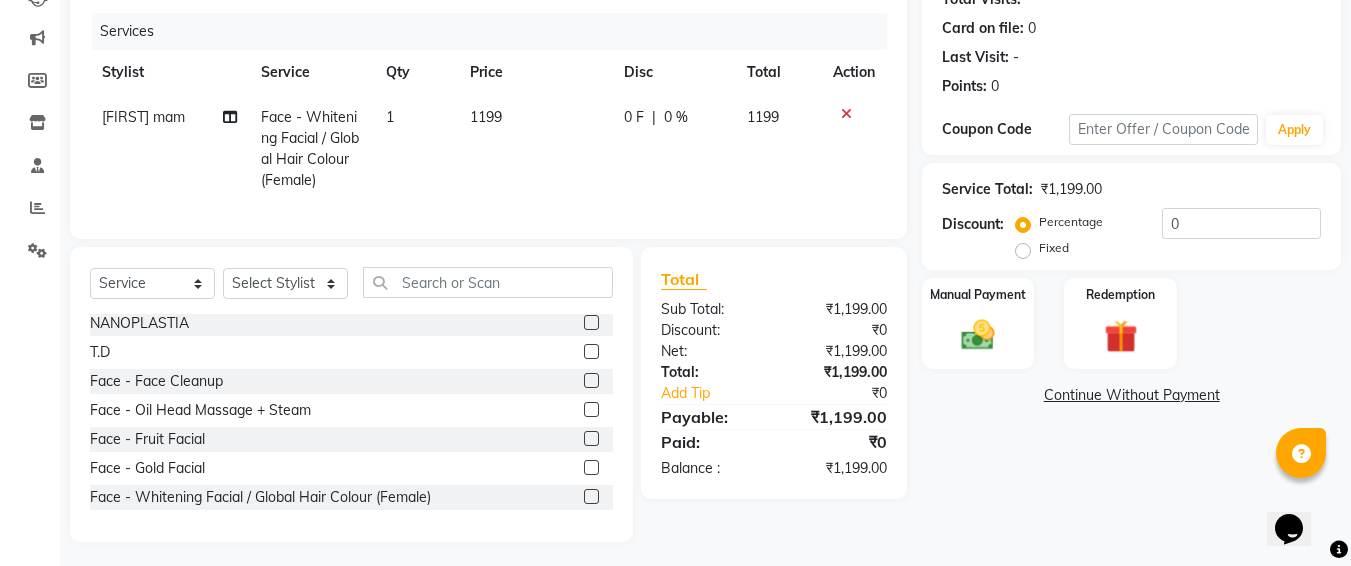 click on "1199" 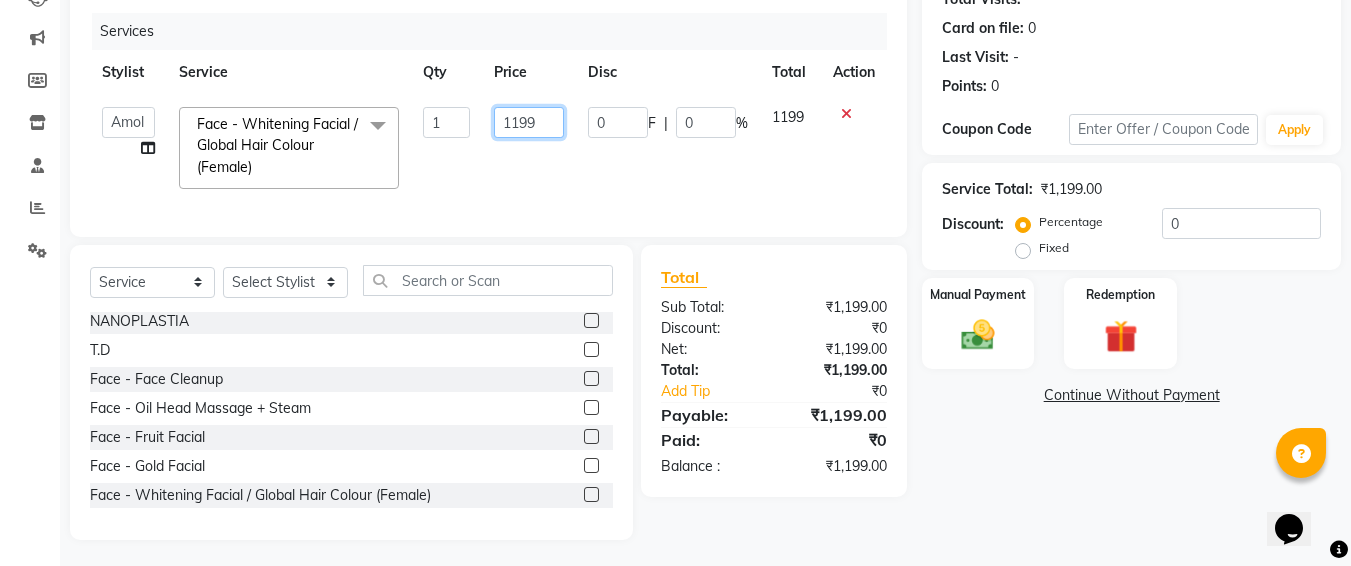 click on "1199" 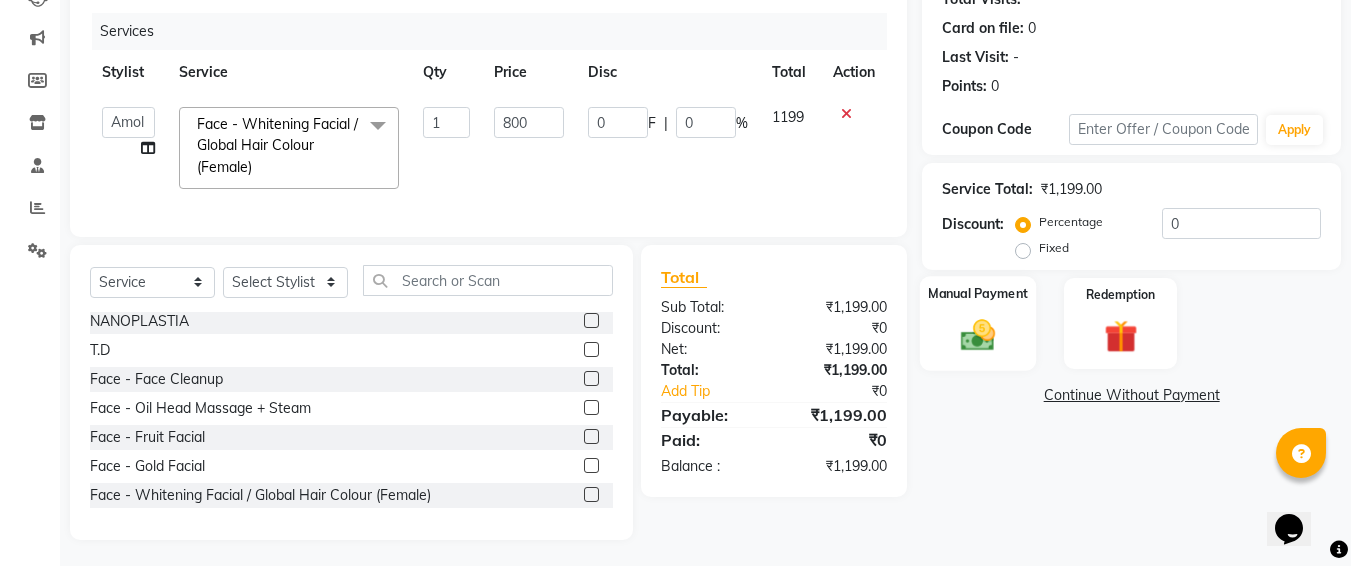 click 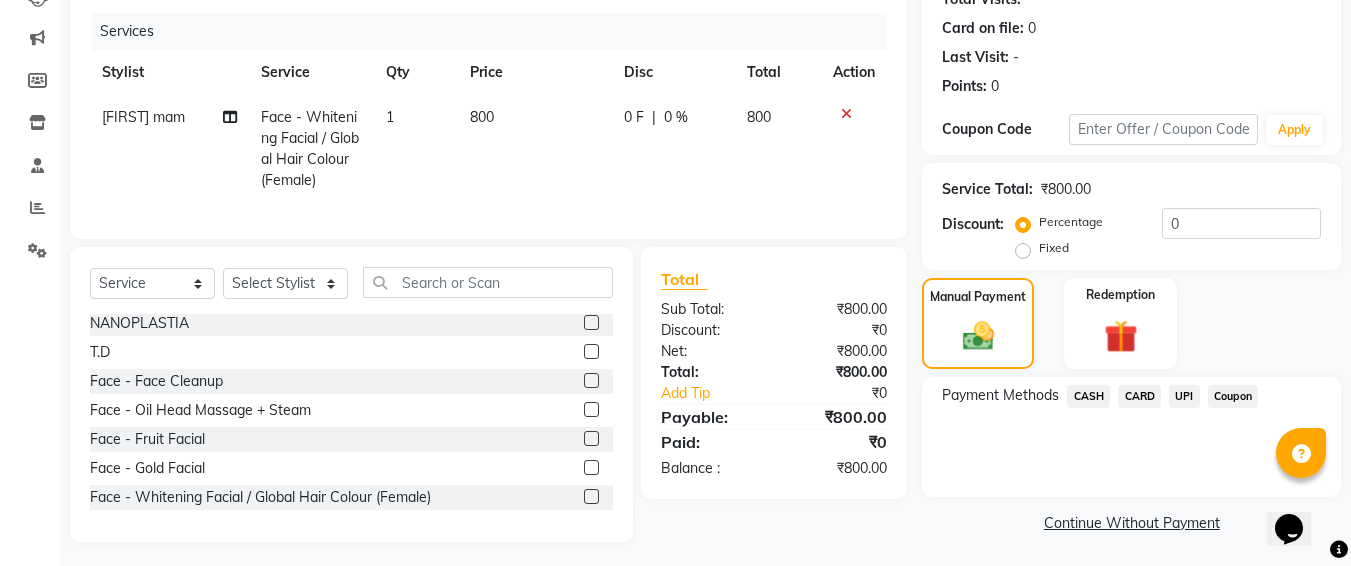 click on "UPI" 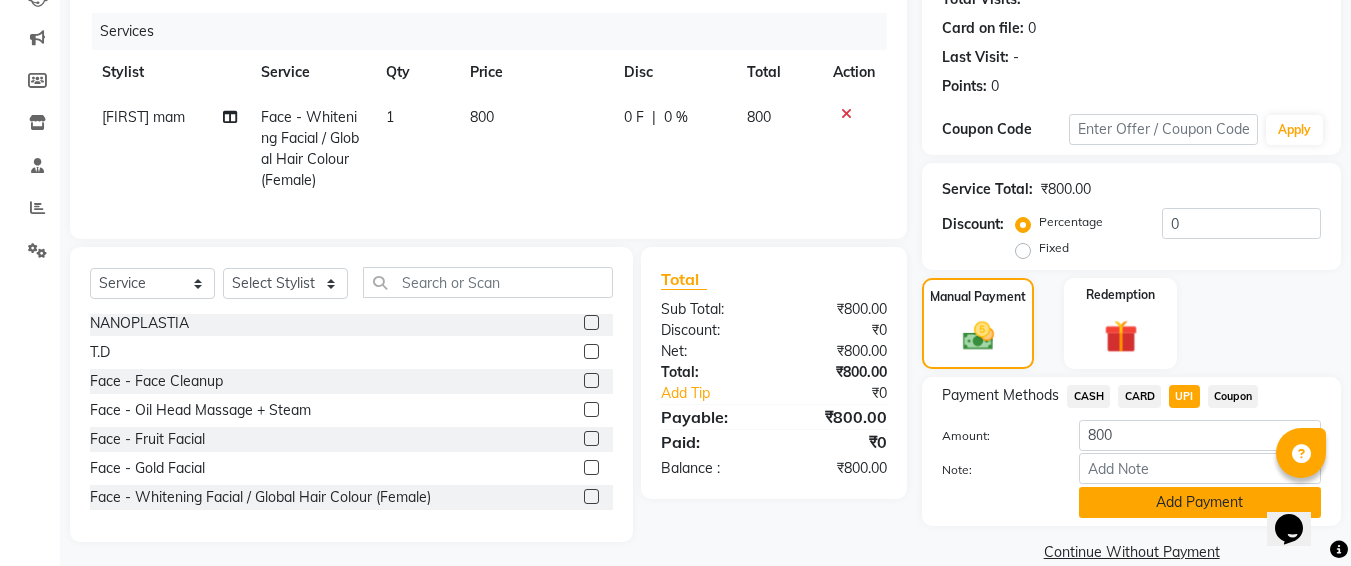 click on "Add Payment" 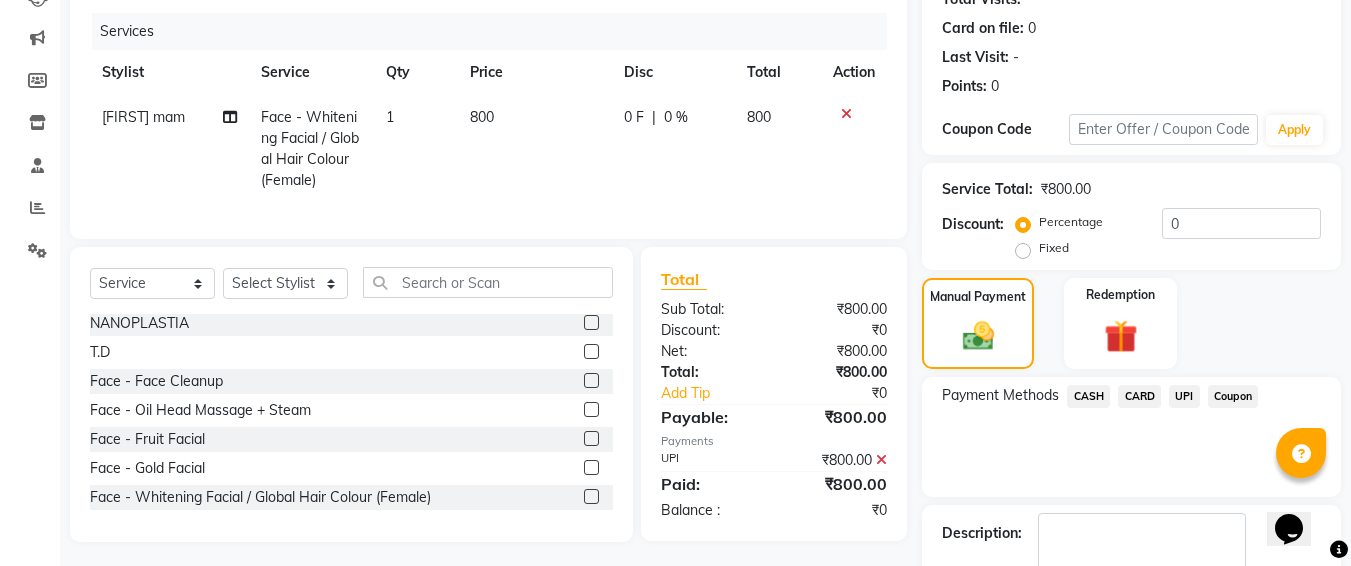scroll, scrollTop: 350, scrollLeft: 0, axis: vertical 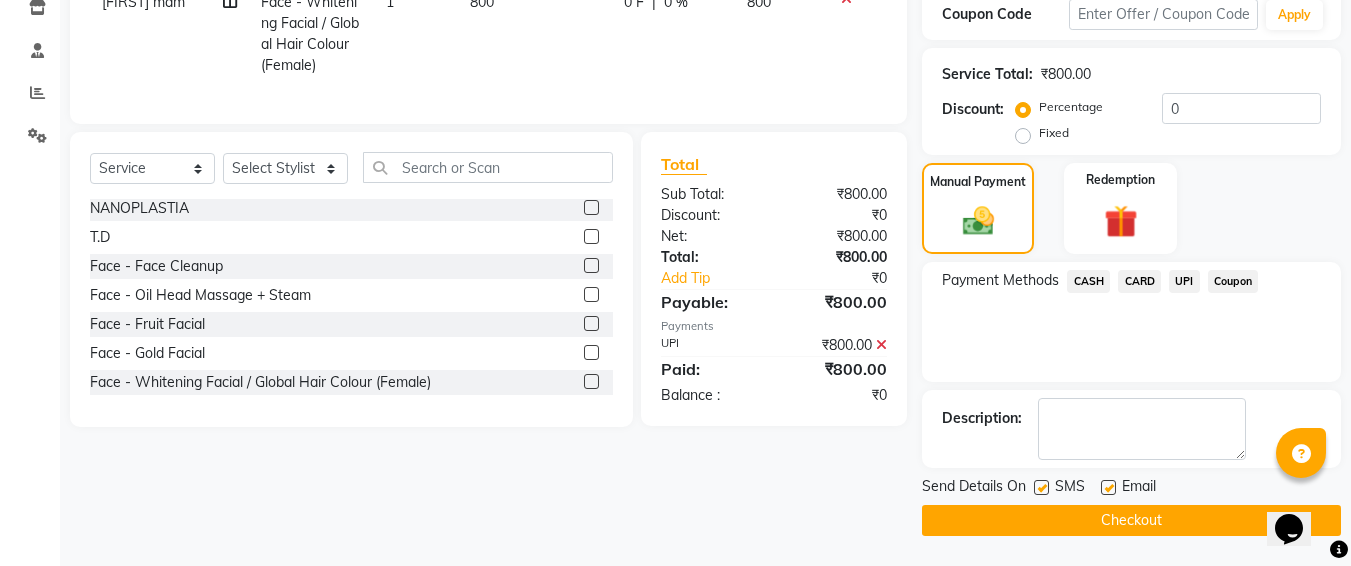 click 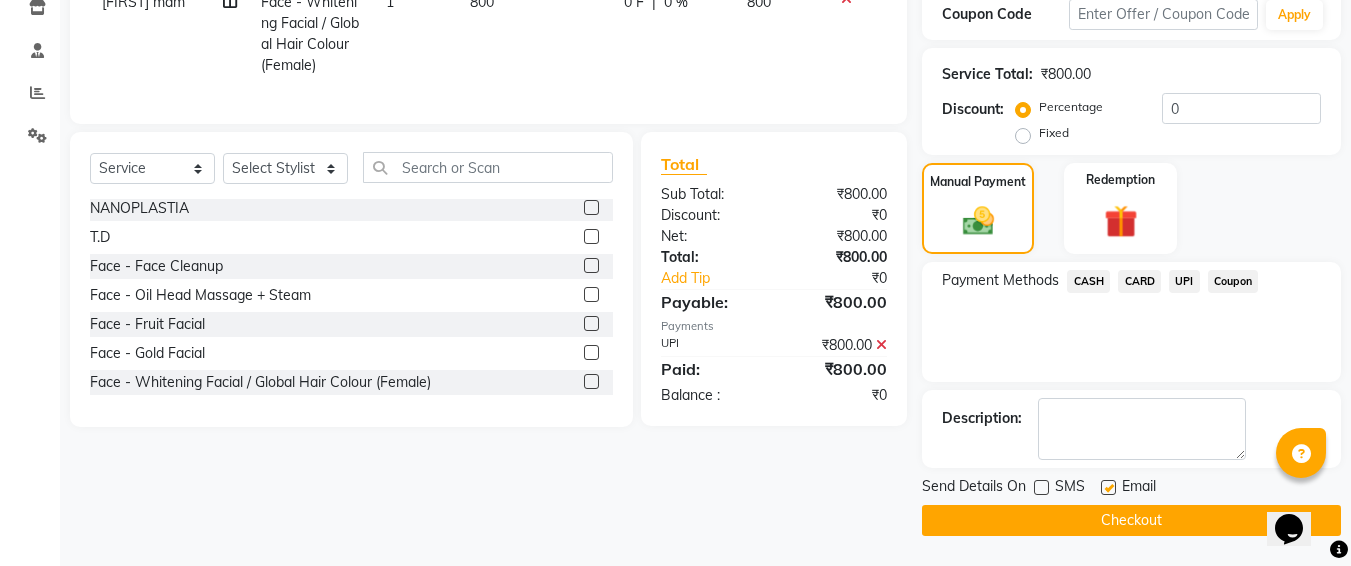 click on "Checkout" 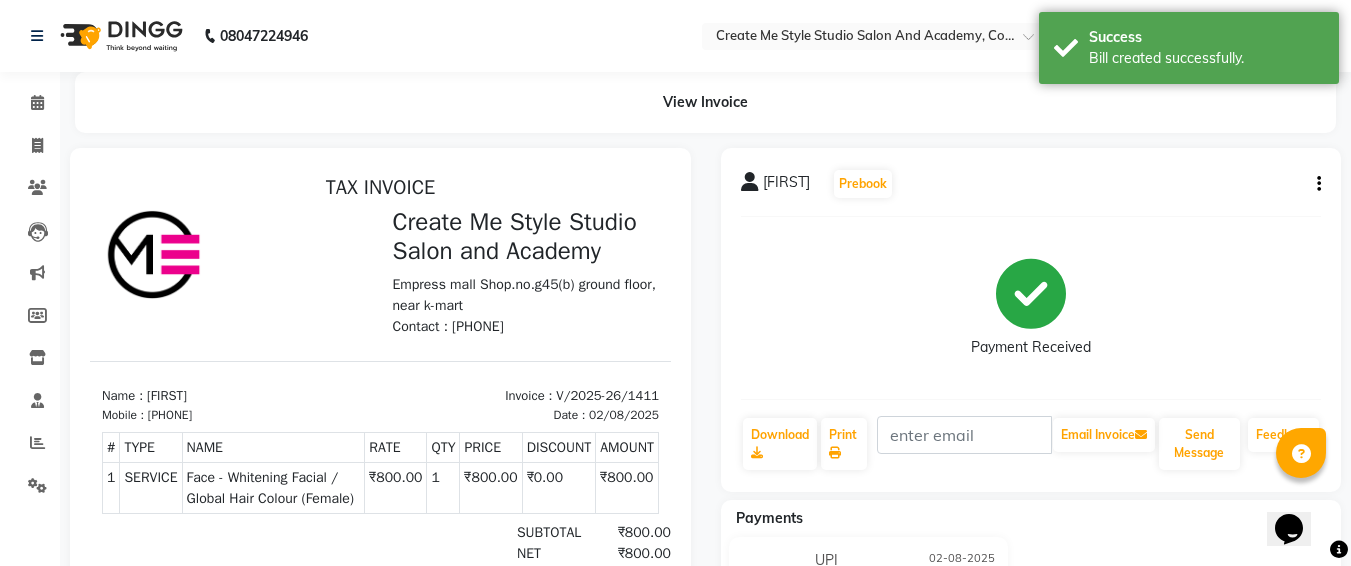 scroll, scrollTop: 0, scrollLeft: 0, axis: both 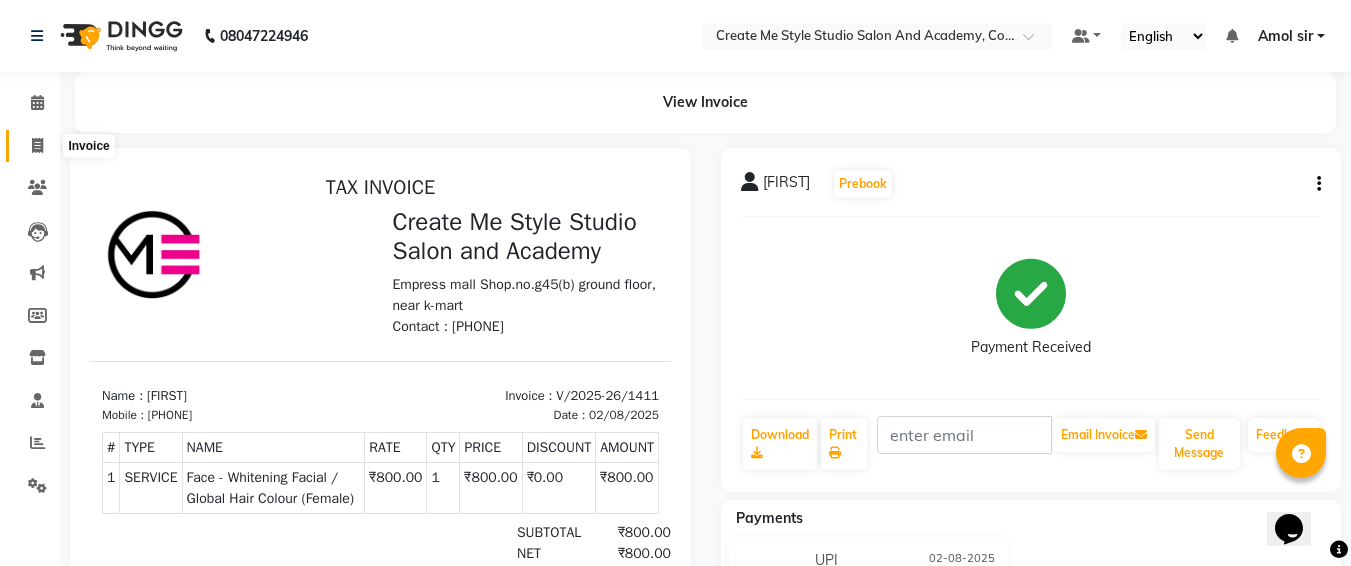 click 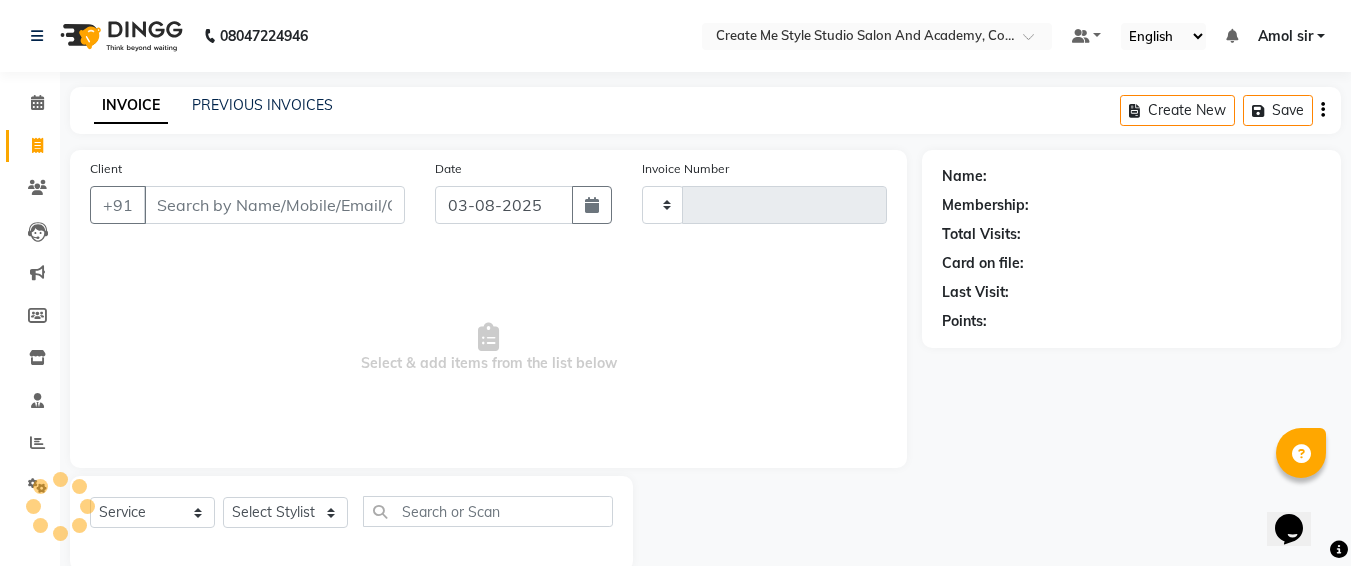 scroll, scrollTop: 35, scrollLeft: 0, axis: vertical 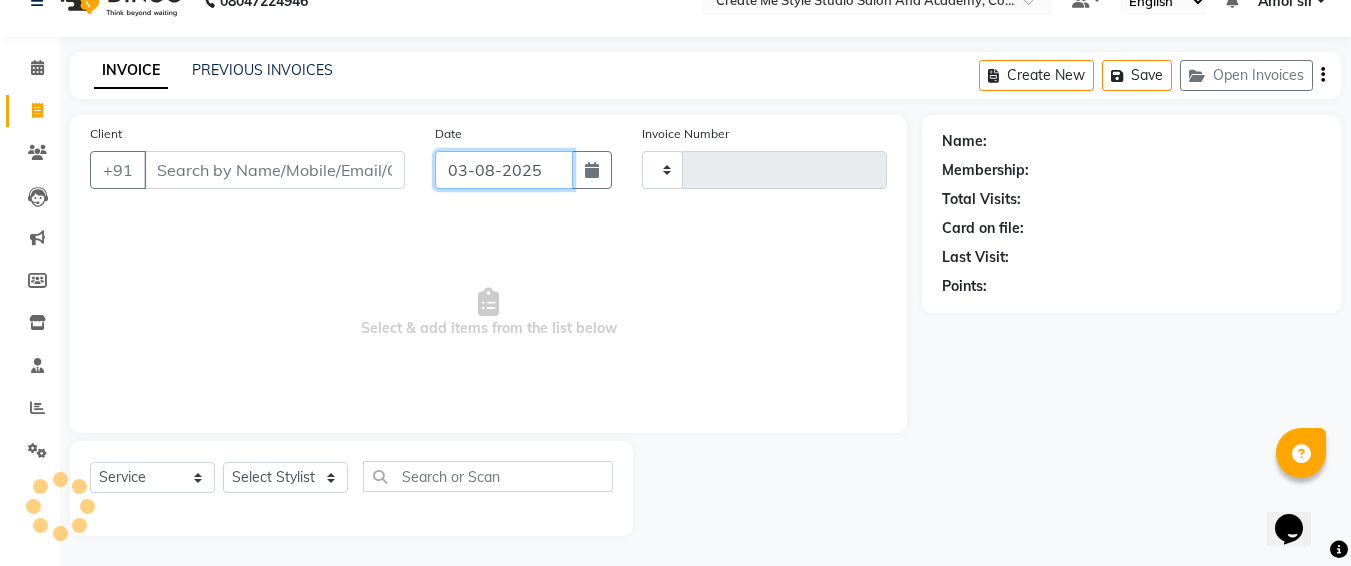 click on "03-08-2025" 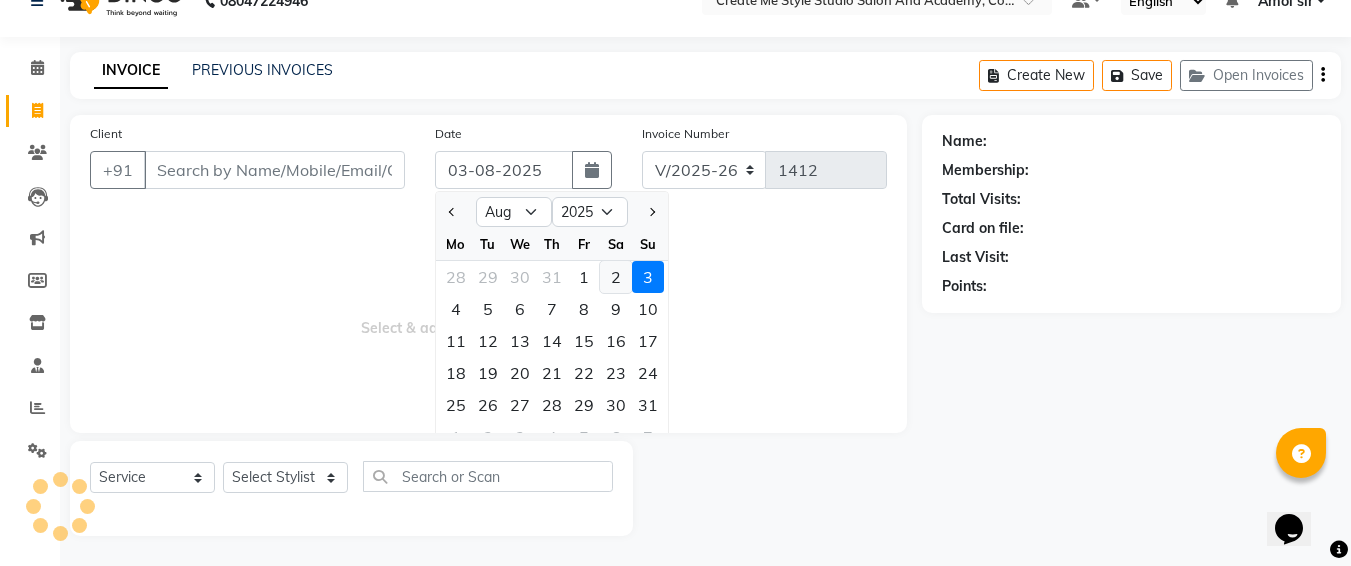 click on "2" 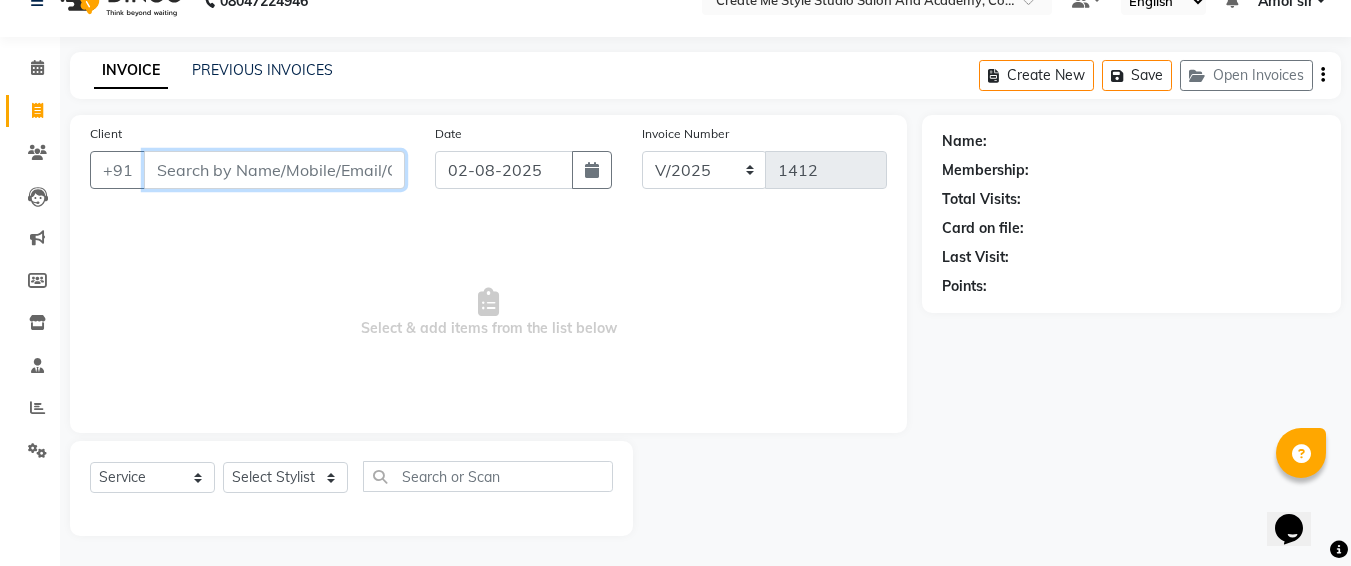 click on "Client" at bounding box center (274, 170) 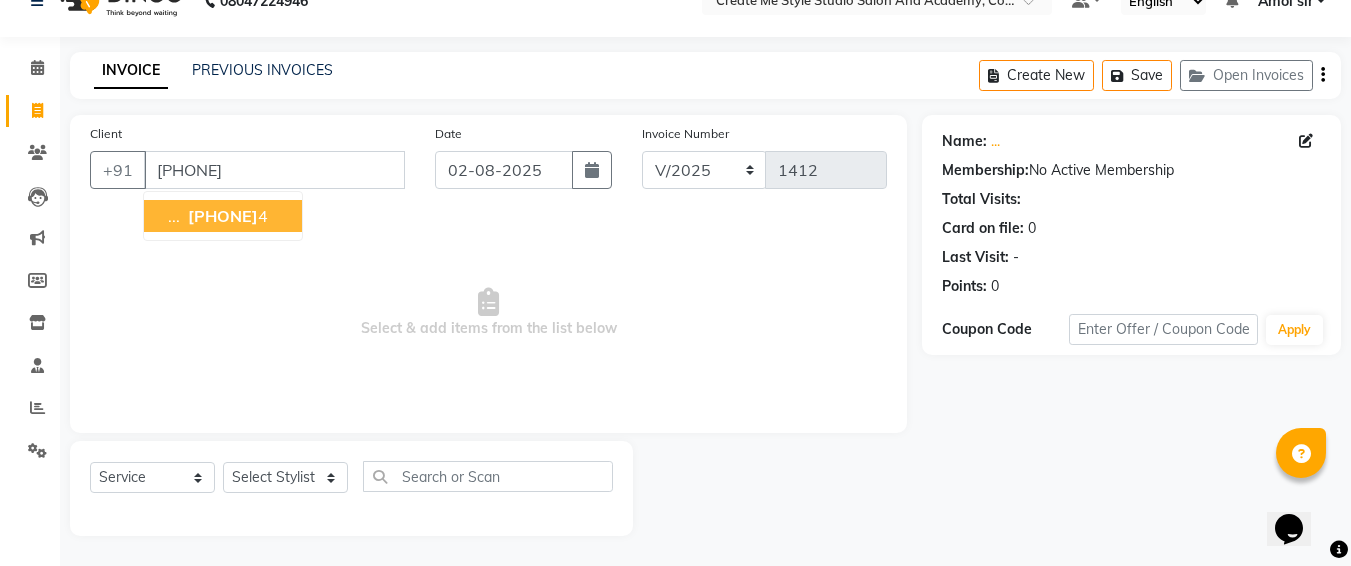 click on "[PHONE]" at bounding box center [223, 216] 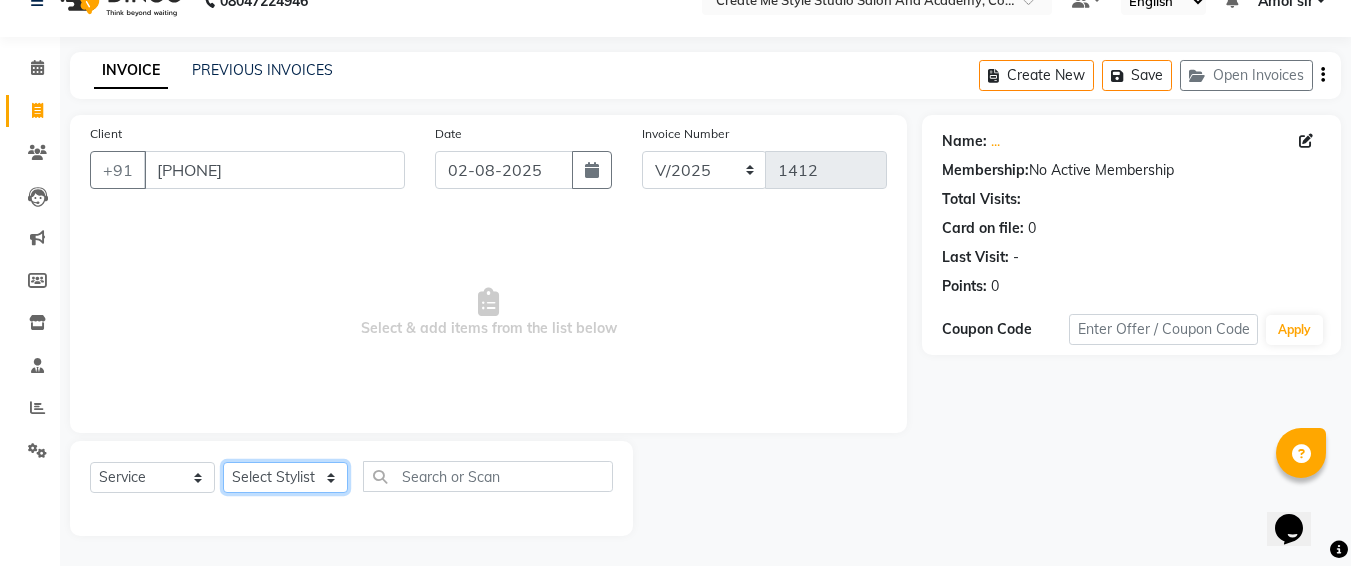 click on "Select Stylist [FIRST] sir [FIRST].B mam [FIRST].S mam TS [FIRST] mam [FIRST] mam Neelam [FIRST] mam [FIRST] sir Reception 1 Reception 2 [FIRST] sir" 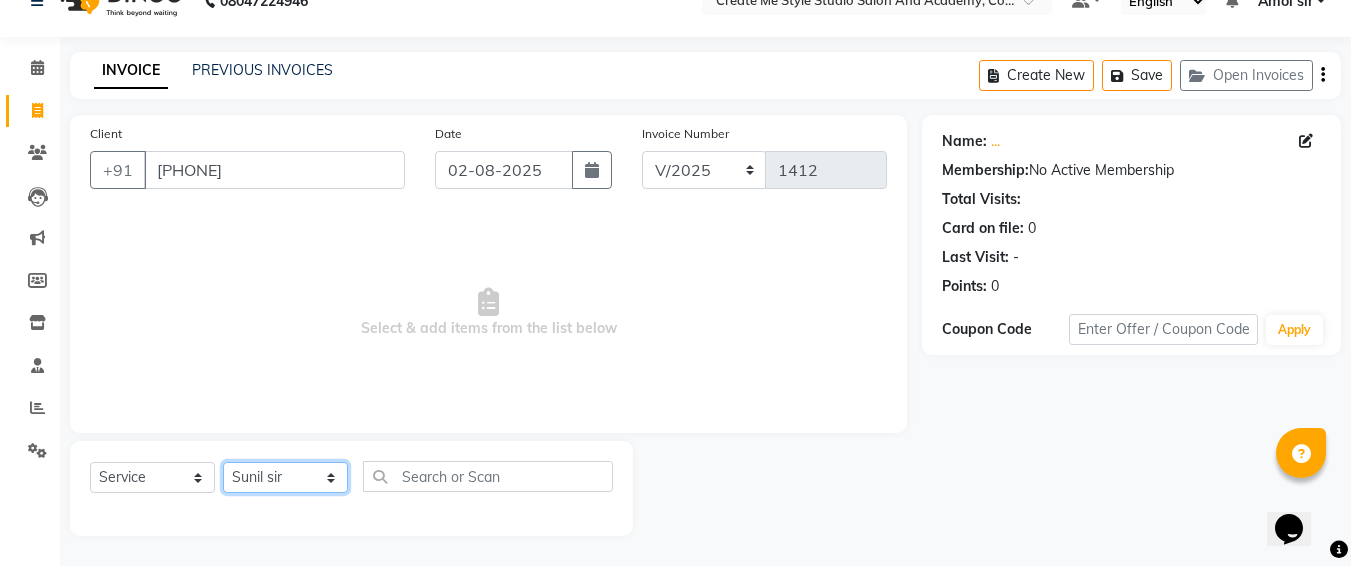 click on "Select Stylist [FIRST] sir [FIRST].B mam [FIRST].S mam TS [FIRST] mam [FIRST] mam Neelam [FIRST] mam [FIRST] sir Reception 1 Reception 2 [FIRST] sir" 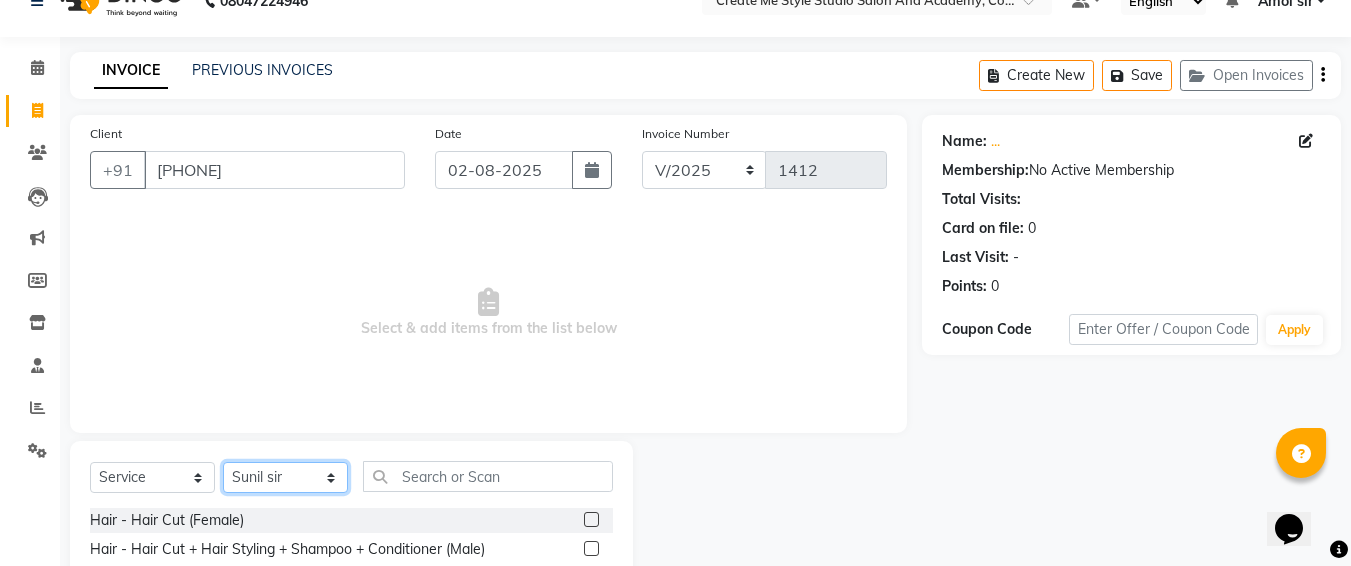 scroll, scrollTop: 235, scrollLeft: 0, axis: vertical 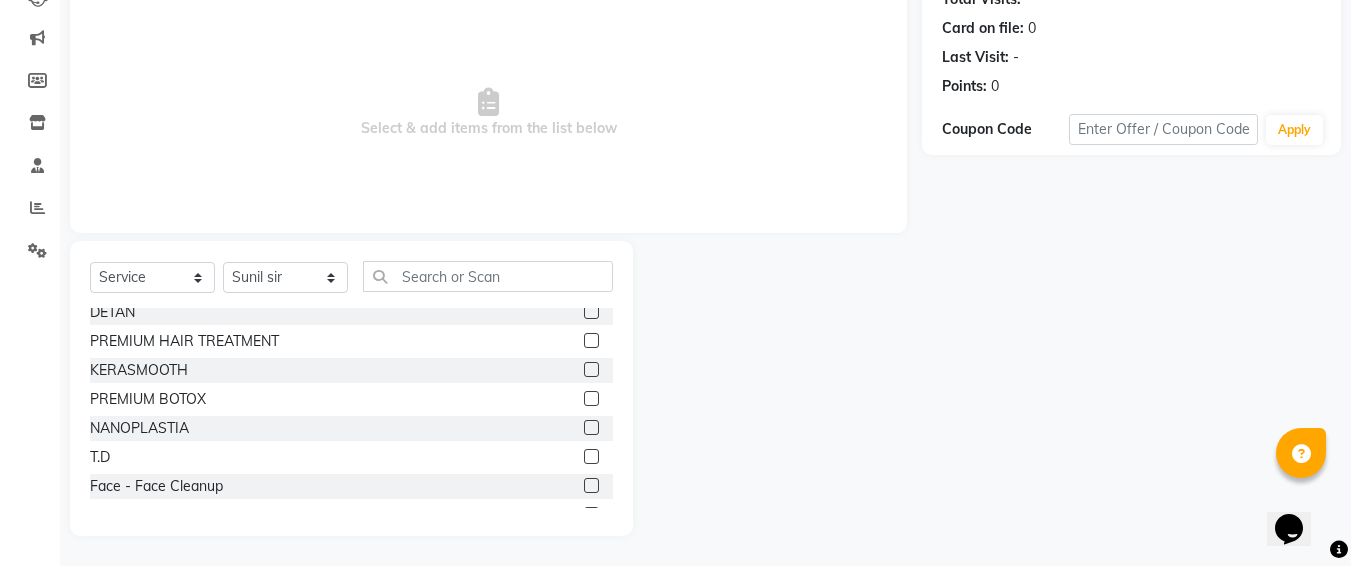 click 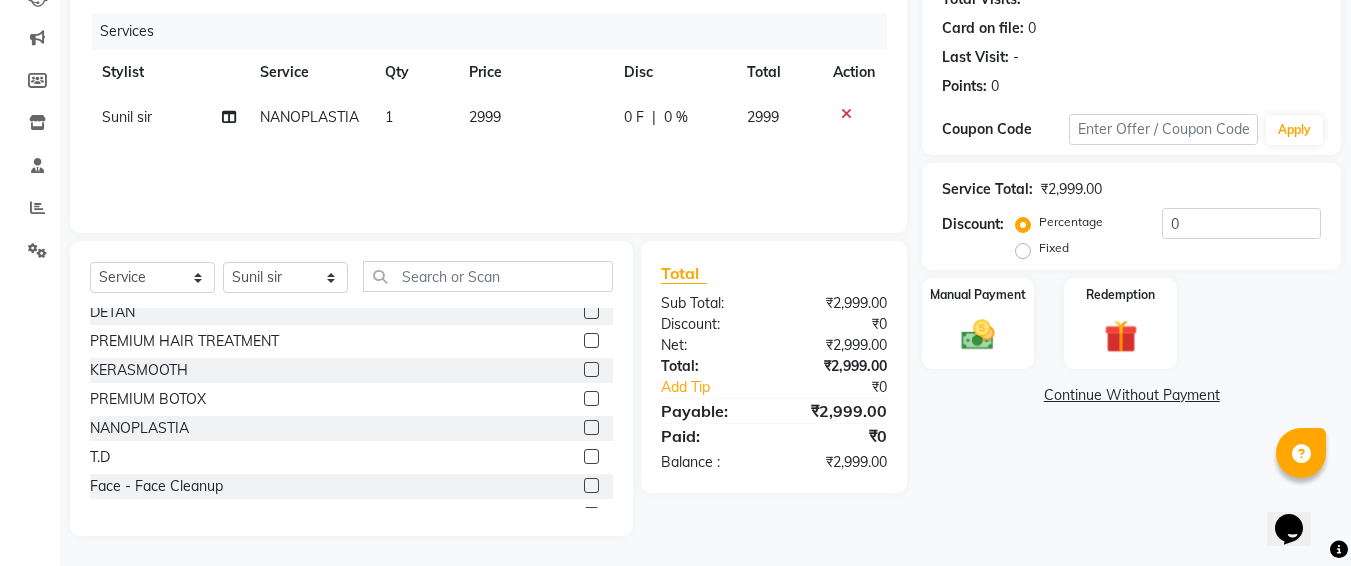 click on "2999" 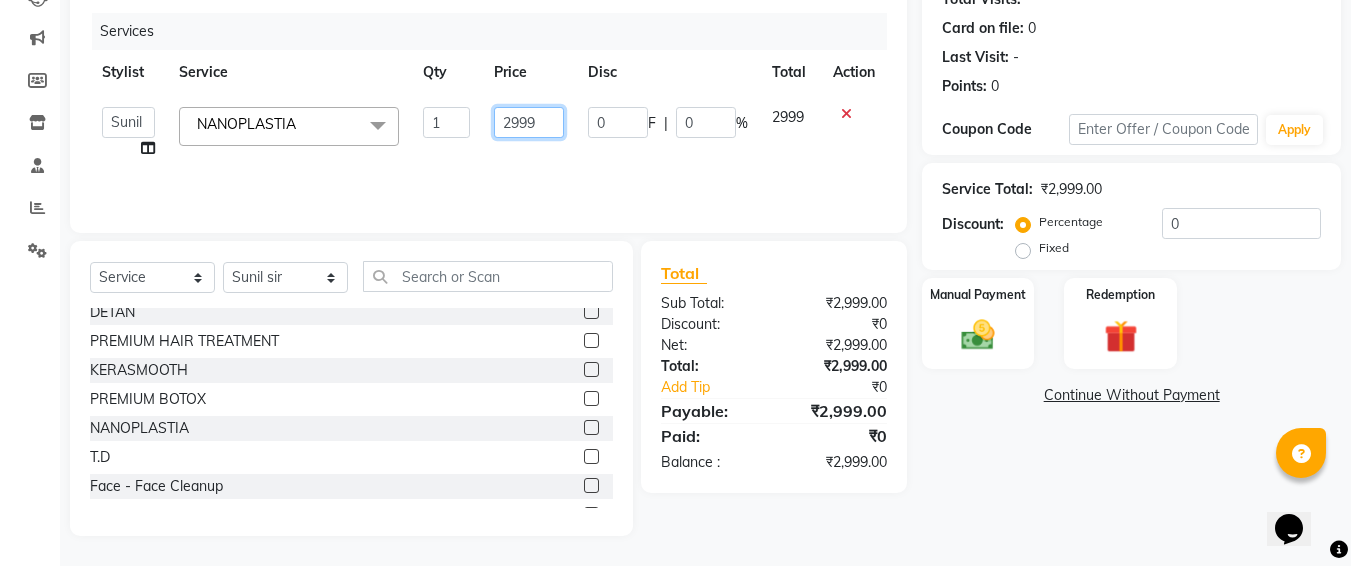 click on "2999" 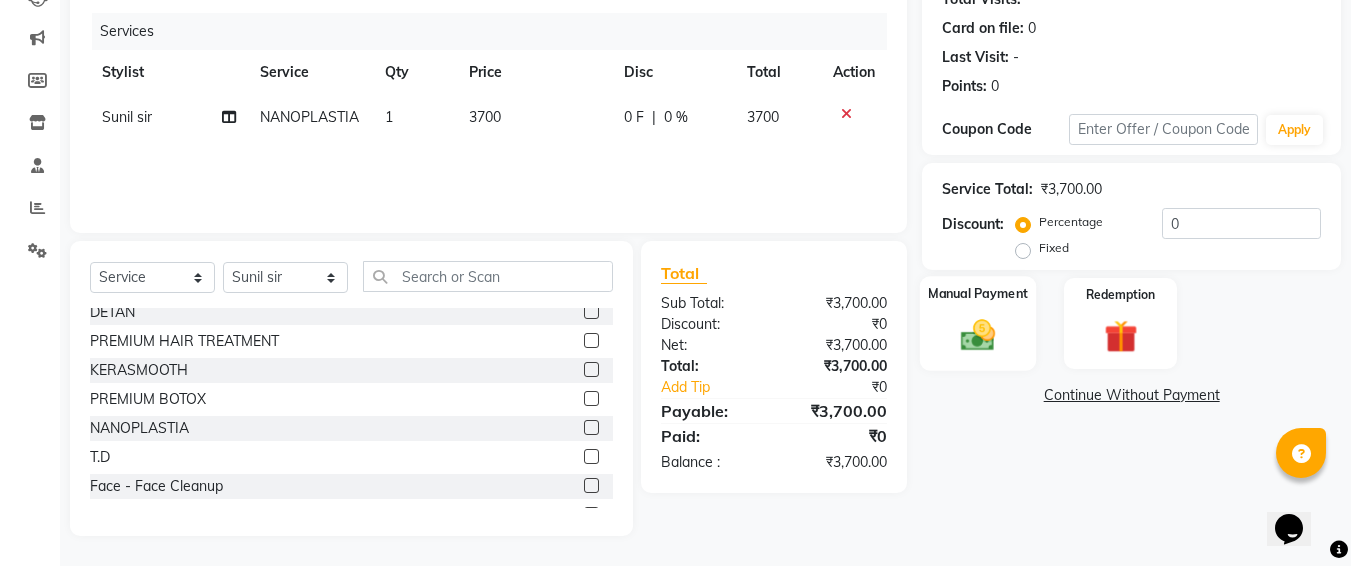 click 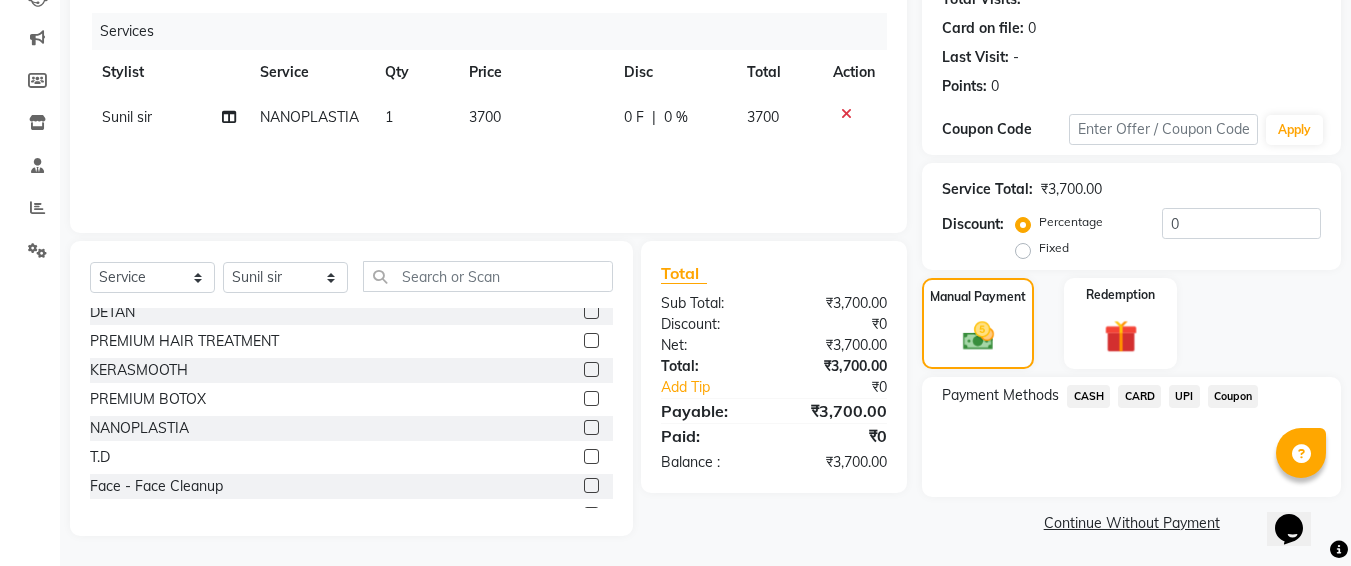 click on "UPI" 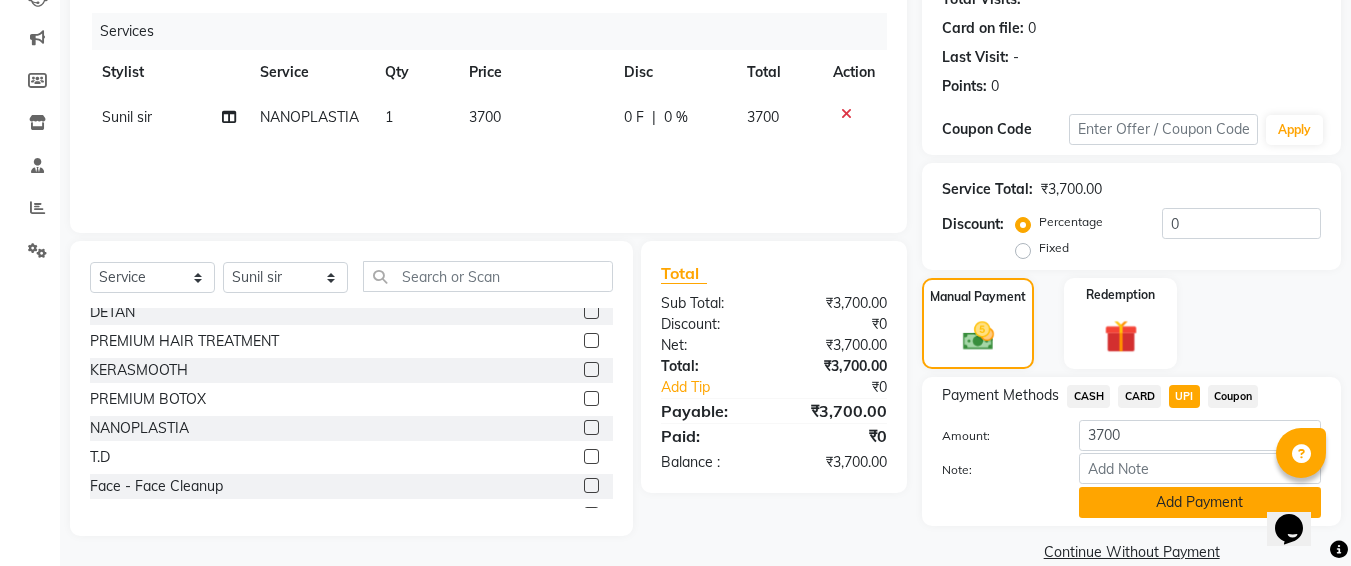 click on "Add Payment" 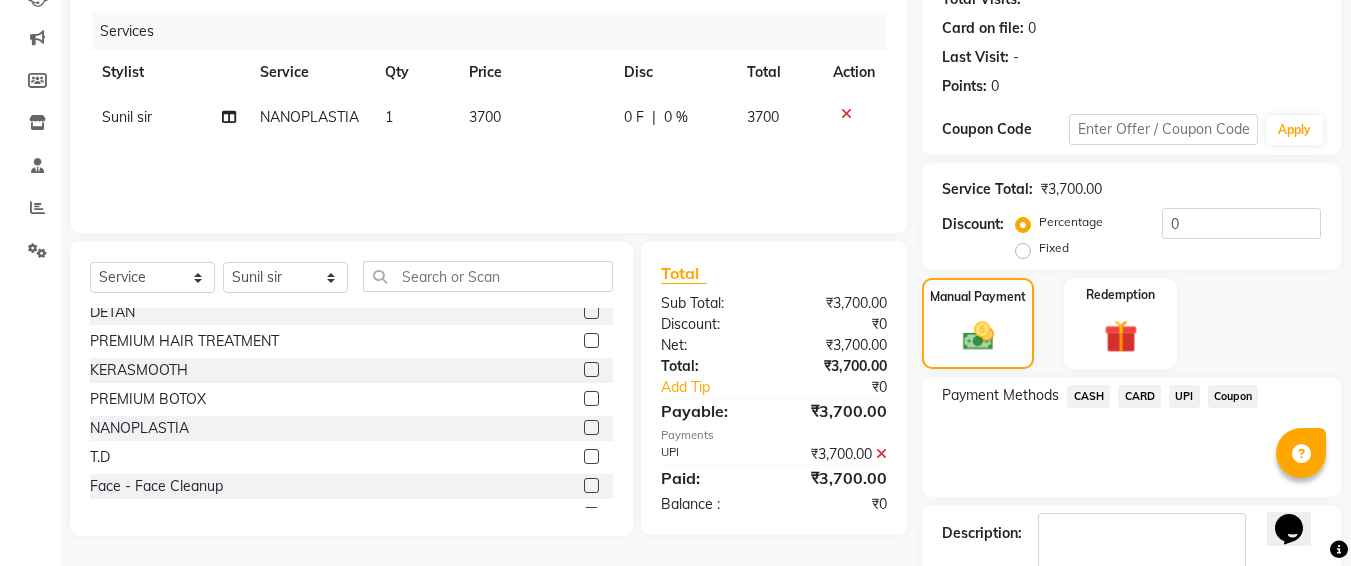 scroll, scrollTop: 350, scrollLeft: 0, axis: vertical 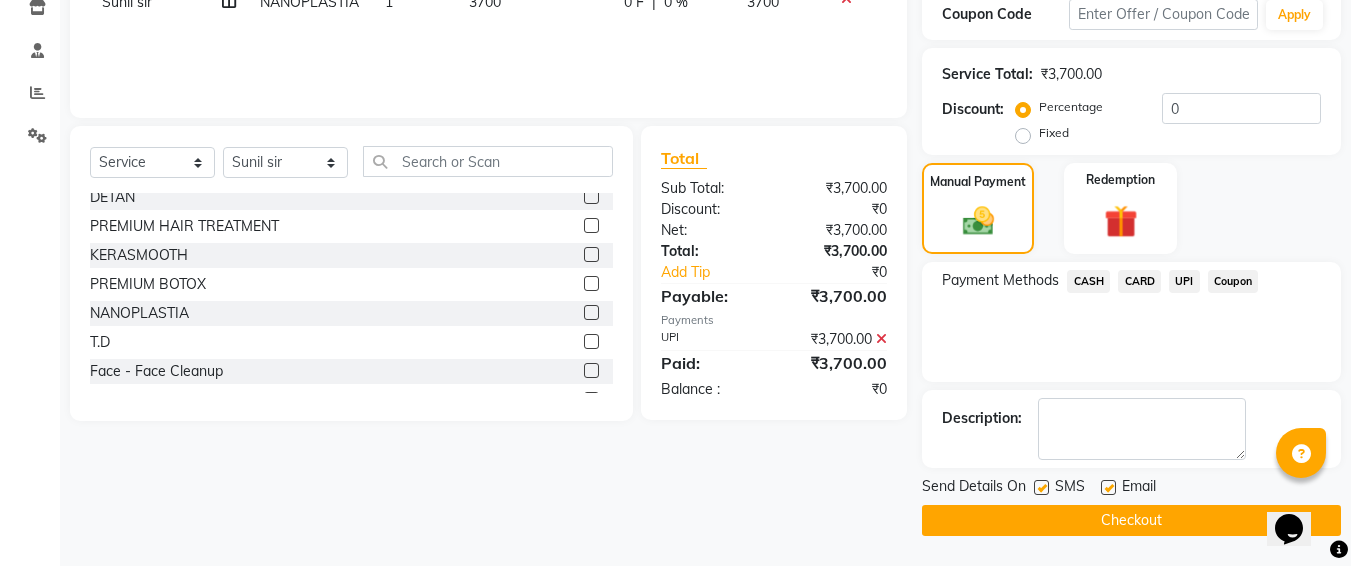 click 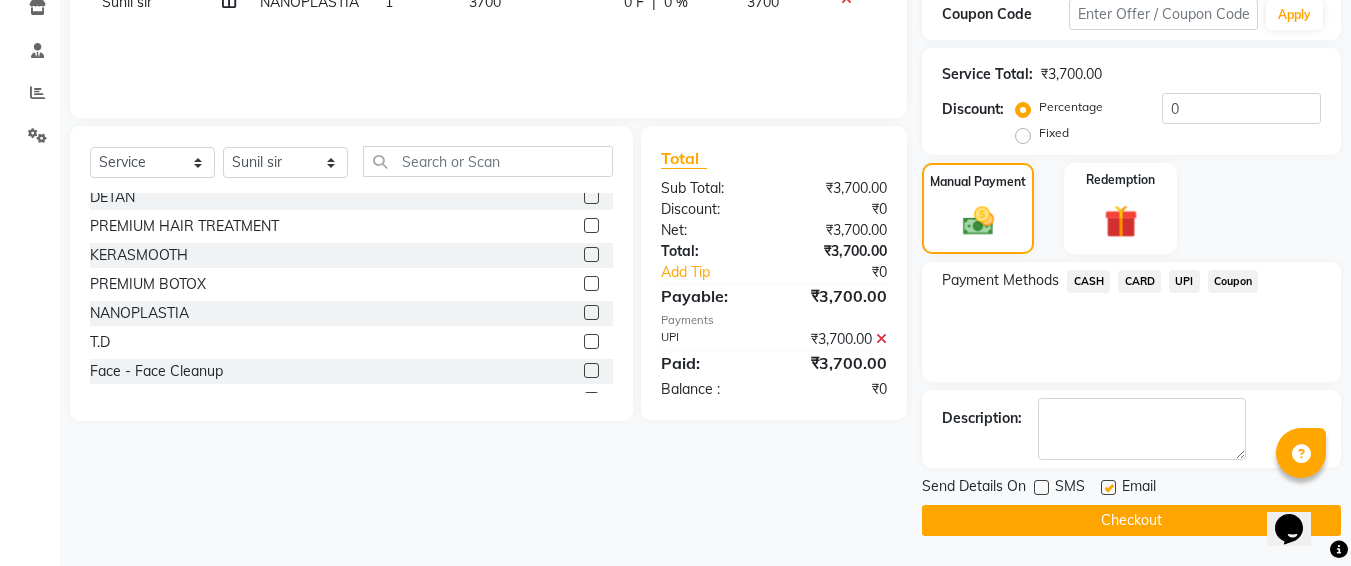click on "Checkout" 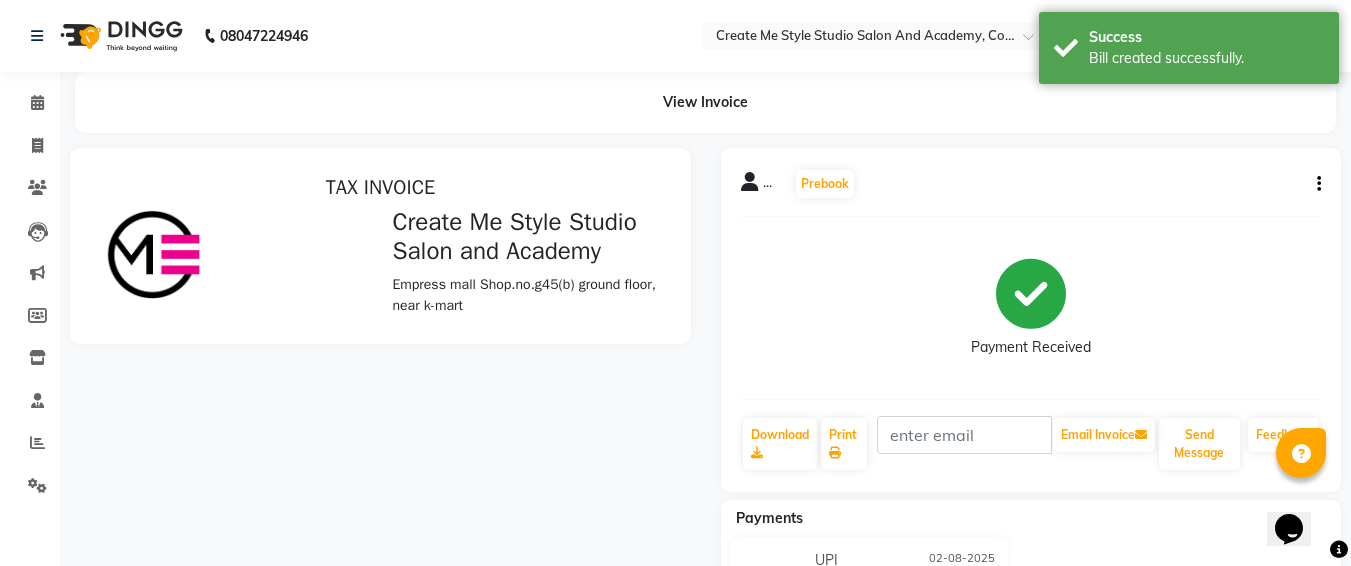 scroll, scrollTop: 0, scrollLeft: 0, axis: both 